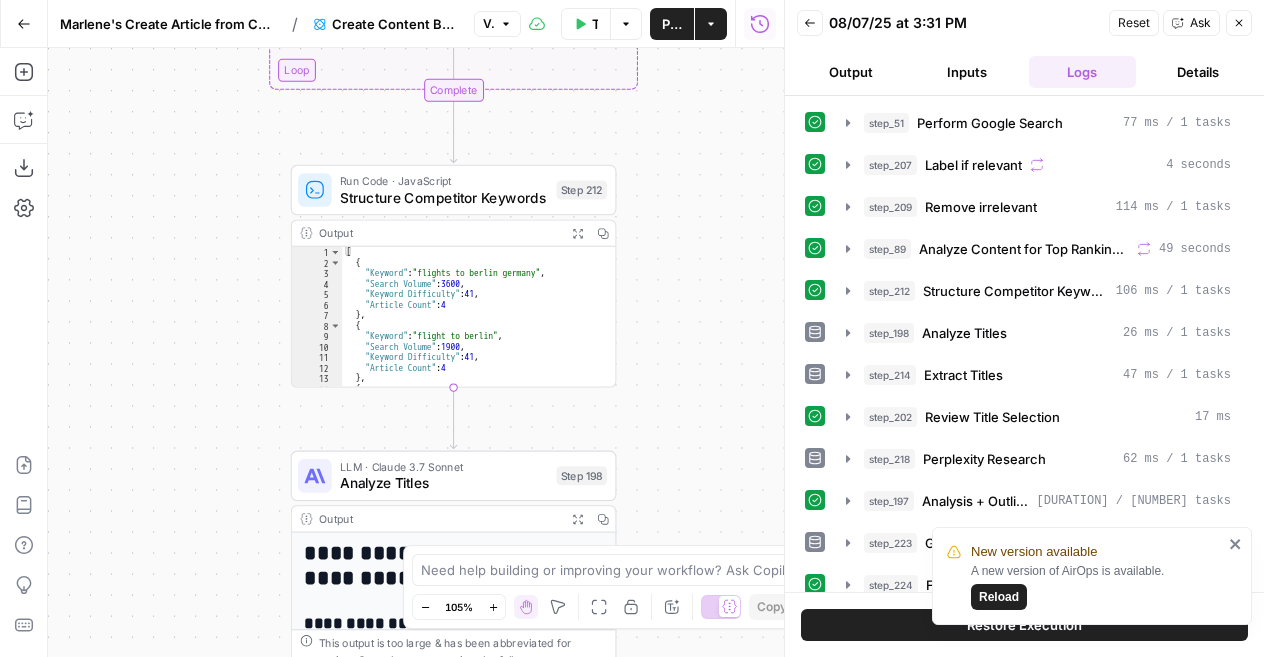 scroll, scrollTop: 0, scrollLeft: 0, axis: both 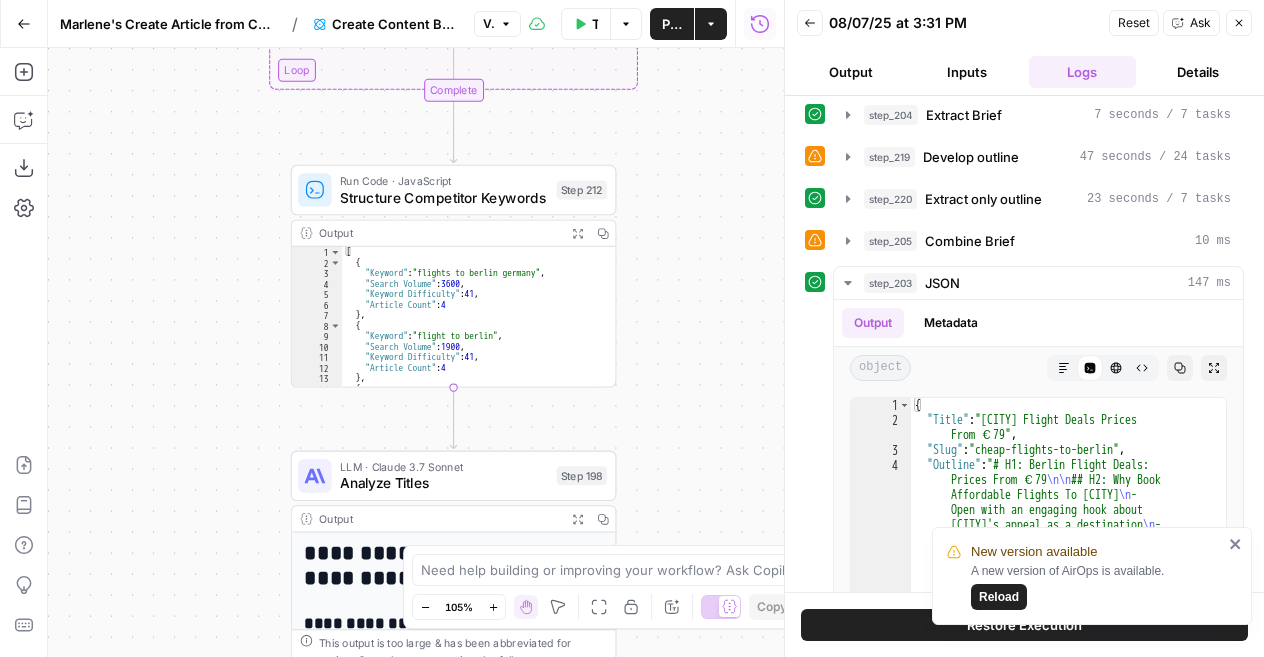 click 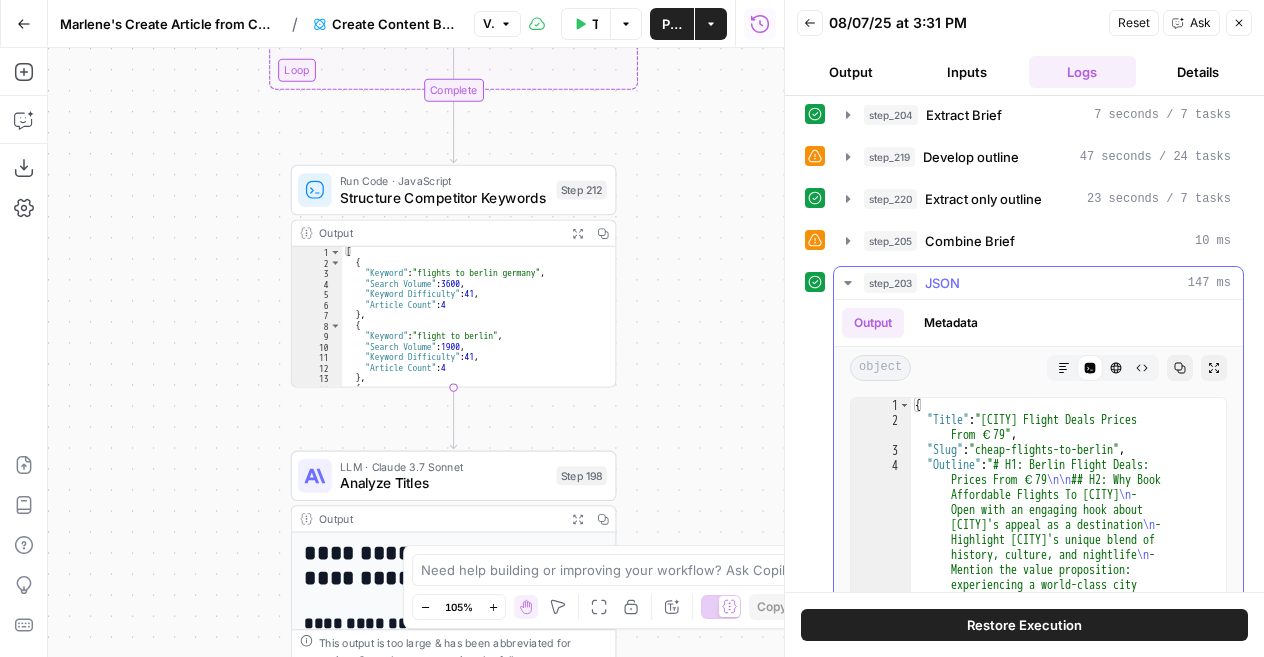 click on "step_203 JSON 147 ms" at bounding box center (1047, 283) 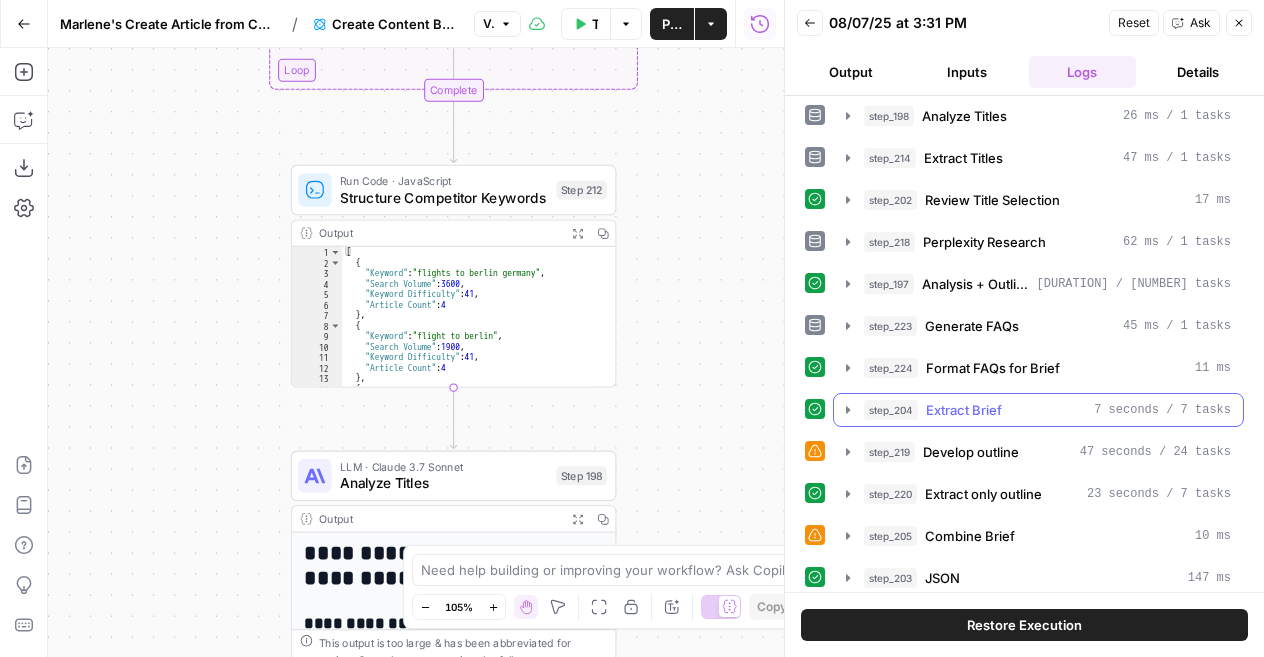 scroll, scrollTop: 0, scrollLeft: 0, axis: both 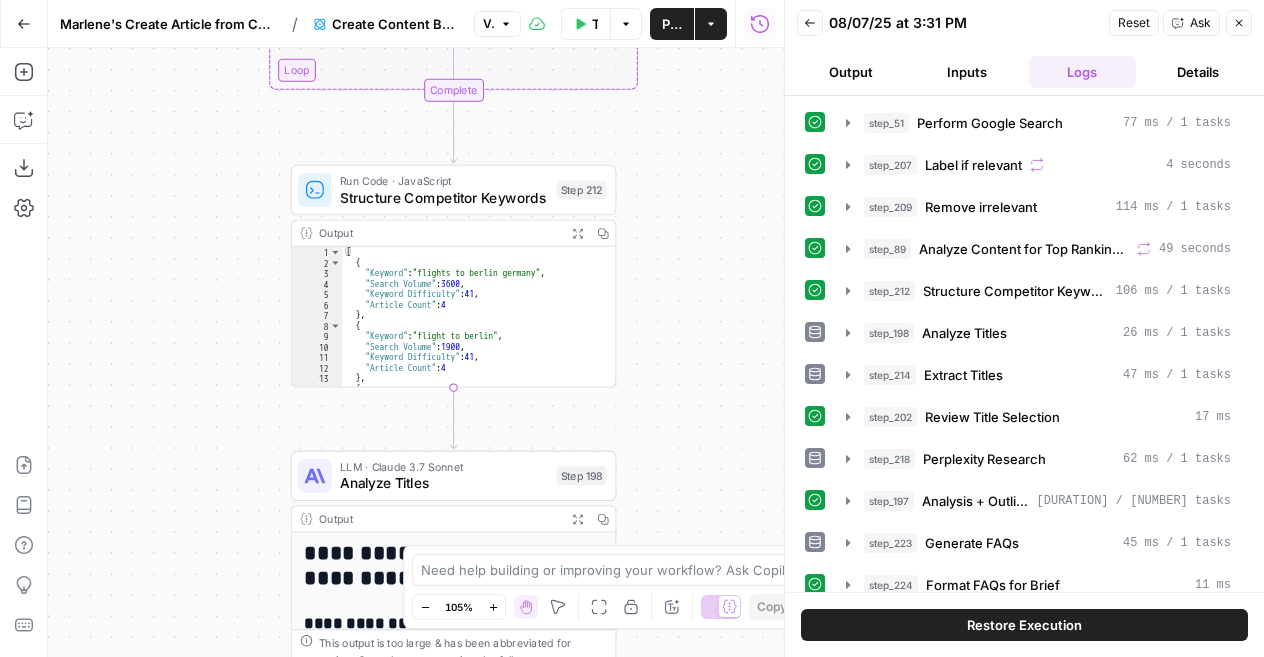 click 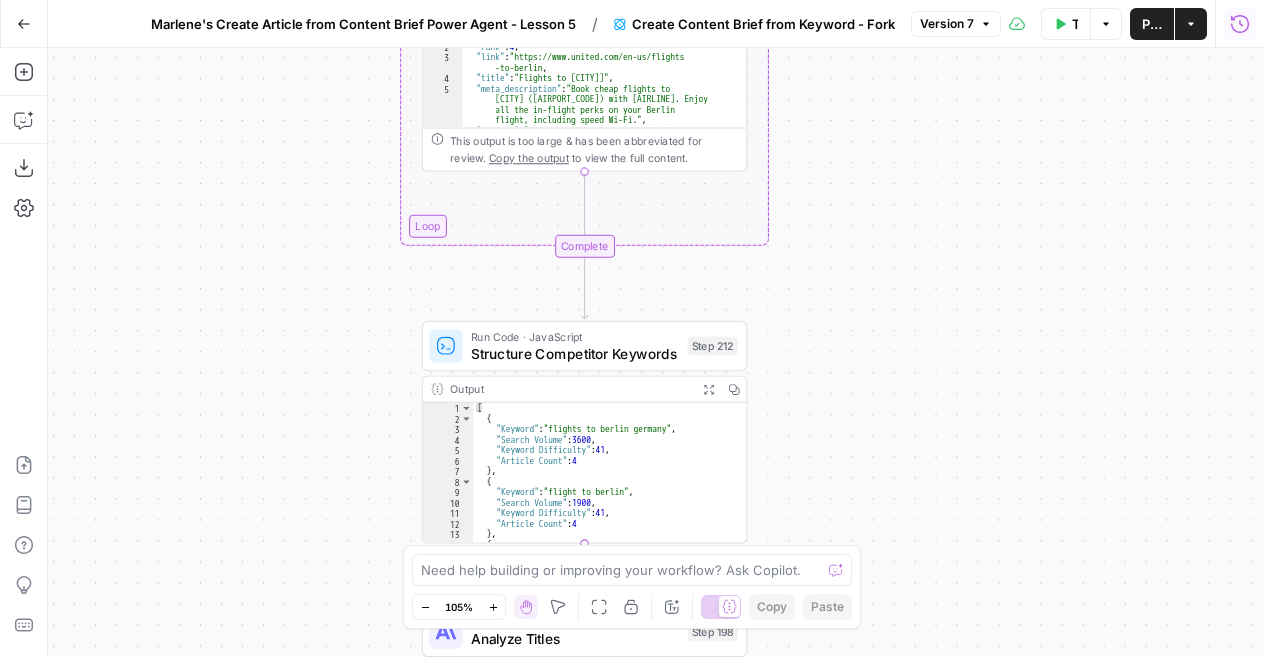 drag, startPoint x: 792, startPoint y: 209, endPoint x: 924, endPoint y: 367, distance: 205.88347 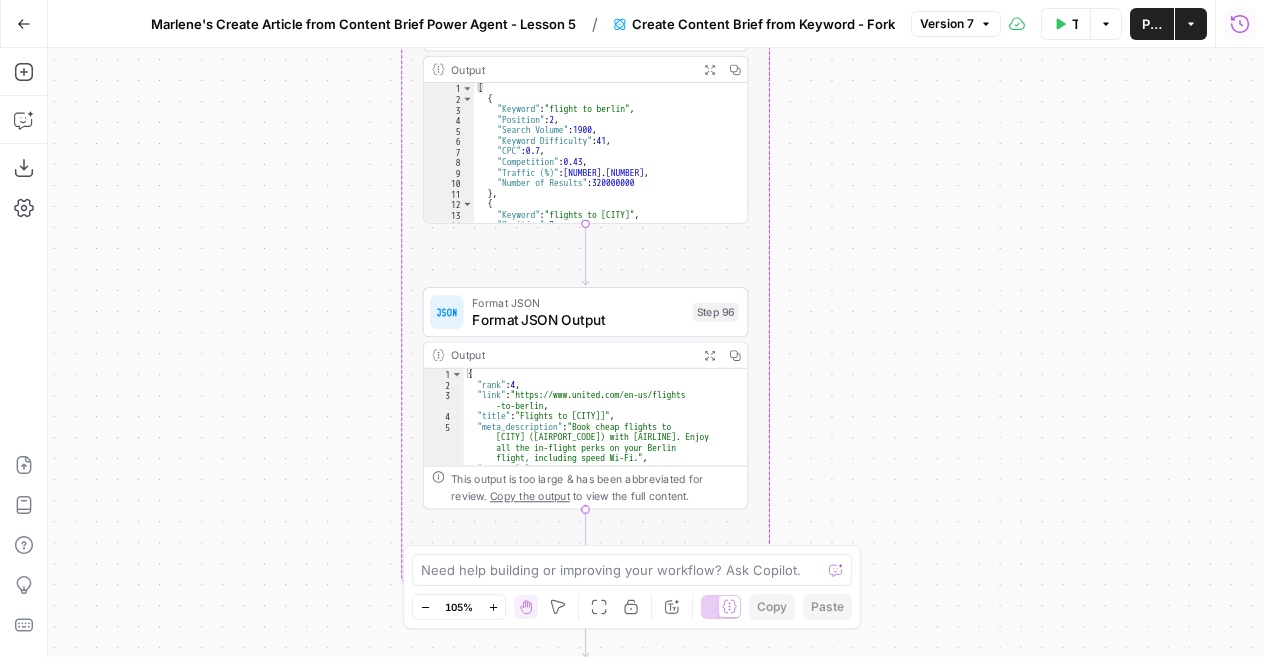 drag, startPoint x: 890, startPoint y: 136, endPoint x: 890, endPoint y: 473, distance: 337 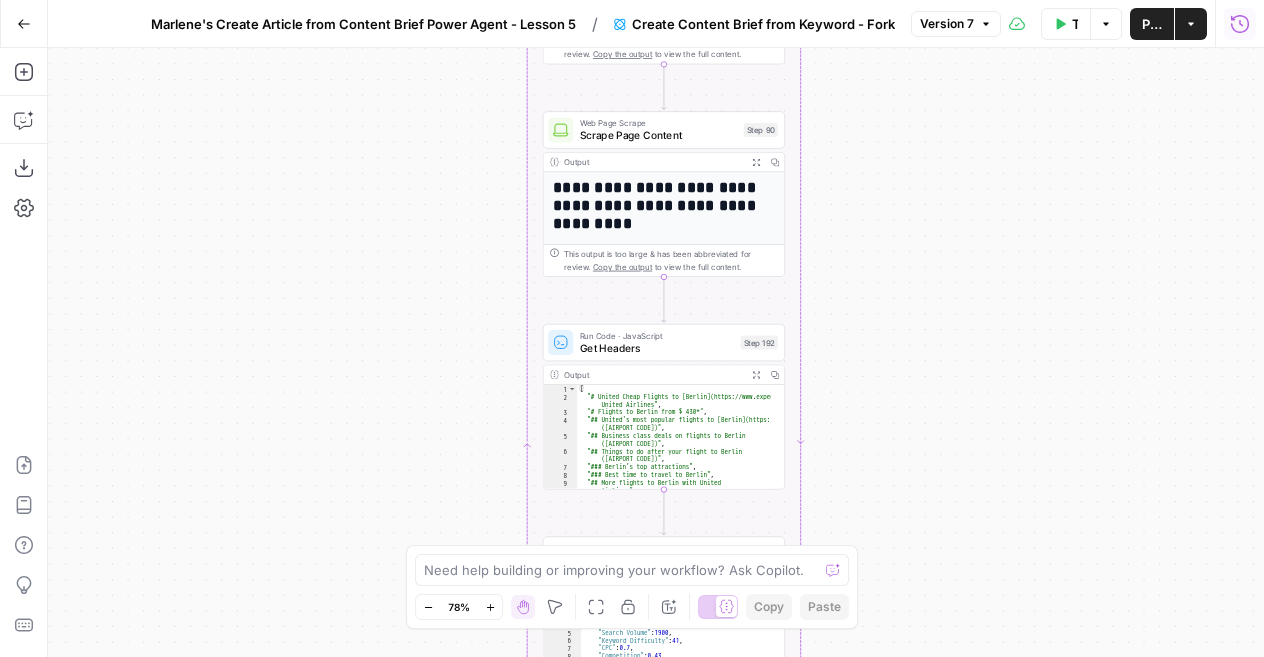drag, startPoint x: 906, startPoint y: 130, endPoint x: 912, endPoint y: 579, distance: 449.0401 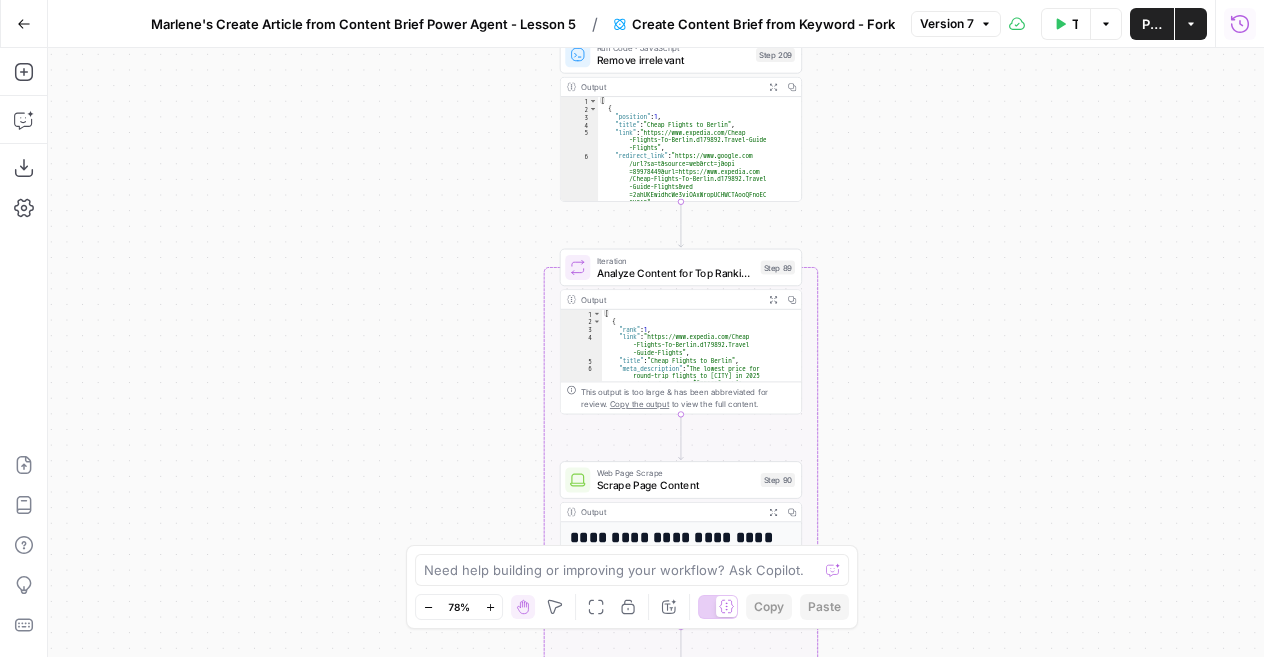 drag, startPoint x: 920, startPoint y: 247, endPoint x: 938, endPoint y: 597, distance: 350.46255 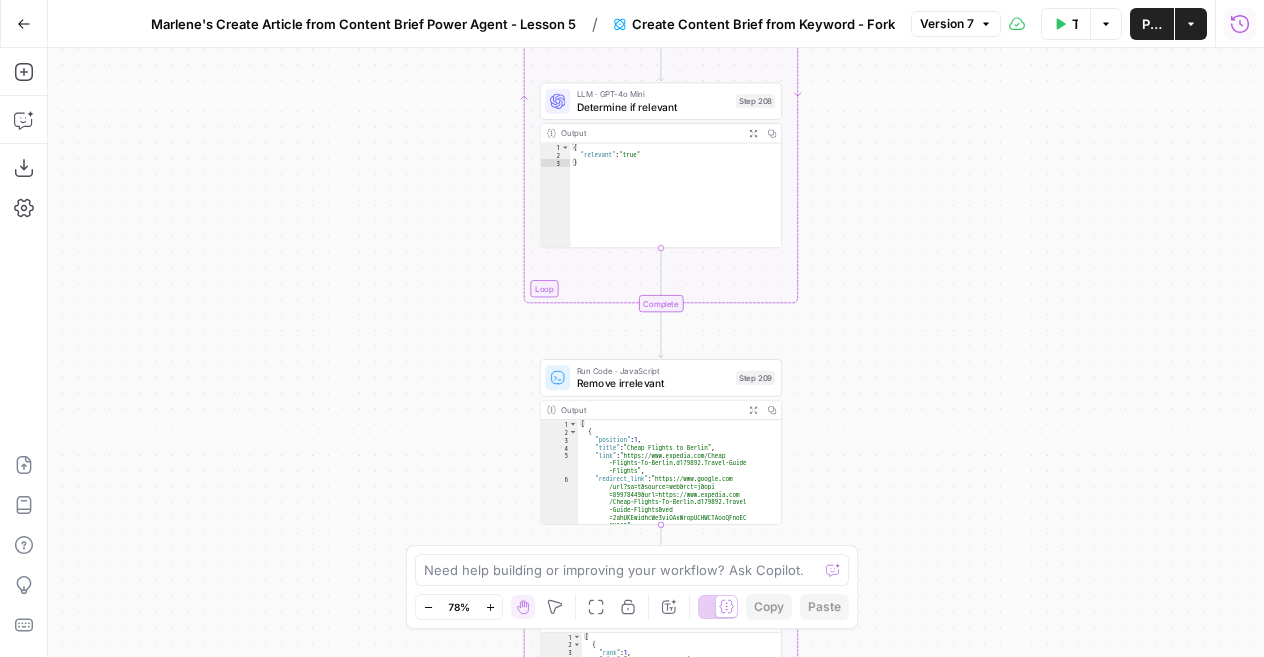 drag, startPoint x: 937, startPoint y: 213, endPoint x: 922, endPoint y: 588, distance: 375.29987 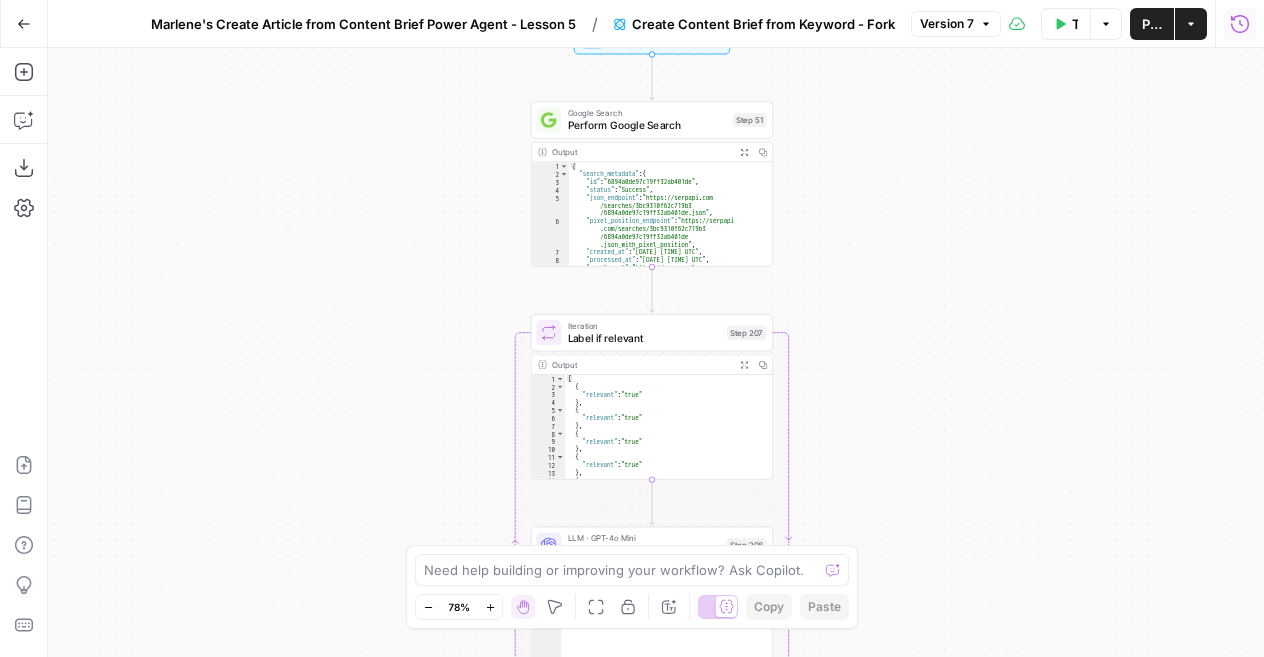drag, startPoint x: 930, startPoint y: 167, endPoint x: 915, endPoint y: 559, distance: 392.2869 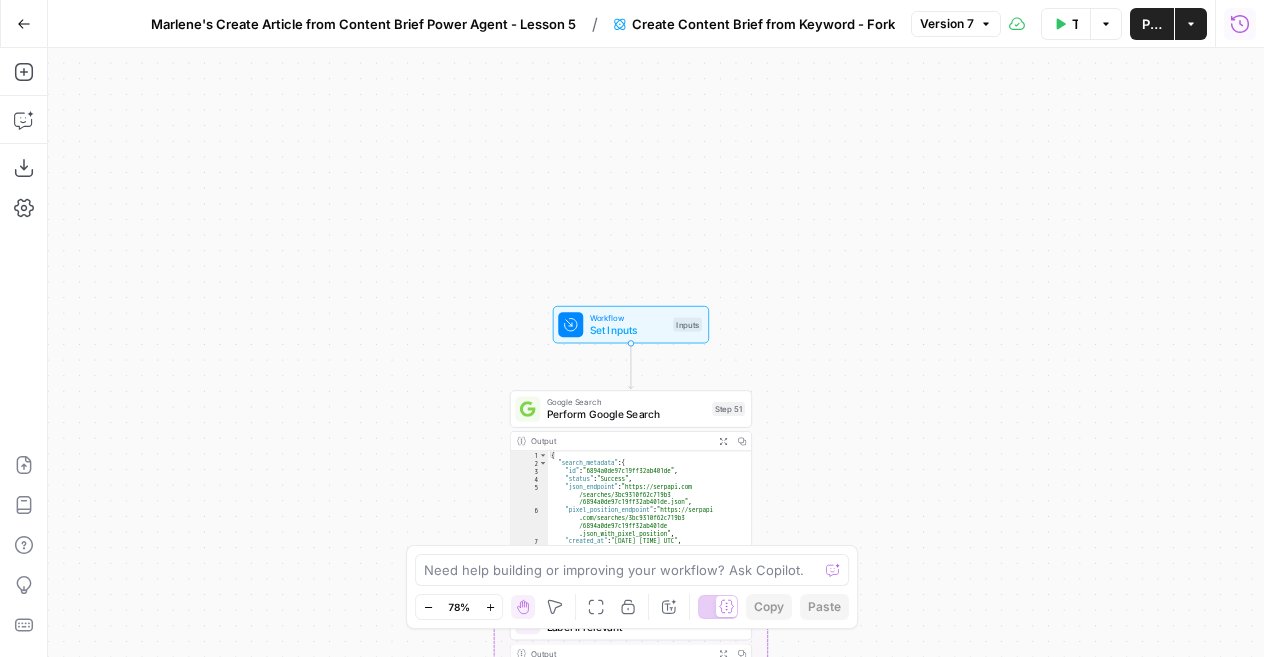 drag, startPoint x: 890, startPoint y: 258, endPoint x: 869, endPoint y: 547, distance: 289.76196 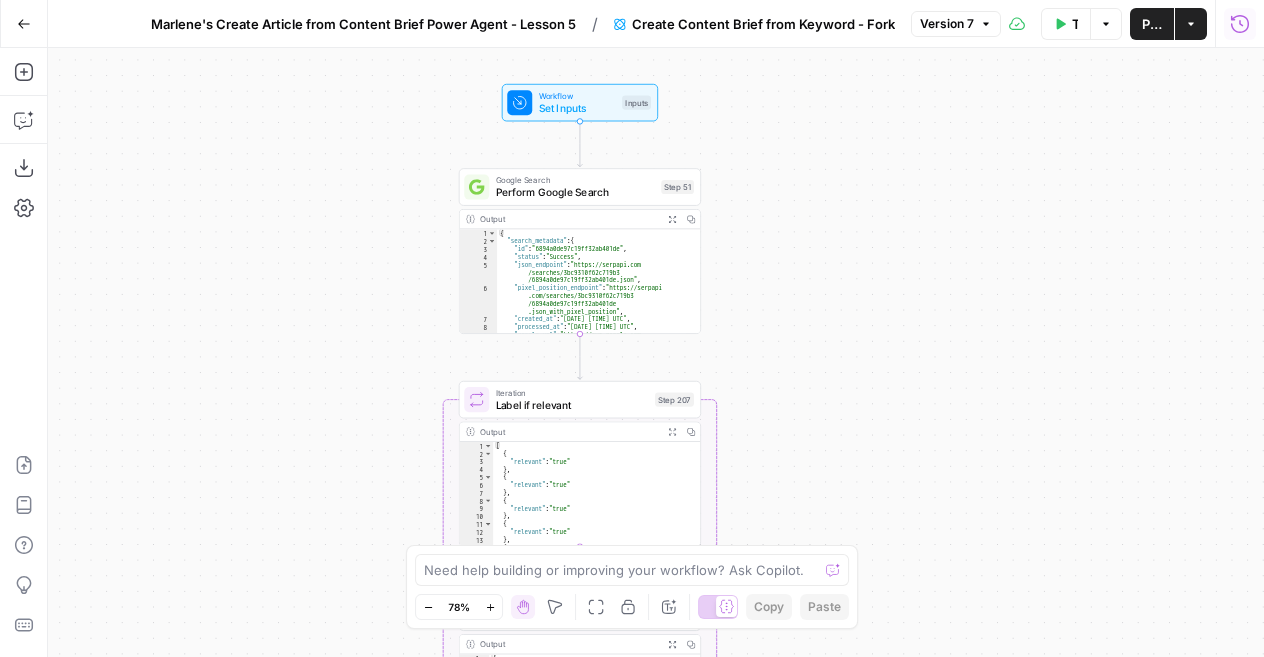 drag, startPoint x: 951, startPoint y: 313, endPoint x: 900, endPoint y: 90, distance: 228.7575 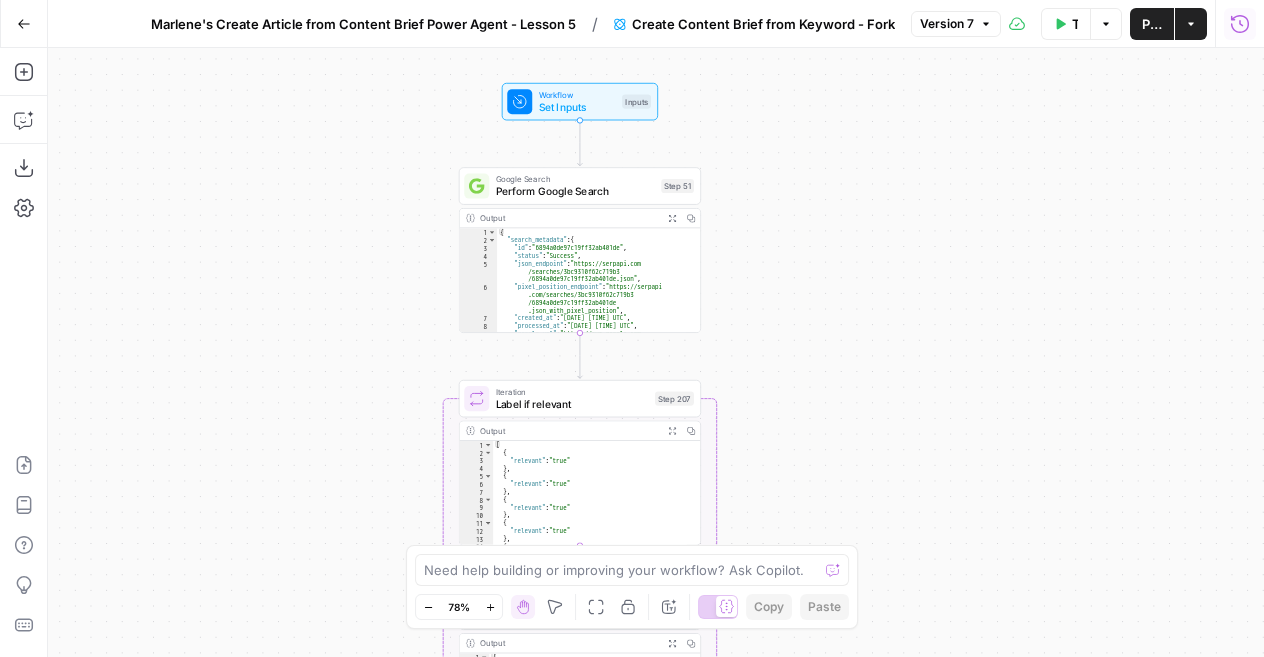 click on "Actions" at bounding box center [1191, 24] 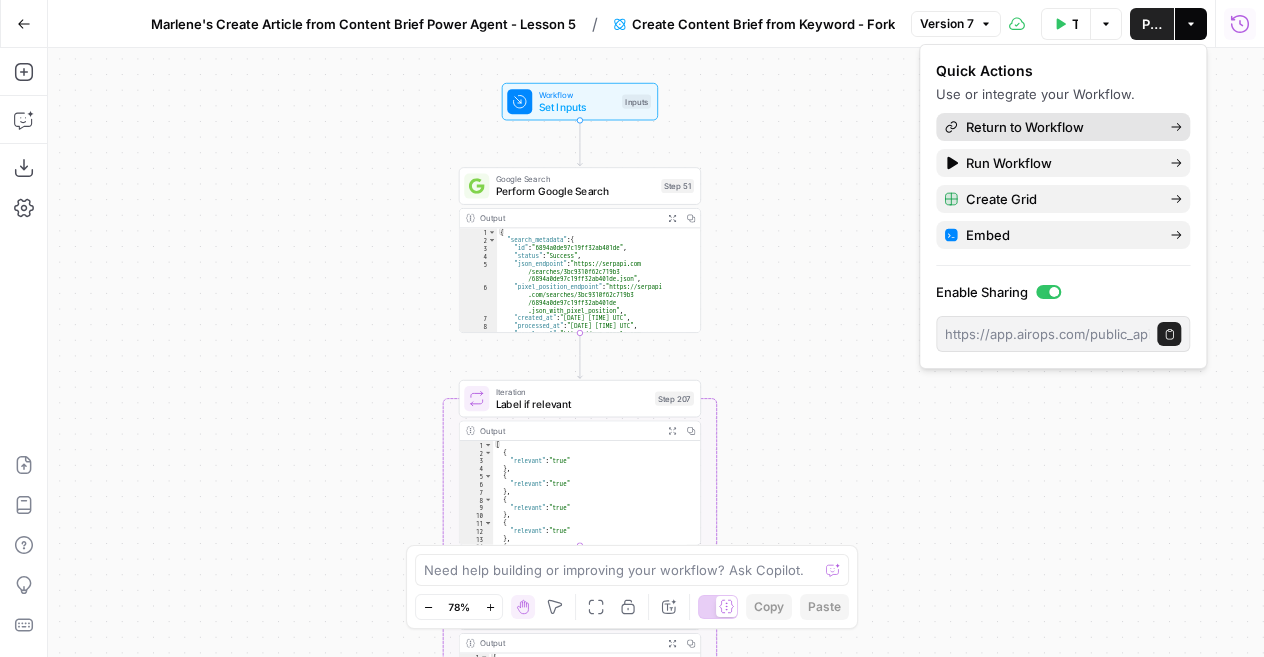 click on "Return to Workflow" at bounding box center (1060, 127) 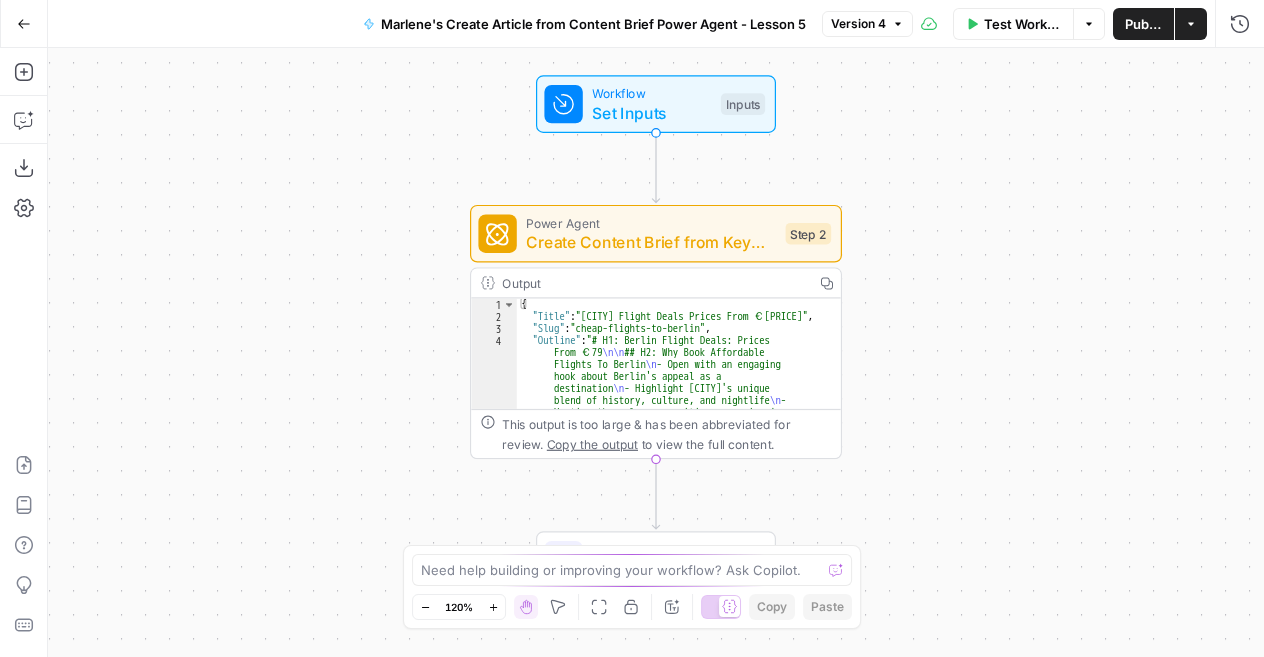 click on "Actions" at bounding box center [1191, 24] 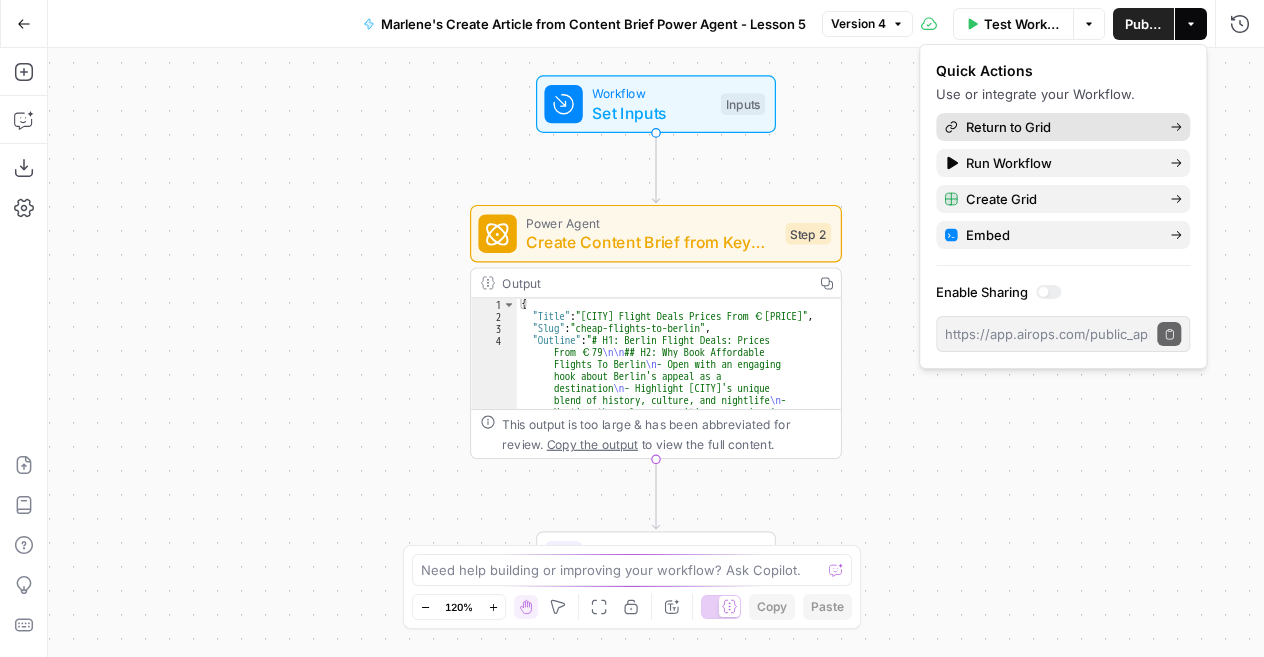 click on "Return to Grid" at bounding box center [1060, 127] 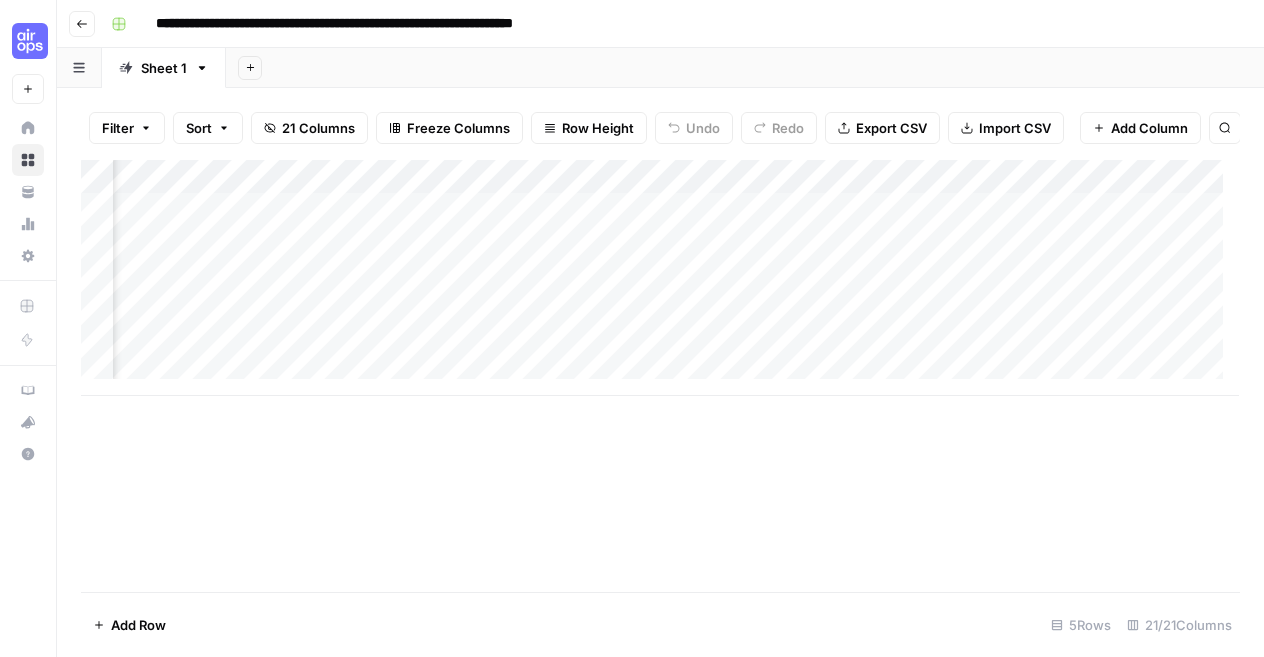 scroll, scrollTop: 0, scrollLeft: 2890, axis: horizontal 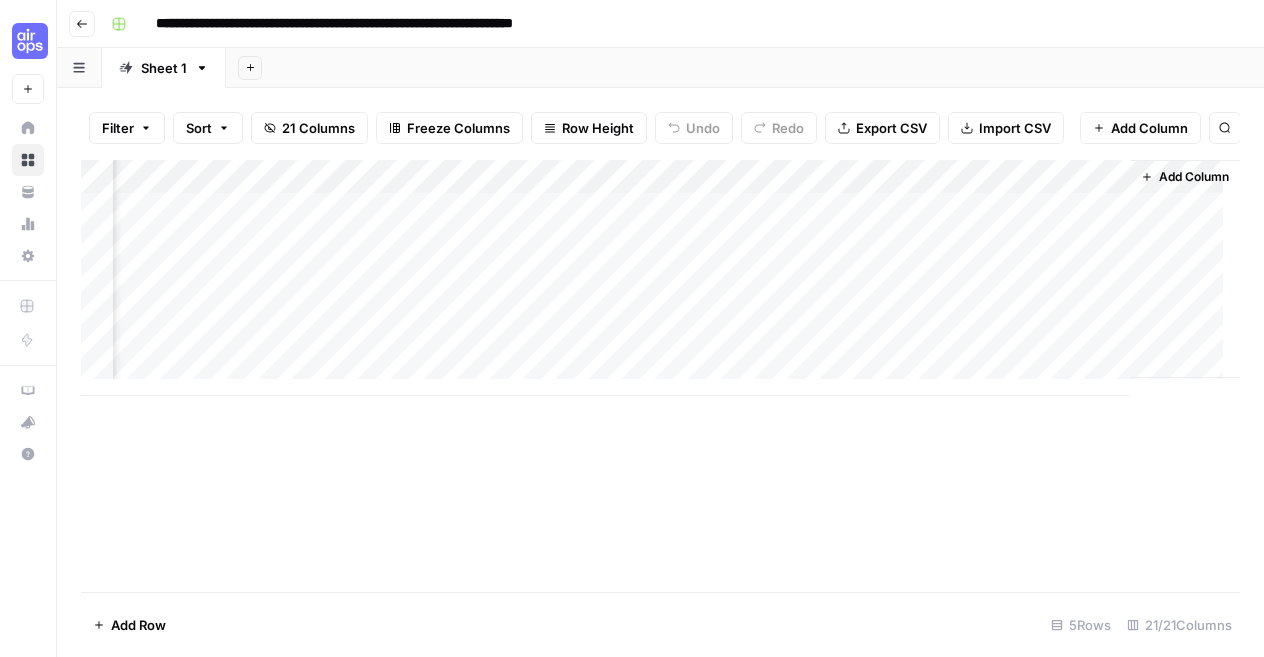 click on "Add Column" at bounding box center (660, 278) 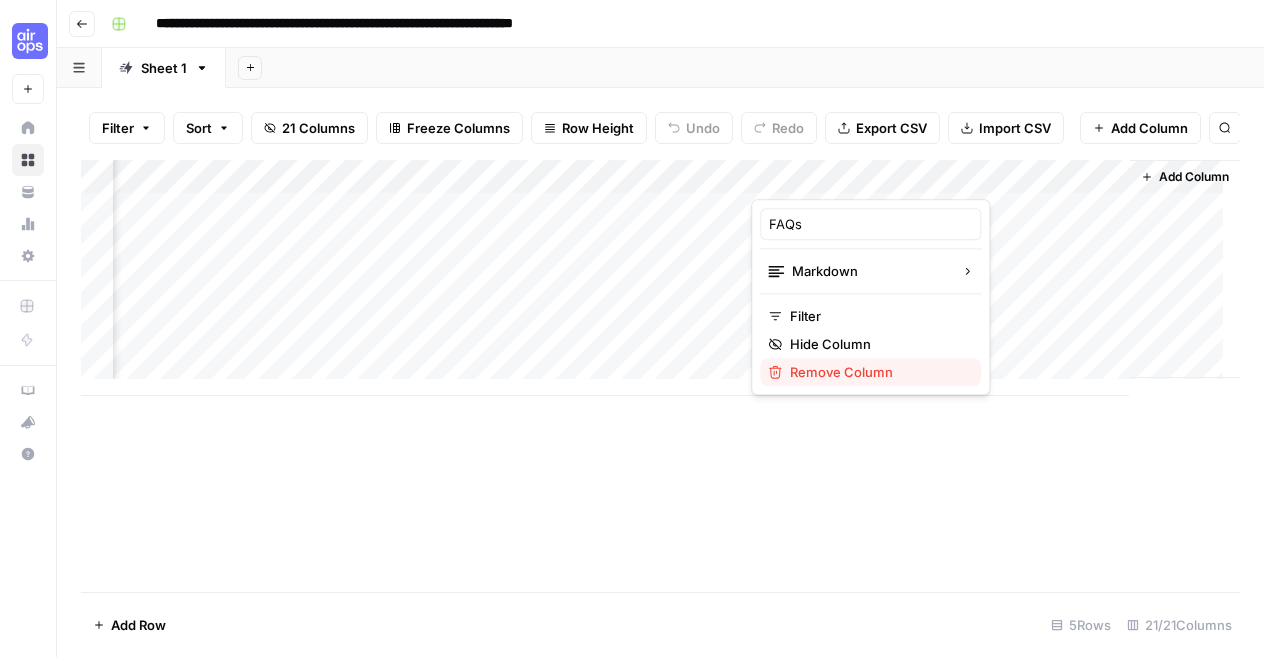 click on "Remove Column" at bounding box center (877, 372) 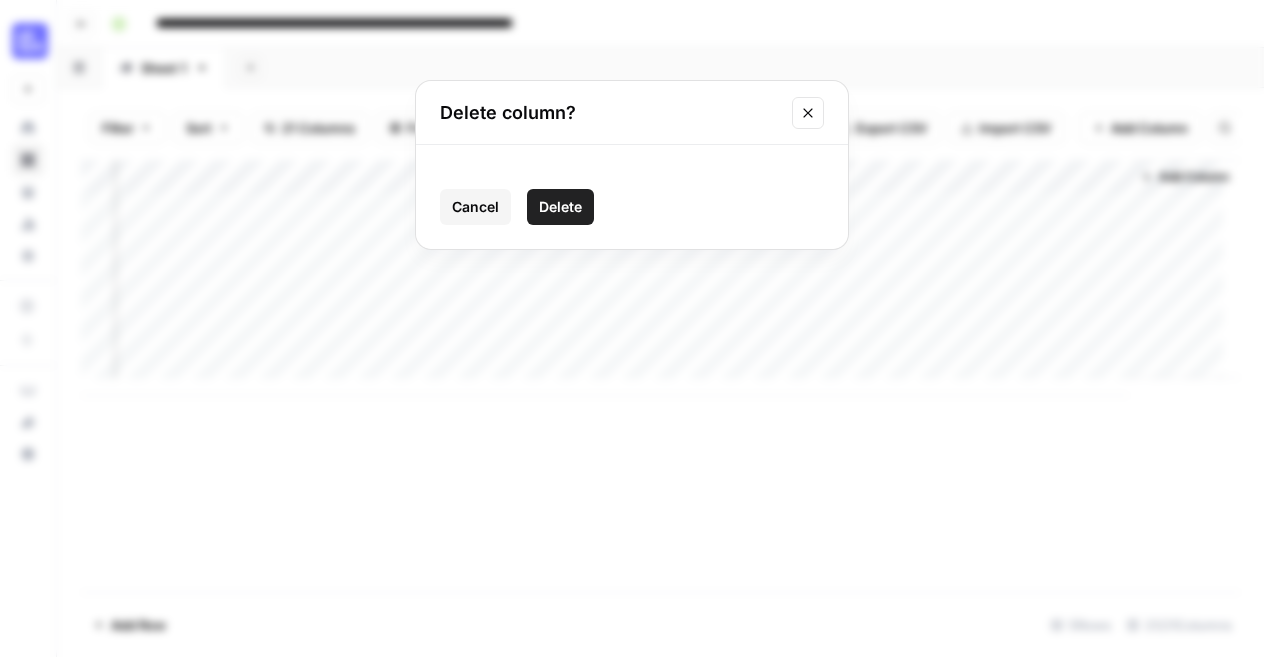 click on "Delete" at bounding box center (560, 207) 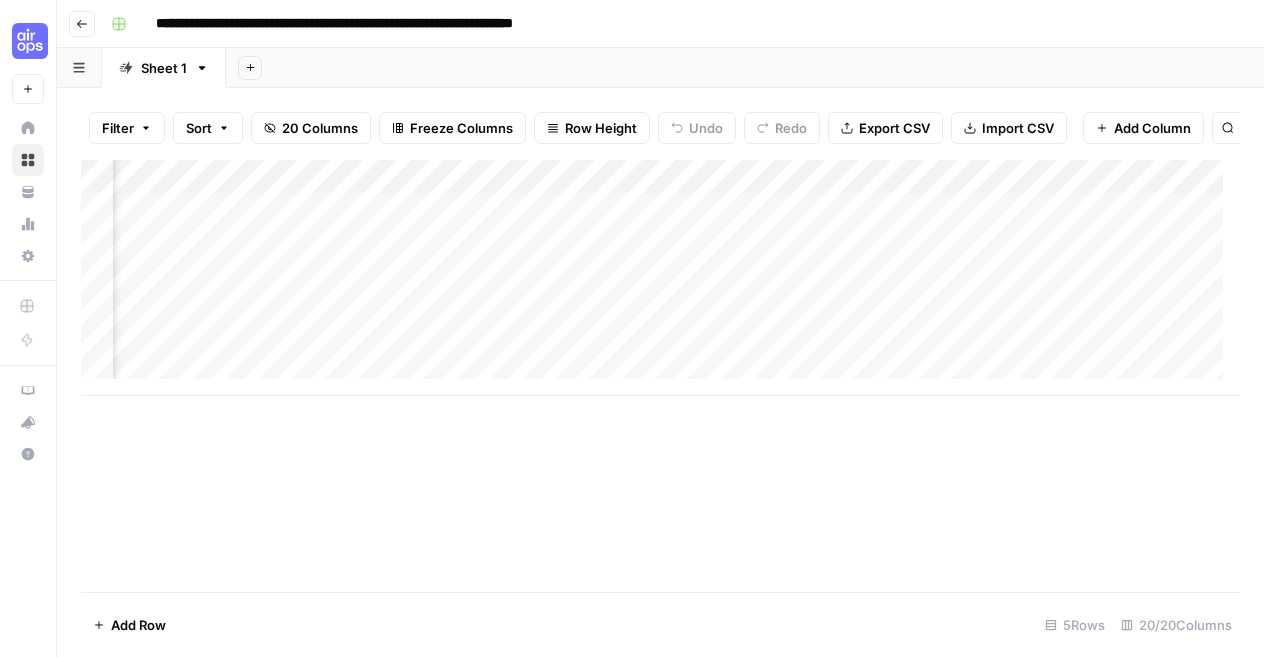 scroll, scrollTop: 0, scrollLeft: 1281, axis: horizontal 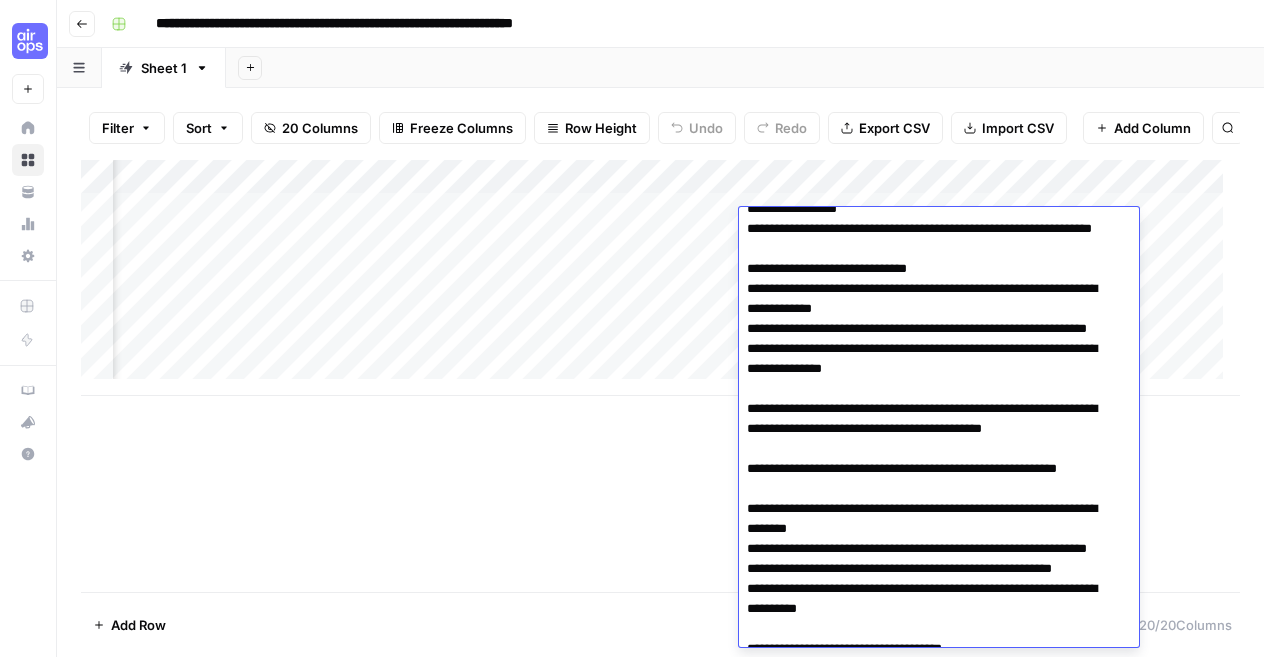 click on "Add Column" at bounding box center [660, 376] 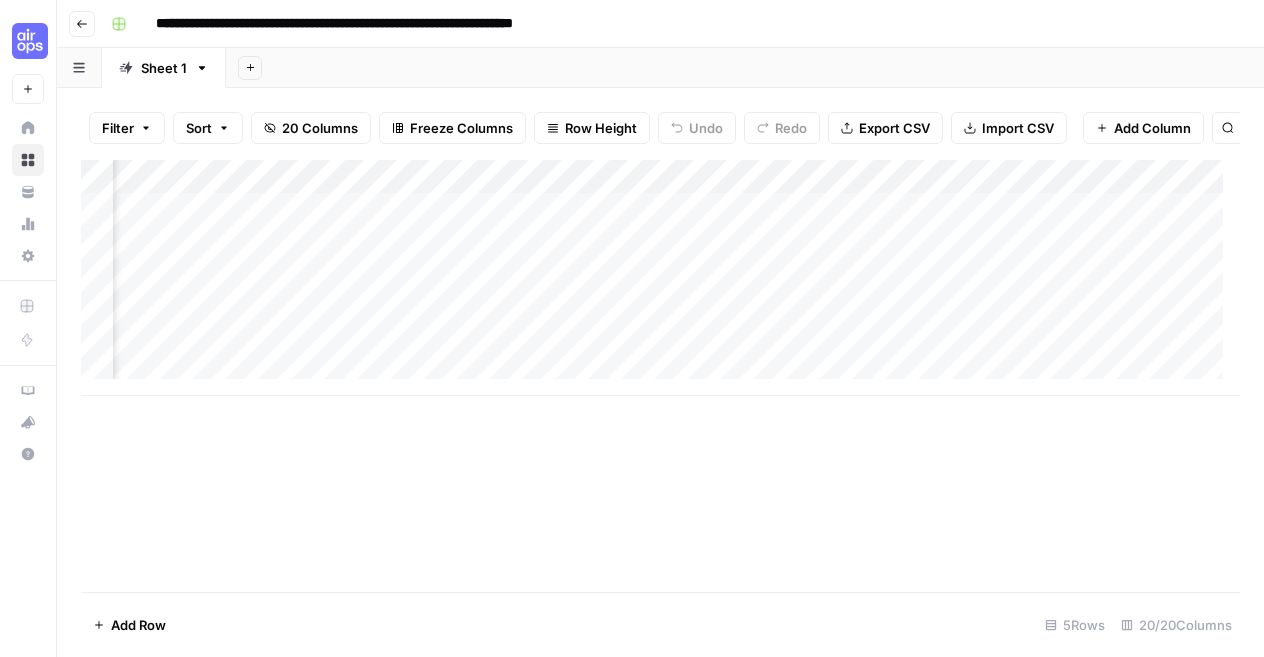 scroll, scrollTop: 0, scrollLeft: 1538, axis: horizontal 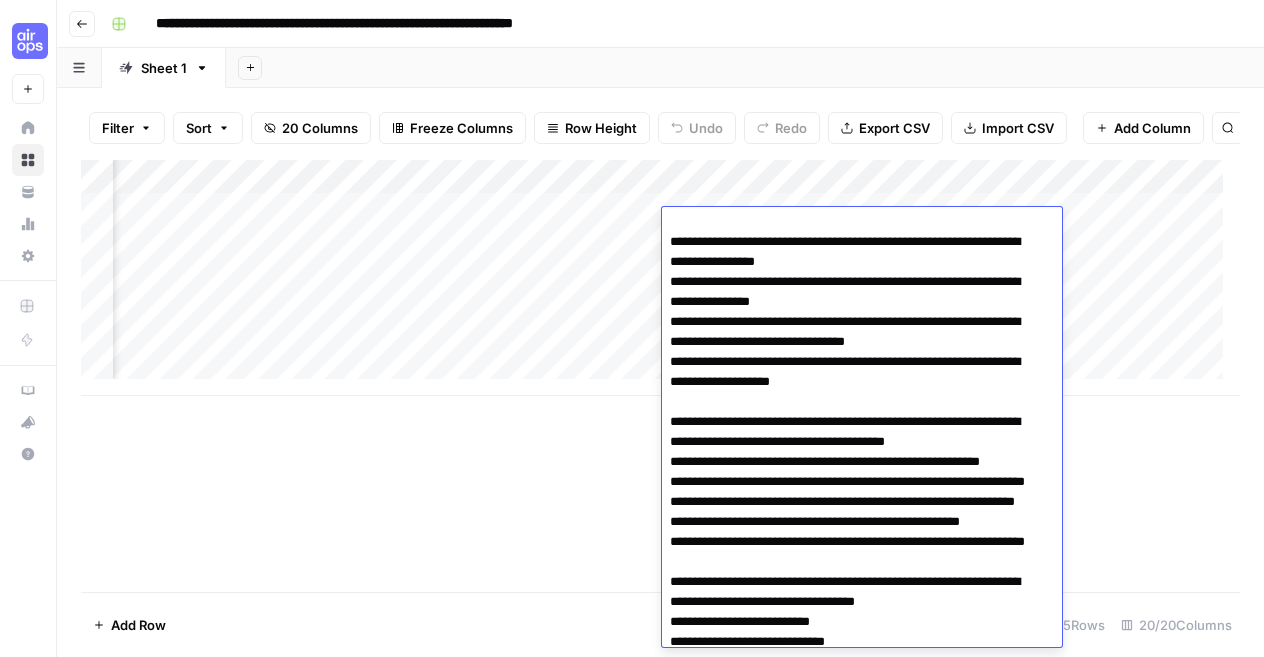 click on "Add Column" at bounding box center [660, 376] 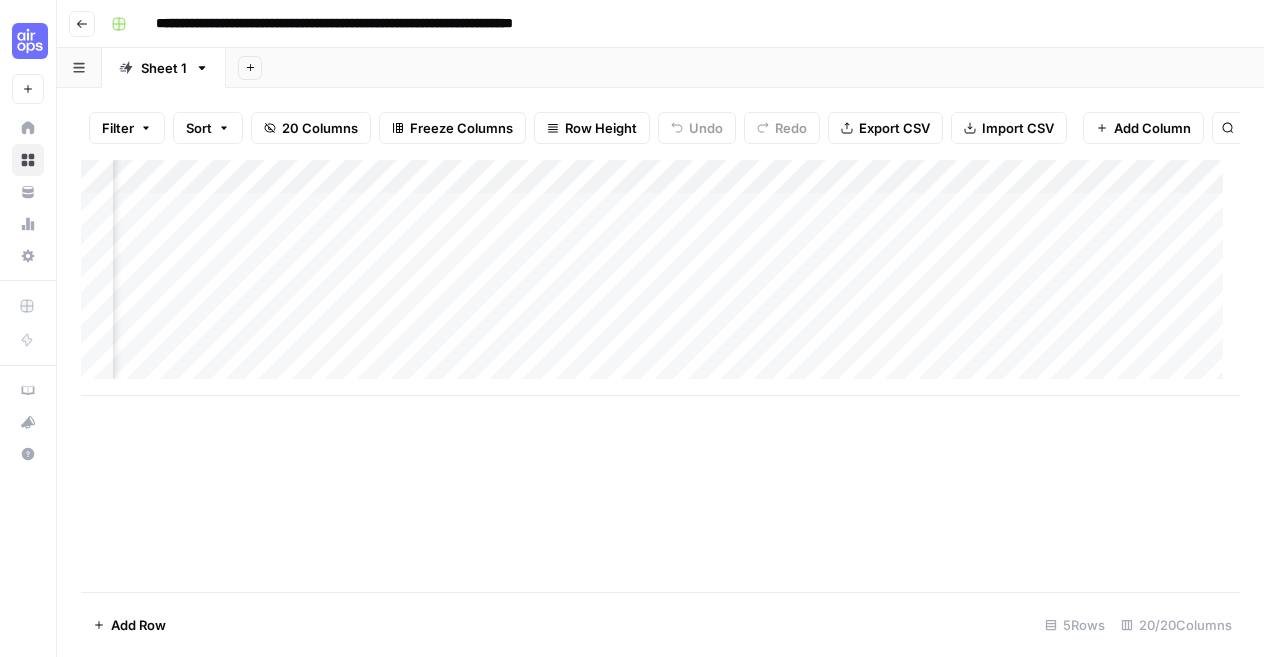 scroll, scrollTop: 0, scrollLeft: 2710, axis: horizontal 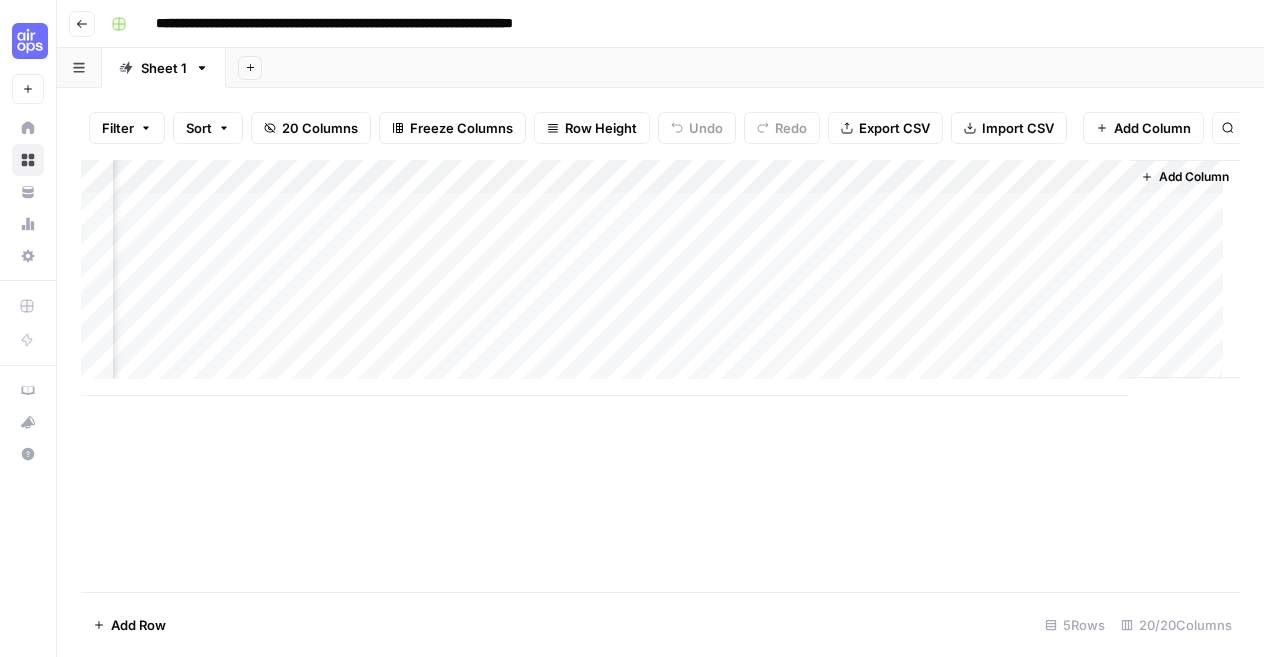 click on "Go back" at bounding box center [82, 24] 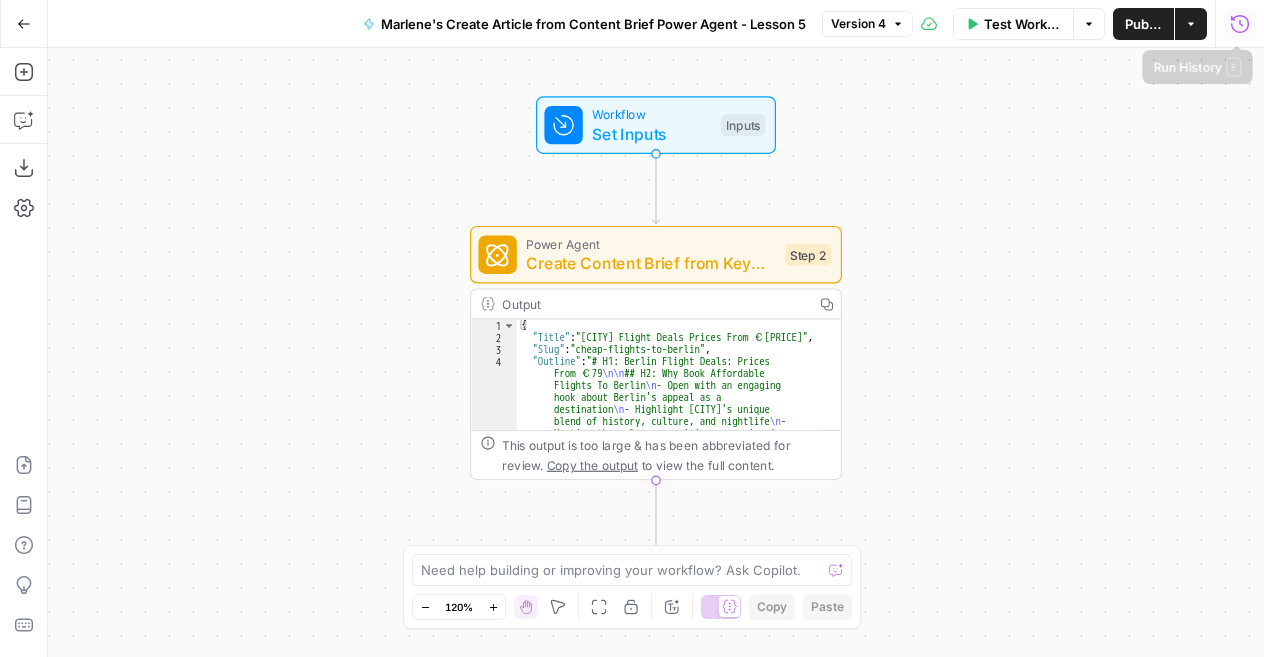 click 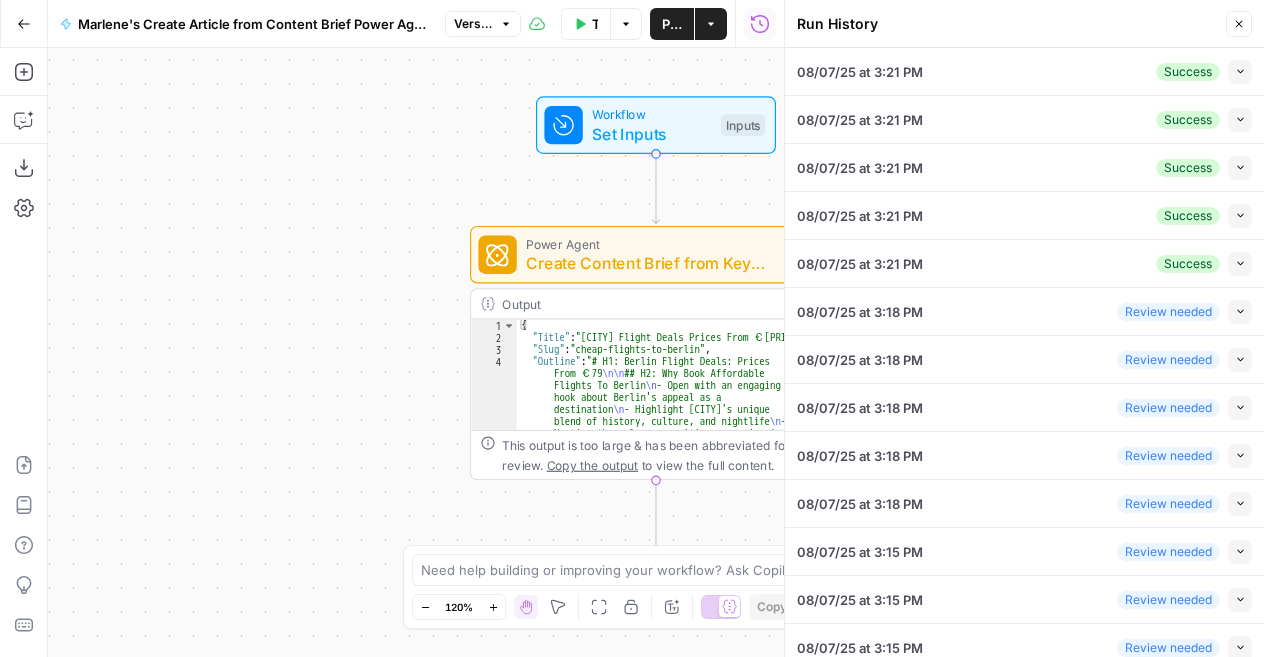 click on "Collapse" at bounding box center [1240, 72] 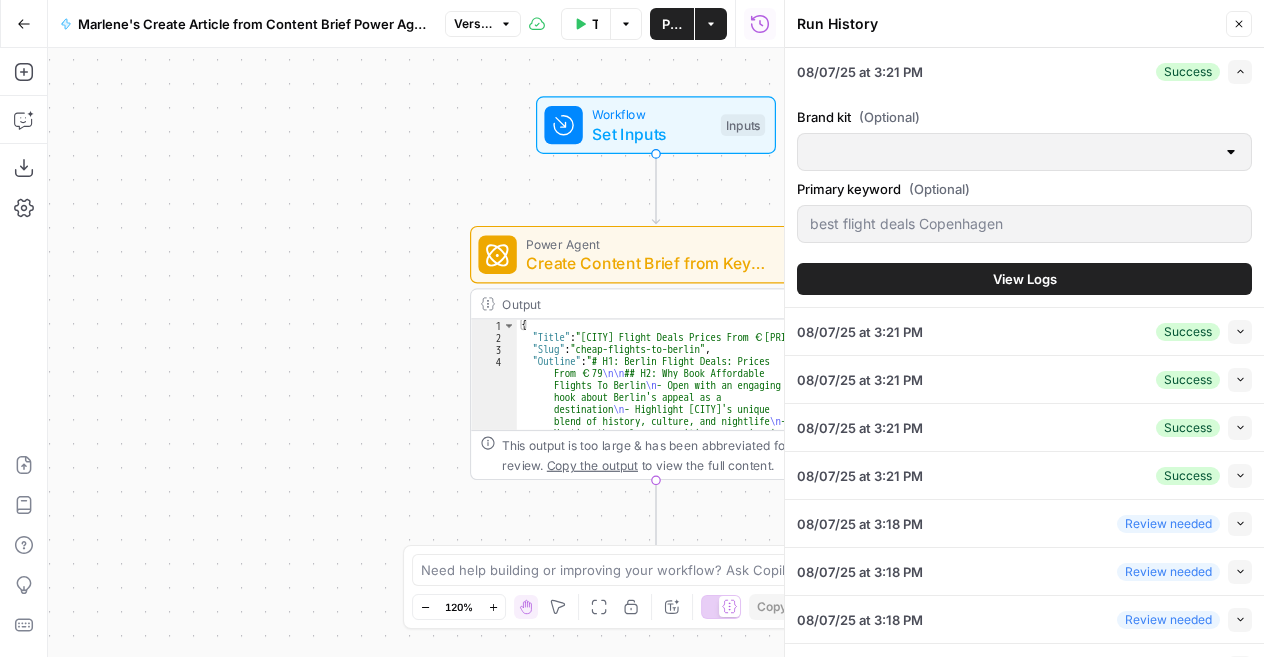 click on "View Logs" at bounding box center [1024, 279] 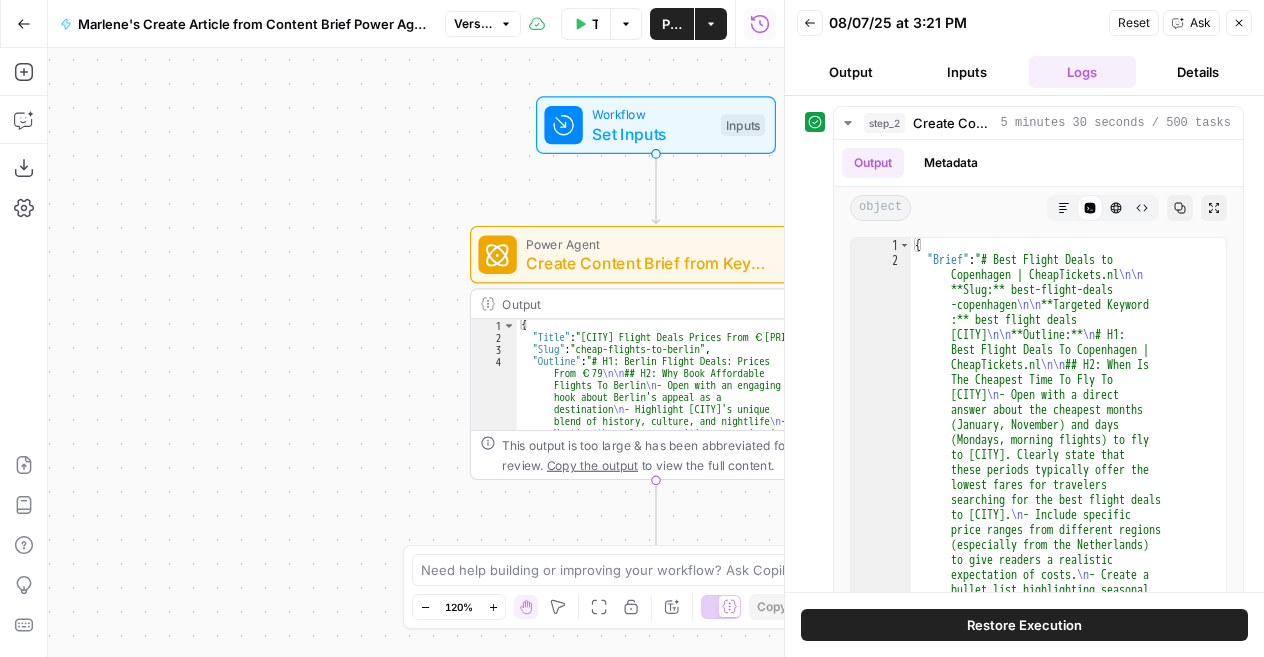 click 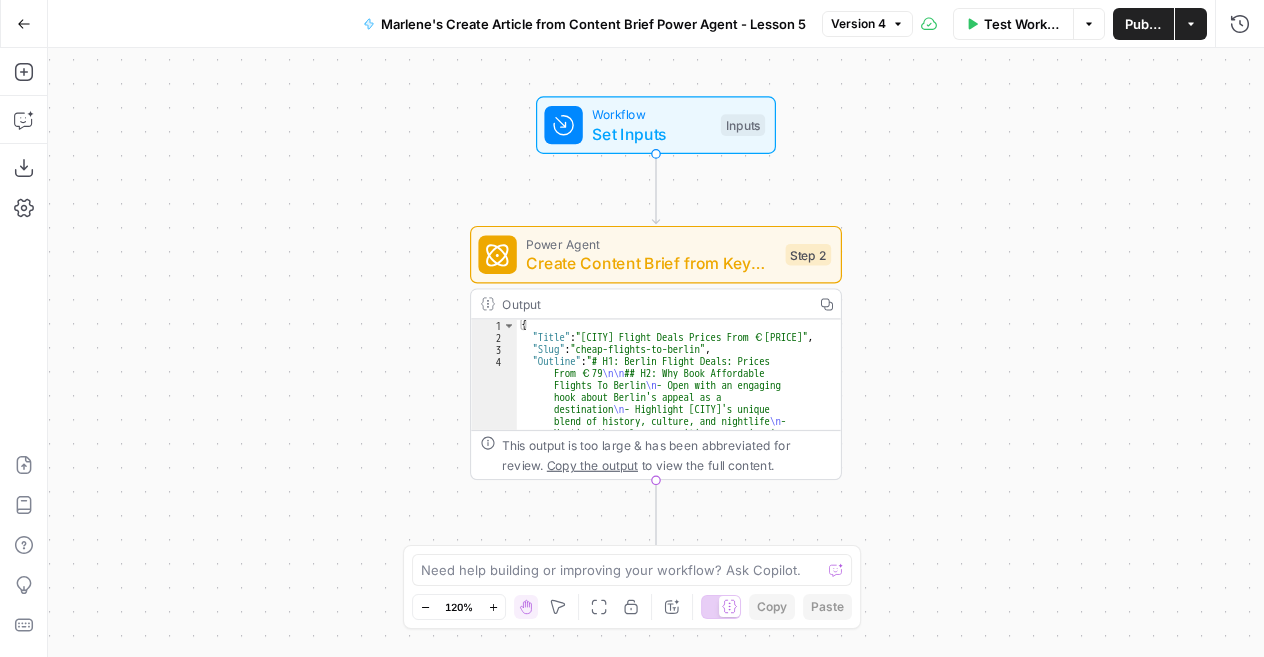 click on "Set Inputs" at bounding box center [651, 134] 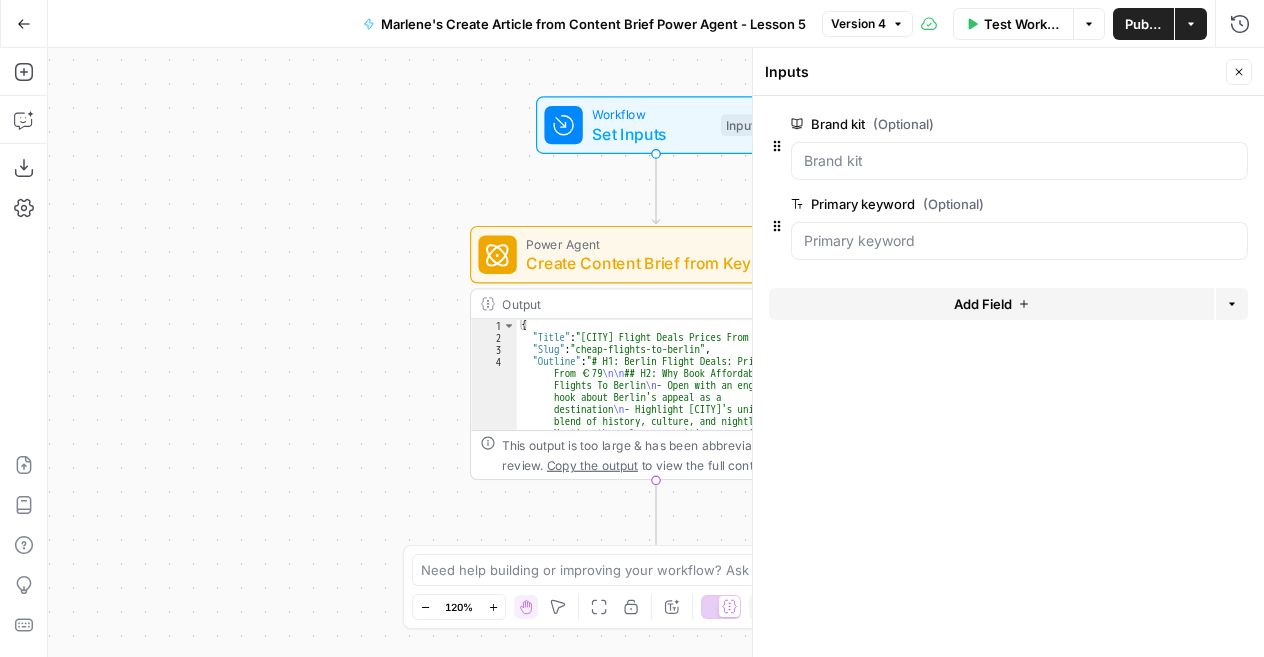 click on "Add Field" at bounding box center (991, 304) 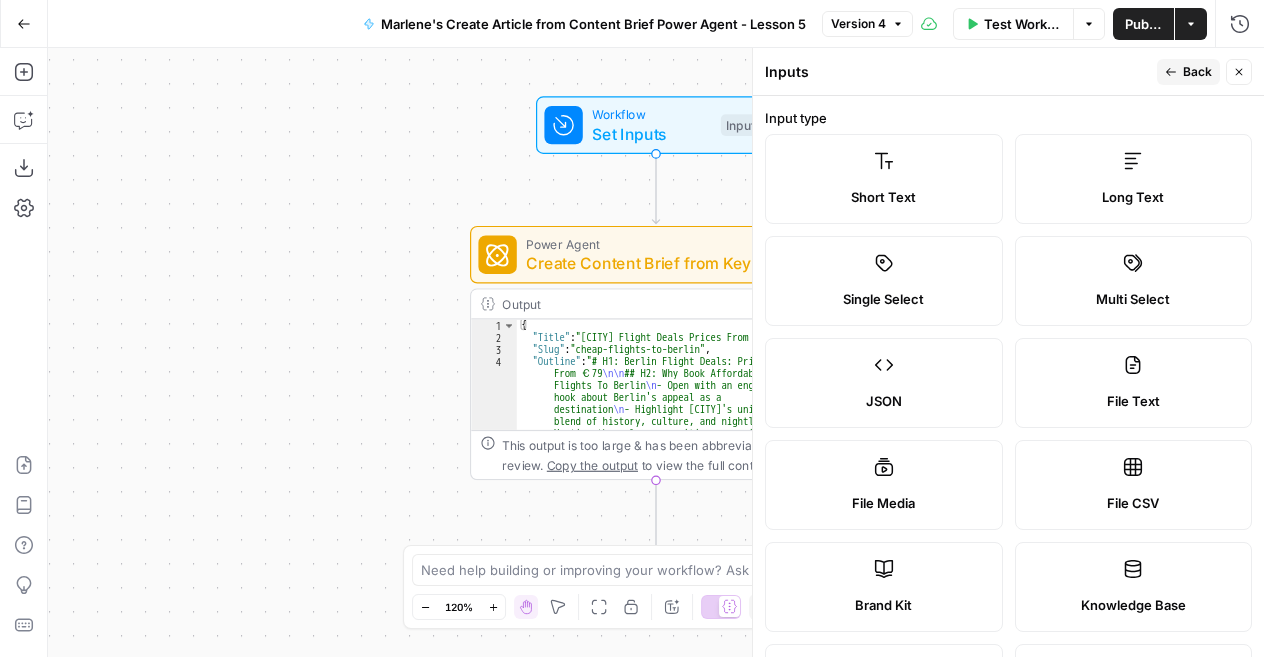 click on "Short Text" at bounding box center (884, 179) 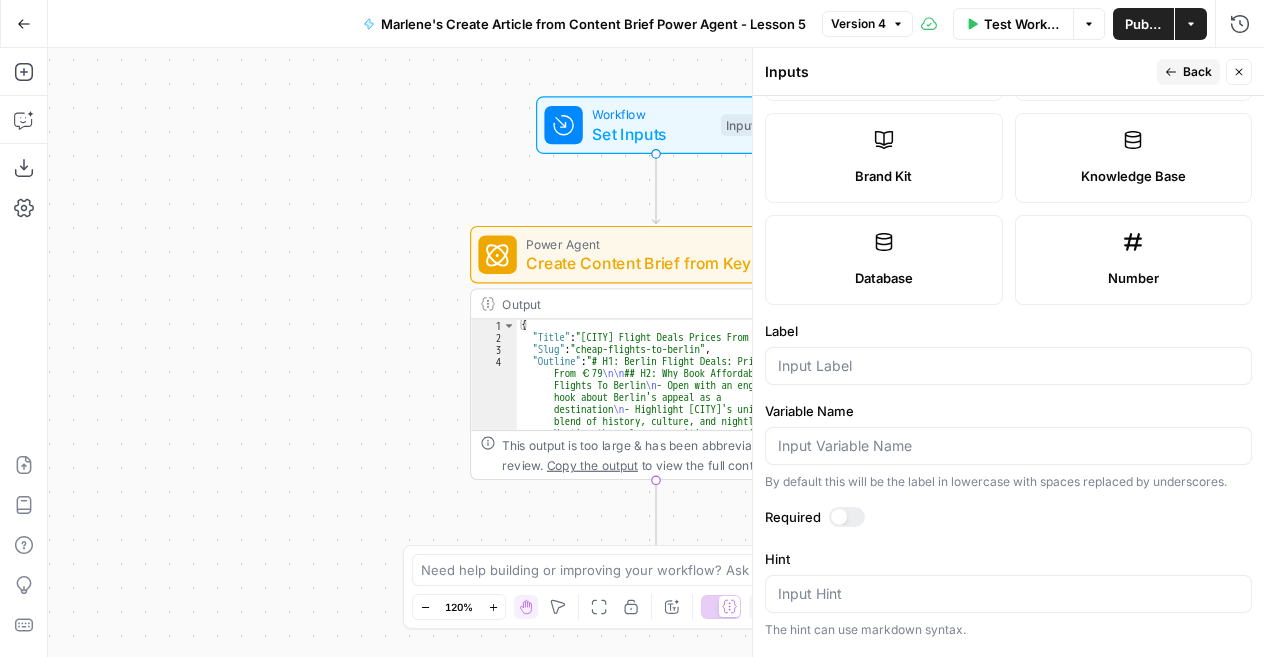 scroll, scrollTop: 456, scrollLeft: 0, axis: vertical 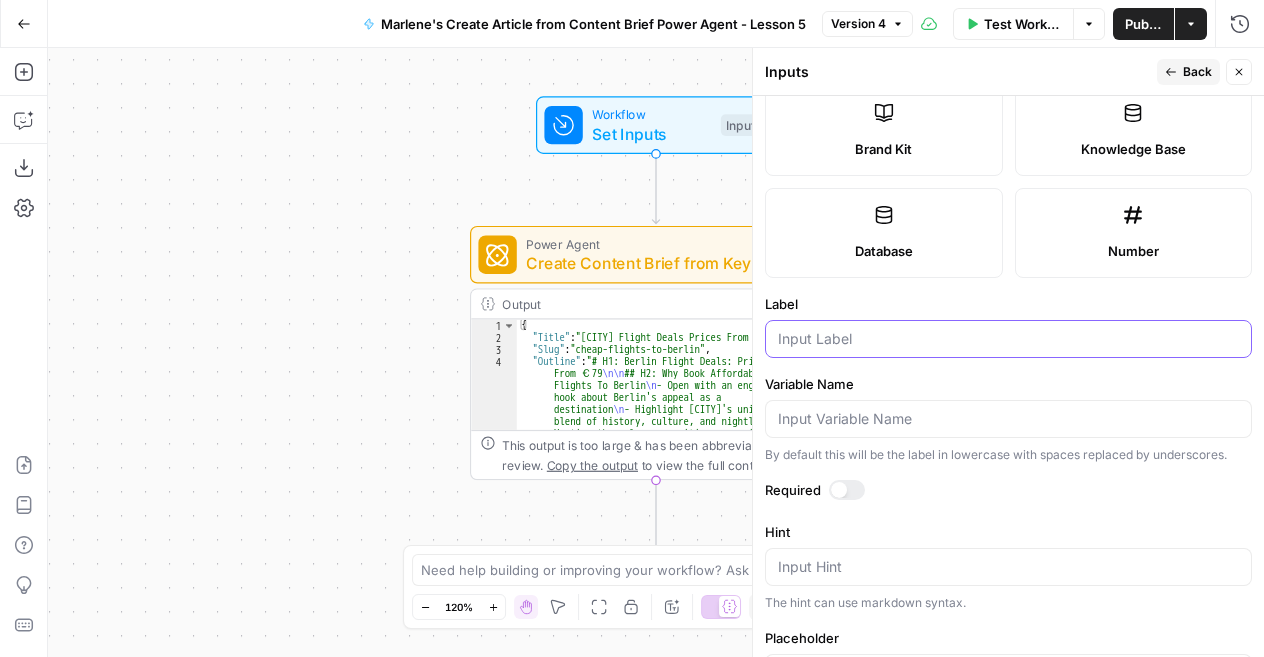 click on "Label" at bounding box center (1008, 339) 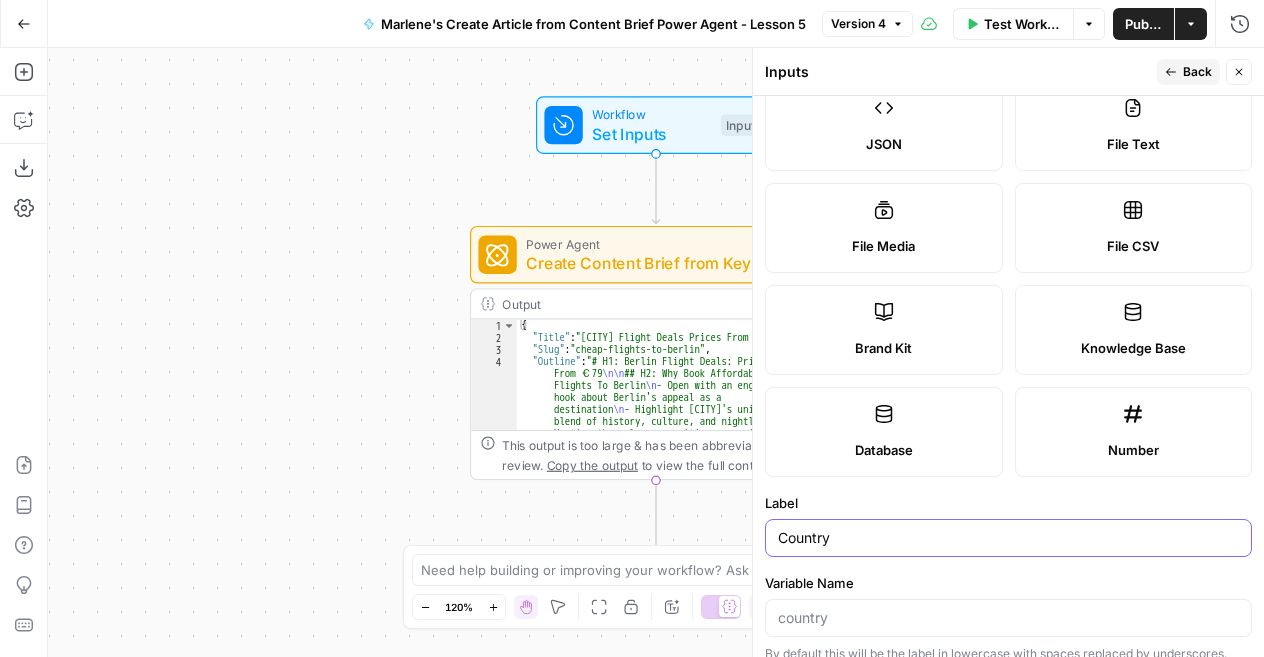 scroll, scrollTop: 243, scrollLeft: 0, axis: vertical 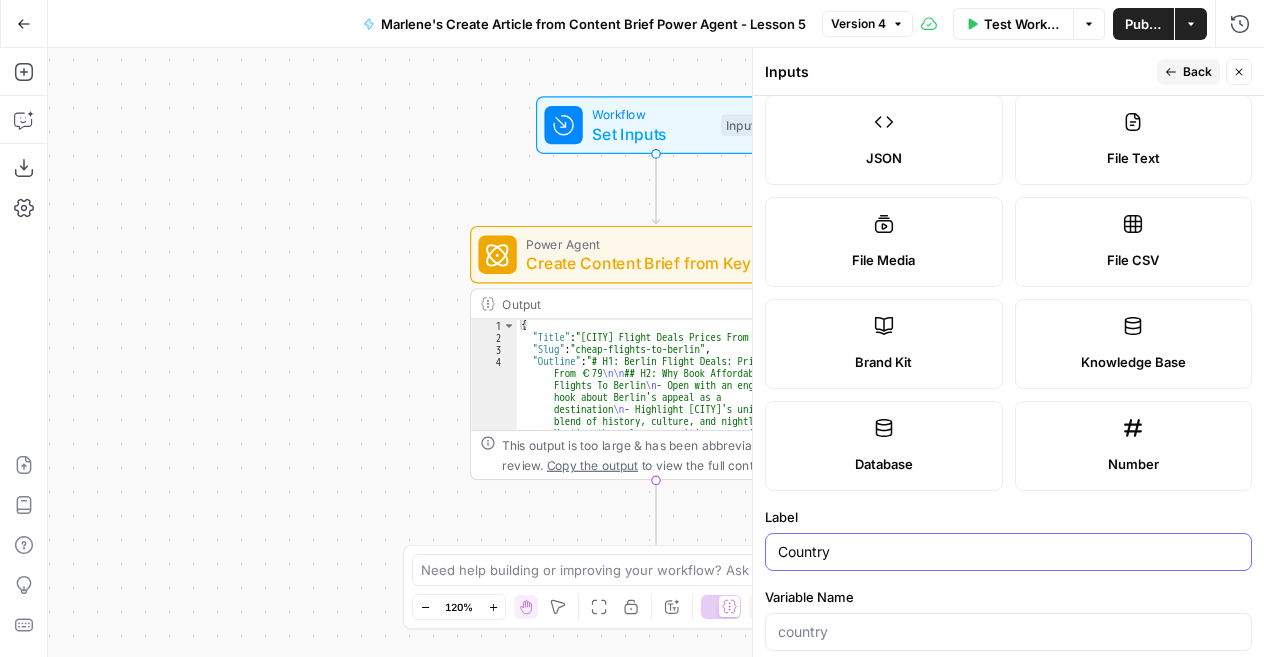 type on "Country" 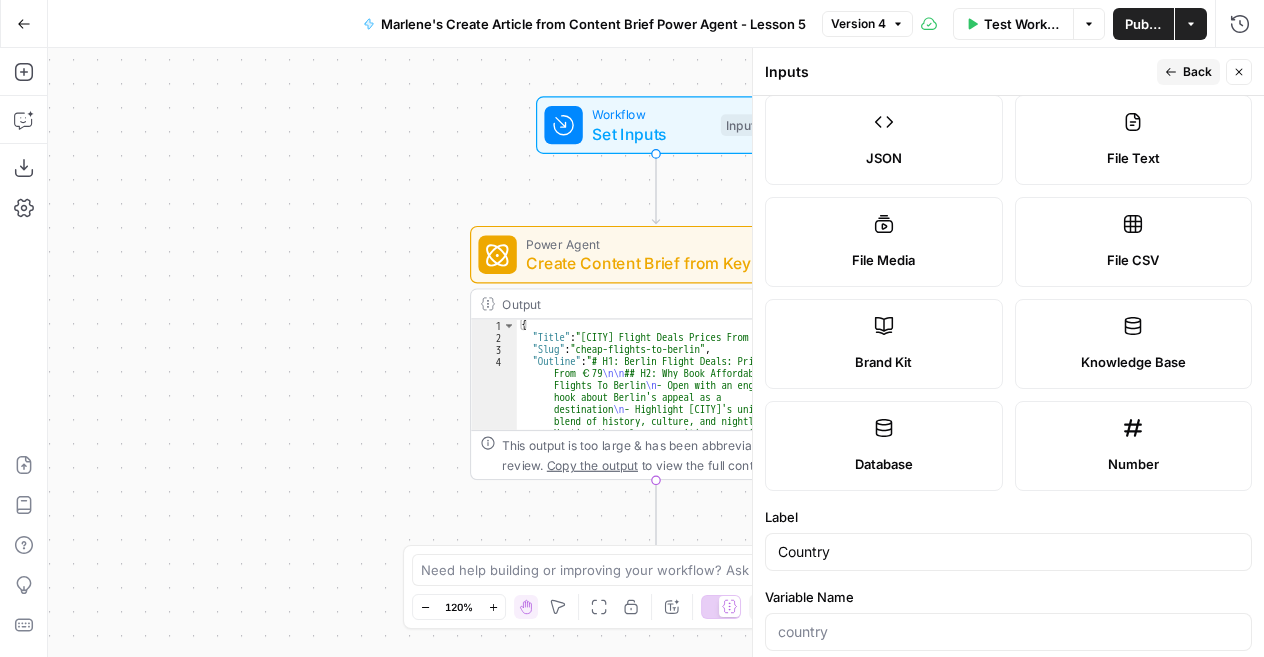 click 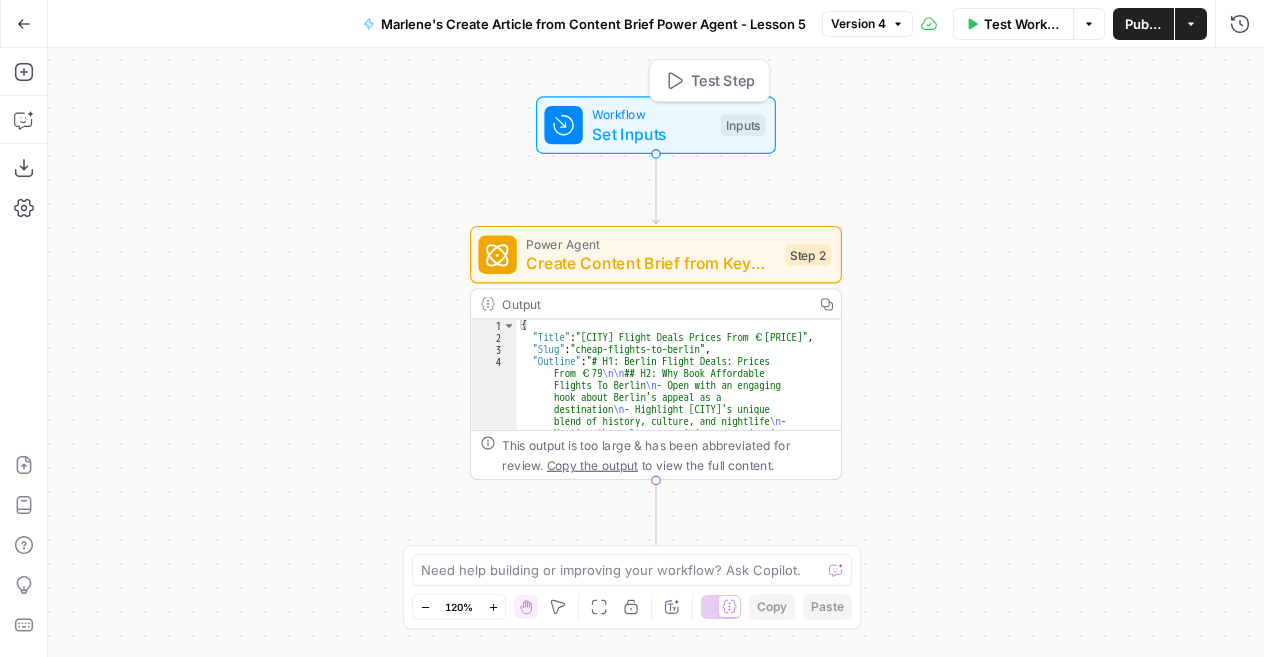 click on "Workflow" at bounding box center (651, 114) 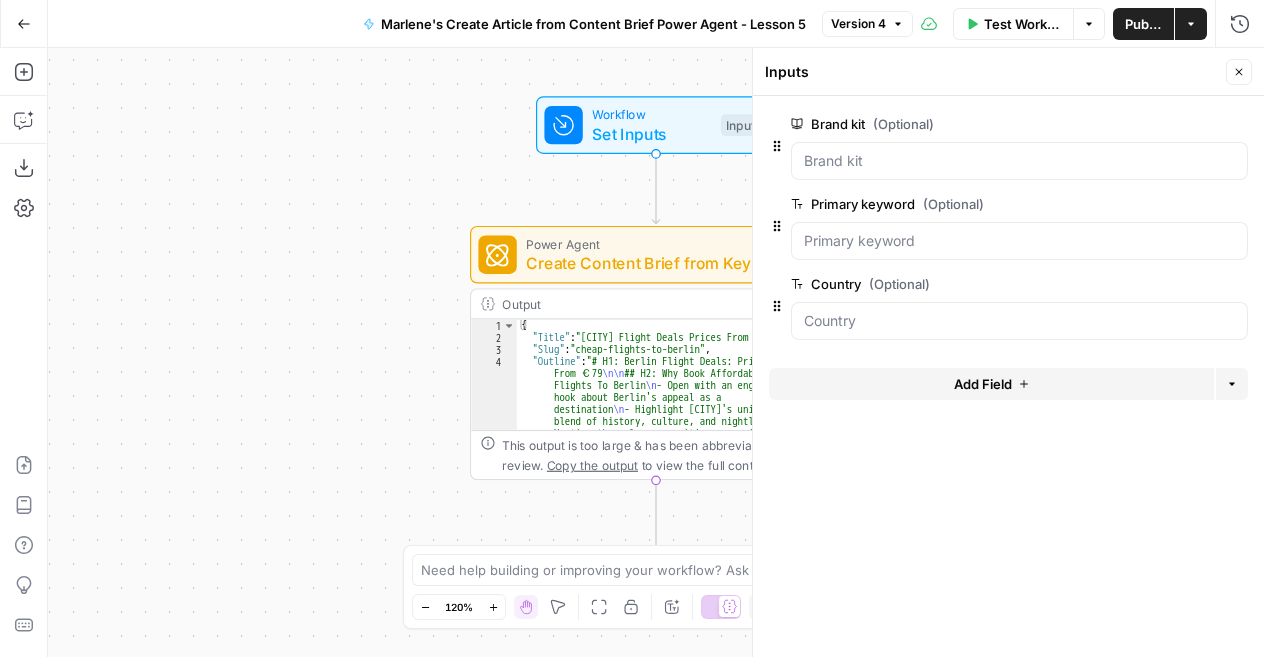 click on "Add Field" at bounding box center [983, 384] 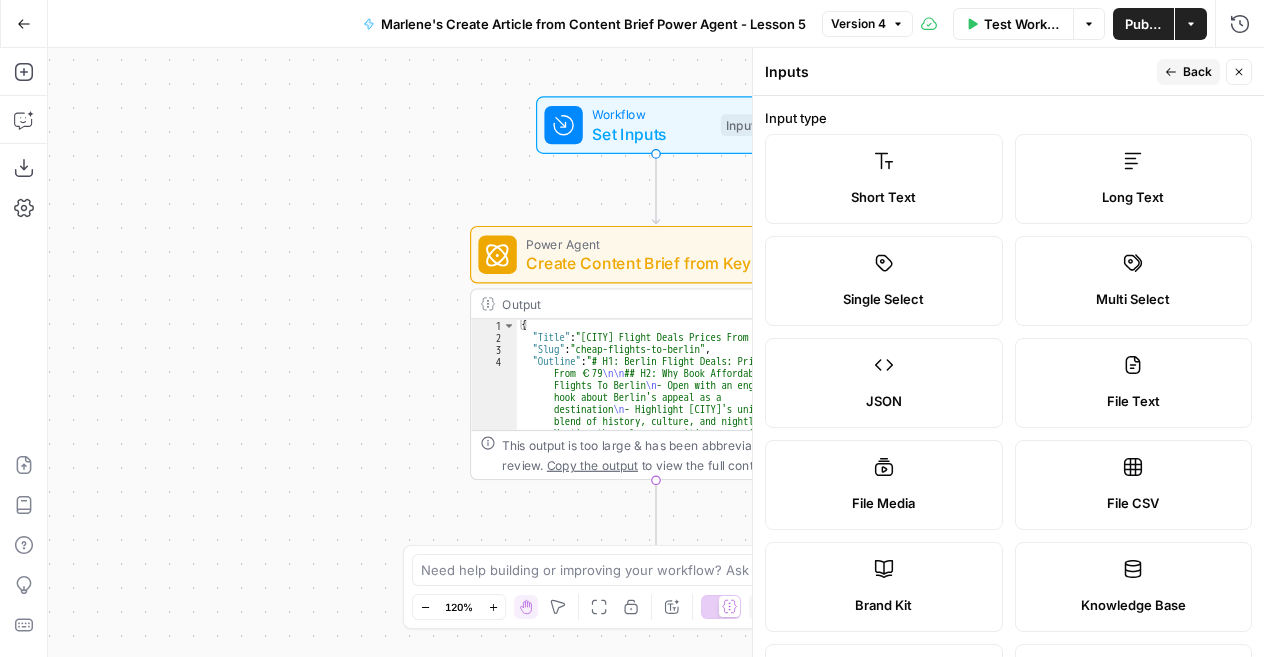 click on "Short Text" at bounding box center (884, 197) 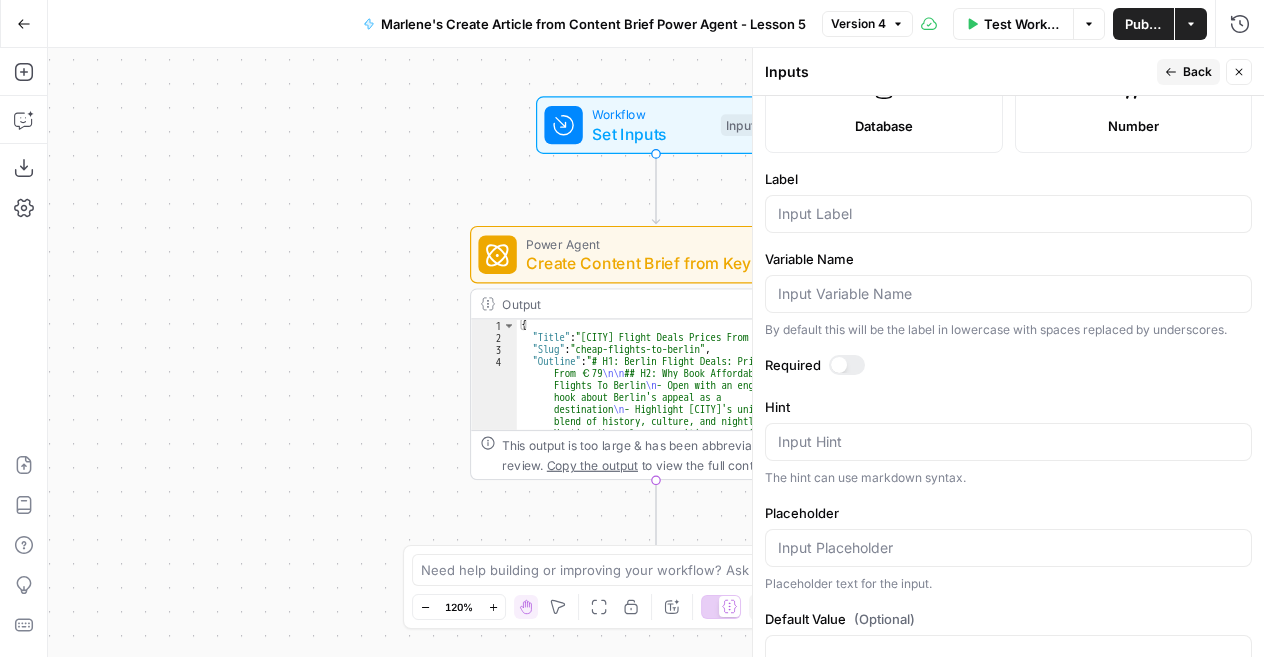 scroll, scrollTop: 584, scrollLeft: 0, axis: vertical 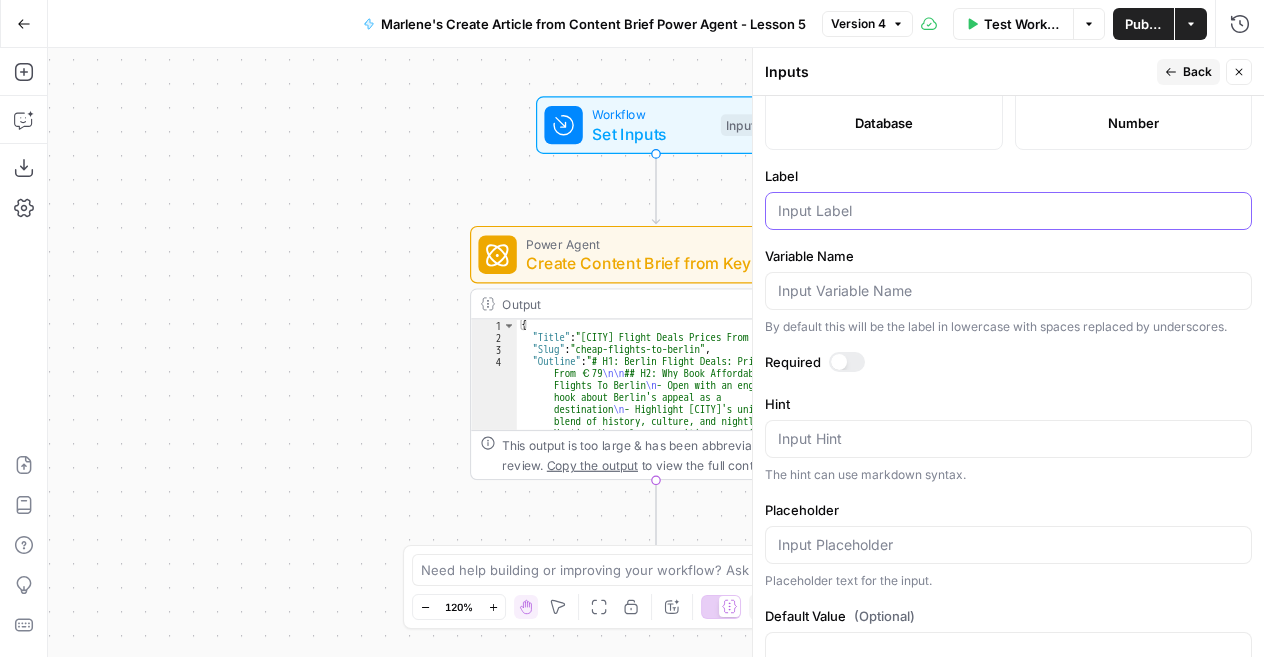 click on "Label" at bounding box center (1008, 211) 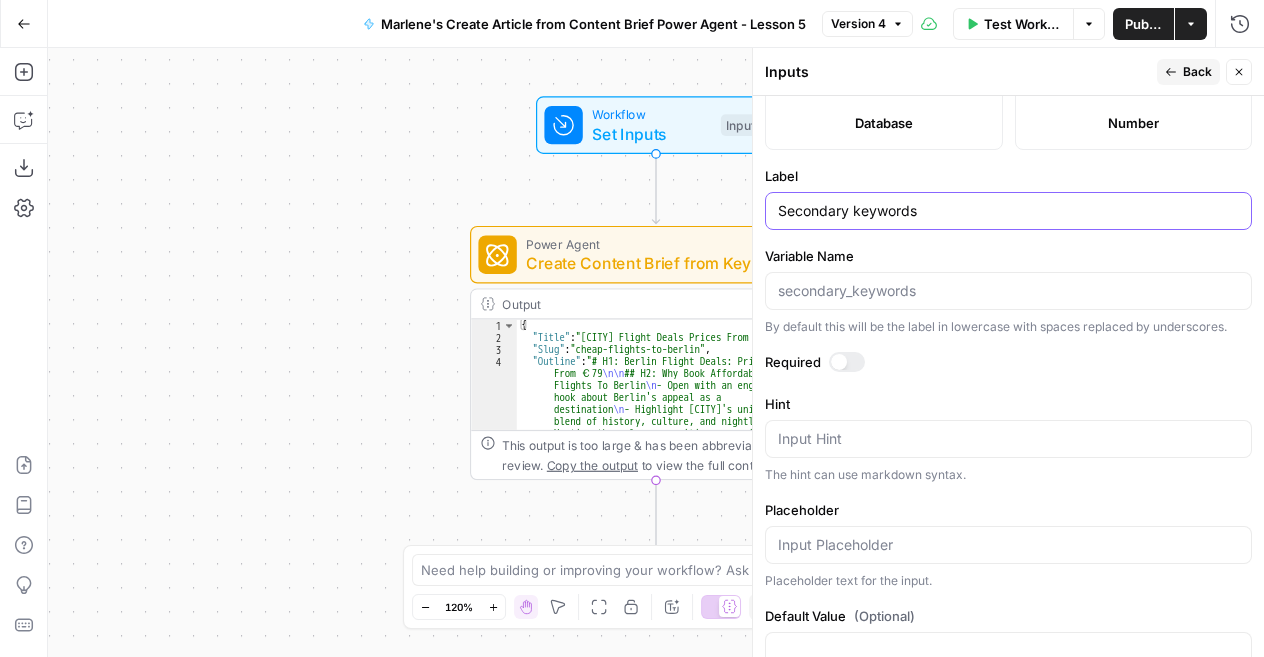 type on "Secondary keywords" 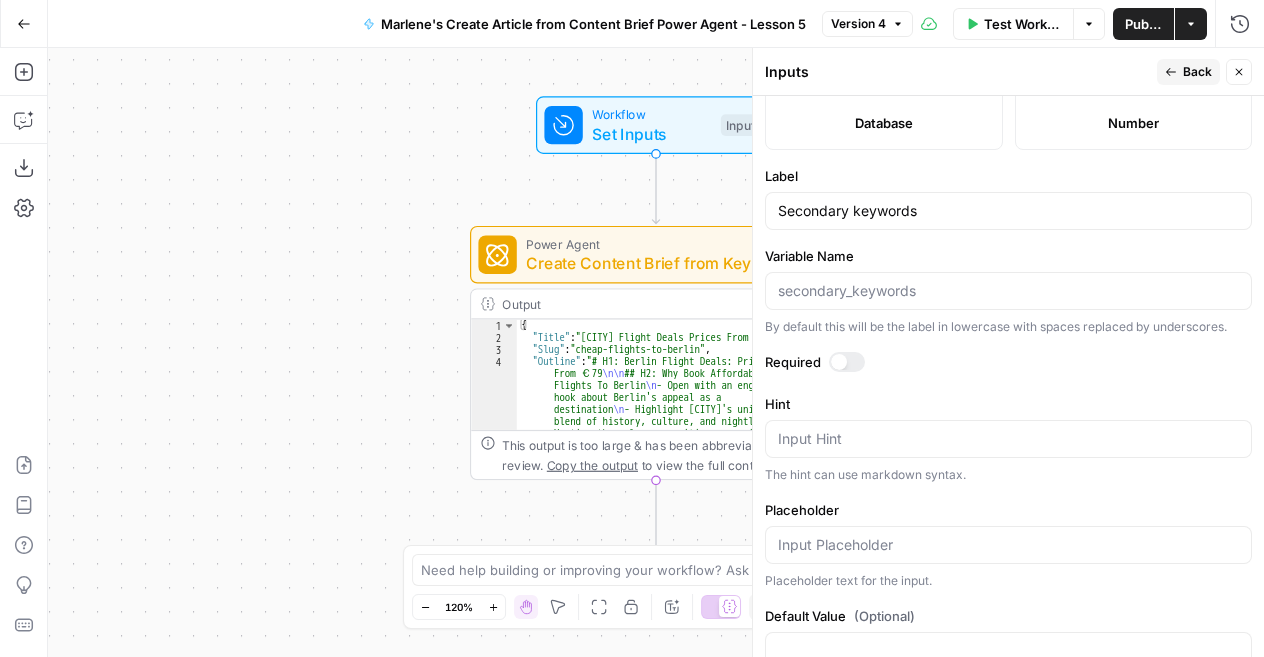 click on "Close" at bounding box center [1239, 72] 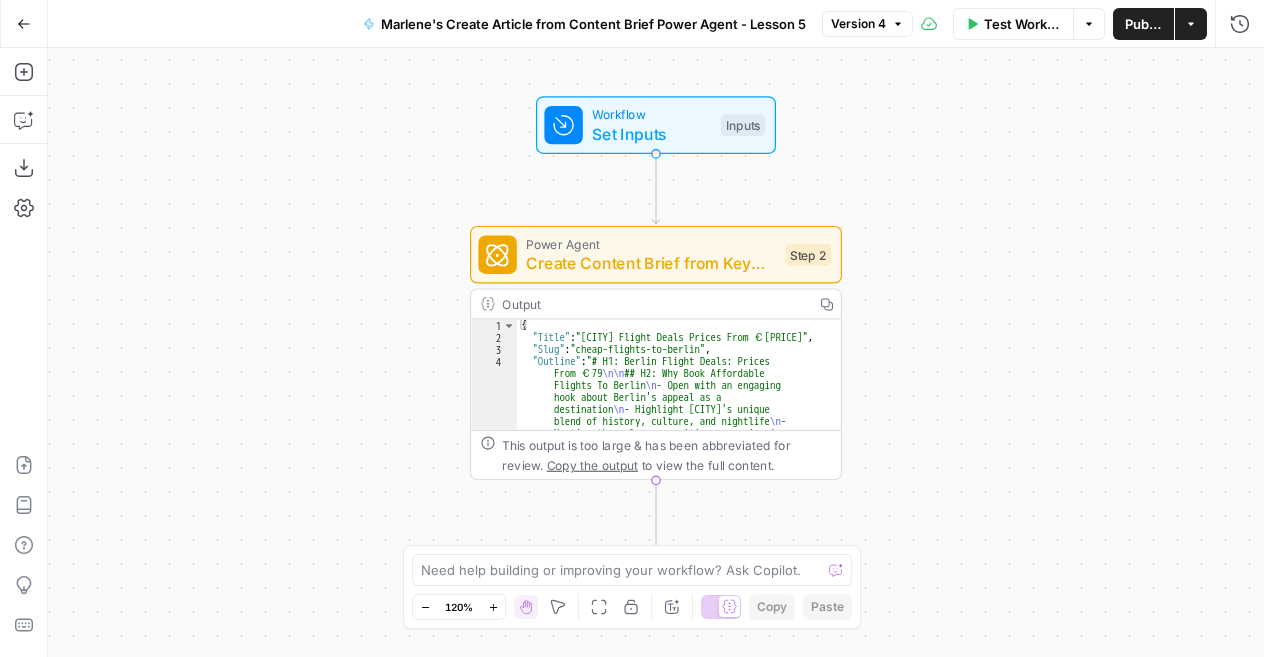click on "Set Inputs" at bounding box center (651, 134) 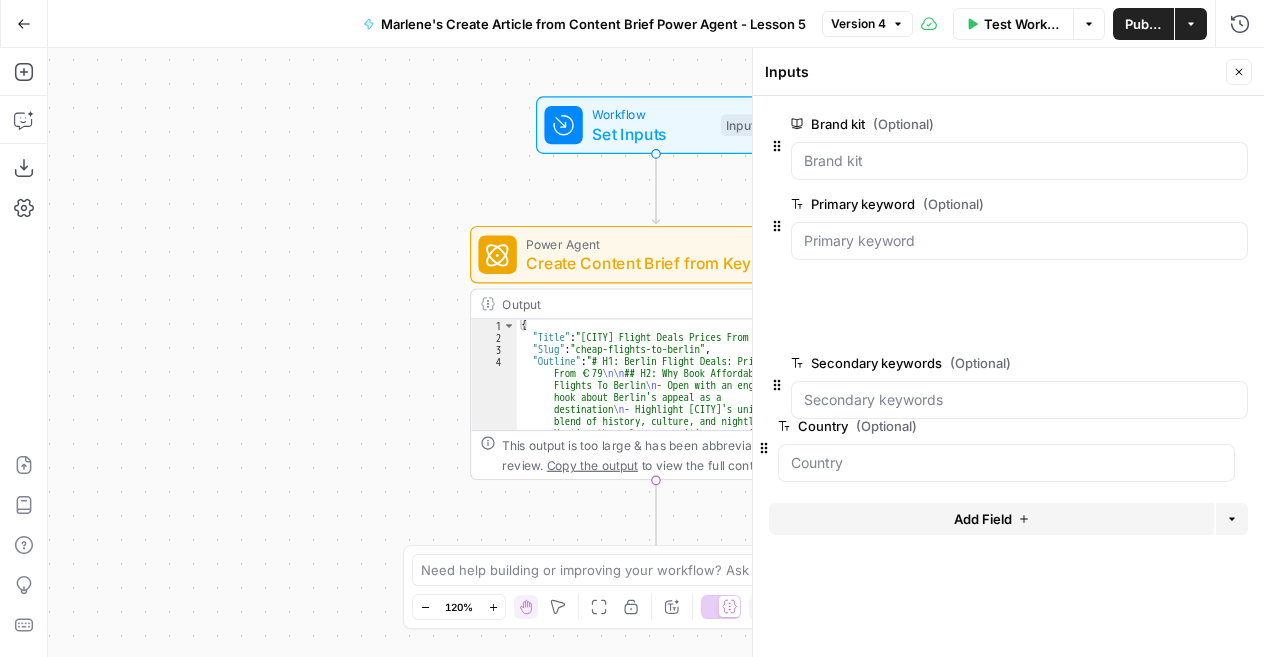 drag, startPoint x: 775, startPoint y: 310, endPoint x: 762, endPoint y: 458, distance: 148.56985 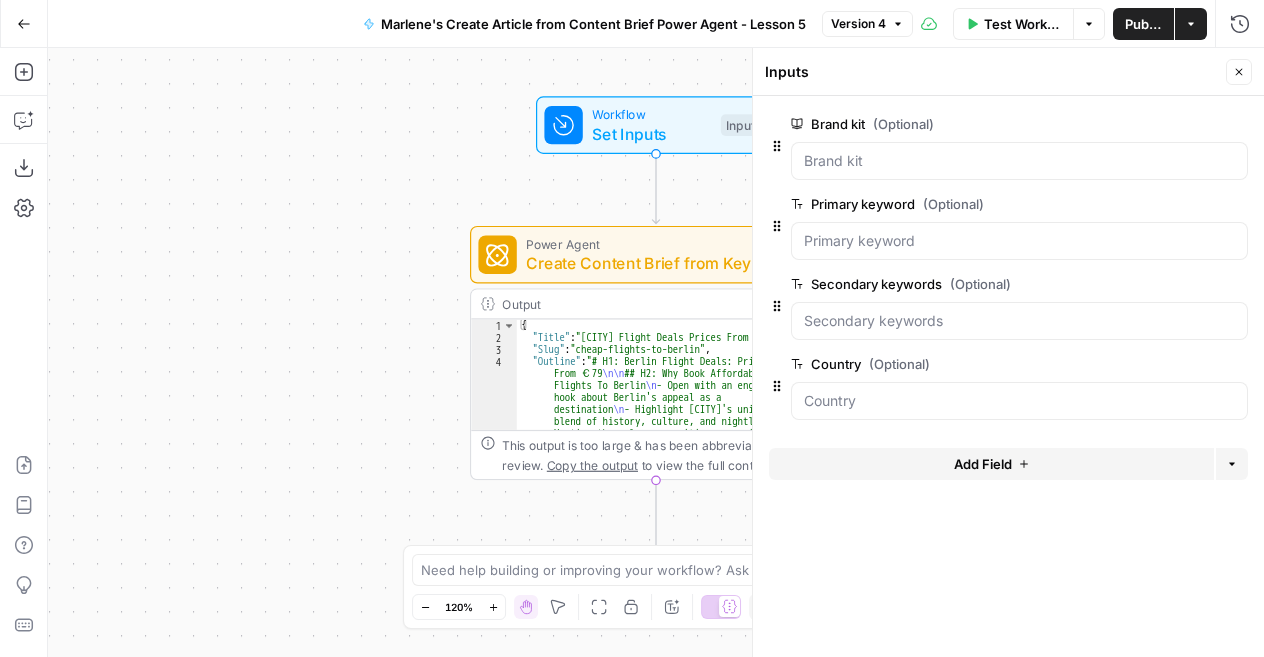 click on "Close" at bounding box center (1239, 72) 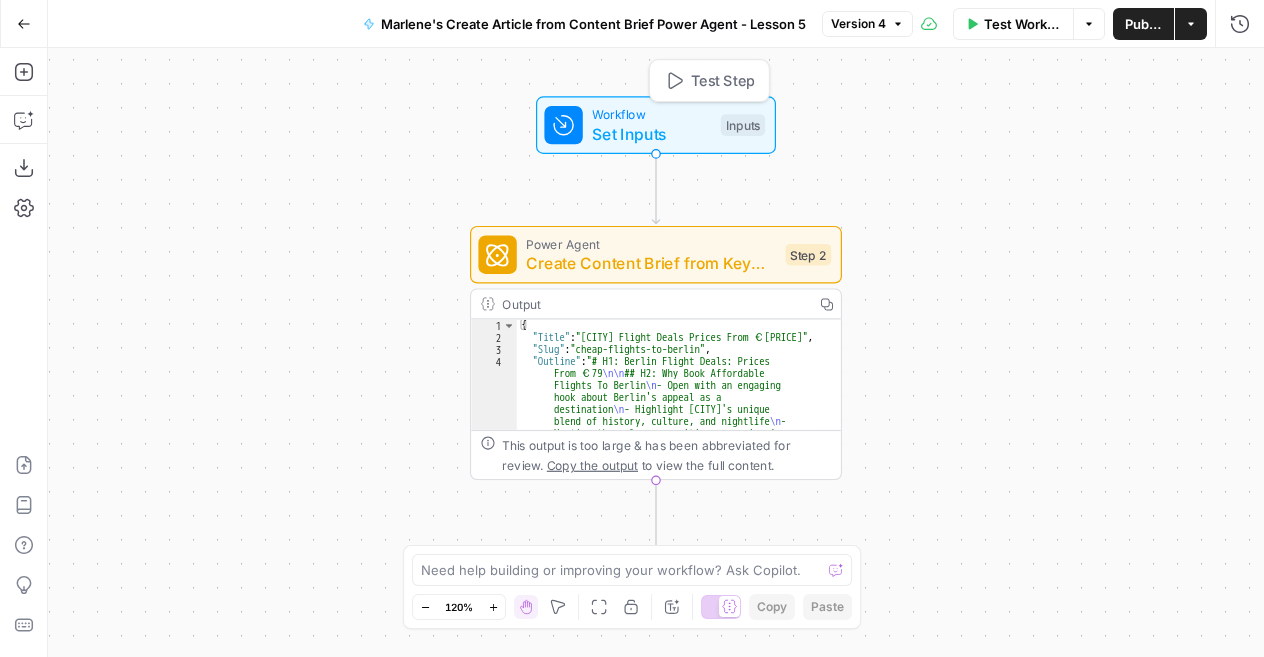 click on "Set Inputs" at bounding box center (651, 134) 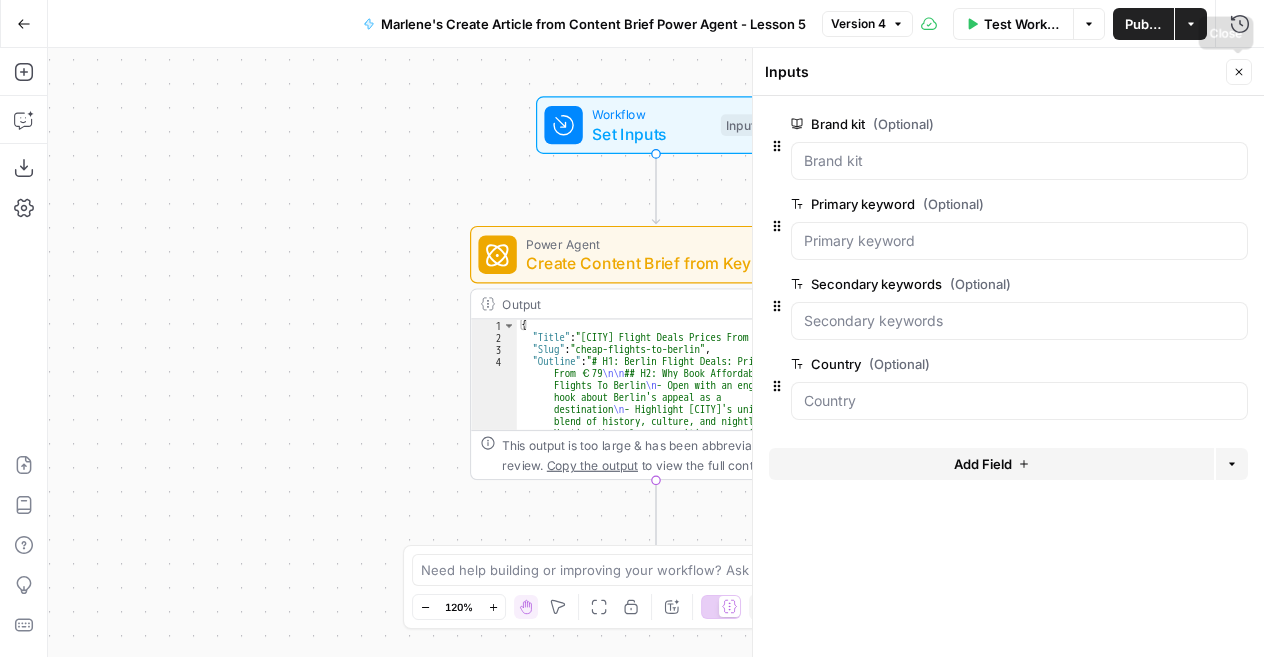 click 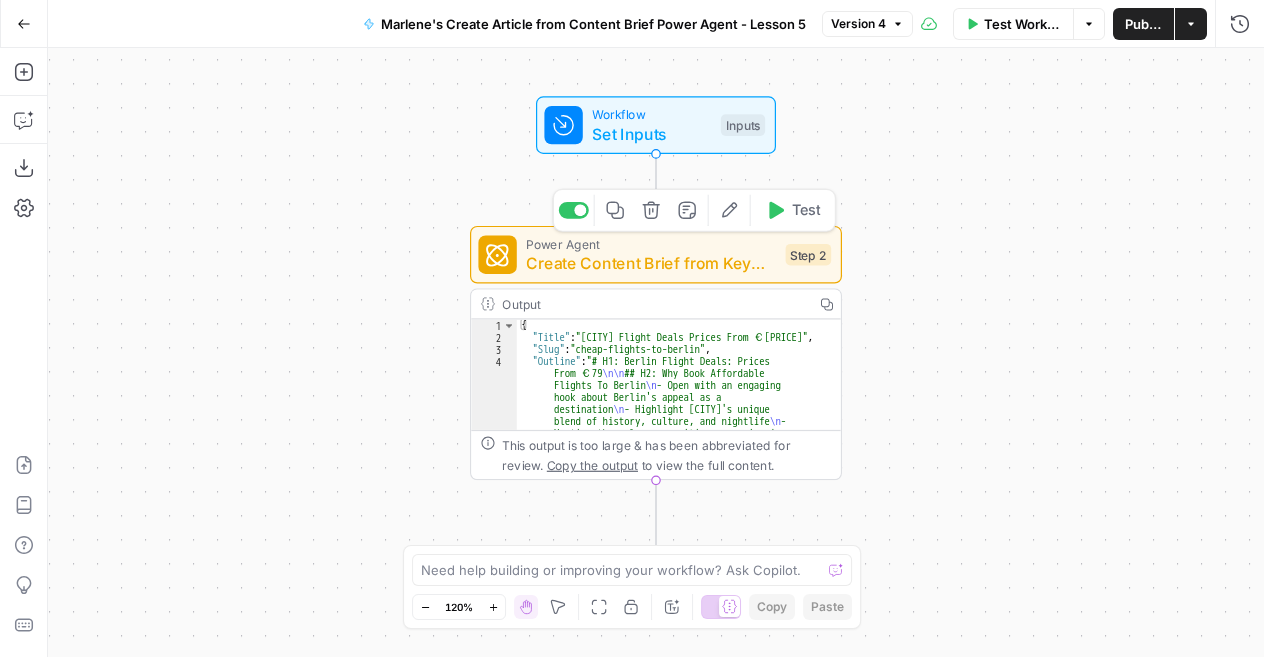 click on "Create Content Brief from Keyword - Fork" at bounding box center (651, 263) 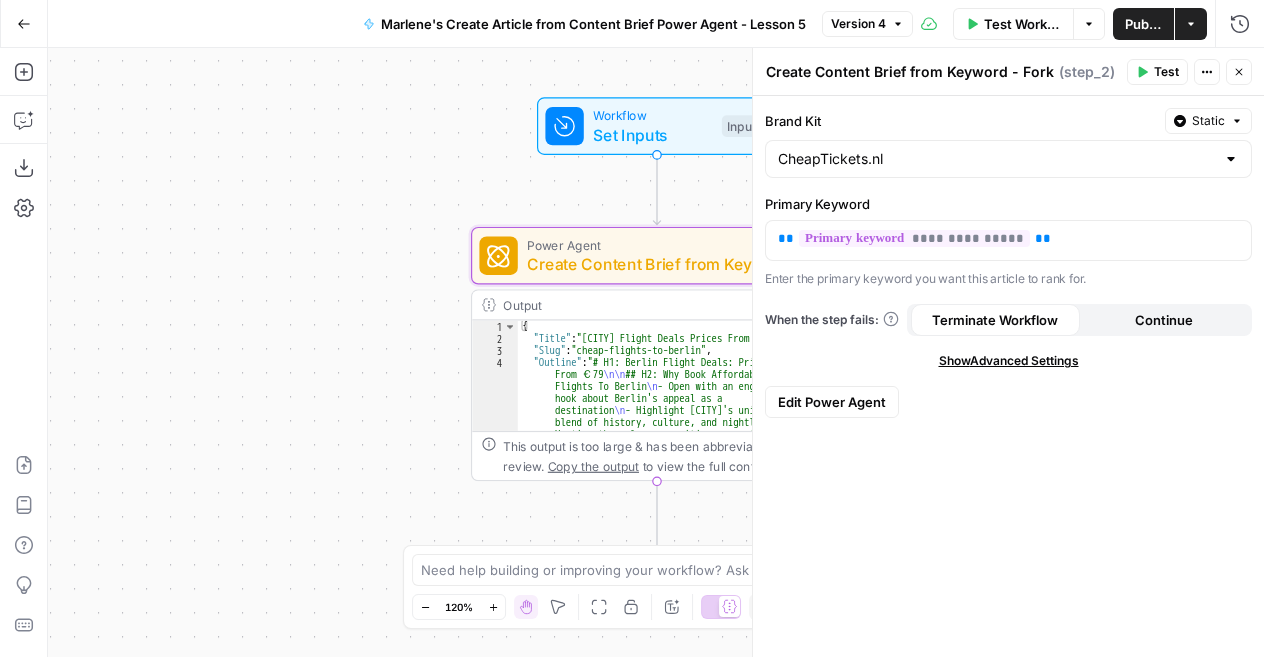 drag, startPoint x: 1244, startPoint y: 71, endPoint x: 551, endPoint y: 189, distance: 702.97437 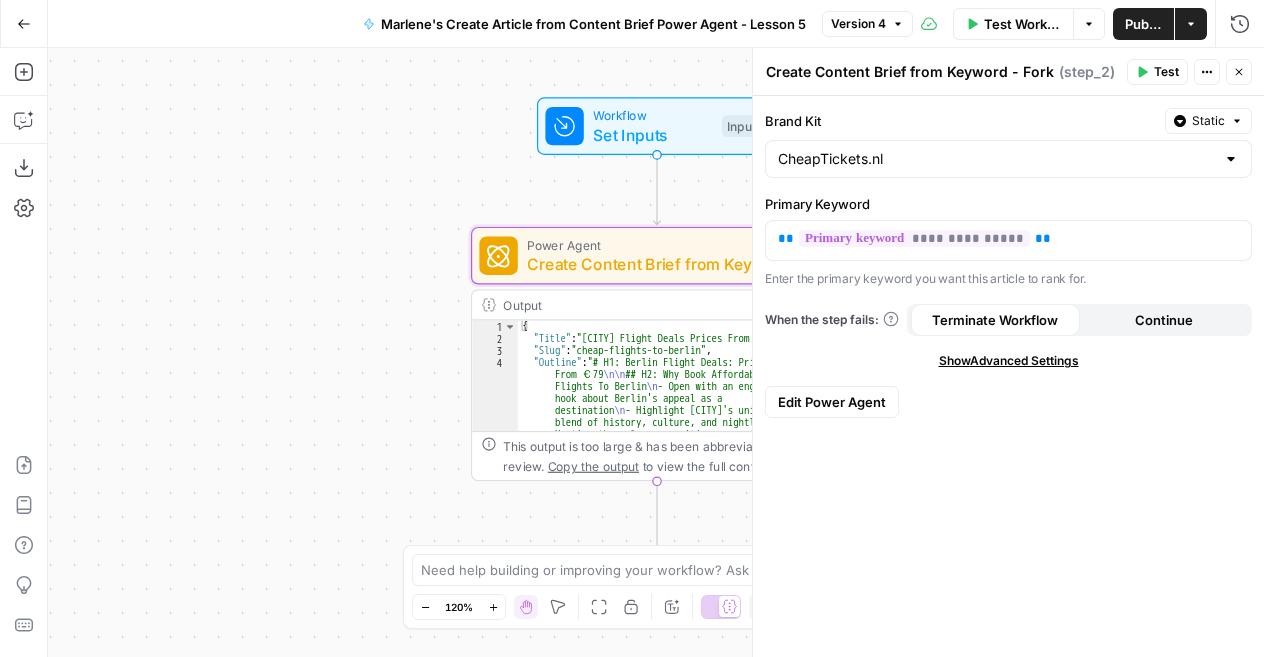 click on "Workflow Set Inputs Inputs Power Agent Create Content Brief from Keyword - Fork Step 2 Output Copy 1 2 3 4 {    "Title" :  "Berlin Flight Deals Prices From €79" ,    "Slug" :  "cheap-flights-to-berlin" ,    "Outline" :  "# H1: Berlin Flight Deals: Prices         From €79 \n\n ## H2: Why Book Affordable         Flights To Berlin \n - Open with an engaging         hook about Berlin's appeal as a         destination \n - Highlight Berlin's unique         blend of history, culture, and nightlife \n -         Mention the value proposition: experiencing         a world-class city without breaking the         bank \n - Include keywords:  \" flights to         berlin germany, \"   \" berlin airfare, \"   \" fly         to berlin \"\n - Add 3-4 bullet points         highlighting Berlin's main attractions: \n           • **Historic Landmarks:** Brandenburg Gate,         Berlin Wall, Museum Island   \n   • **Vibrant         \n \n" at bounding box center [656, 352] 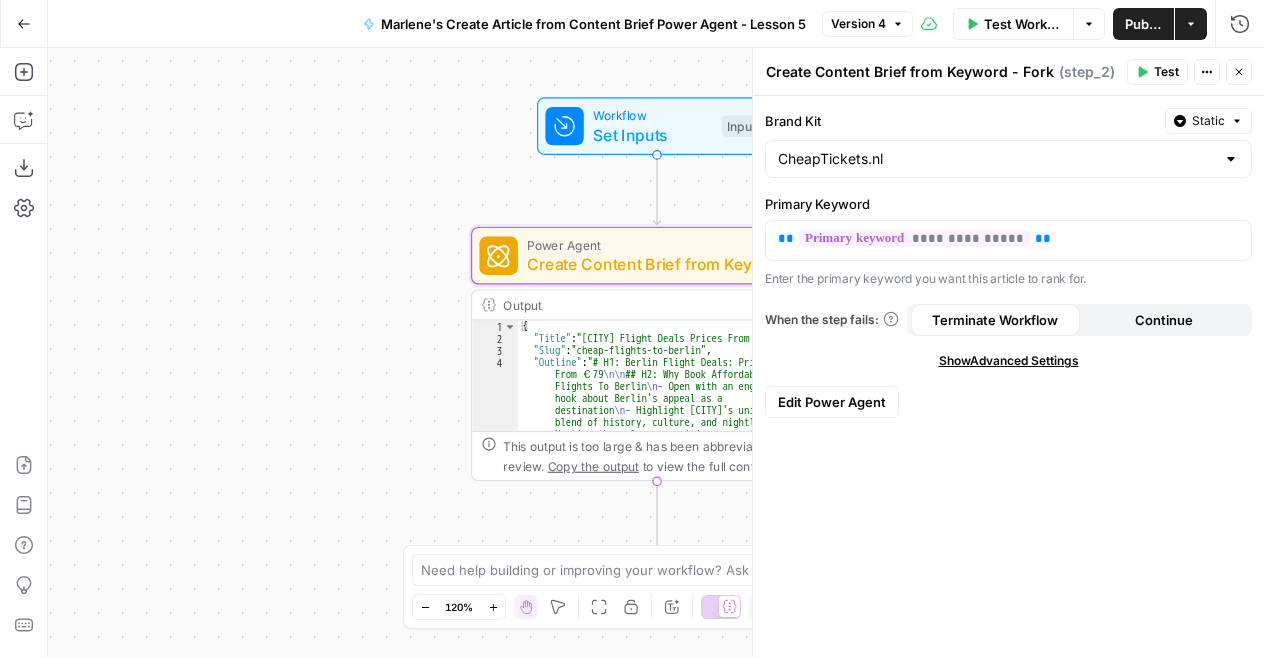 click on "Close" at bounding box center (1239, 72) 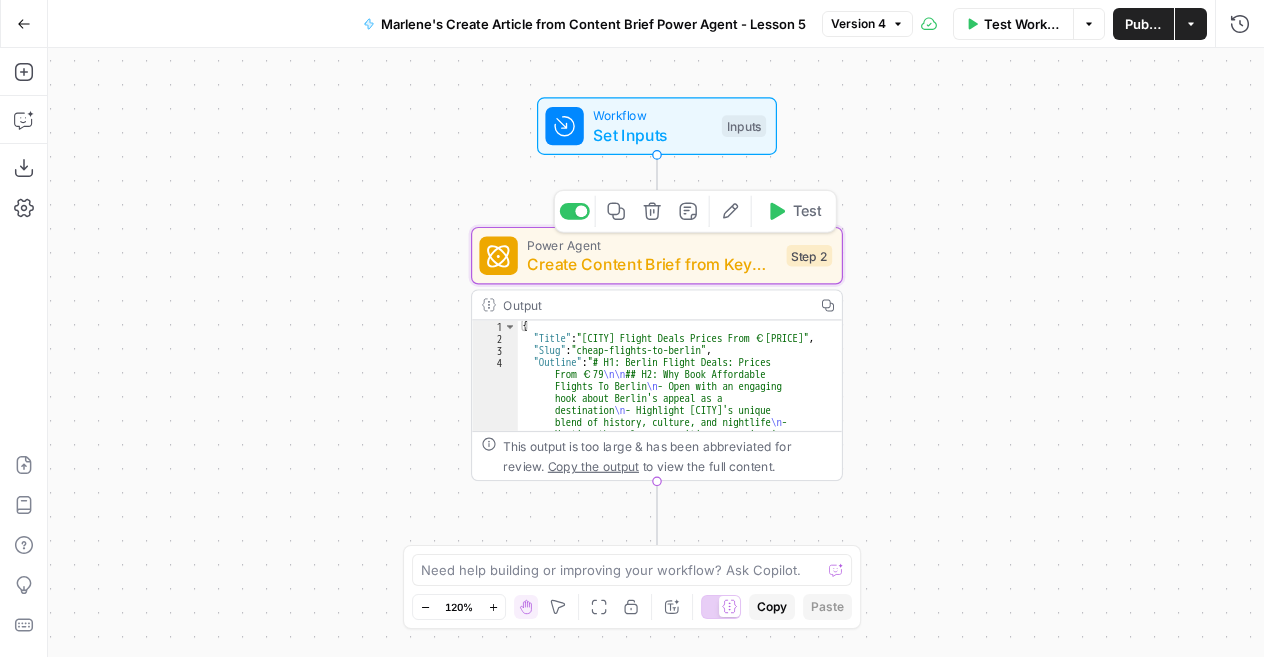click on "Create Content Brief from Keyword - Fork" at bounding box center [652, 264] 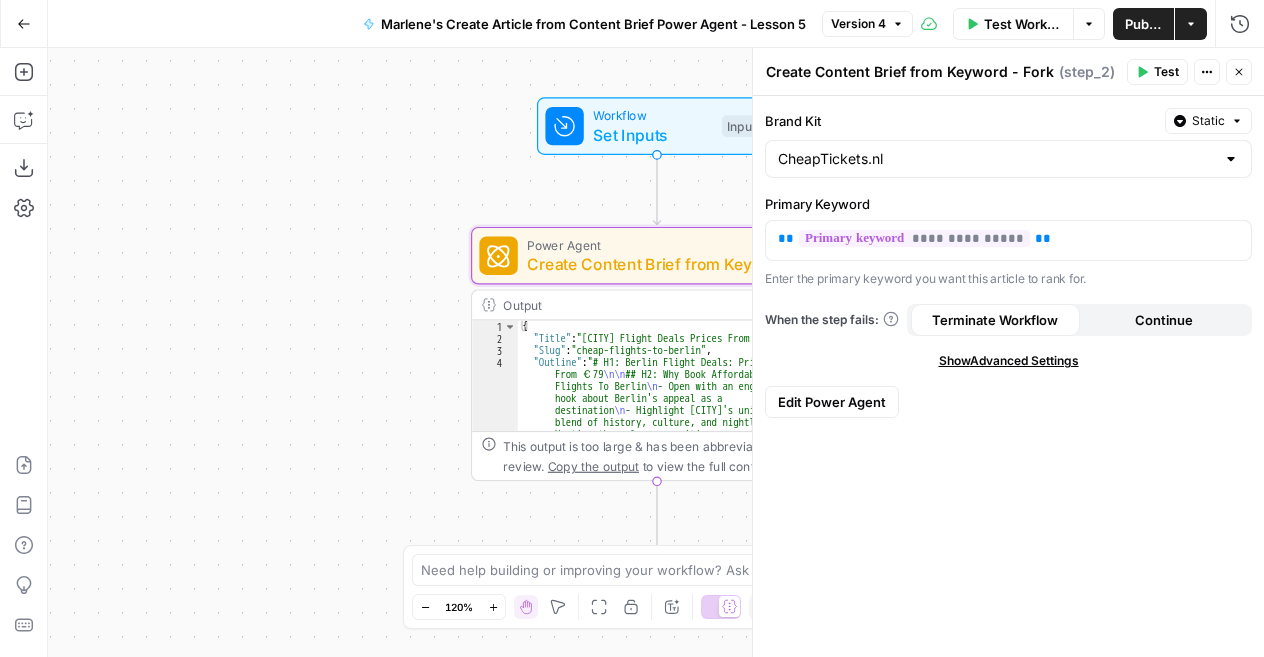 click on "Edit Power Agent" at bounding box center (832, 402) 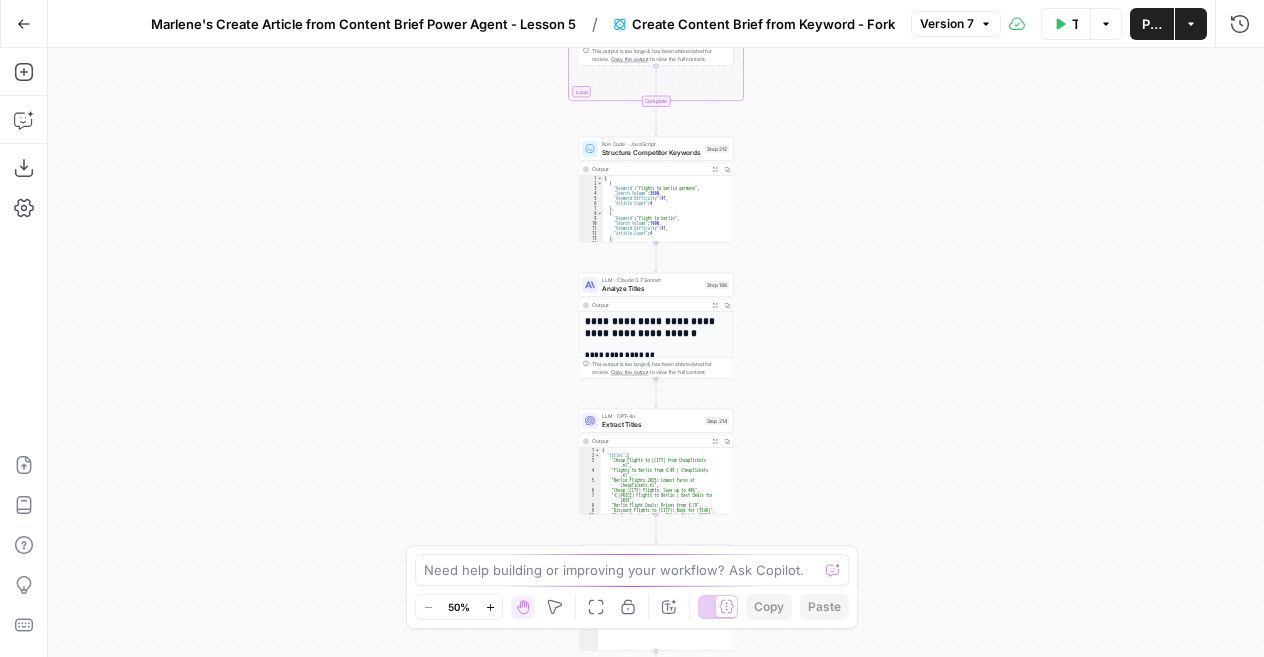 drag, startPoint x: 812, startPoint y: 100, endPoint x: 826, endPoint y: 437, distance: 337.29068 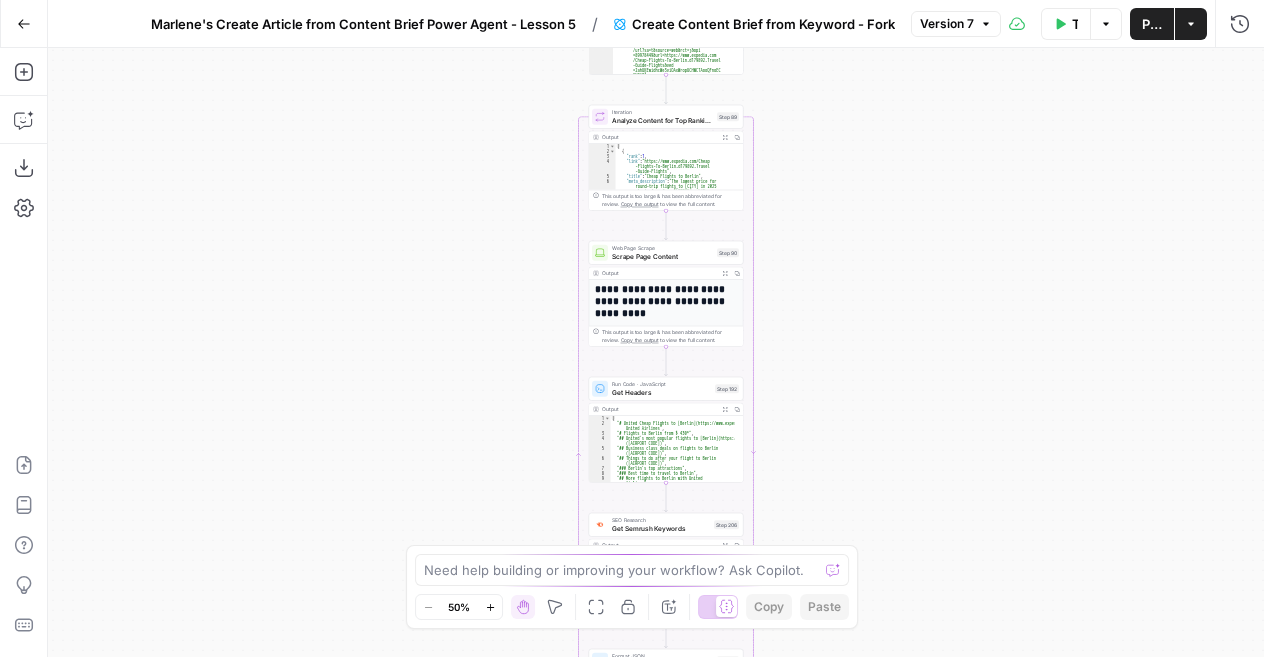 drag, startPoint x: 828, startPoint y: 125, endPoint x: 823, endPoint y: 501, distance: 376.03323 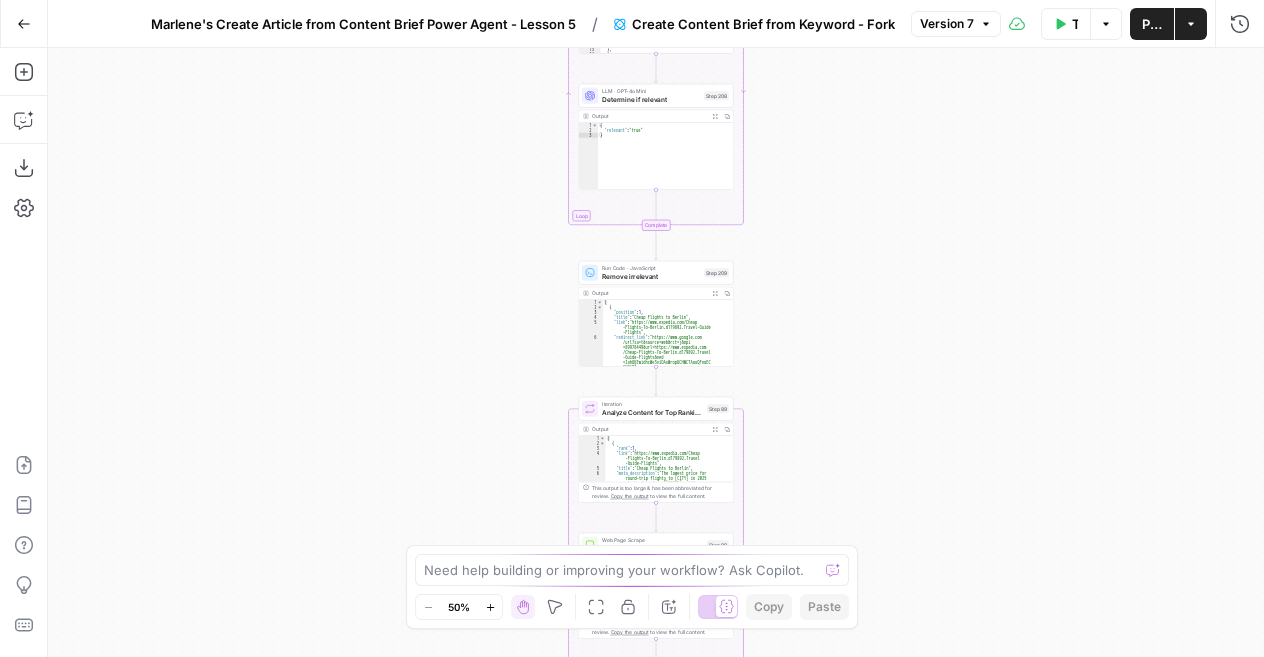 drag, startPoint x: 809, startPoint y: 139, endPoint x: 802, endPoint y: 410, distance: 271.0904 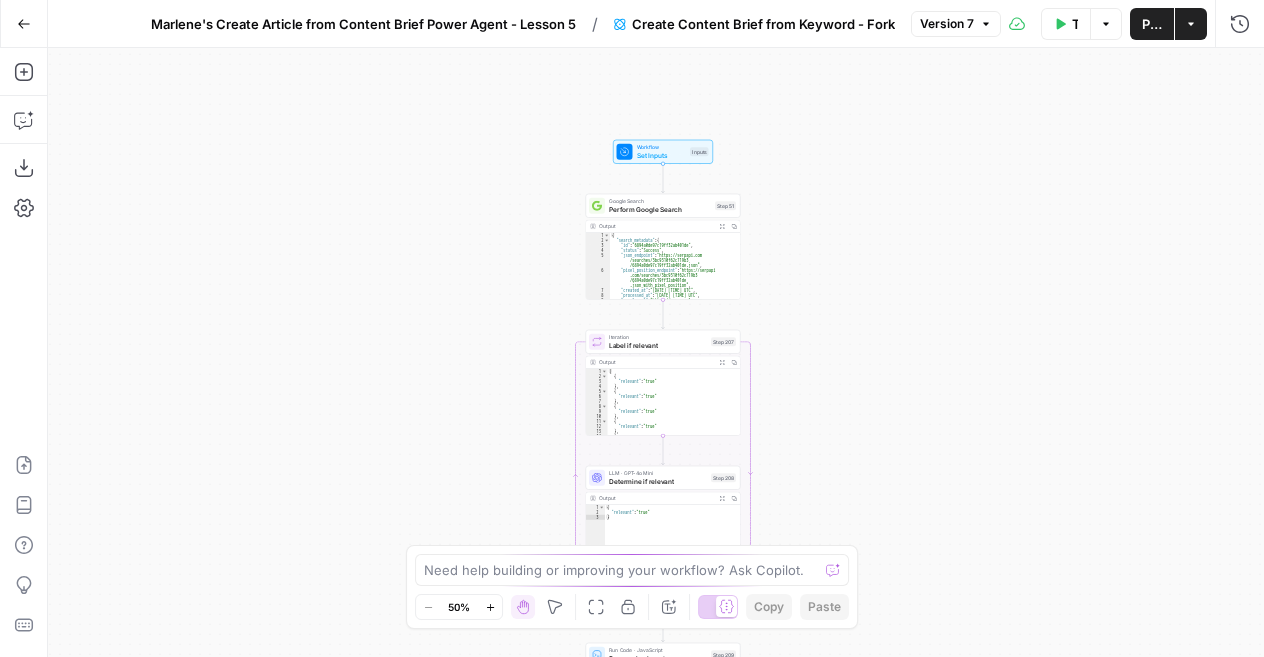 drag, startPoint x: 828, startPoint y: 105, endPoint x: 834, endPoint y: 485, distance: 380.04736 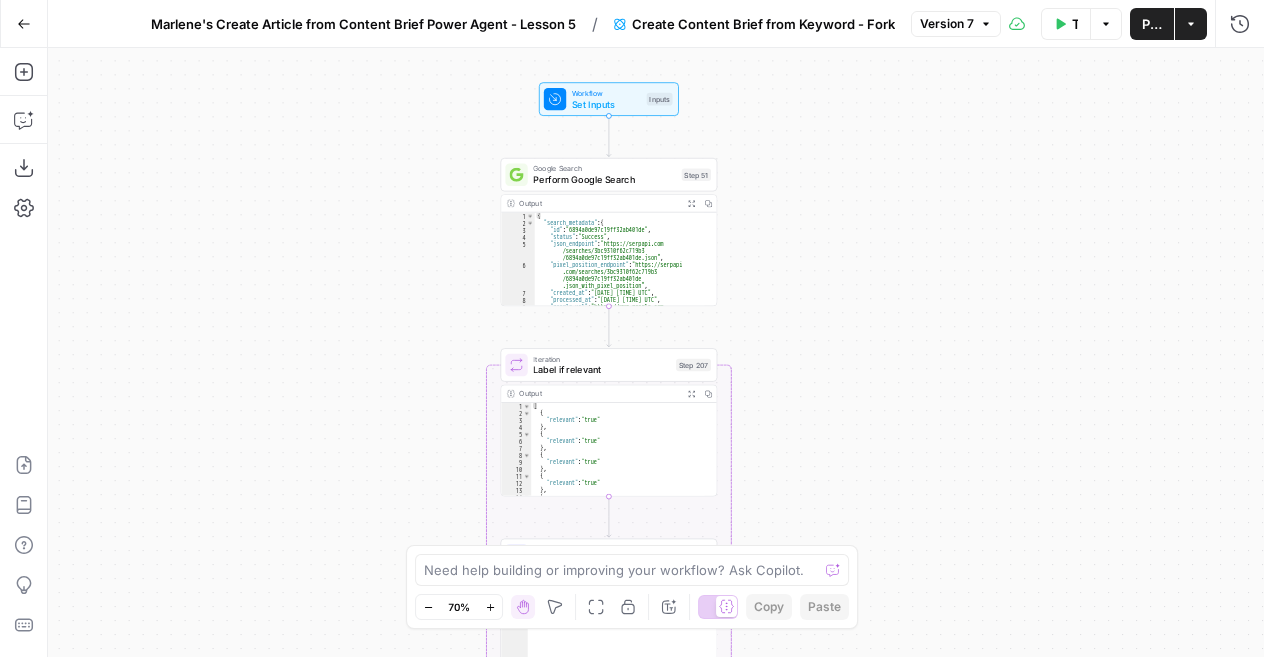 click on "Set Inputs" at bounding box center [606, 104] 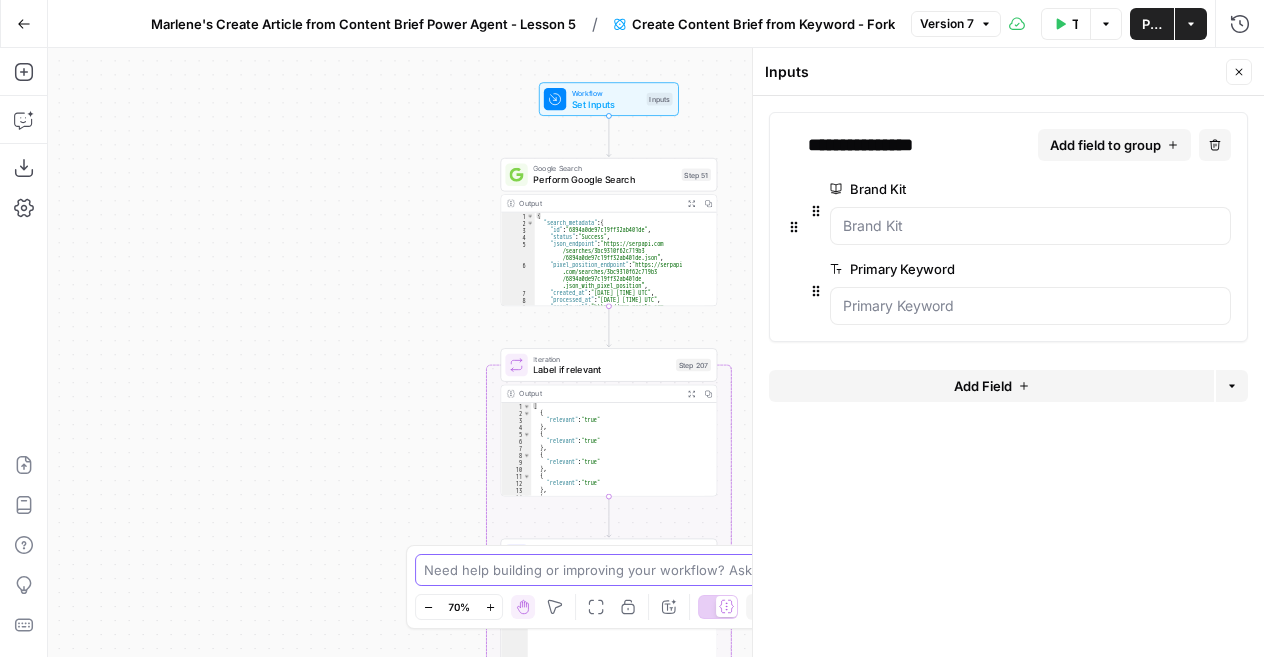 click at bounding box center [621, 570] 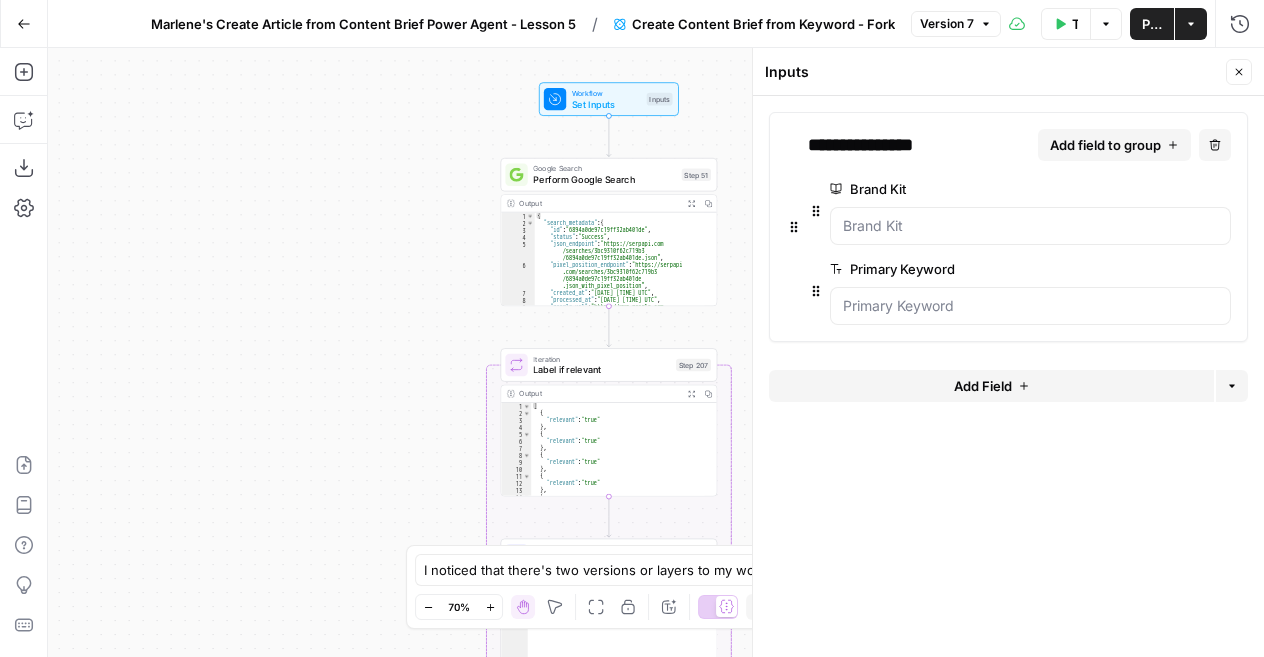 click 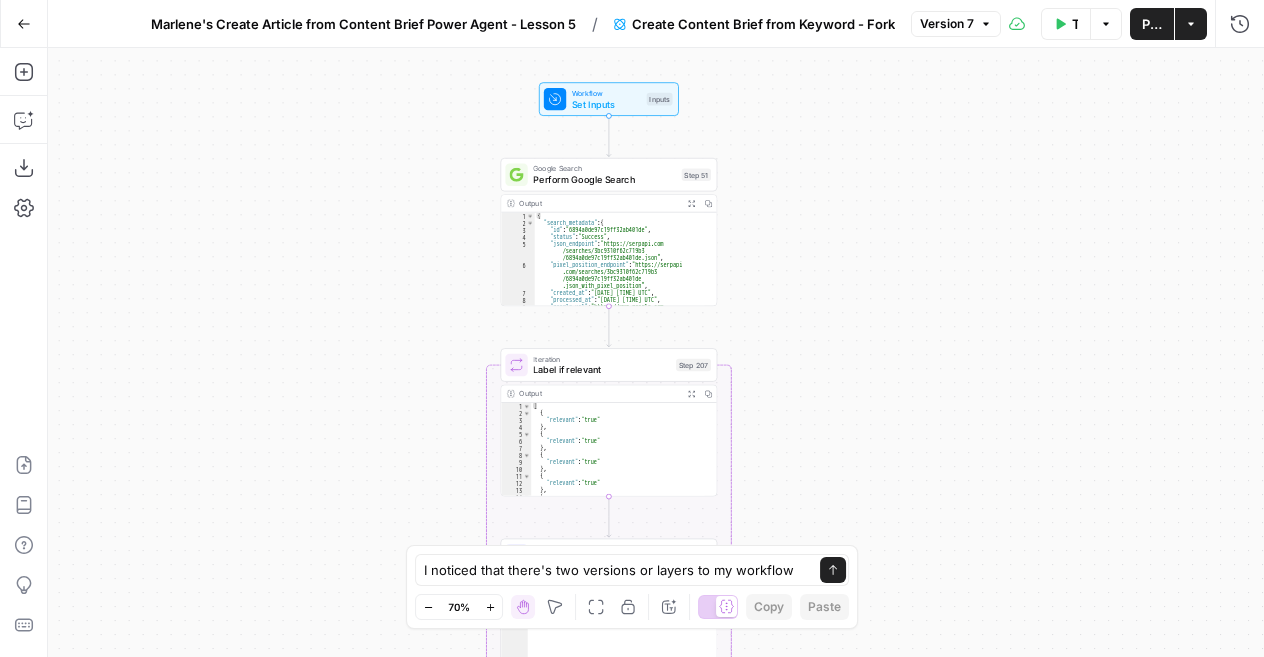 click on "I noticed that there's two versions or layers to my workflow  I noticed that there's two versions or layers to my workflow  Send" at bounding box center (632, 570) 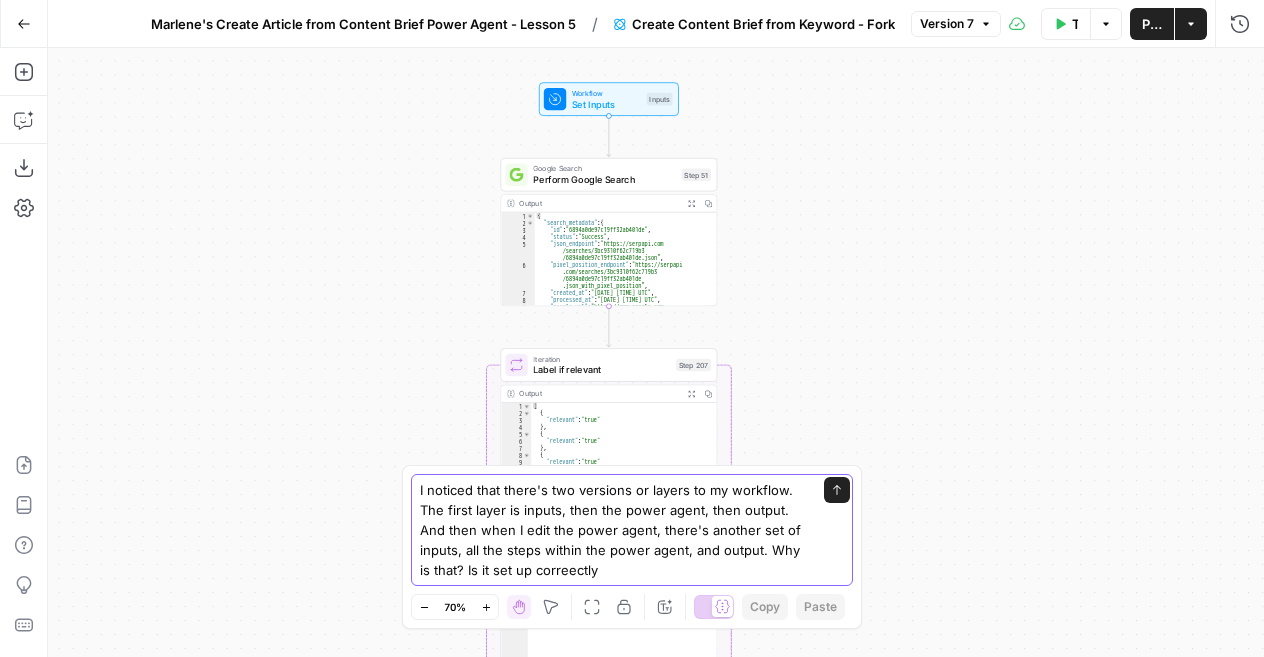 type on "I noticed that there's two versions or layers to my workflow. The first layer is inputs, then the power agent, then output. And then when I edit the power agent, there's another set of inputs, all the steps within the power agent, and output. Why is that? Is it set up correectly?" 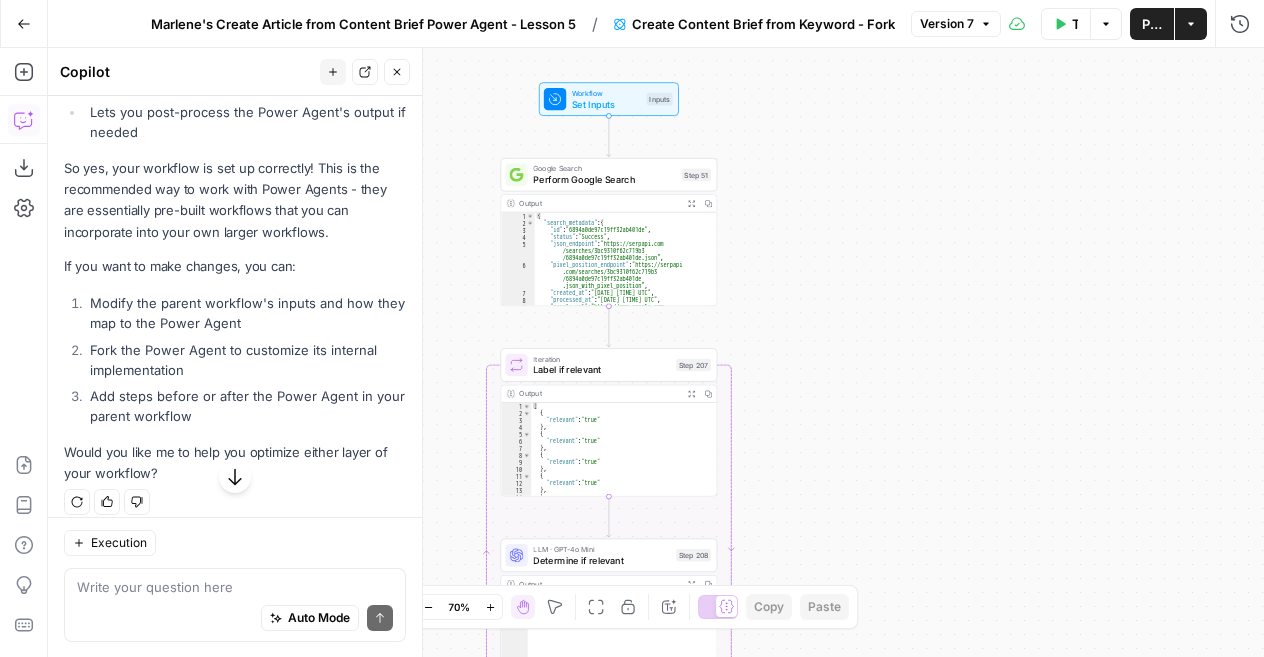 scroll, scrollTop: 1040, scrollLeft: 0, axis: vertical 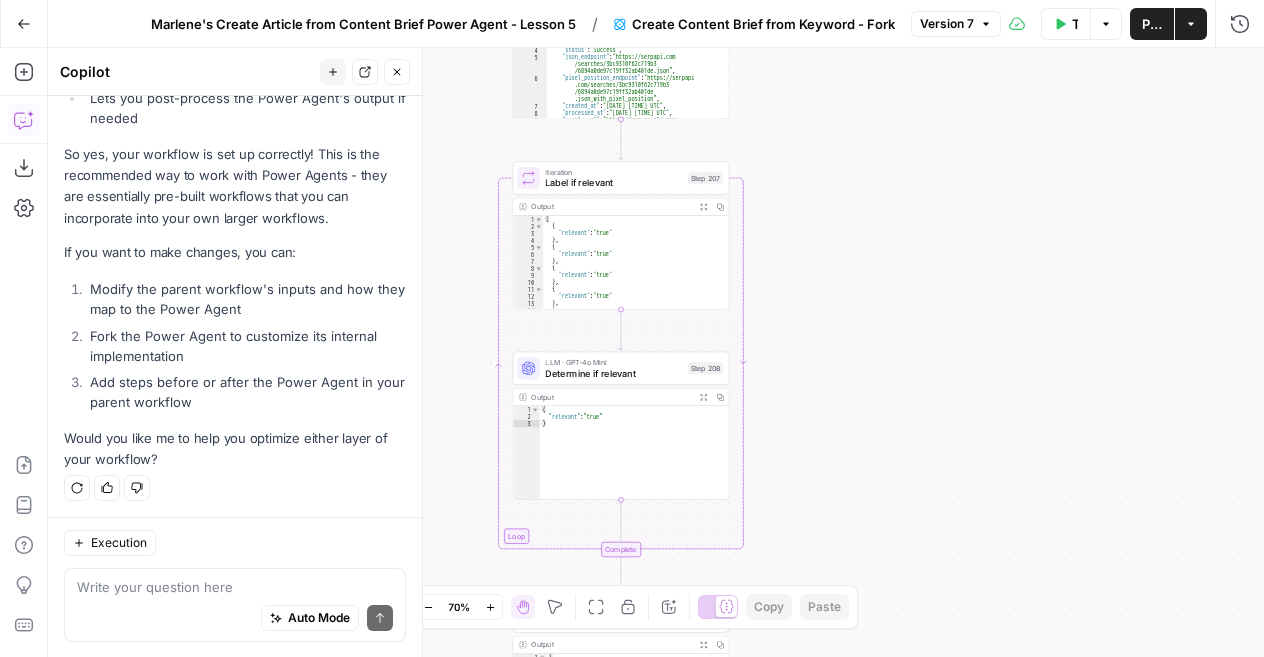 drag, startPoint x: 854, startPoint y: 279, endPoint x: 866, endPoint y: 92, distance: 187.38463 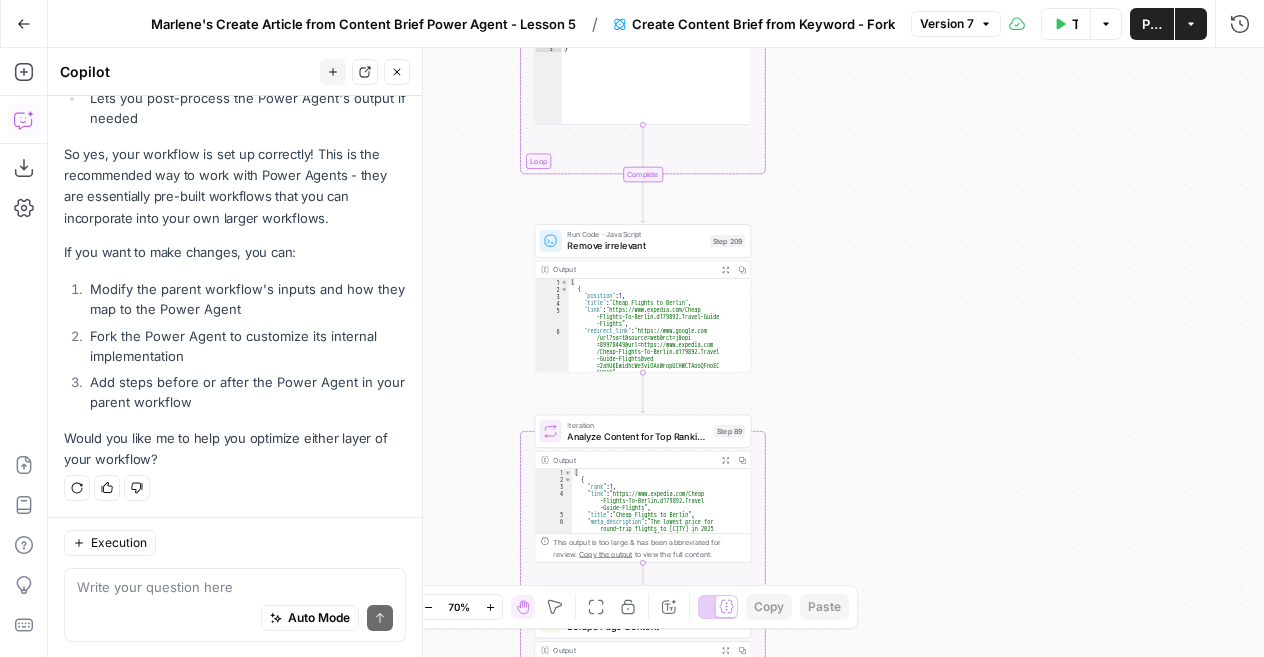 drag, startPoint x: 910, startPoint y: 386, endPoint x: 932, endPoint y: 11, distance: 375.64478 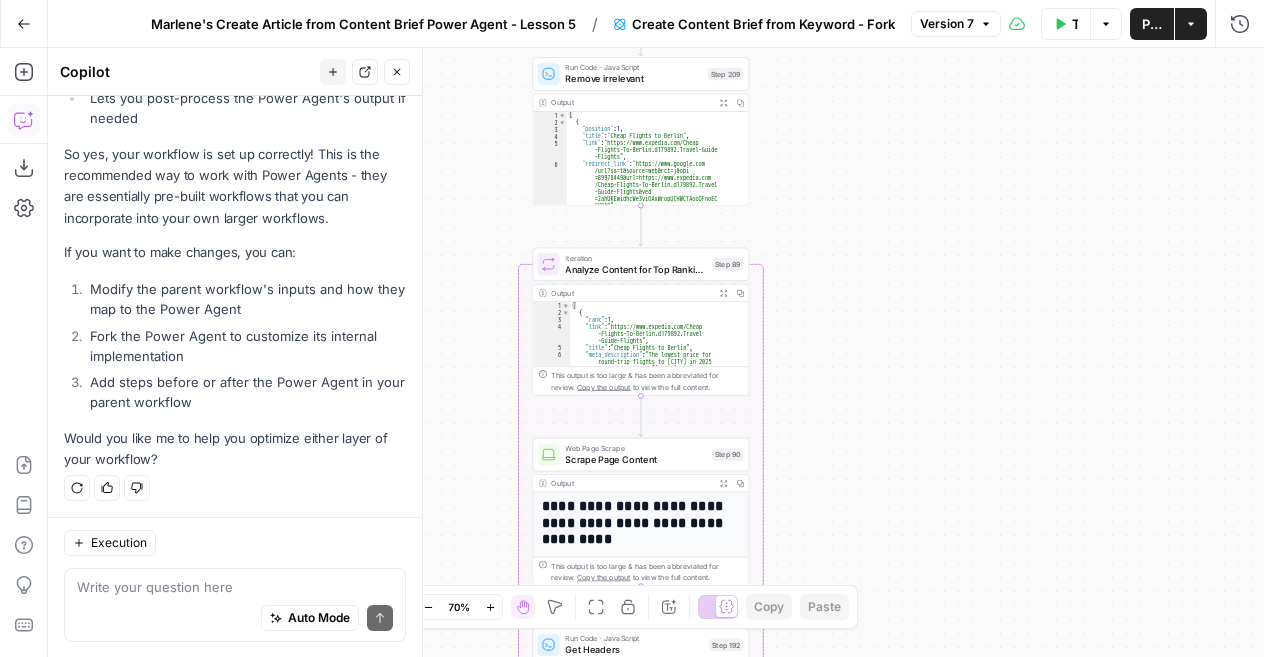 drag, startPoint x: 905, startPoint y: 312, endPoint x: 903, endPoint y: 145, distance: 167.01198 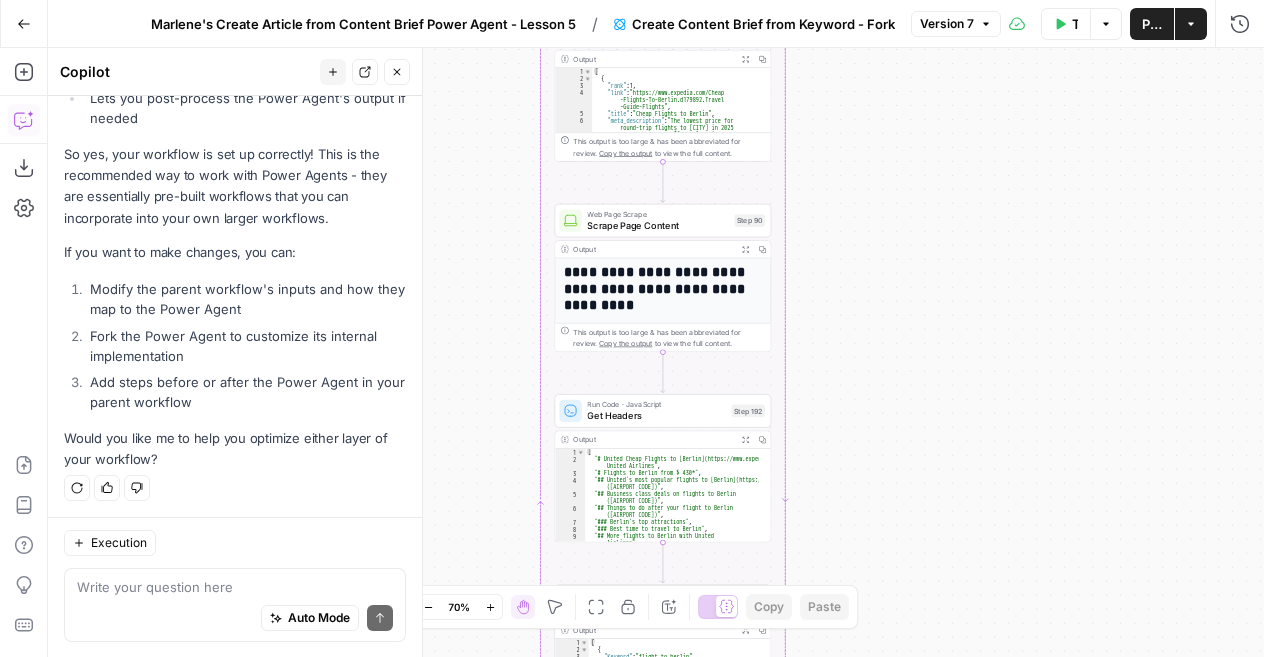 drag, startPoint x: 898, startPoint y: 364, endPoint x: 920, endPoint y: 130, distance: 235.0319 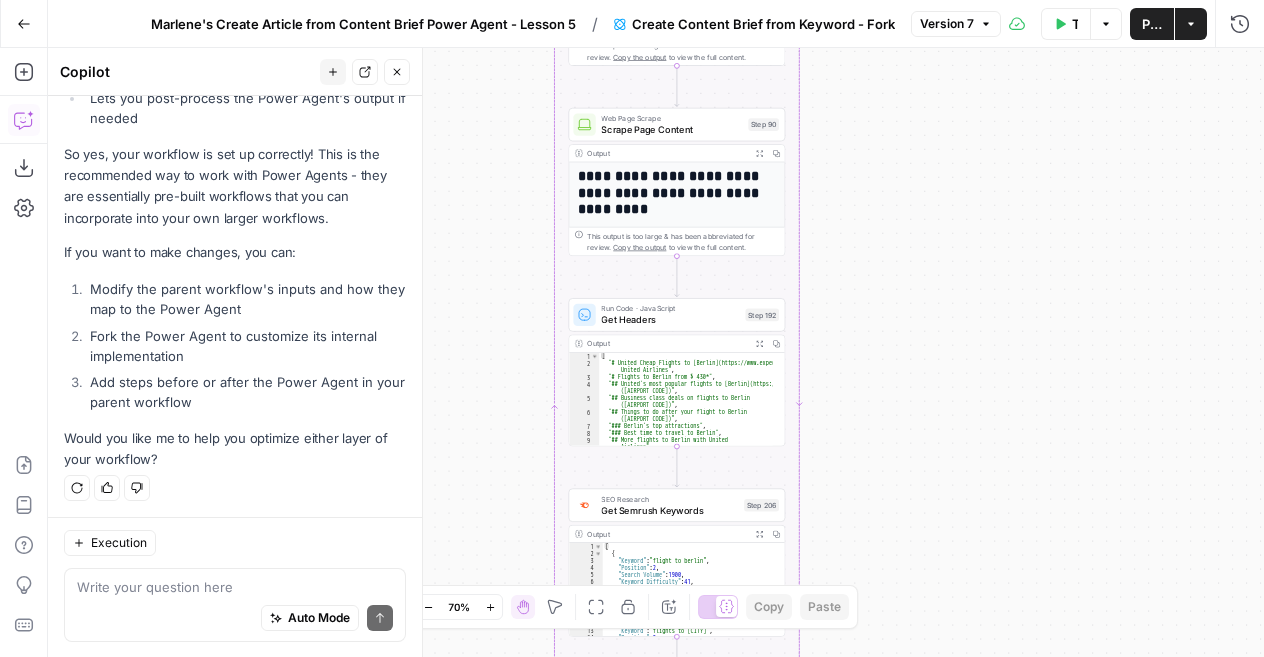 drag, startPoint x: 924, startPoint y: 269, endPoint x: 939, endPoint y: 175, distance: 95.189285 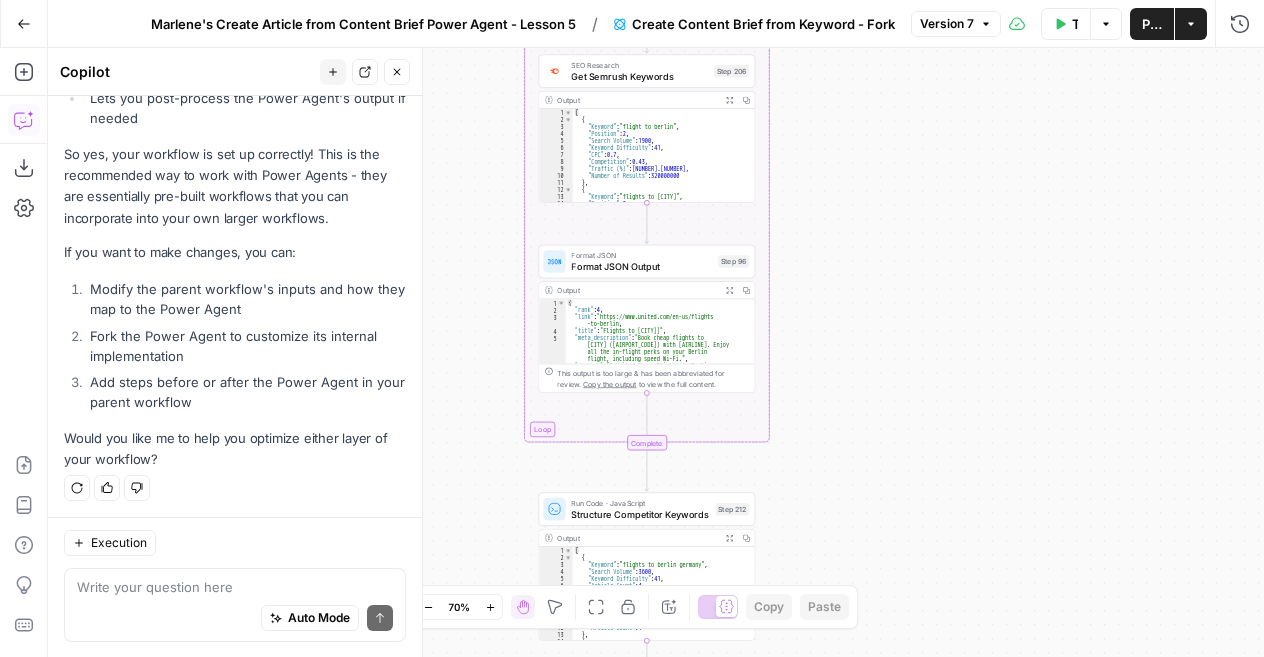 drag, startPoint x: 939, startPoint y: 407, endPoint x: 908, endPoint y: -36, distance: 444.0833 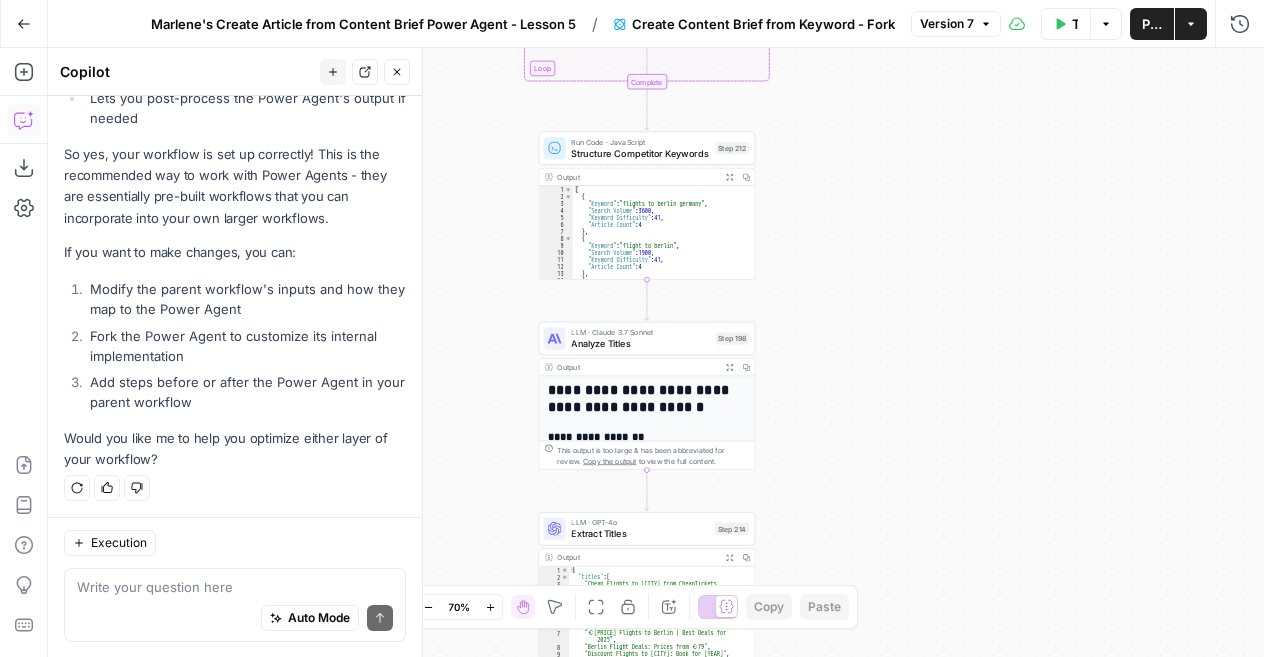 drag, startPoint x: 918, startPoint y: 341, endPoint x: 918, endPoint y: -13, distance: 354 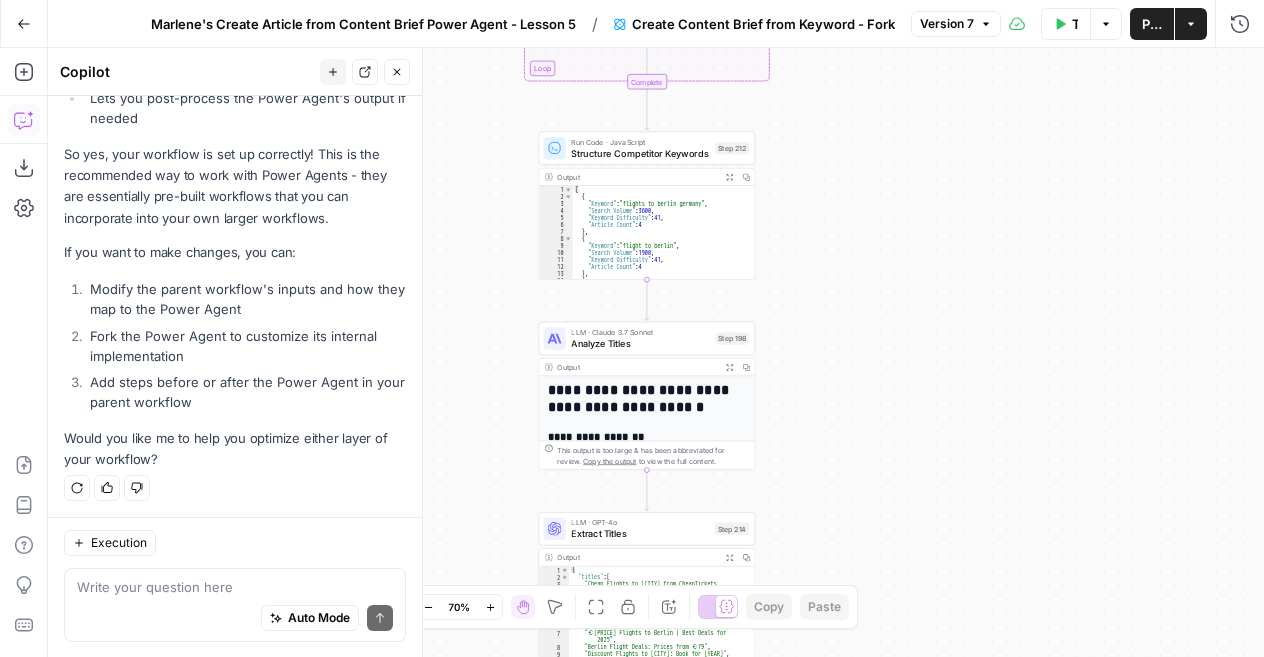 click on "Cohort 4 New Home Browse Your Data Usage Settings Recent Grids Product Intro Mounjaro Articles Content edit to publishing: Writer draft-> Brand alignment edits-> Human review-> Add internal and external links-> Output JSON for WP Recent Workflows Marlene's Create Article from Content Brief Power Agent - Lesson 5 Product Intro Content Refresh Workflow AirOps Academy What's new? Help + Support Go Back Marlene's Create Article from Content Brief Power Agent - Lesson 5 / Create Content Brief from Keyword - Fork Version 7 Test Workflow Options Publish Actions Run History Add Steps Copilot Download as JSON Settings Import JSON AirOps Academy Help Give Feedback Shortcuts Workflow Set Inputs Inputs Google Search Perform Google Search Step 51 Output Expand Output Copy 1 2 3 4 5 6 7 8 9 {    "search_metadata" :  {      "id" :  "6894a0de97c19ff32ab401de" ,      "status" :  "Success" ,      "json_endpoint" :  "https://serpapi.com          /searches/3bc9310f62c719b3          ,      :  ,      ," at bounding box center (632, 328) 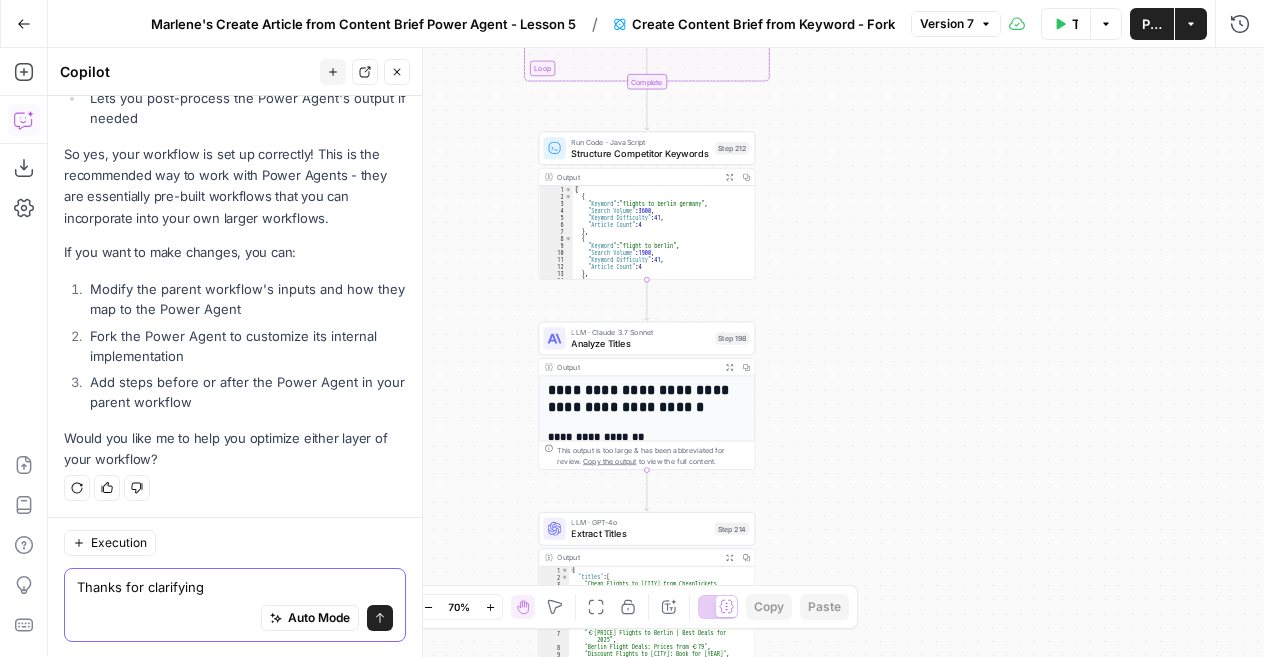 type on "Thanks for clarifying!" 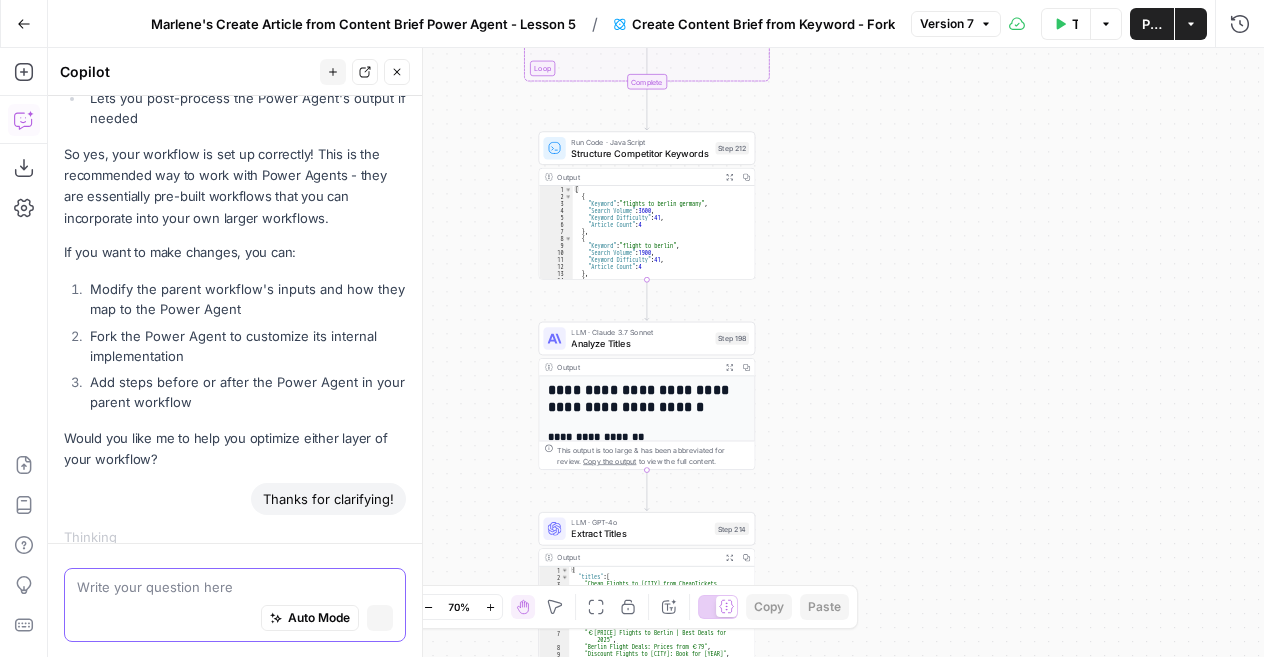 scroll, scrollTop: 1059, scrollLeft: 0, axis: vertical 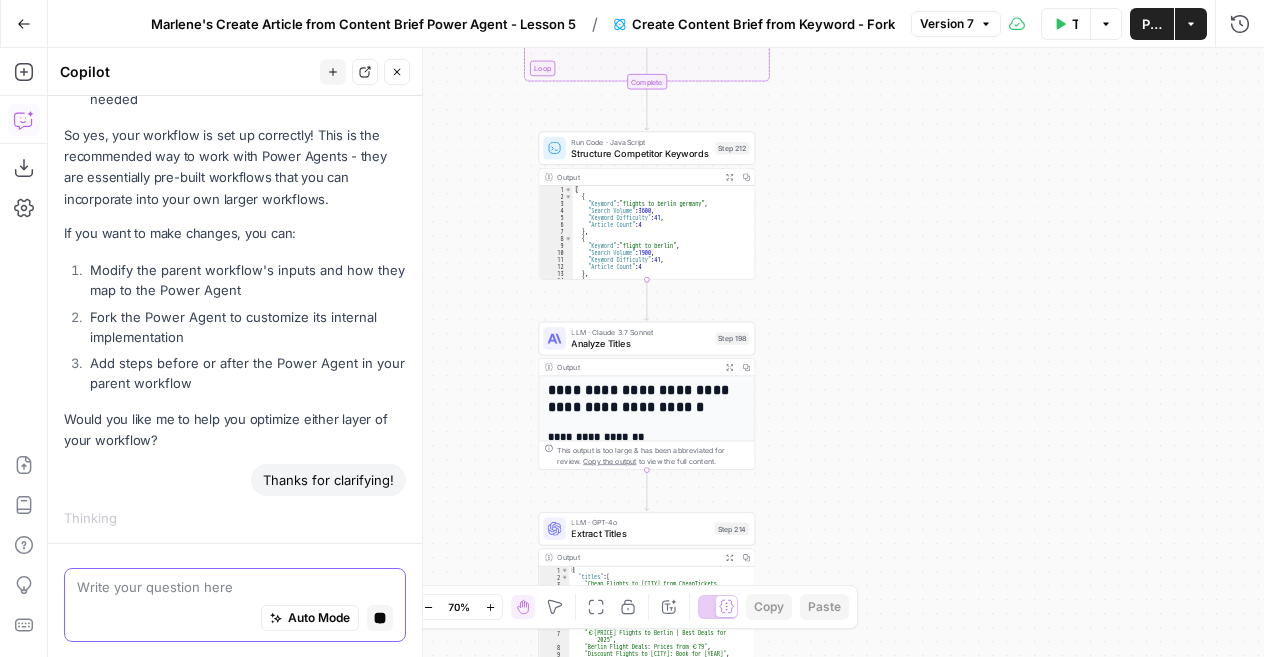 click at bounding box center [235, 586] 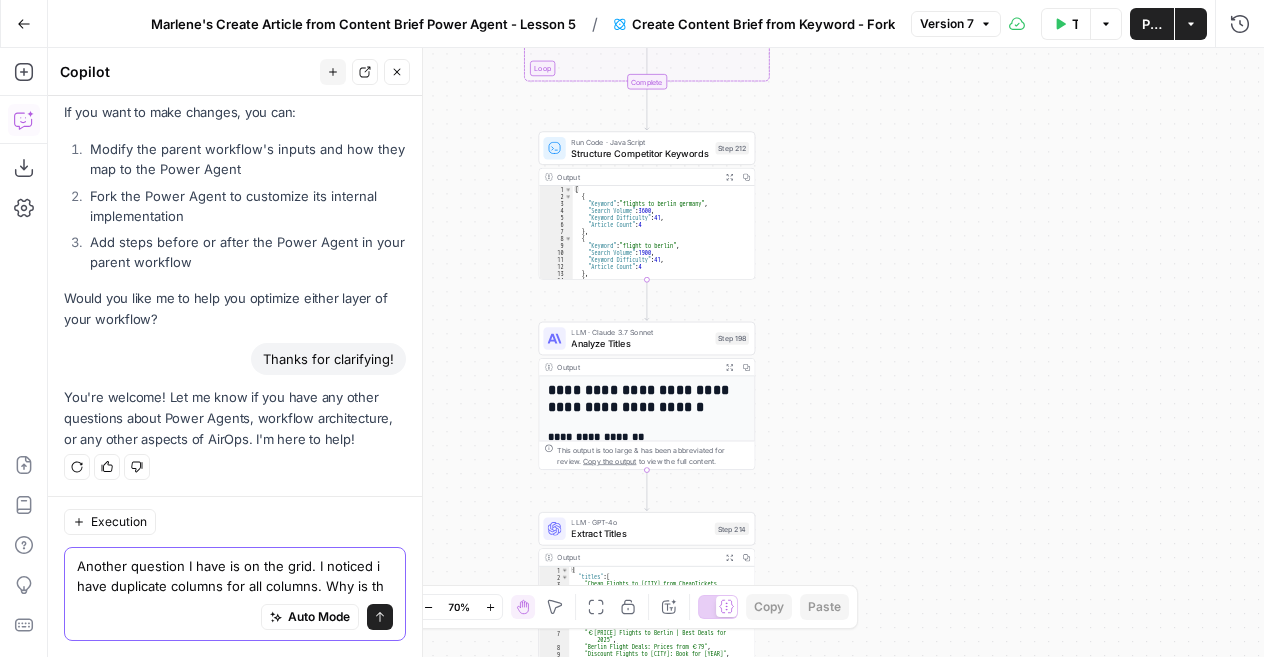 scroll, scrollTop: 1200, scrollLeft: 0, axis: vertical 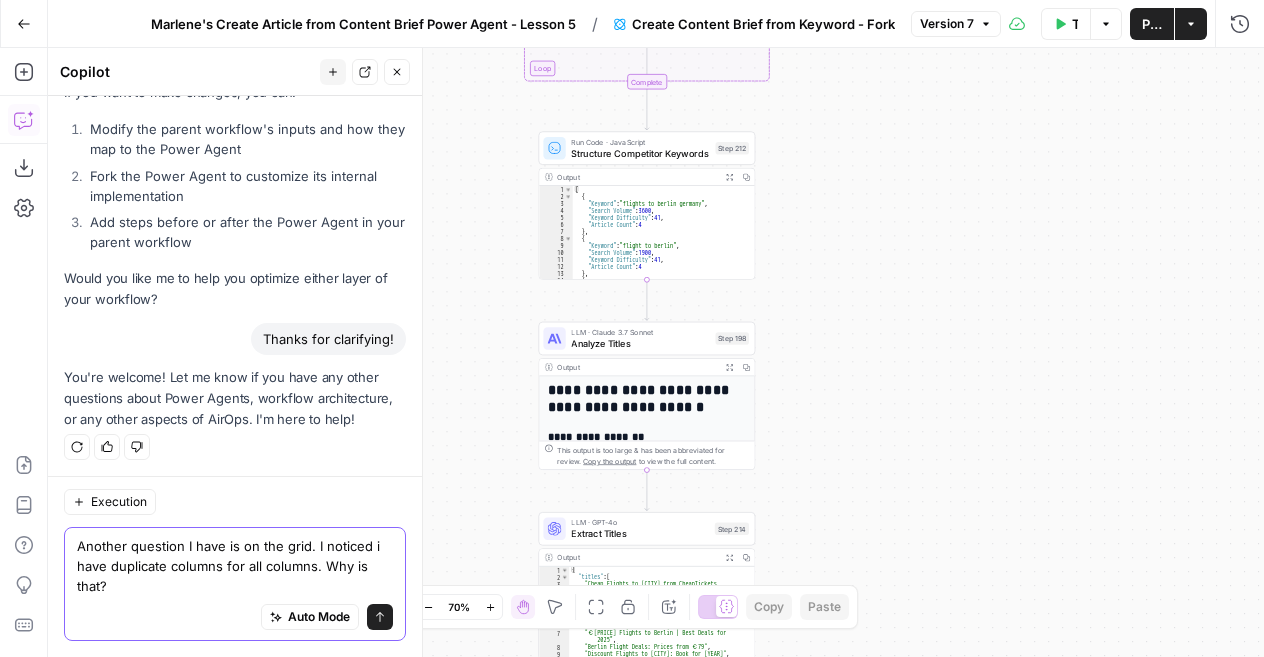 type on "Another question I have is on the grid. I noticed i have duplicate columns for all columns. Why is that?>" 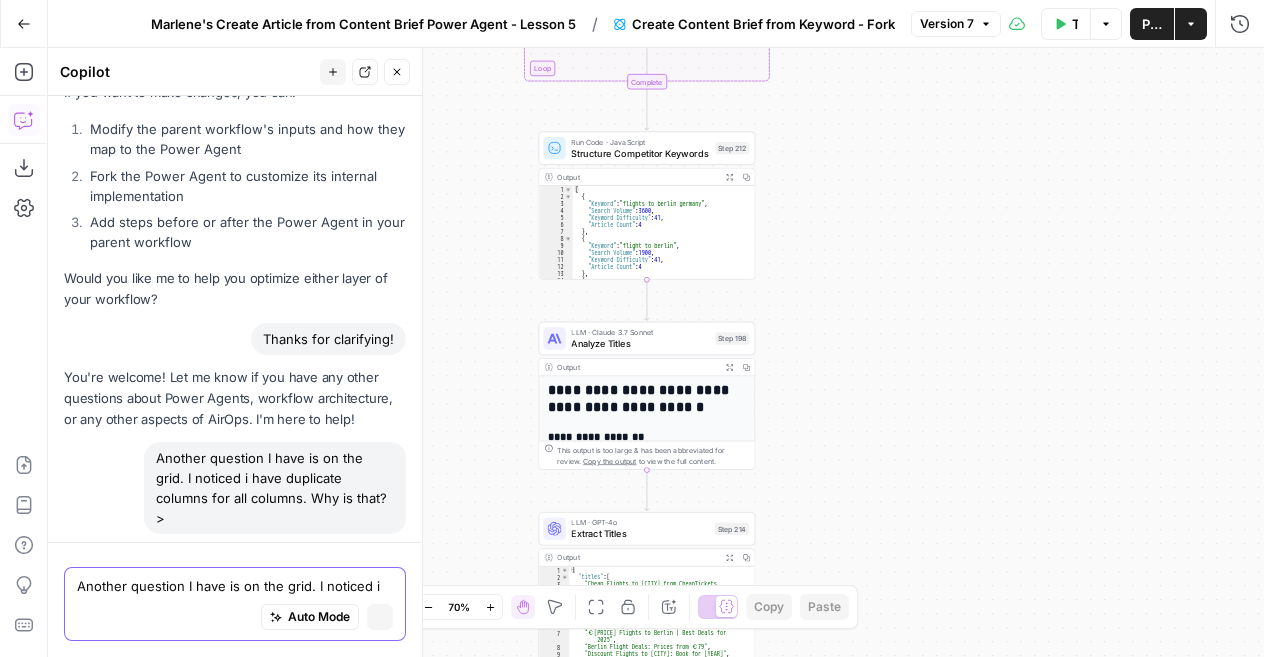 type 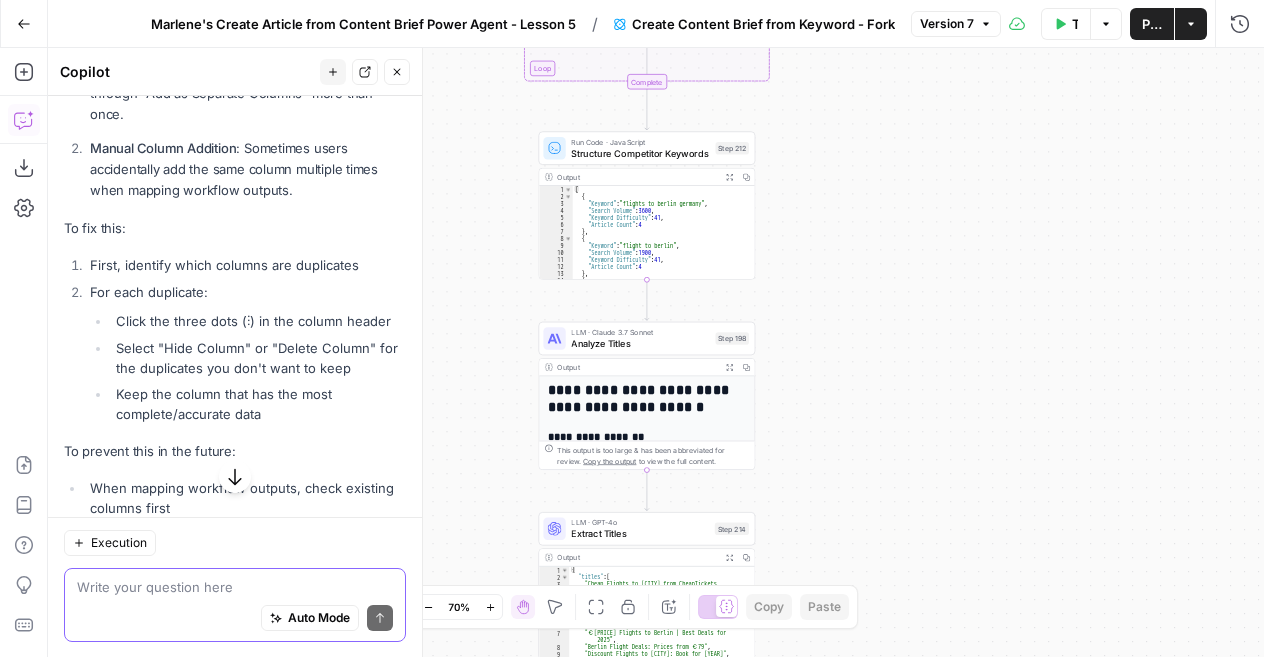 scroll, scrollTop: 1807, scrollLeft: 0, axis: vertical 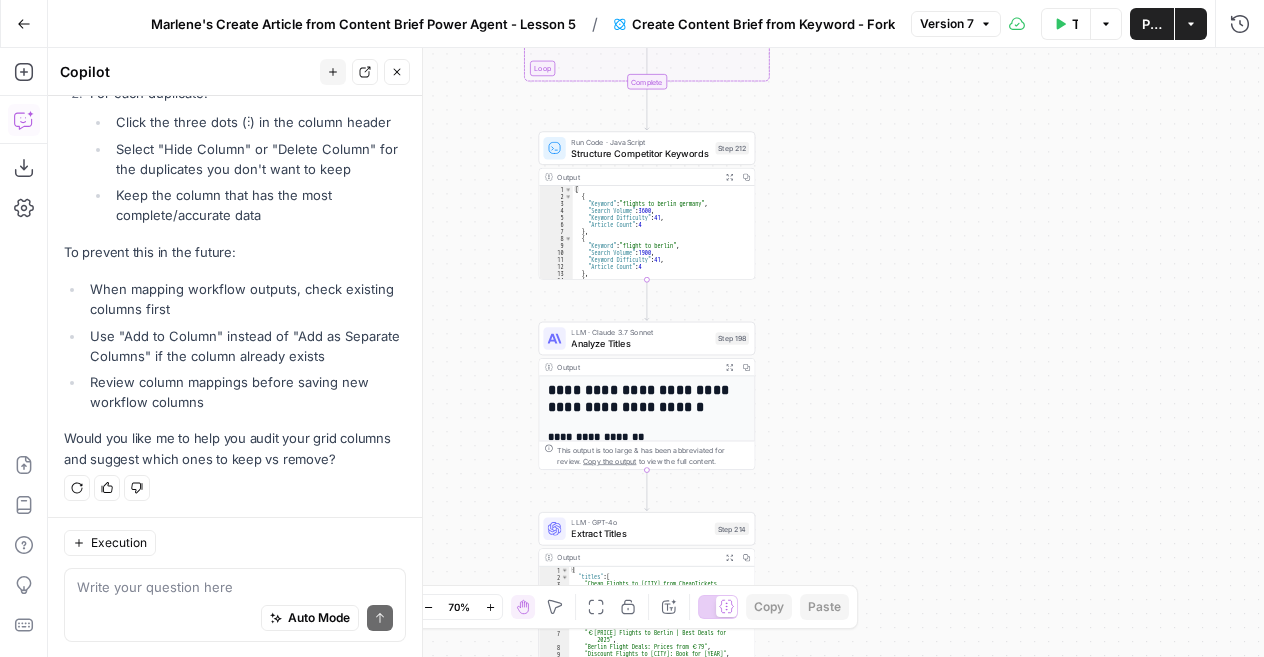 click on "Actions" at bounding box center [1191, 24] 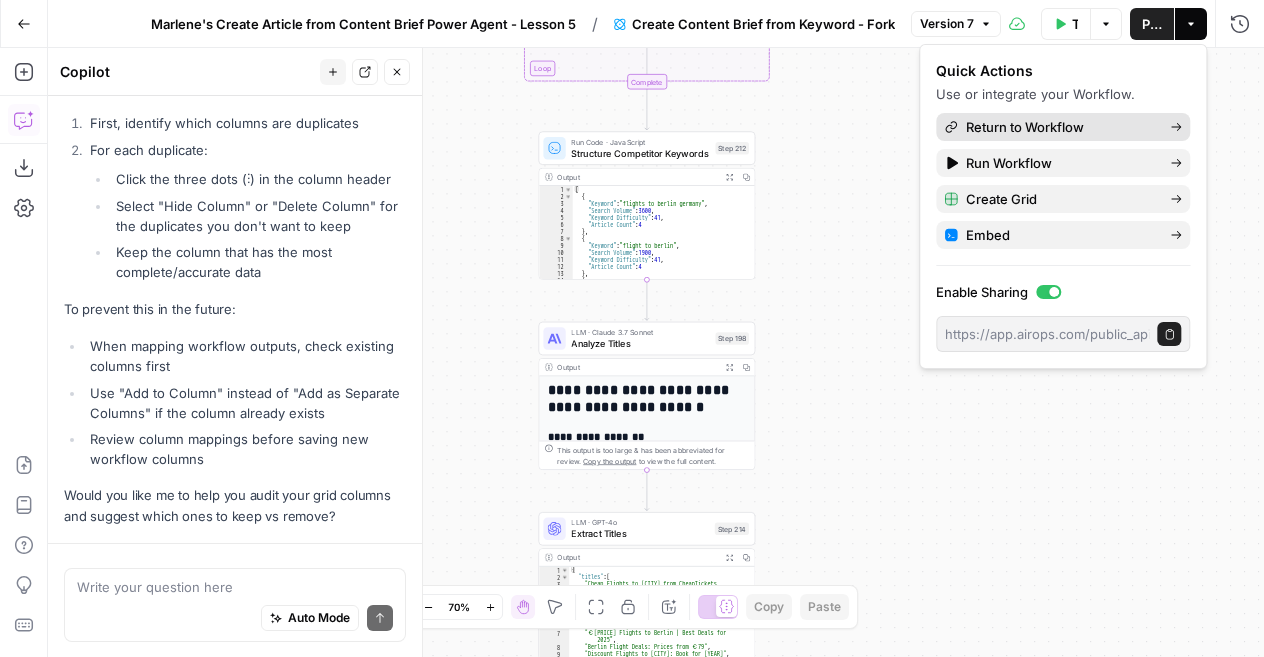 scroll, scrollTop: 1948, scrollLeft: 0, axis: vertical 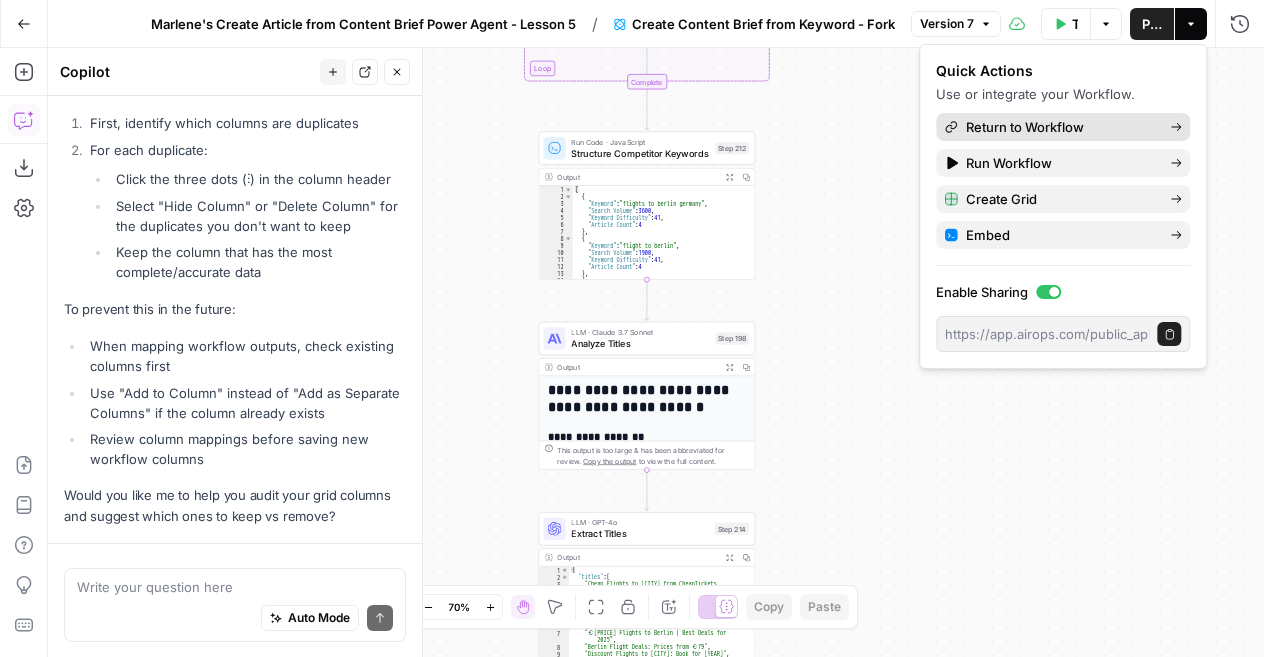 click on "Return to Workflow" at bounding box center (1060, 127) 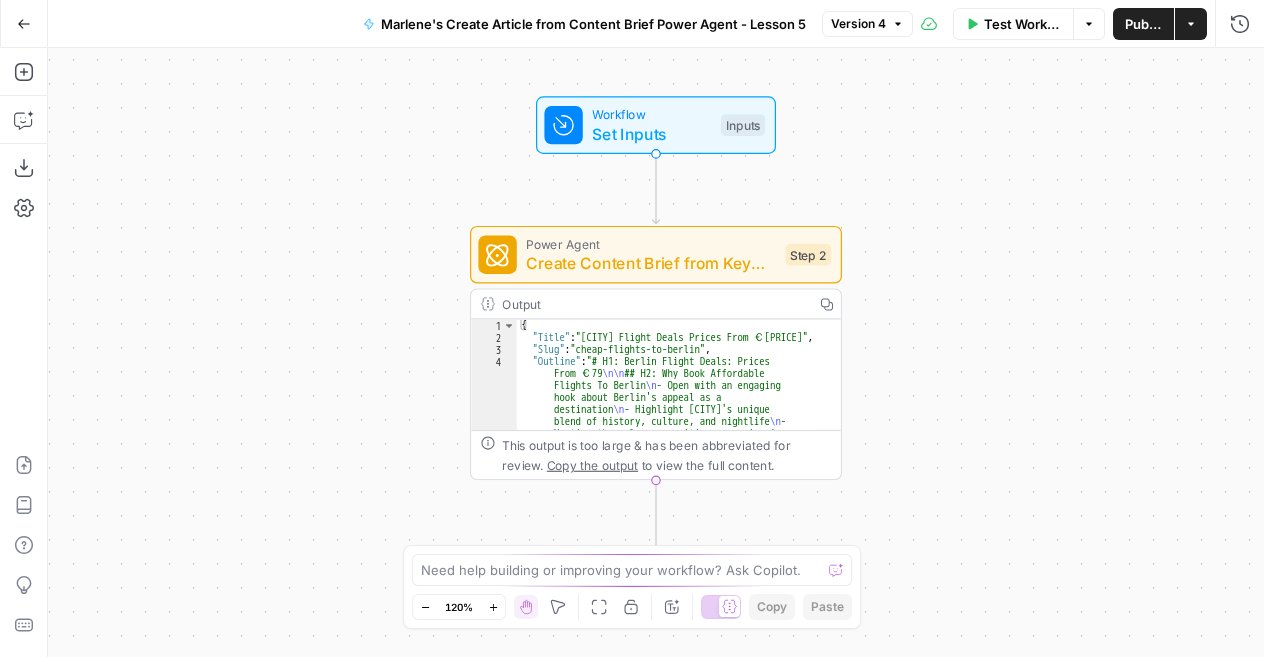 click on "Actions" at bounding box center [1191, 24] 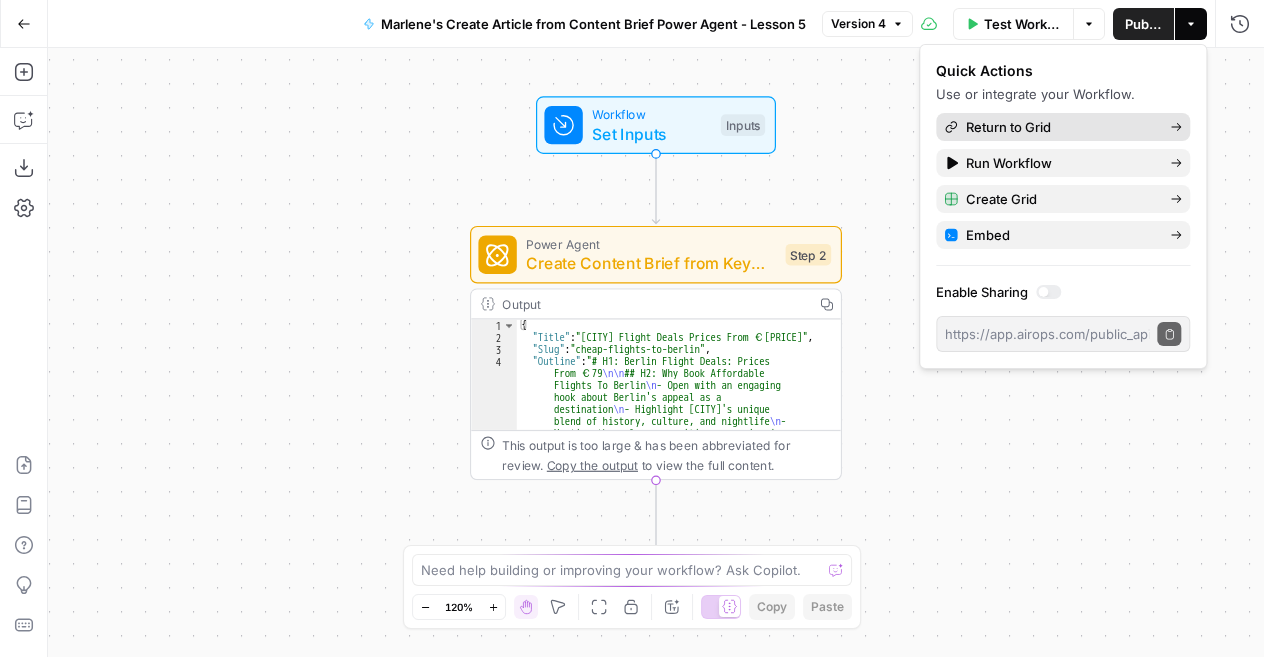 click on "Return to Grid" at bounding box center [1060, 127] 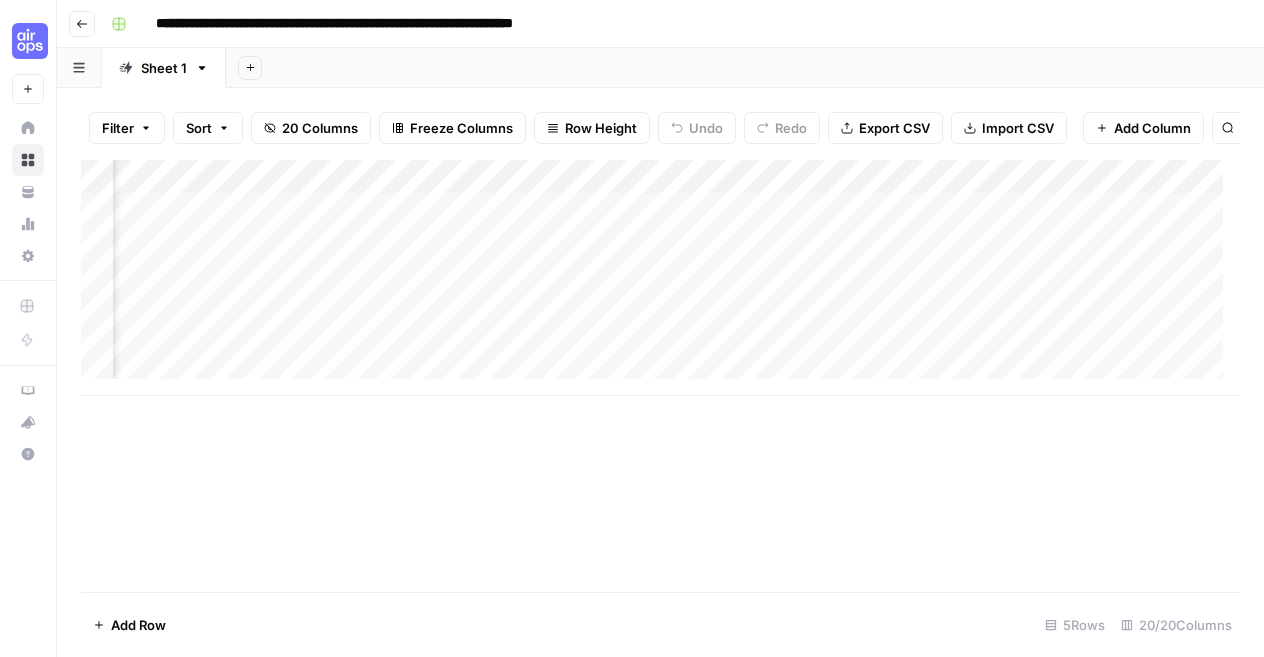 scroll, scrollTop: 0, scrollLeft: 1462, axis: horizontal 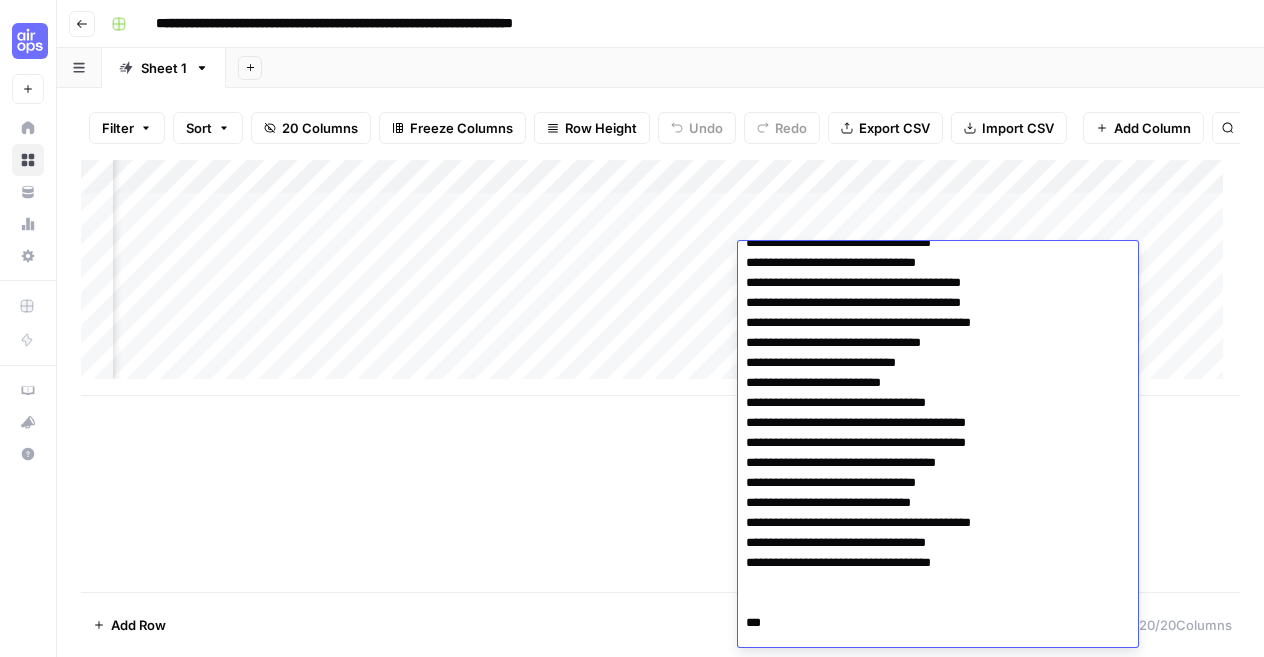 click on "Add Column" at bounding box center [660, 278] 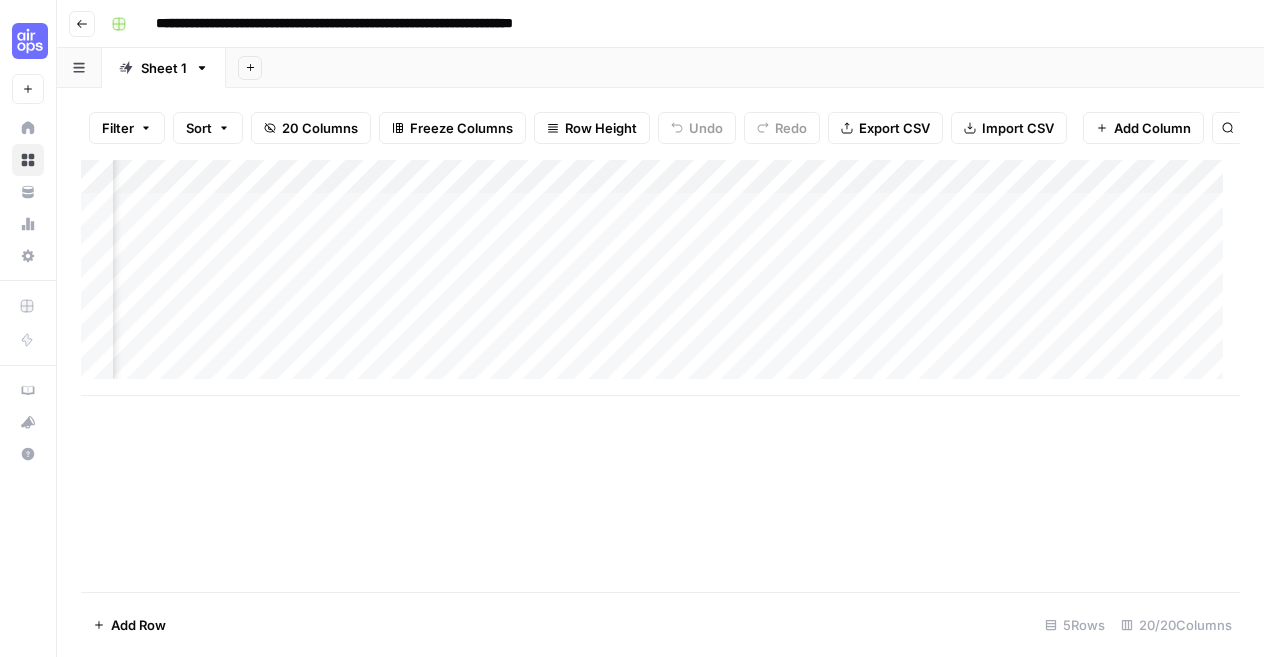scroll, scrollTop: 0, scrollLeft: 2136, axis: horizontal 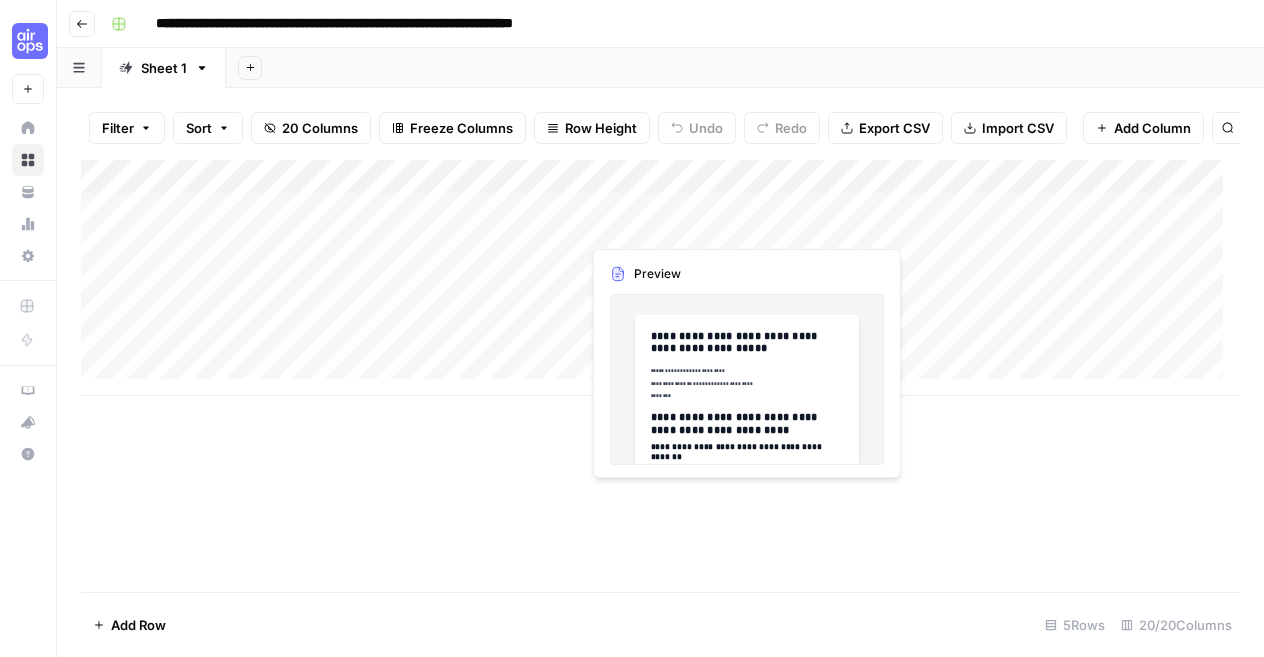 click on "Add Column" at bounding box center (660, 278) 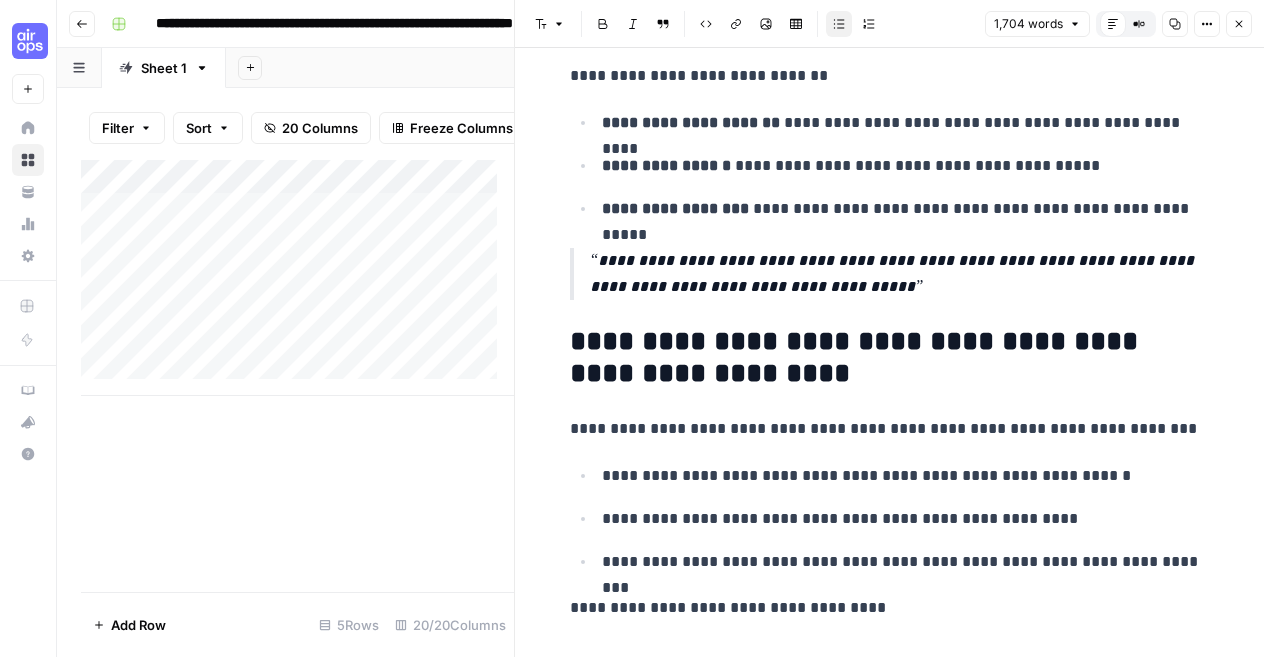 scroll, scrollTop: 784, scrollLeft: 0, axis: vertical 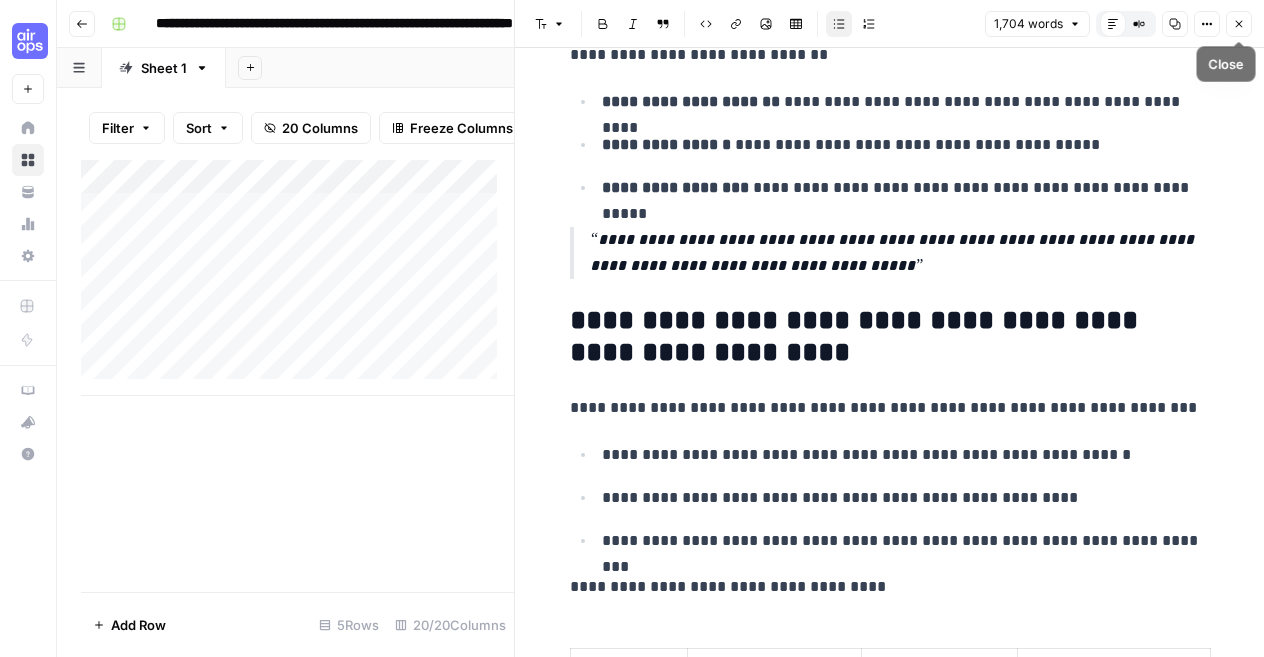 click 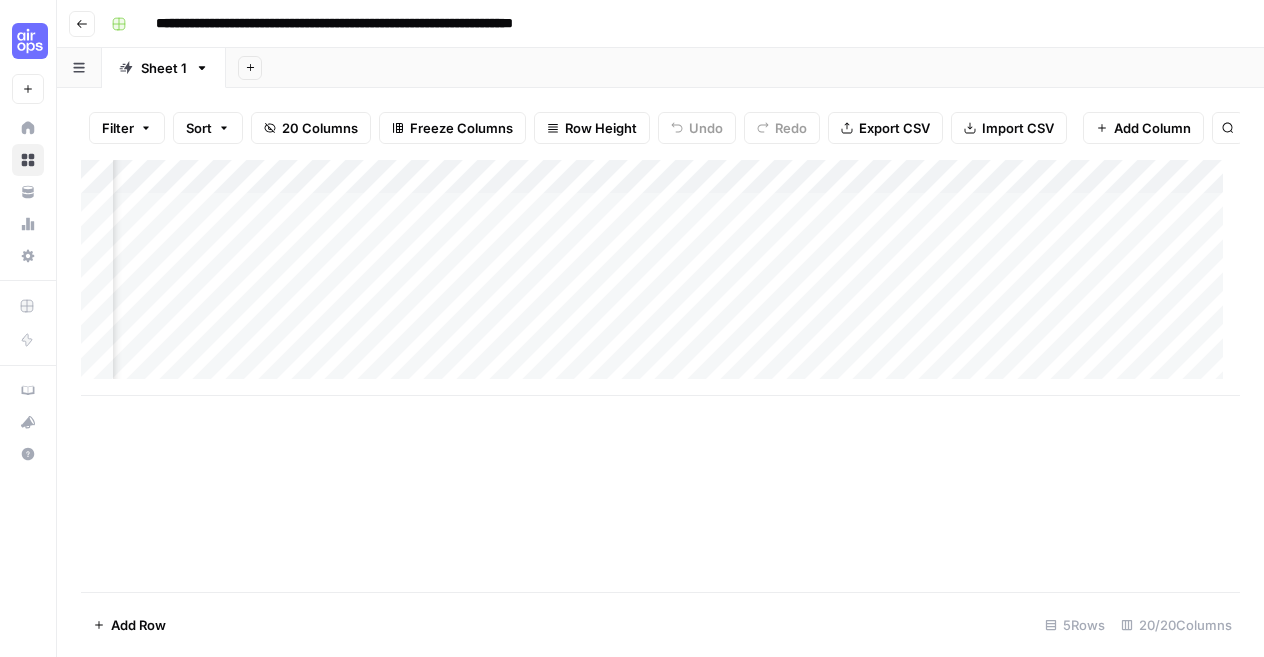scroll, scrollTop: 0, scrollLeft: 1486, axis: horizontal 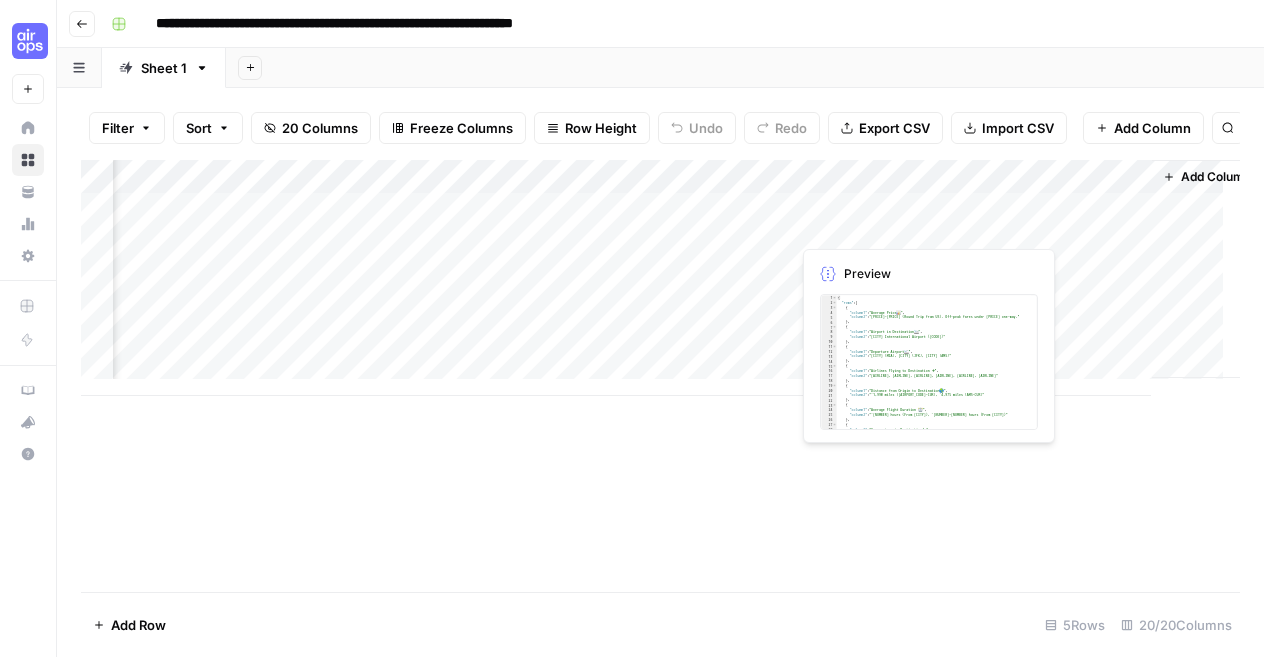 click on "Add Column" at bounding box center [660, 278] 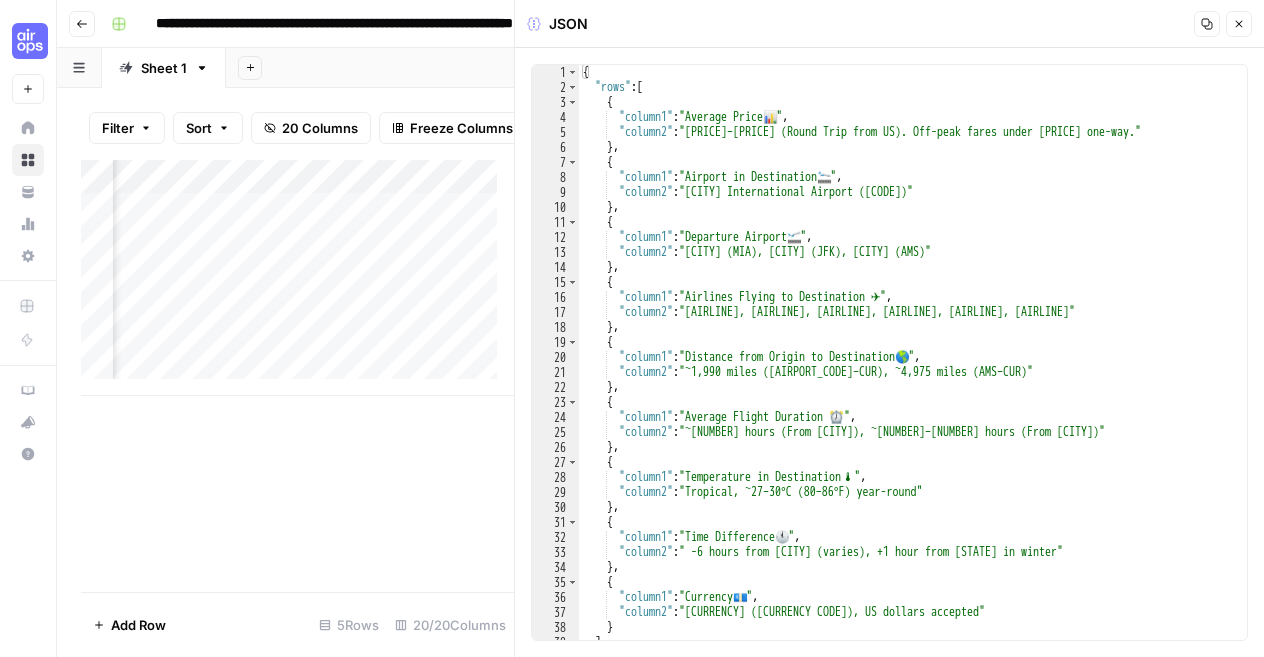 scroll, scrollTop: 0, scrollLeft: 0, axis: both 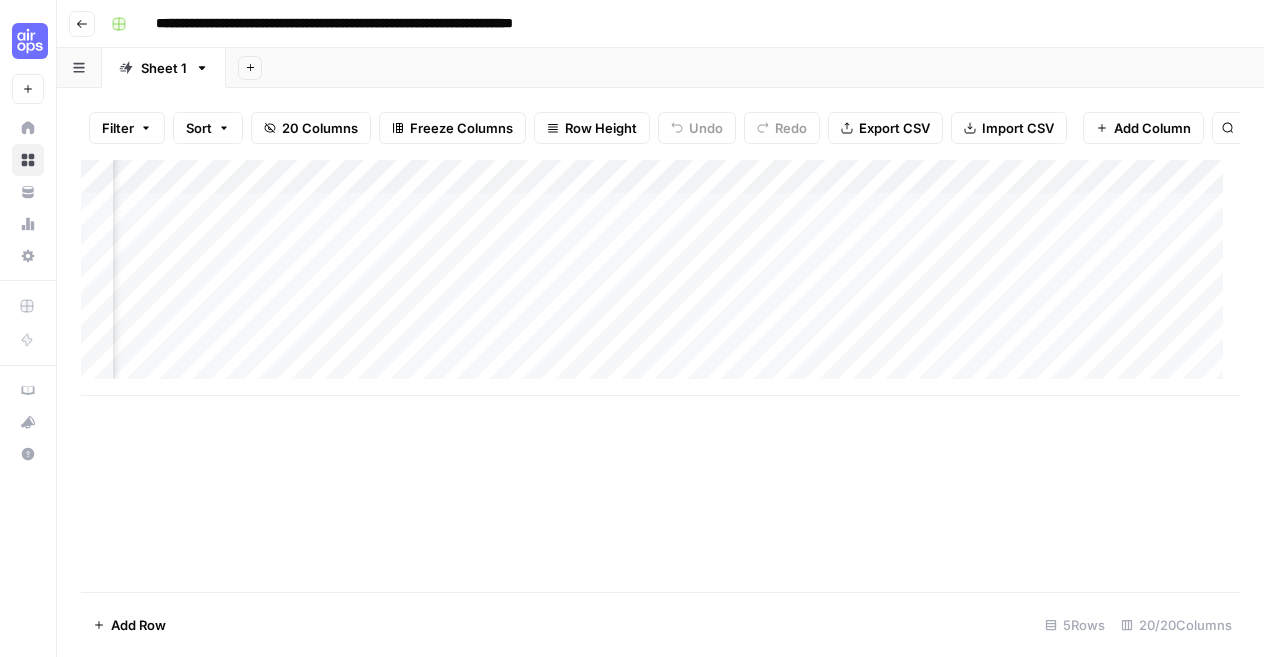 click on "Add Column" at bounding box center (660, 278) 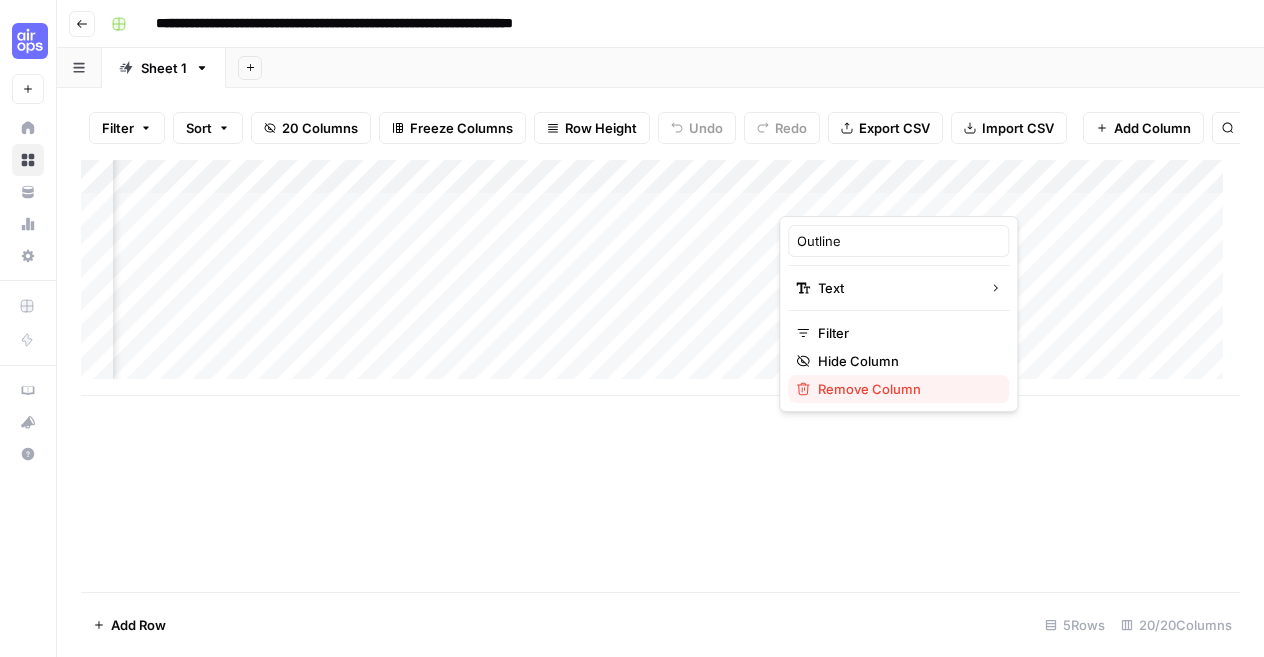 click on "Remove Column" at bounding box center (898, 389) 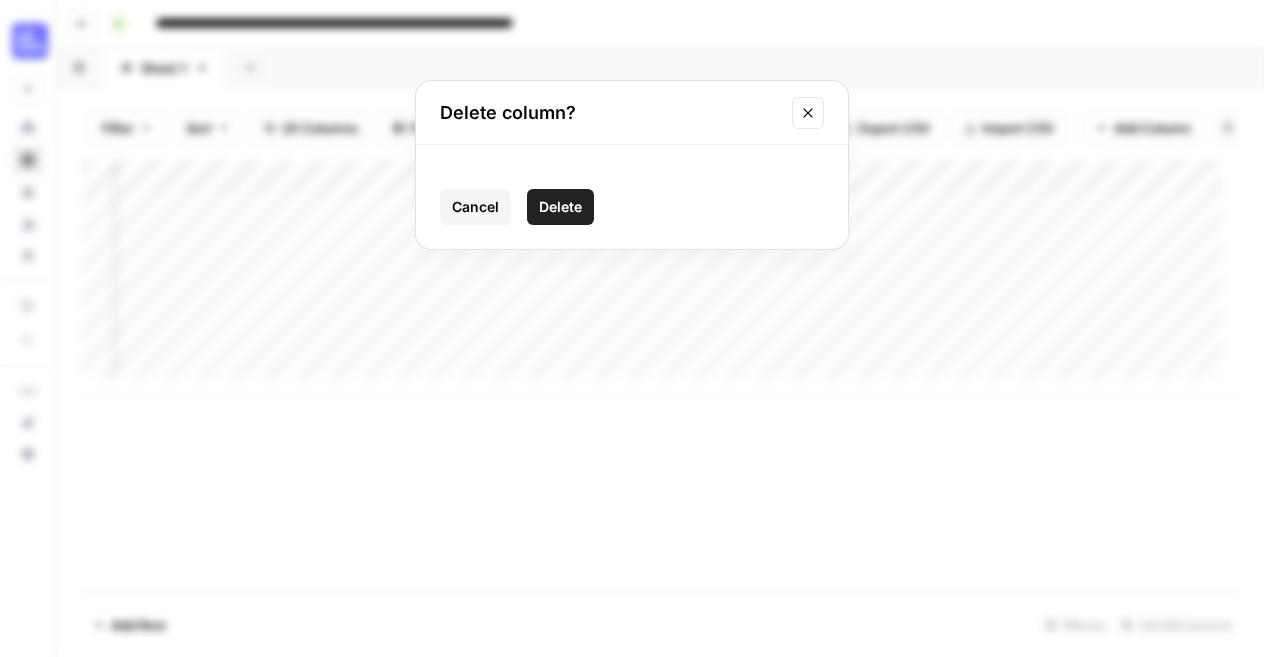 click on "Delete" at bounding box center [560, 207] 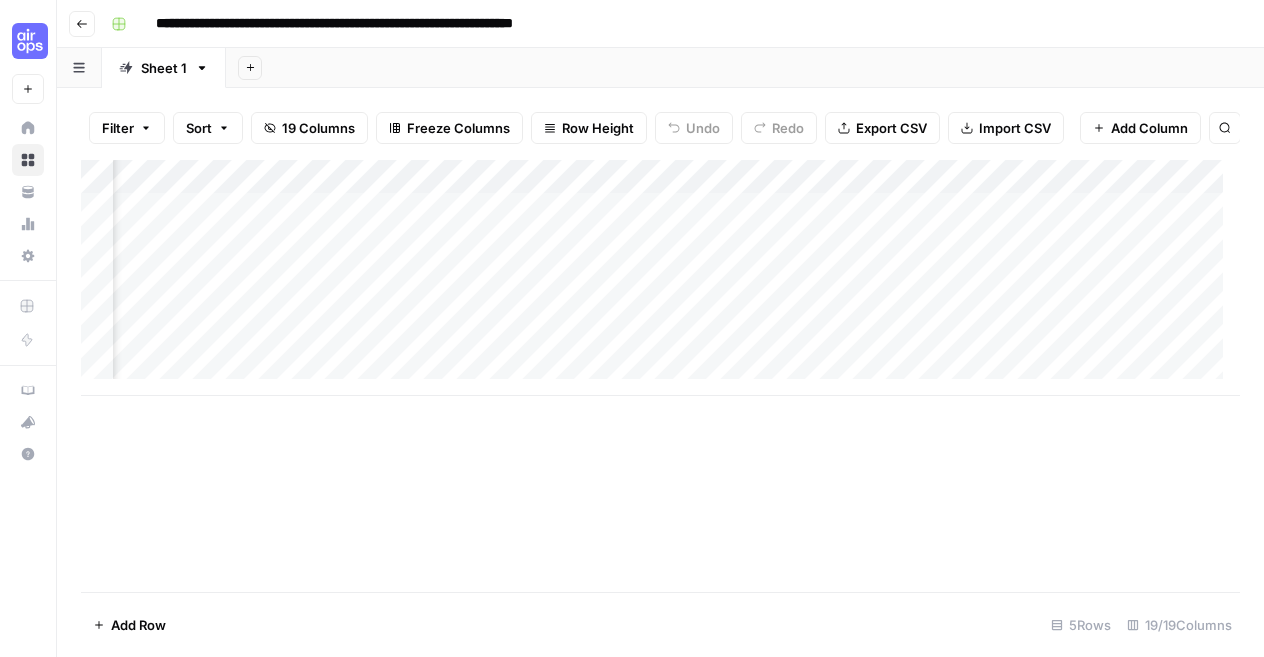 click on "Add Column" at bounding box center [660, 278] 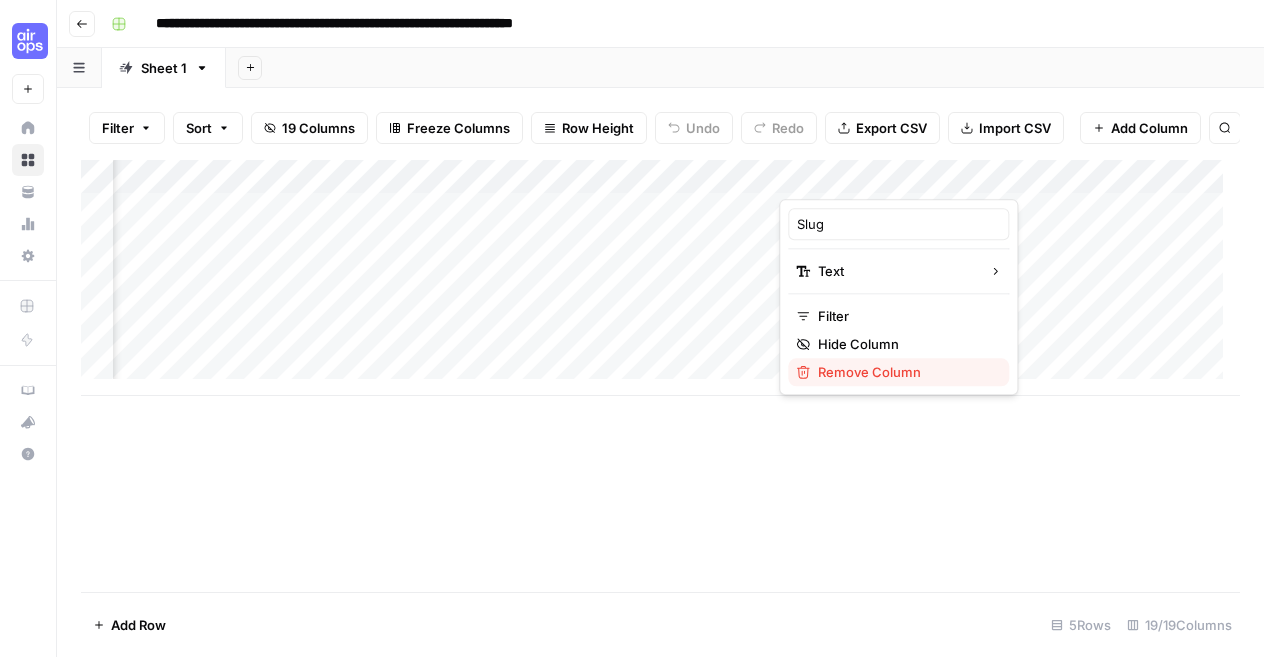 click on "Remove Column" at bounding box center [905, 372] 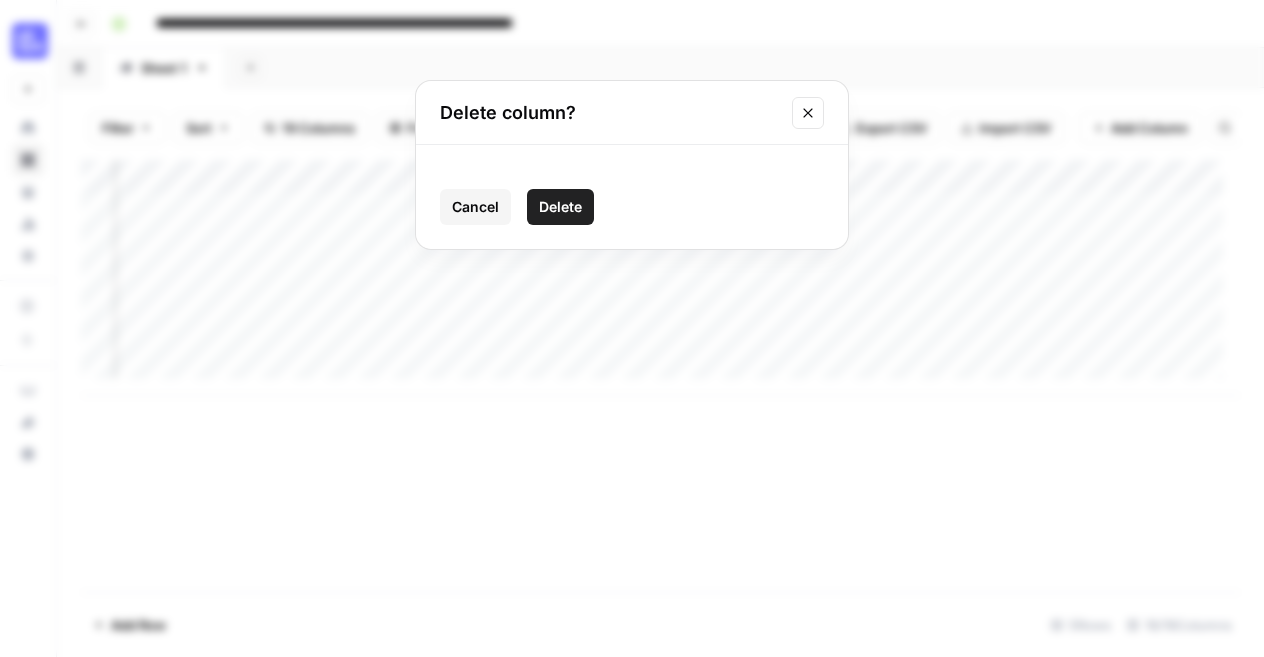 click on "Delete" at bounding box center [560, 207] 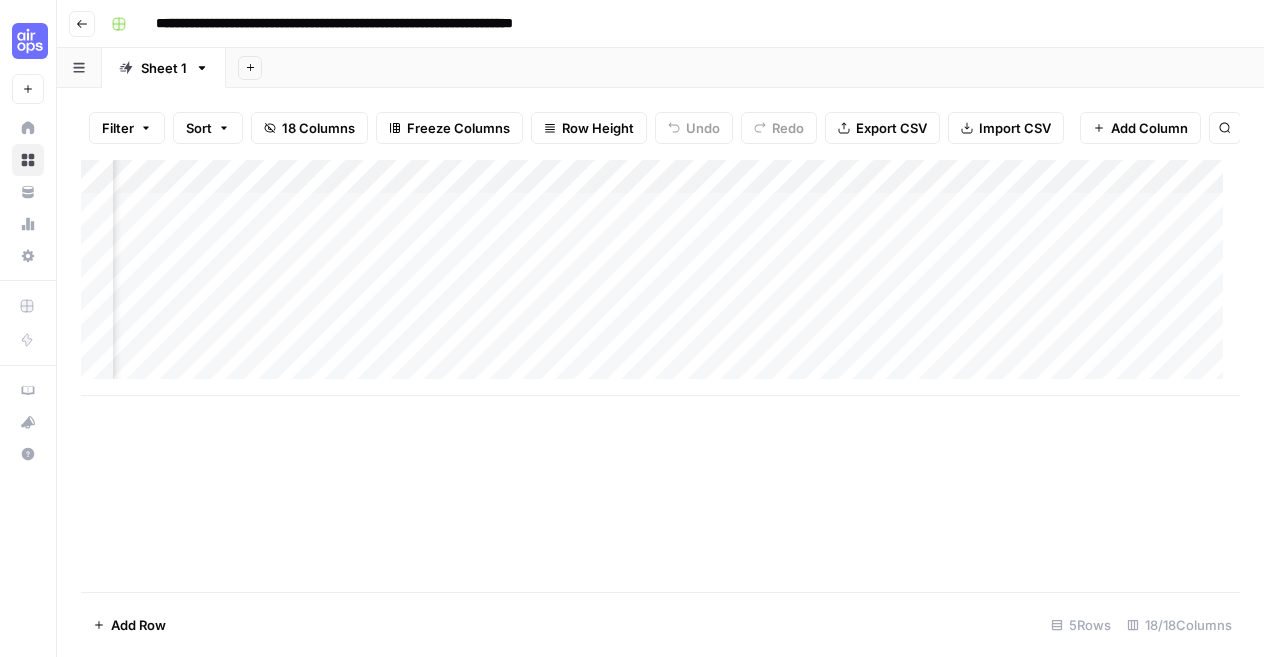 click on "Add Column" at bounding box center [660, 278] 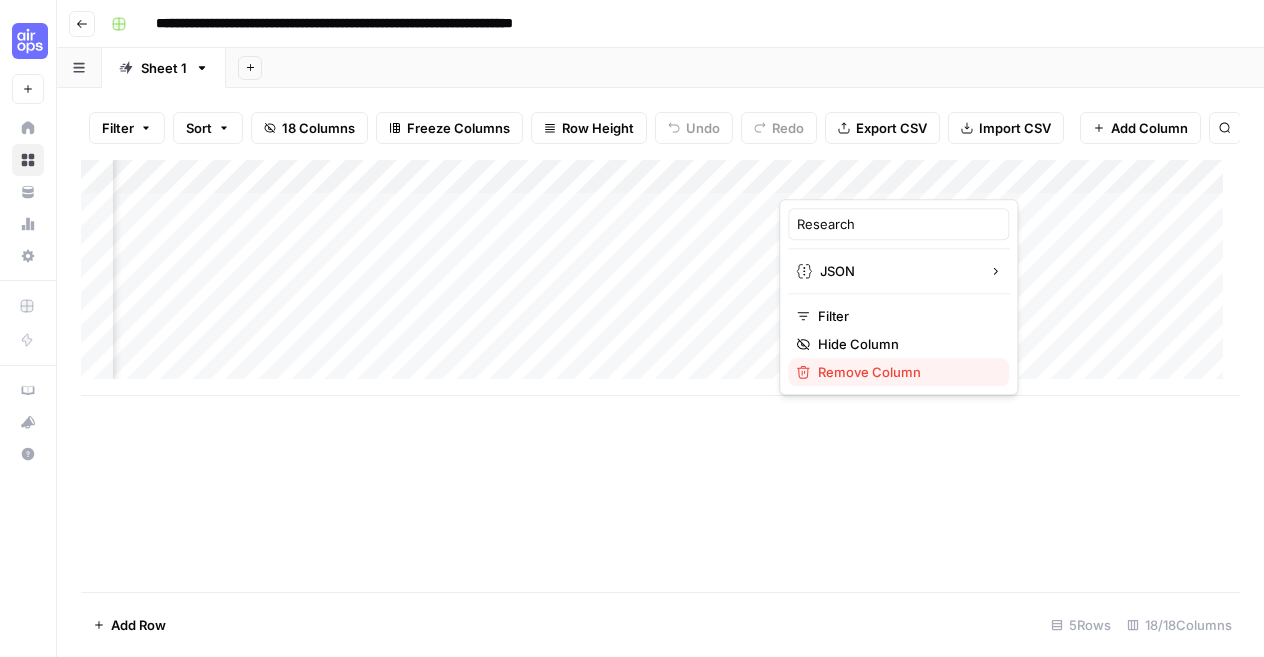 click on "Remove Column" at bounding box center [905, 372] 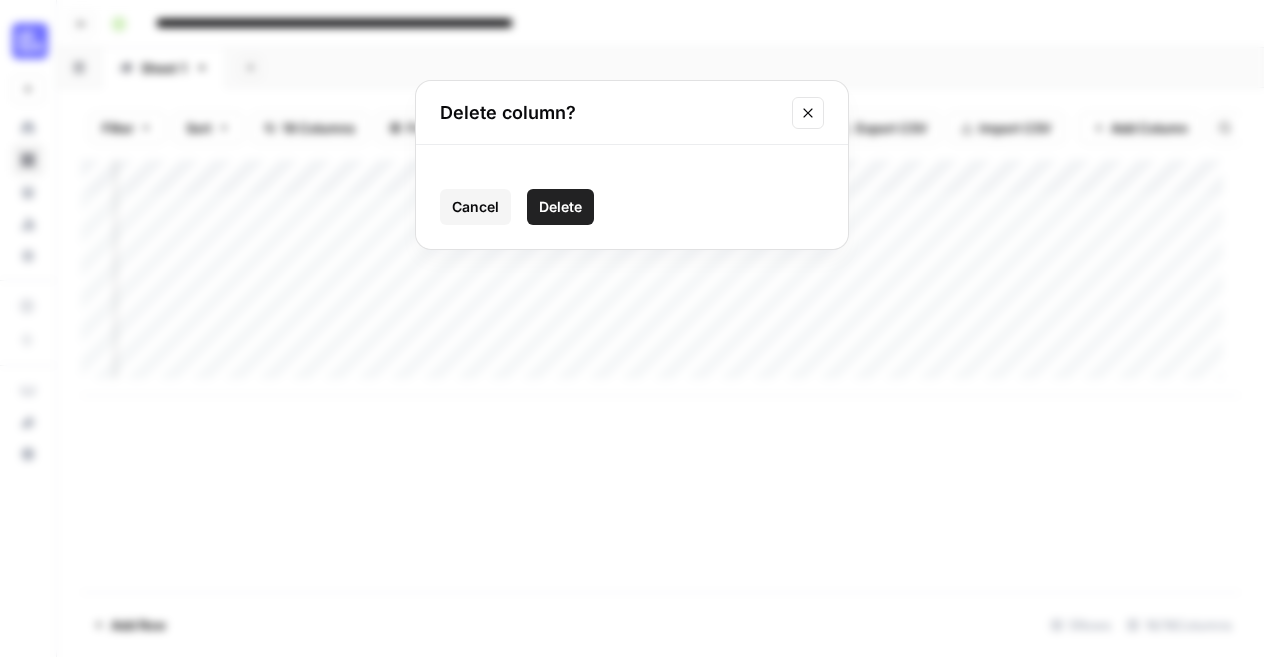 click on "Delete" at bounding box center [560, 207] 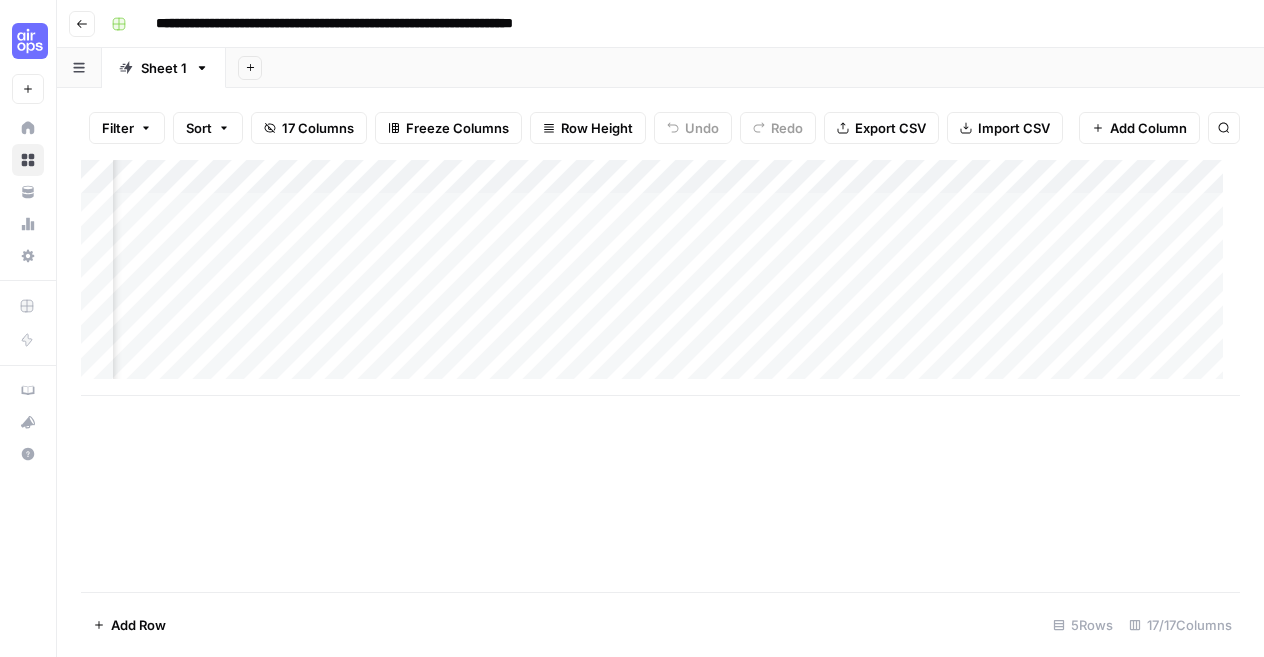 click on "Add Column" at bounding box center (660, 278) 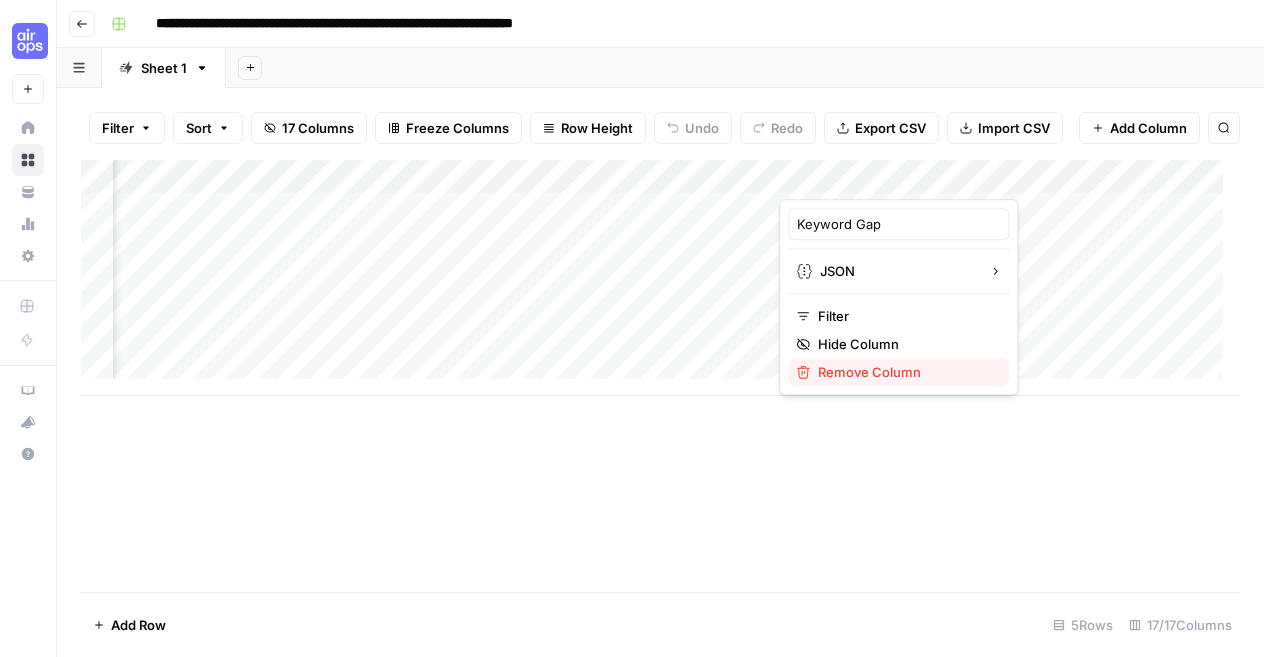 click on "Remove Column" at bounding box center [905, 372] 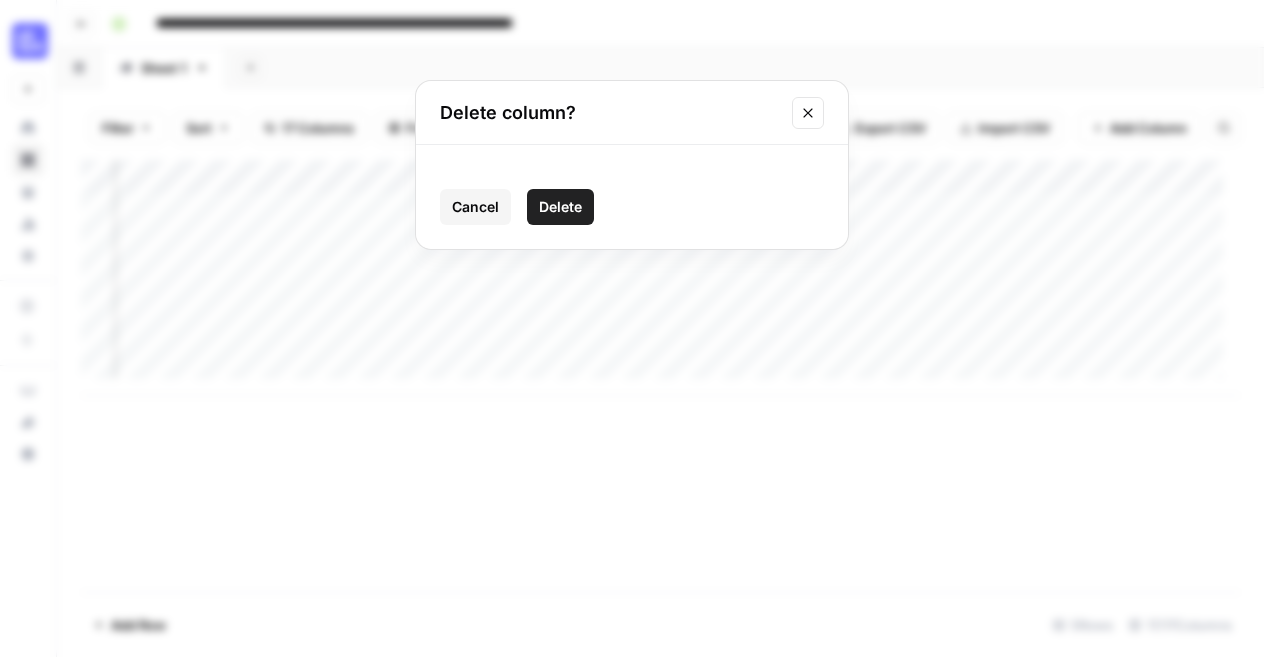 click on "Delete" at bounding box center (560, 207) 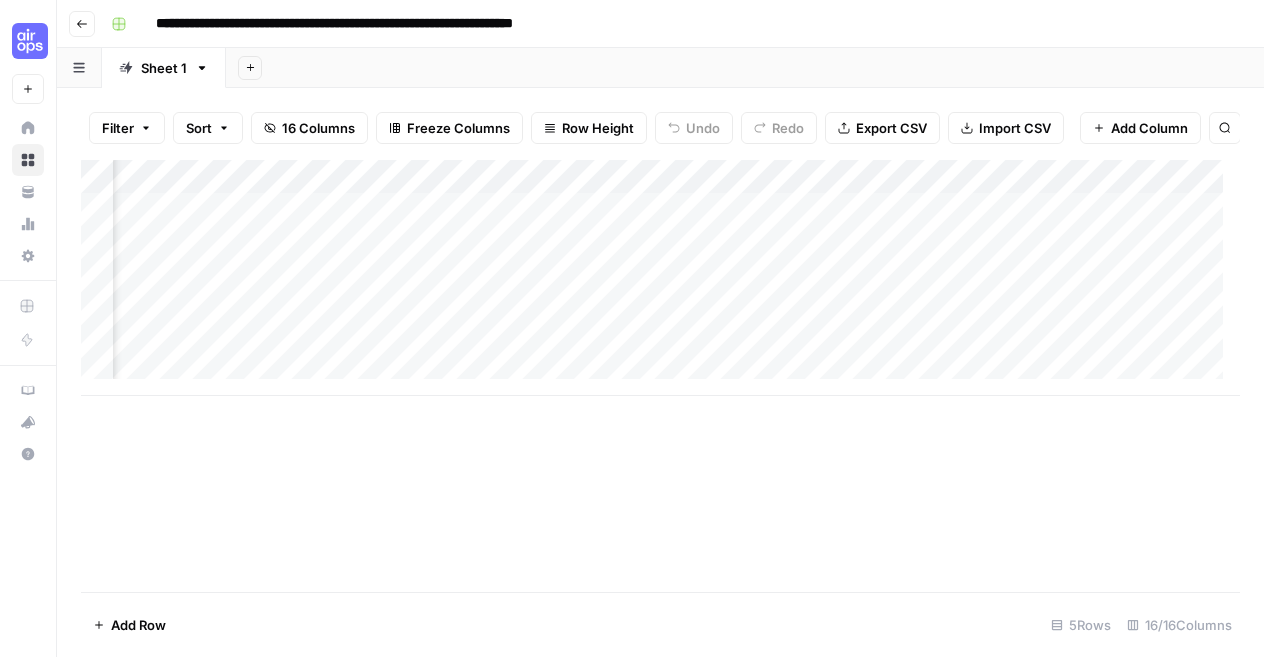 click on "Add Column" at bounding box center (660, 278) 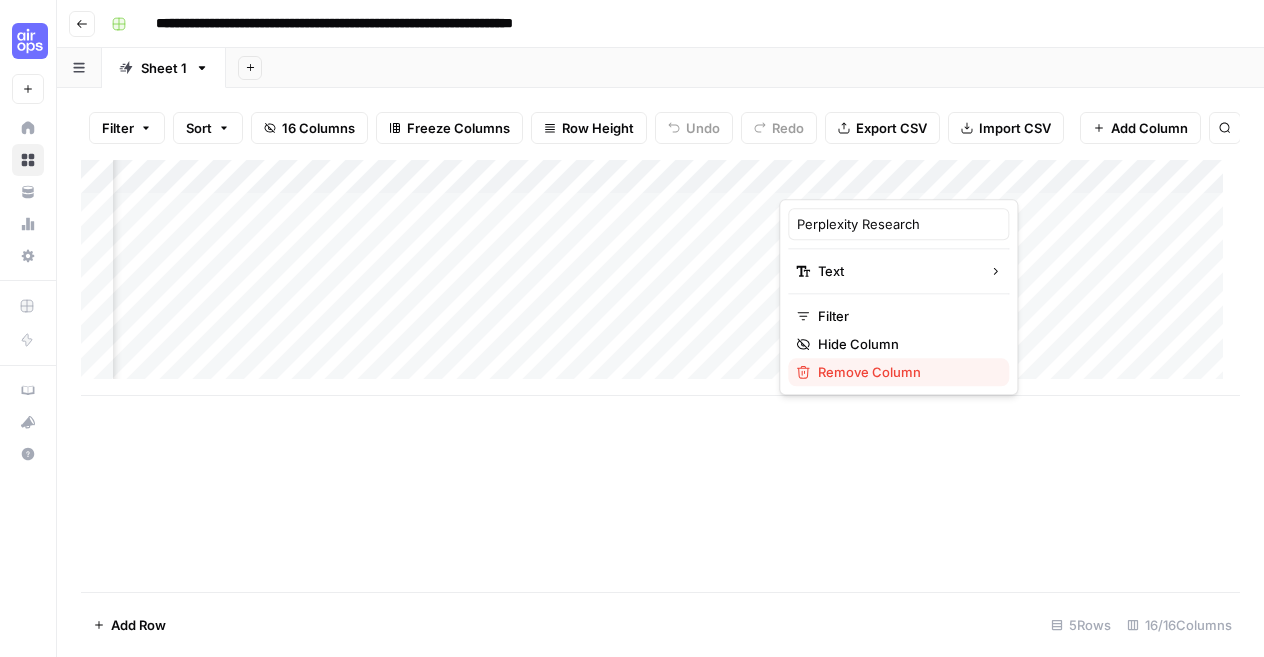 click on "Remove Column" at bounding box center [905, 372] 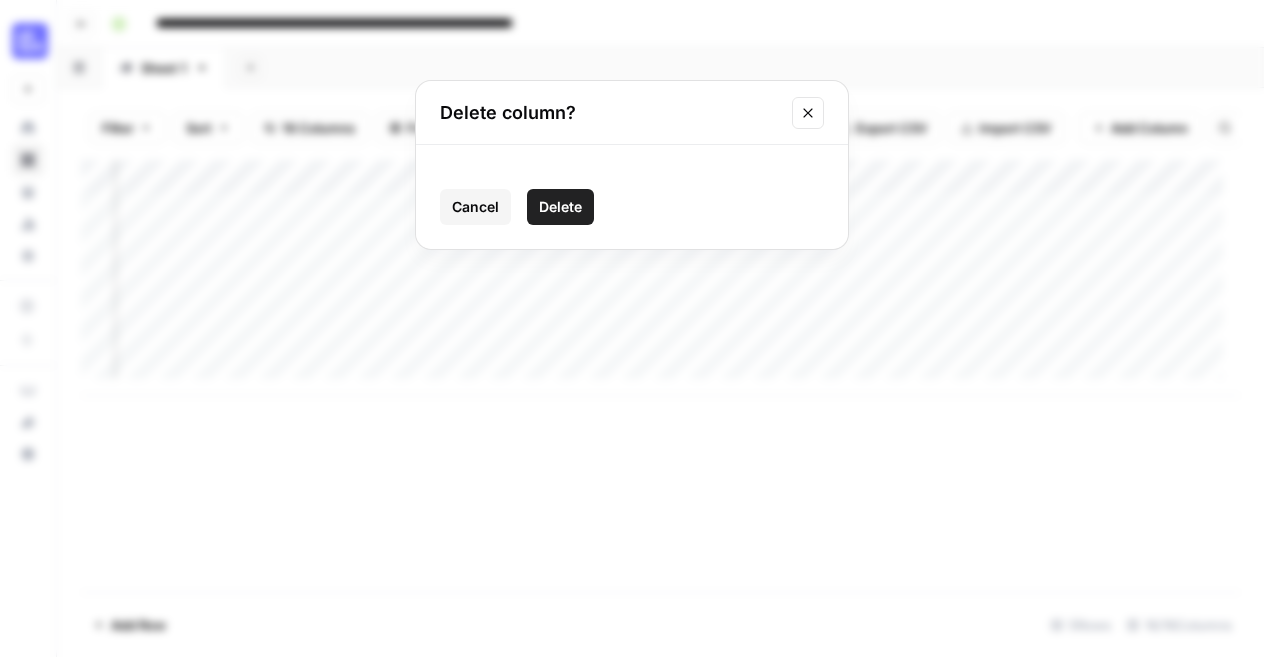 click on "Delete" at bounding box center (560, 207) 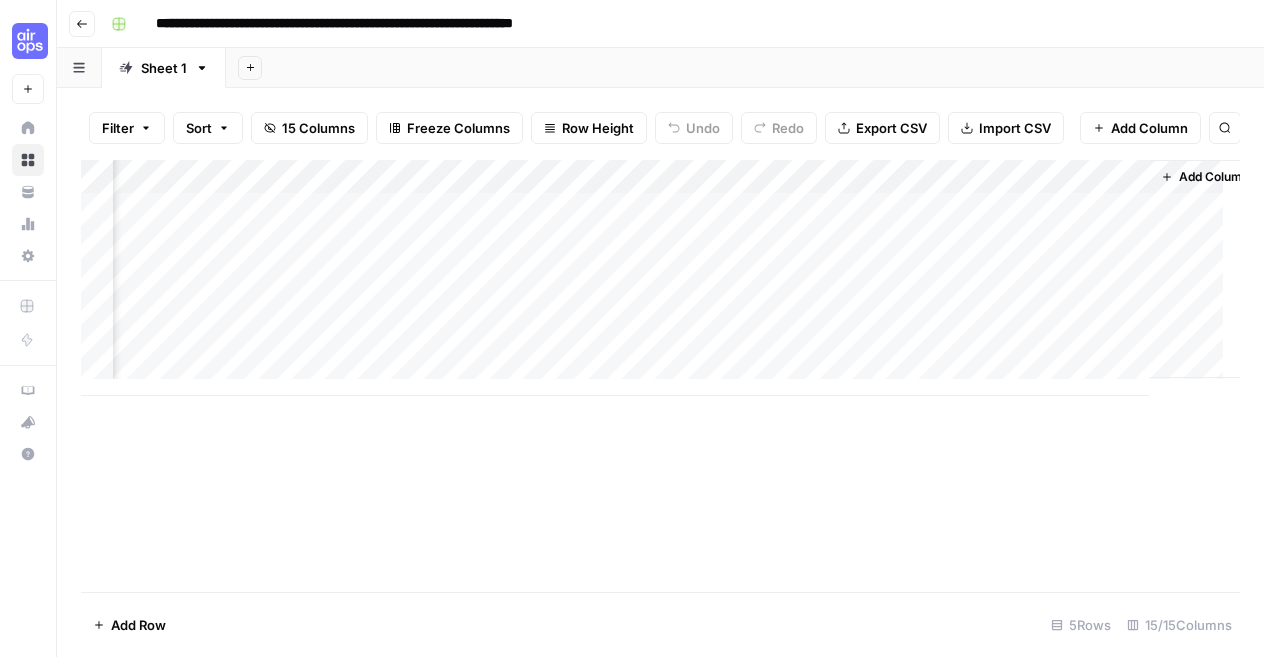 scroll, scrollTop: 0, scrollLeft: 1773, axis: horizontal 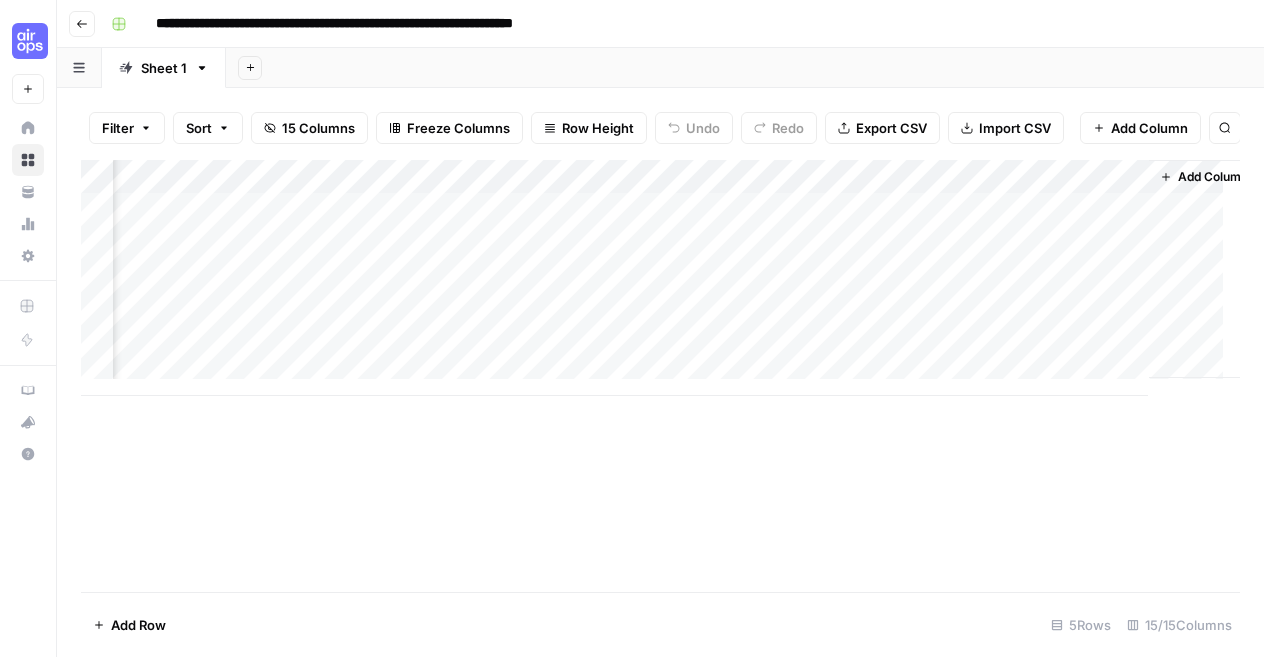 click on "Add Column" at bounding box center [660, 278] 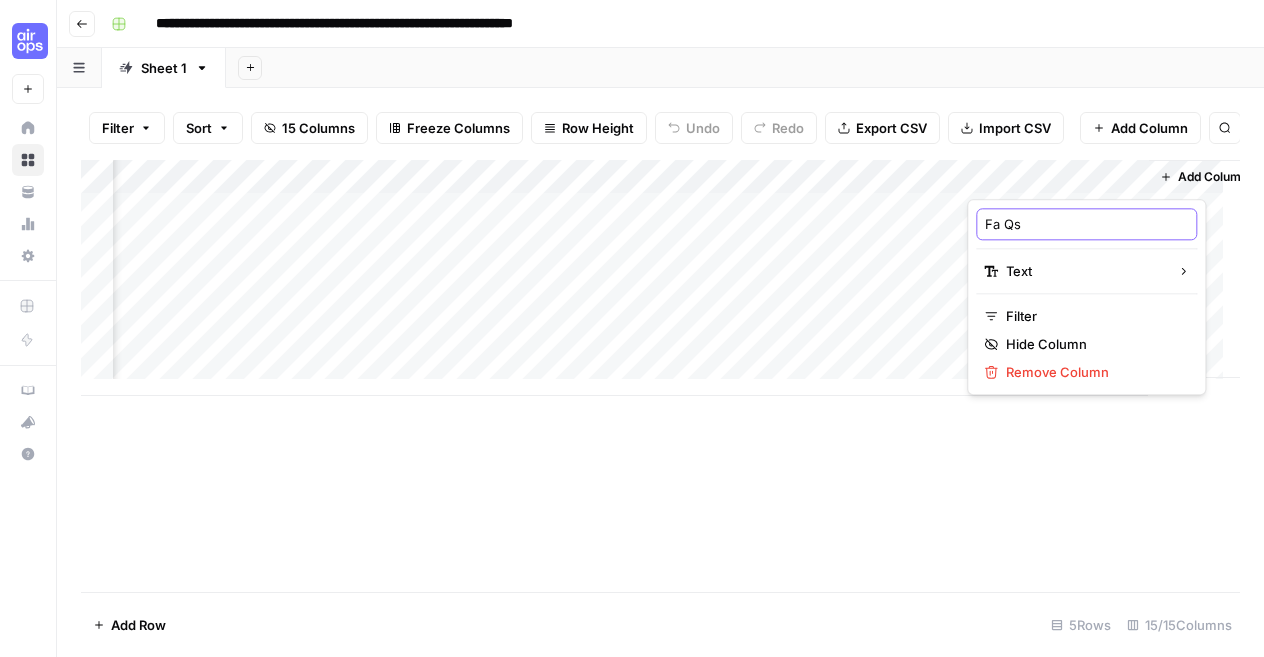 click on "Fa Qs" at bounding box center [1086, 224] 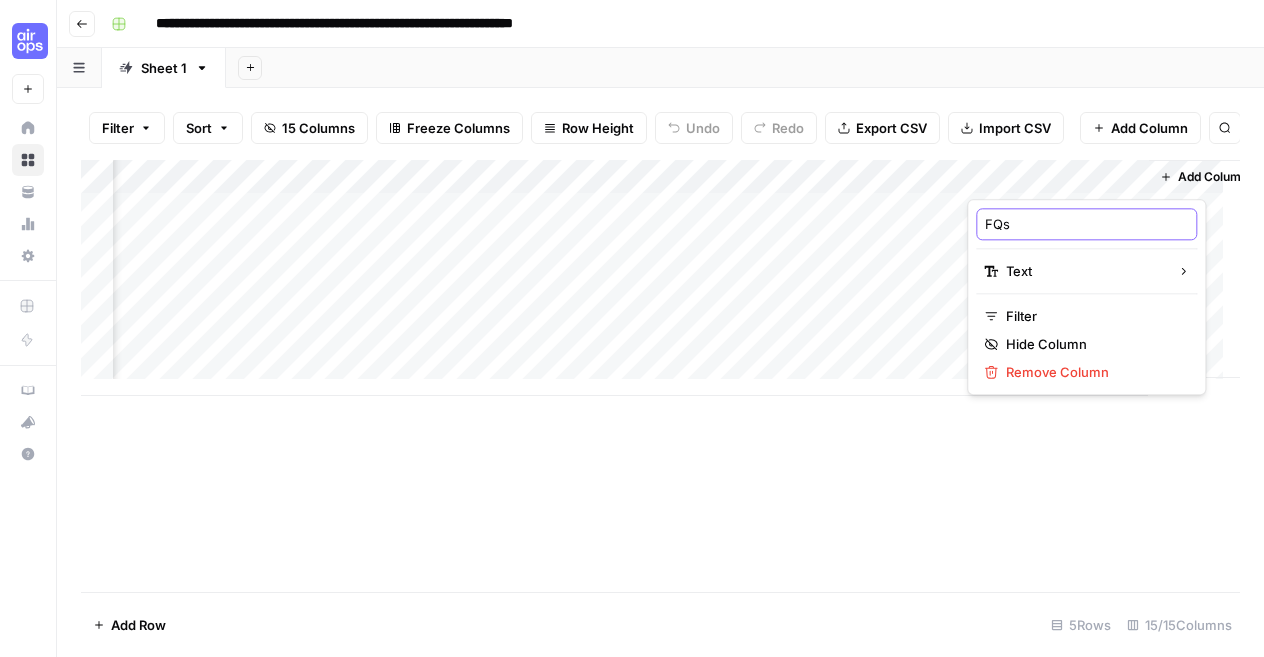 type on "FAQs" 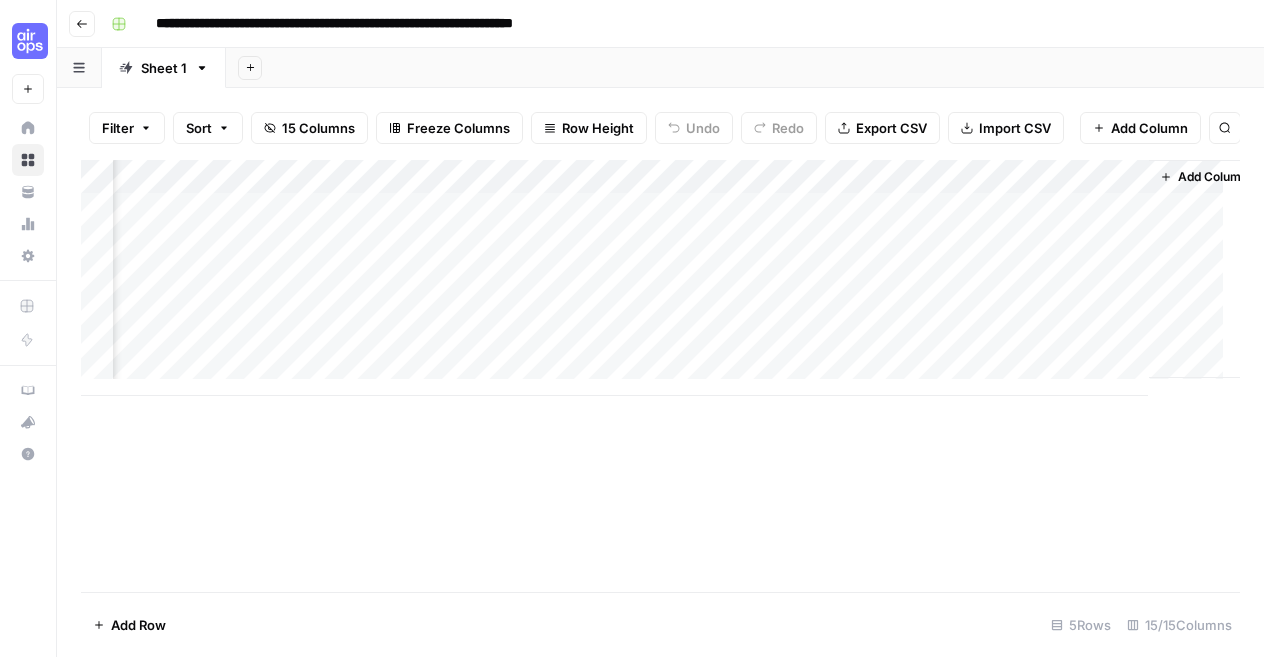 click on "Add Column" at bounding box center [660, 376] 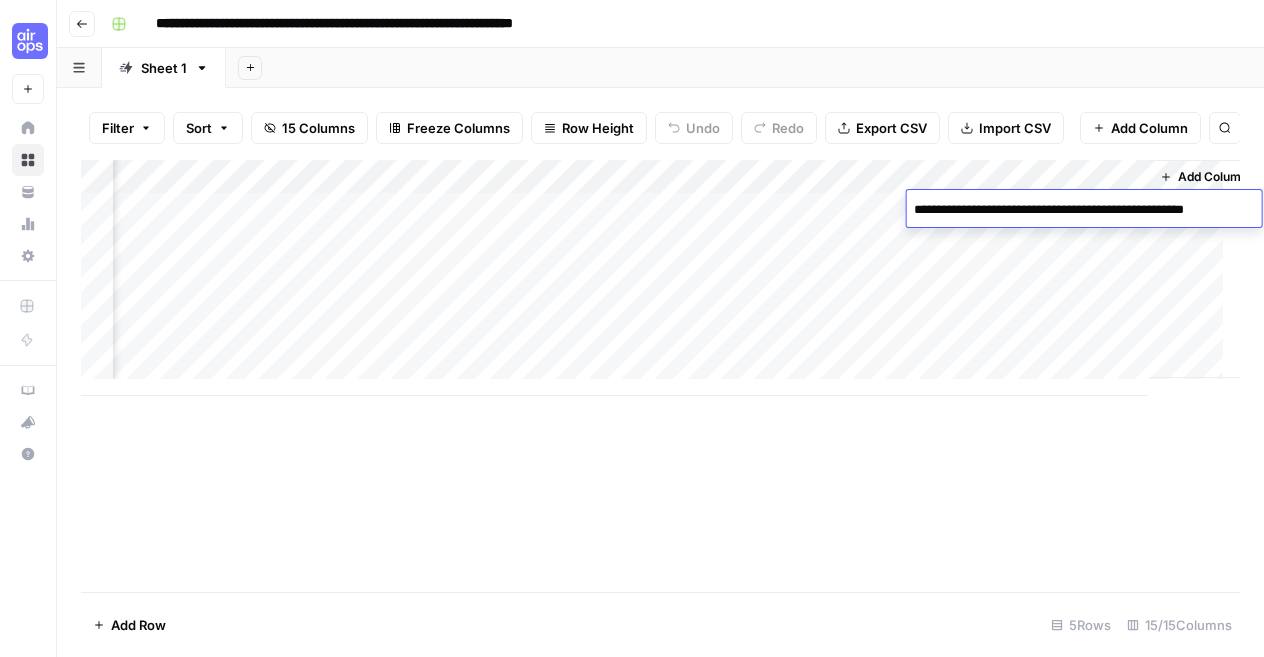 click on "Add Column" at bounding box center [660, 376] 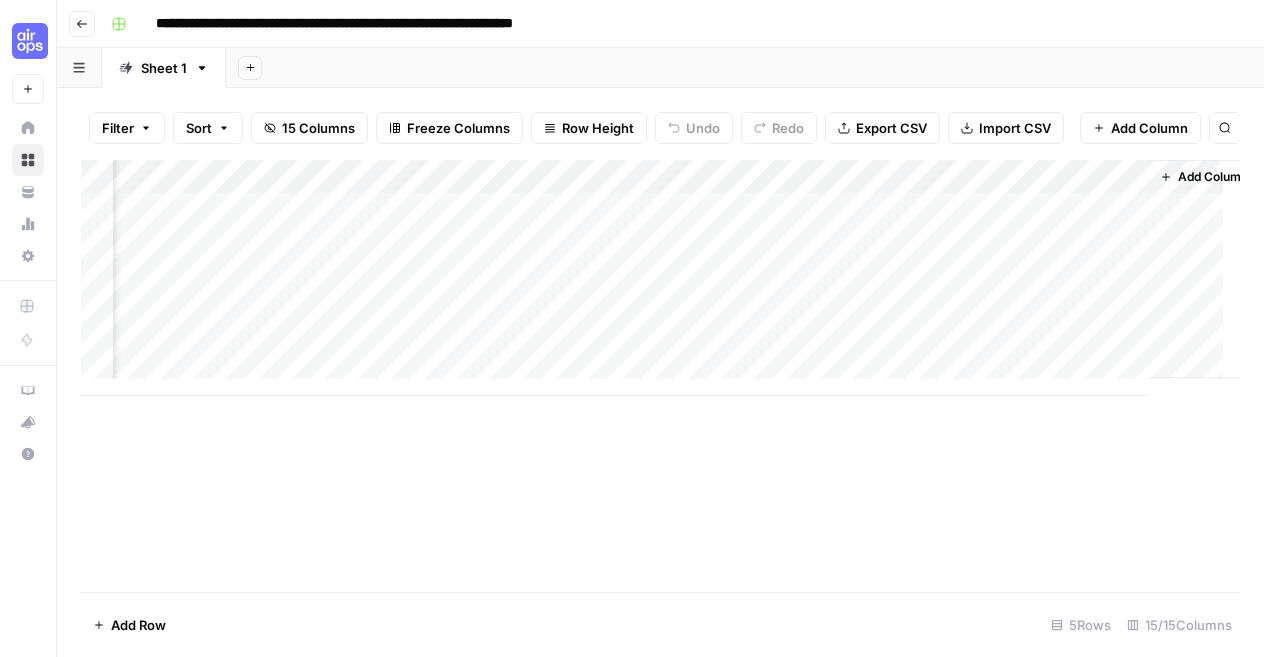 click on "Add Column" at bounding box center [660, 278] 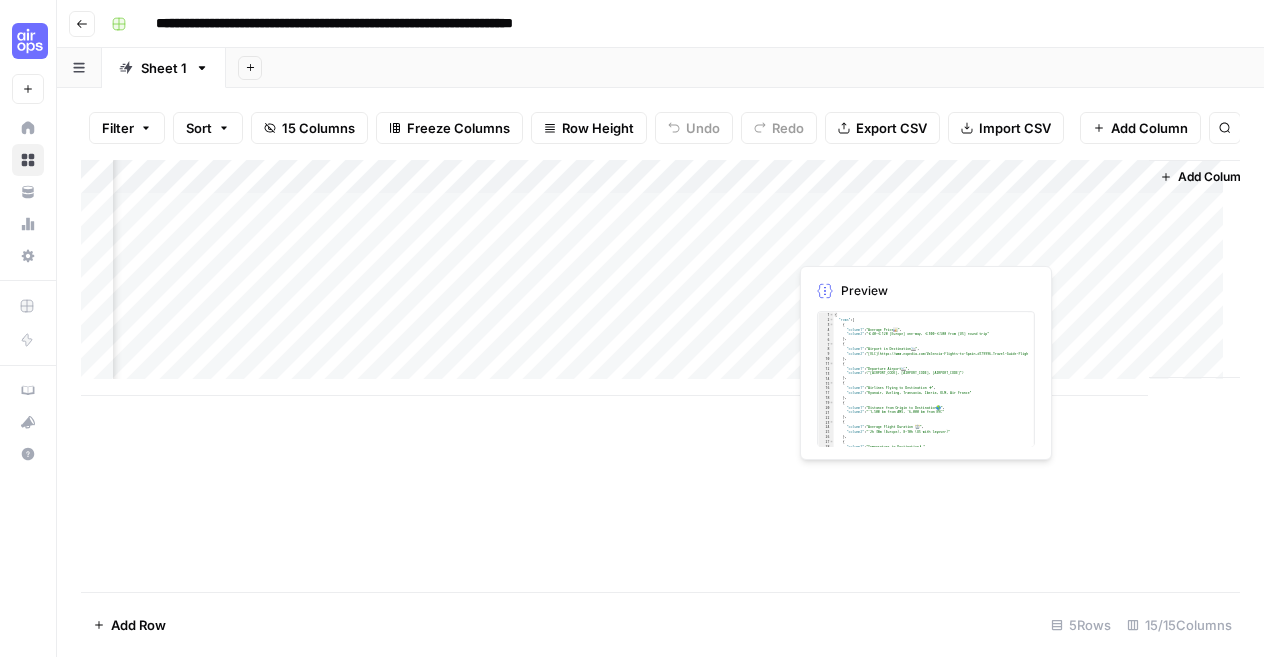 click on "Add Column" at bounding box center (660, 278) 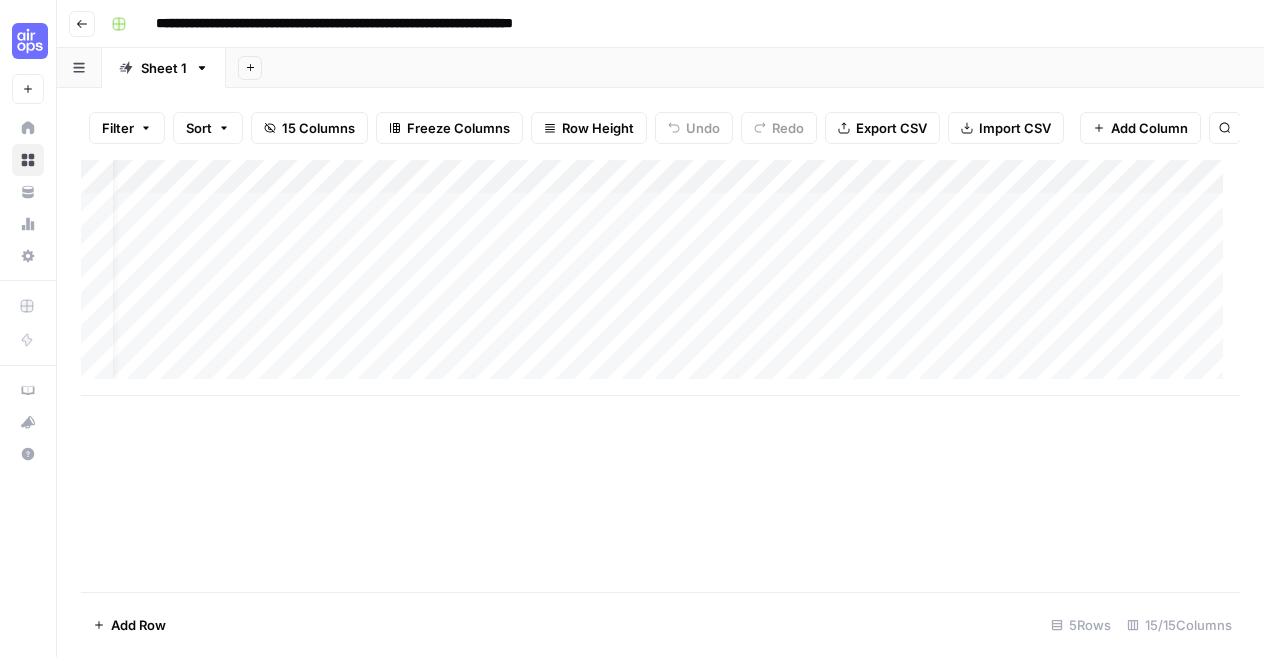 scroll, scrollTop: 0, scrollLeft: 0, axis: both 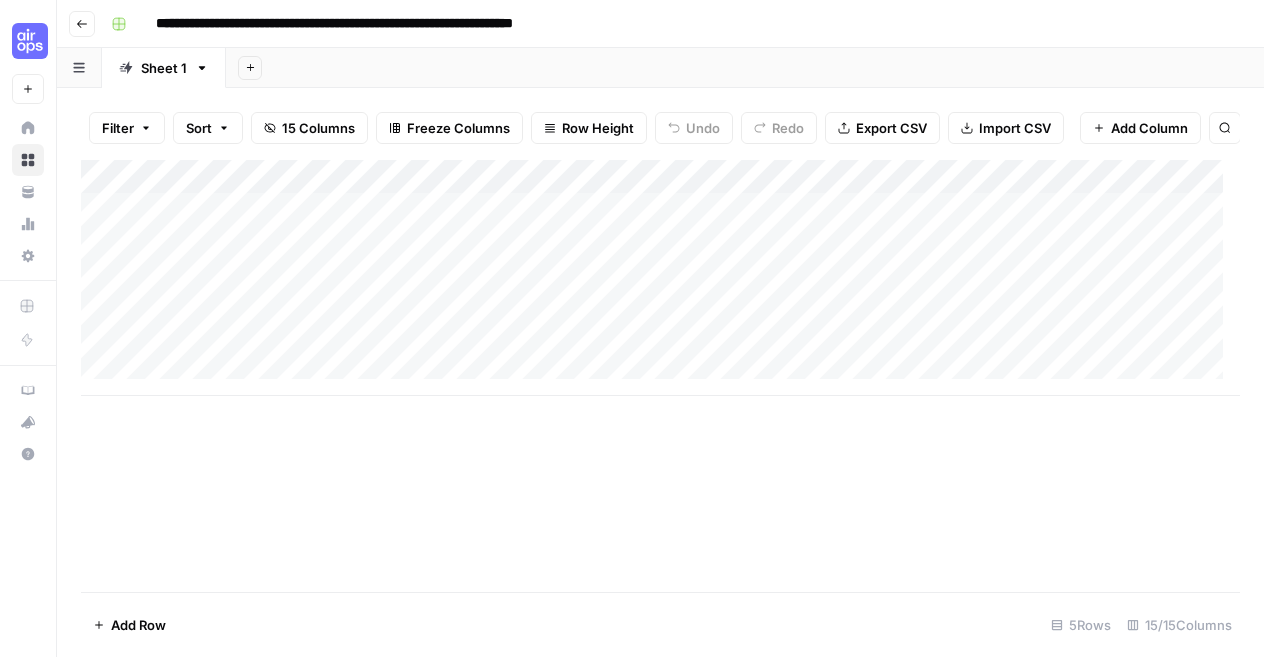 click 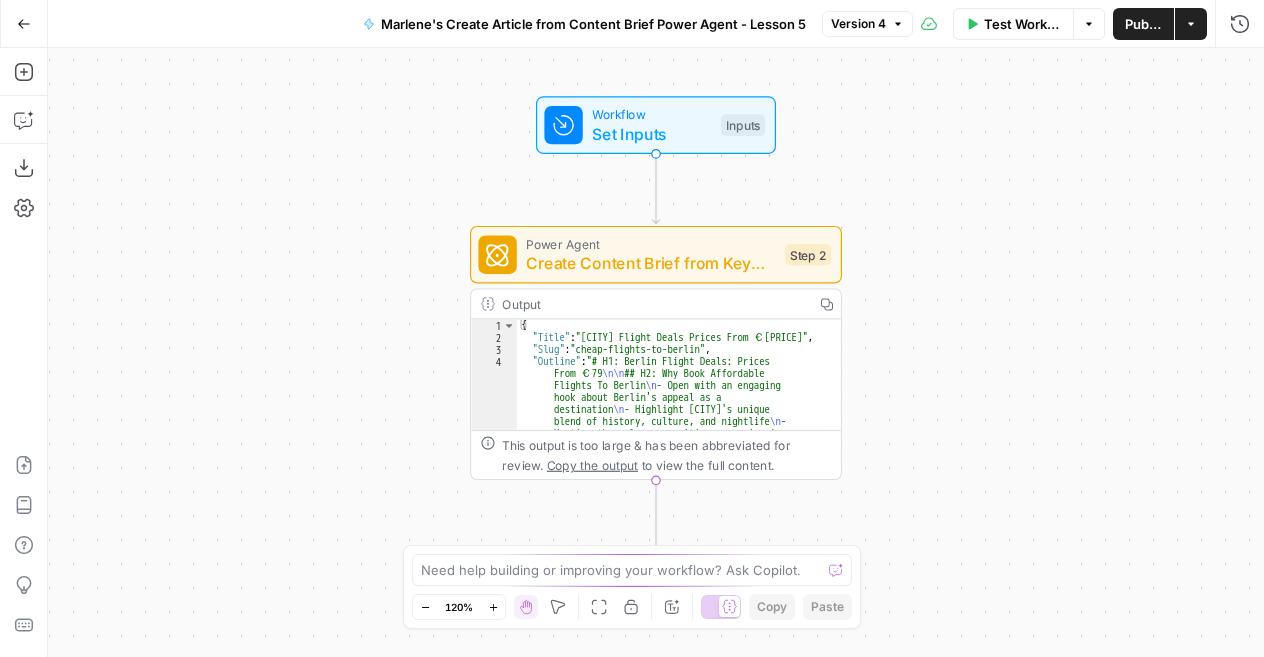 click on "Create Content Brief from Keyword - Fork" at bounding box center [651, 263] 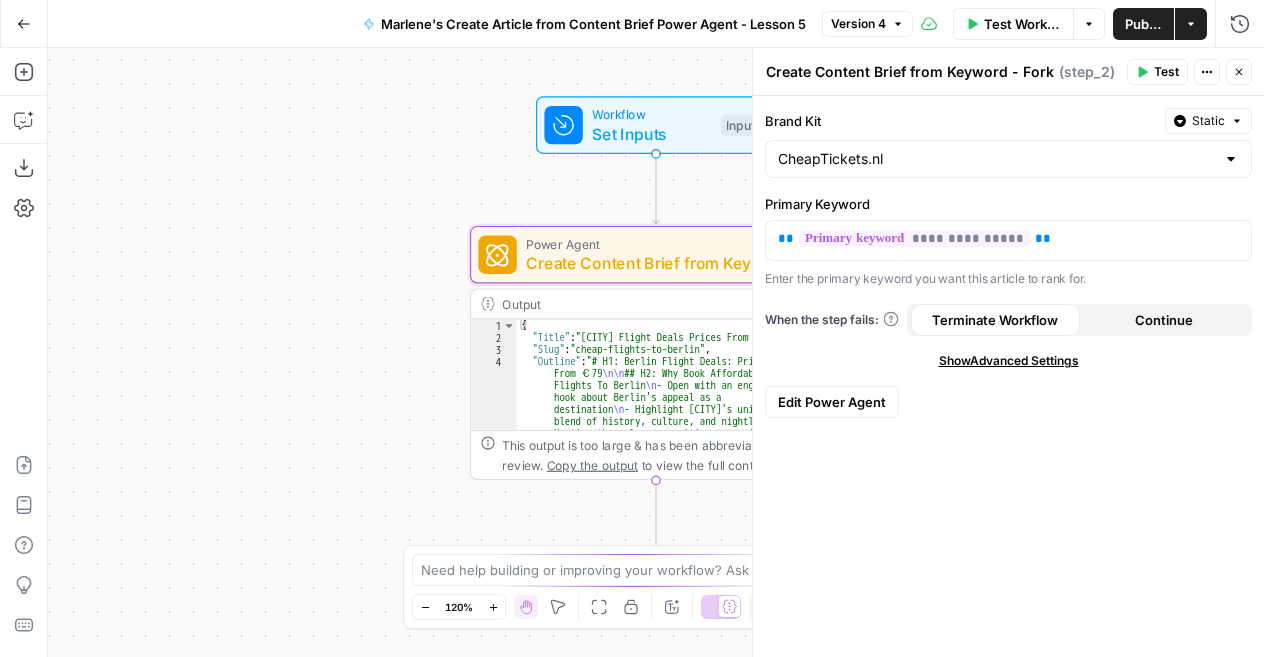click on "Edit Power Agent" at bounding box center [832, 402] 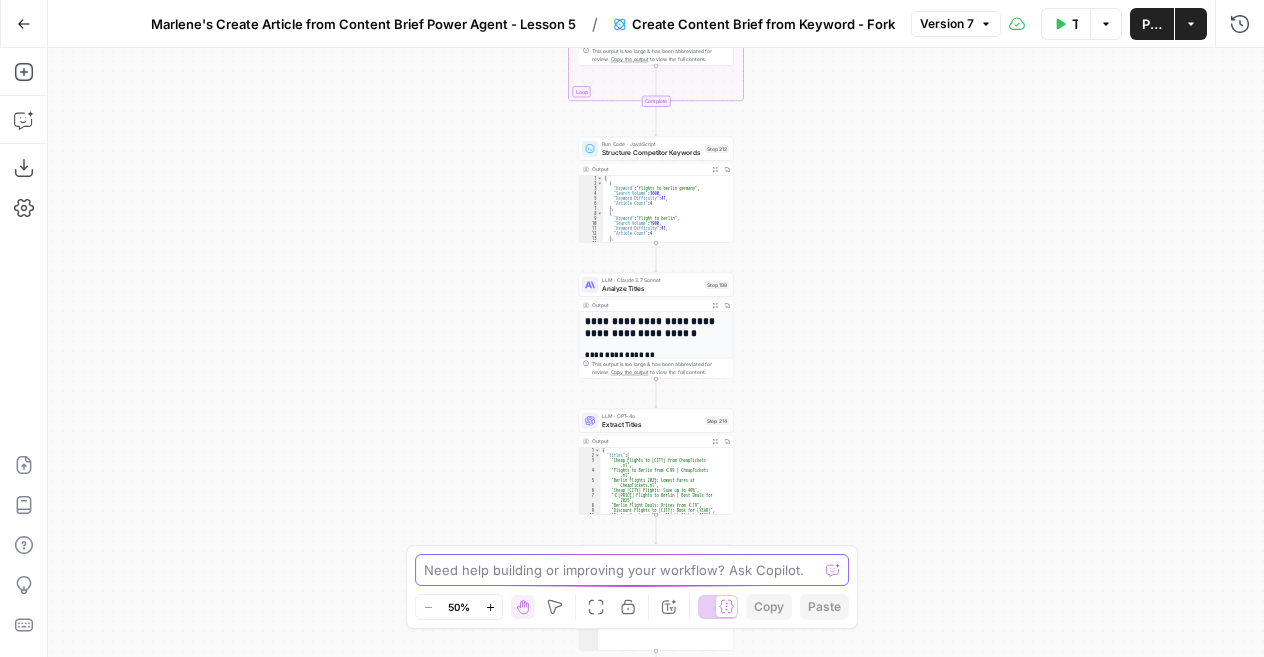 click at bounding box center (621, 570) 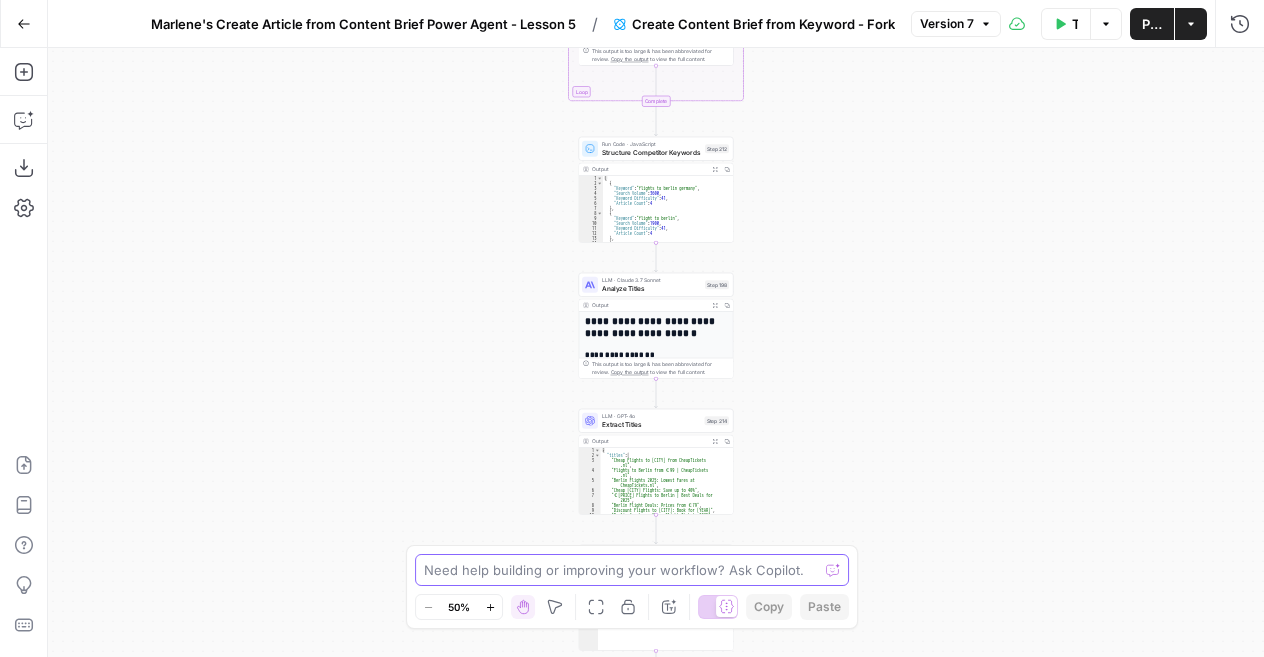 click at bounding box center [621, 570] 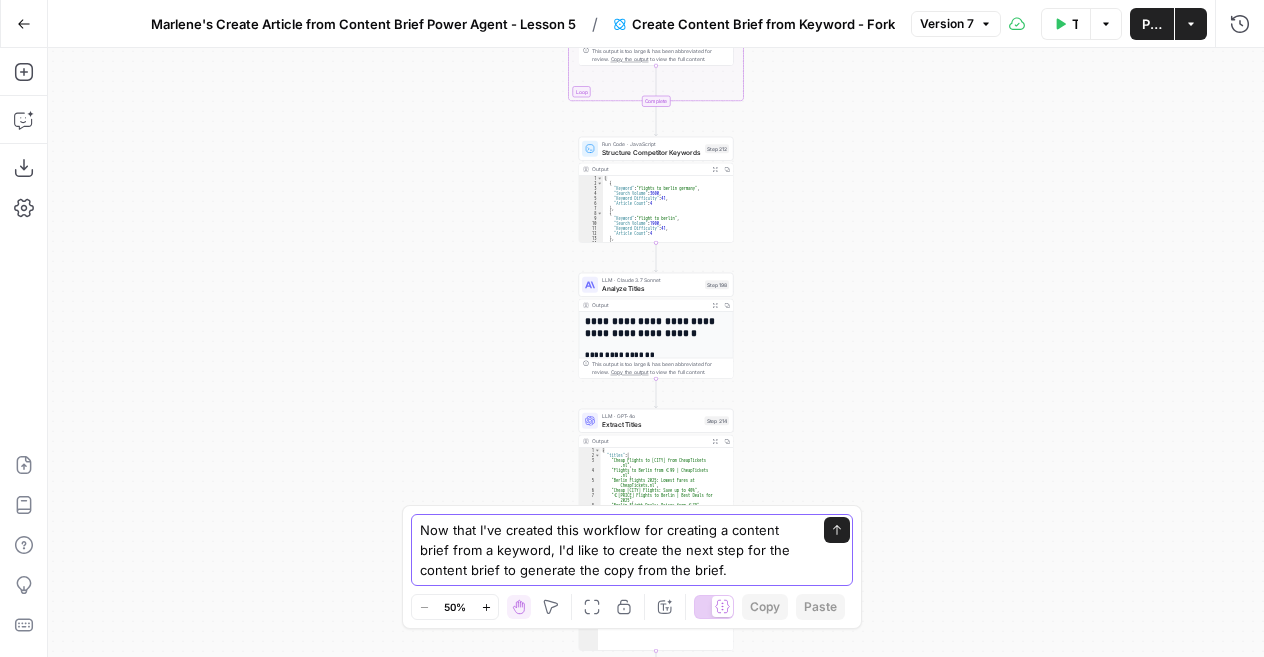 click on "Now that I've created this workflow for creating a content brief from a keyword, I'd like to create the next step for the content brief to generate the copy from the brief." at bounding box center [612, 550] 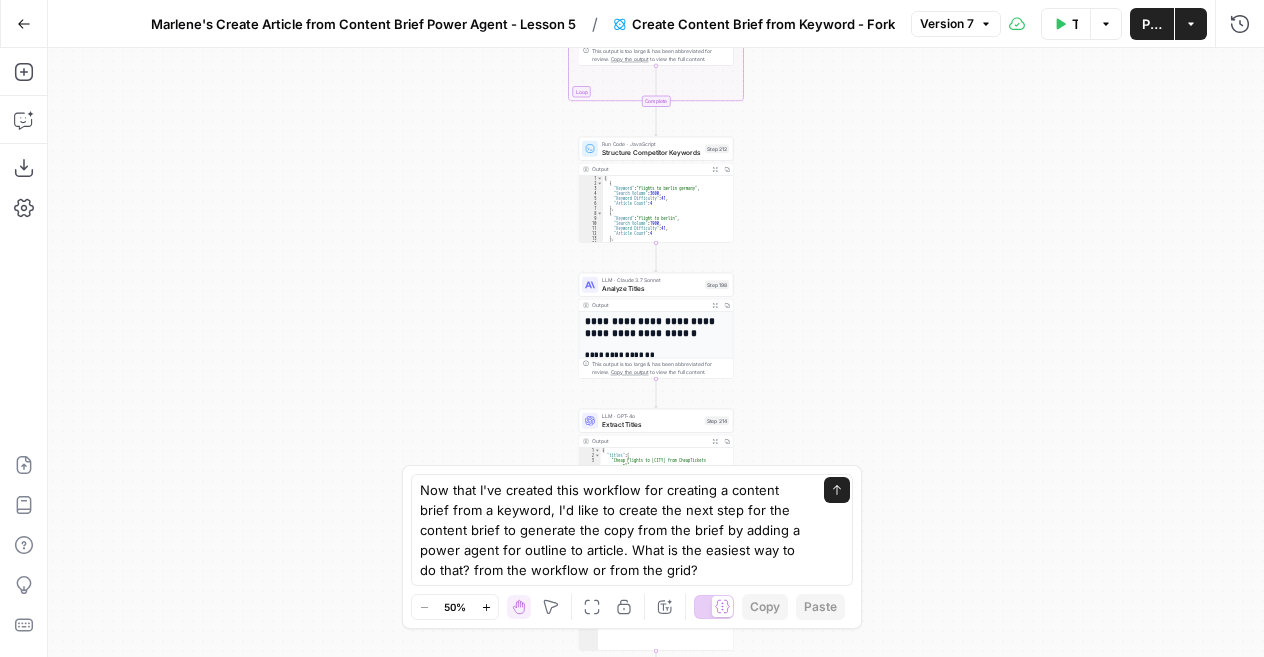 click on "Workflow Set Inputs Inputs Google Search Perform Google Search Step 51 Output Expand Output Copy 1 2 3 4 5 6 7 8 9 {    "search_metadata" :  {      "id" :  "6894a0de97c19ff32ab401de" ,      "status" :  "Success" ,      "json_endpoint" :  "https://serpapi.com          /searches/3bc9310f62c719b3          /6894a0de97c19ff32ab401de.json" ,      "pixel_position_endpoint" :  "https://serpapi          .com/searches/3bc9310f62c719b3          /6894a0de97c19ff32ab401de          .json_with_pixel_position" ,      "created_at" :  "2025-08-07 12:49:34 UTC" ,      "processed_at" :  "2025-08-07 12:49:34 UTC" ,      "google_url" :  "https://www.google.com          /search?q=cheap+flights+to+Berlin&oq          =cheap+flights+to+Berlin&gl=us&num          =5&sourceid=chrome&ie=UTF-8" ,     Loop Iteration Label if relevant Step 207 Output Expand Output Copy 1 2 3 4 5 6 7 8 9 10 11 12 13 14 15 [    {      "relevant" :  "true"    } ,    {      "relevant" :  "true"" at bounding box center [656, 352] 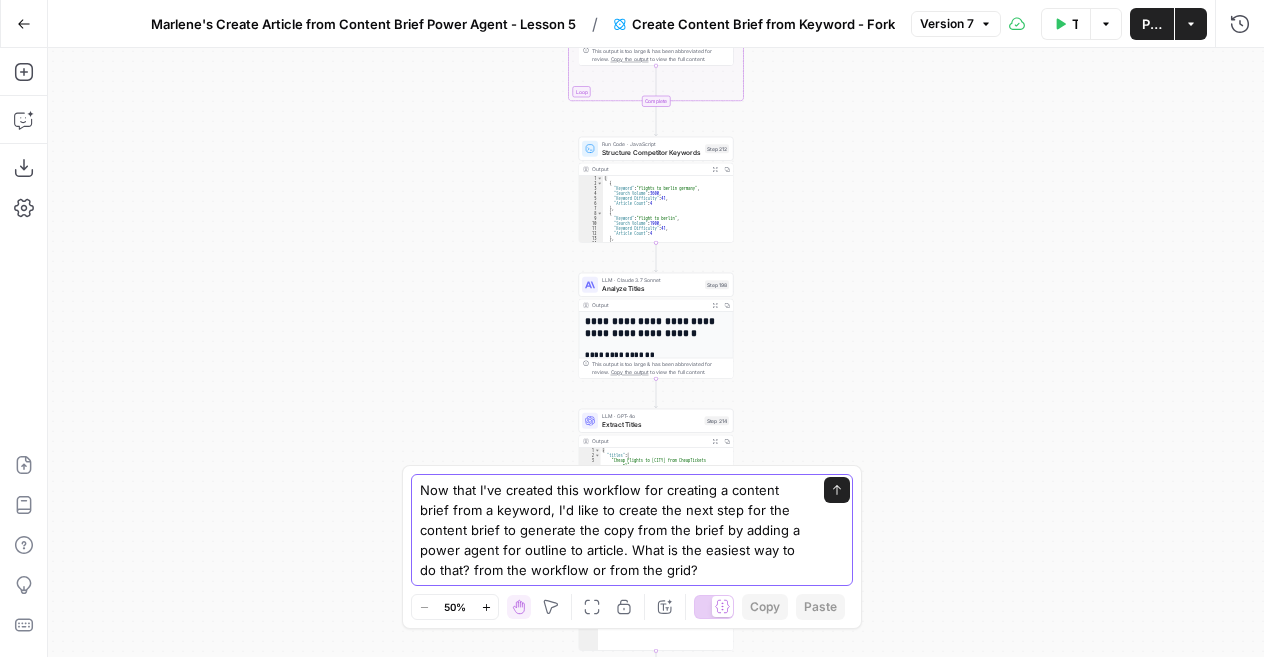 click on "Now that I've created this workflow for creating a content brief from a keyword, I'd like to create the next step for the content brief to generate the copy from the brief by adding a power agent for outline to article. What is the easiest way to do that? from the workflow or from the grid?" at bounding box center [612, 530] 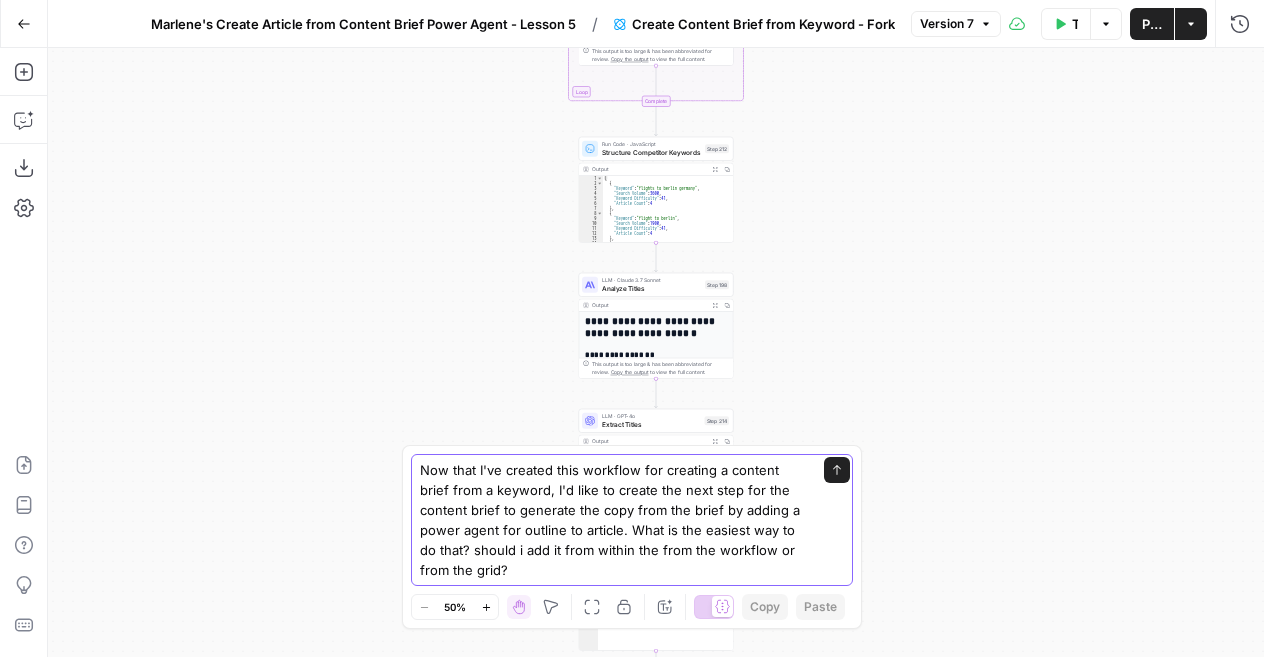 click on "Now that I've created this workflow for creating a content brief from a keyword, I'd like to create the next step for the content brief to generate the copy from the brief by adding a power agent for outline to article. What is the easiest way to do that? should i add it from within the from the workflow or from the grid?" at bounding box center (612, 520) 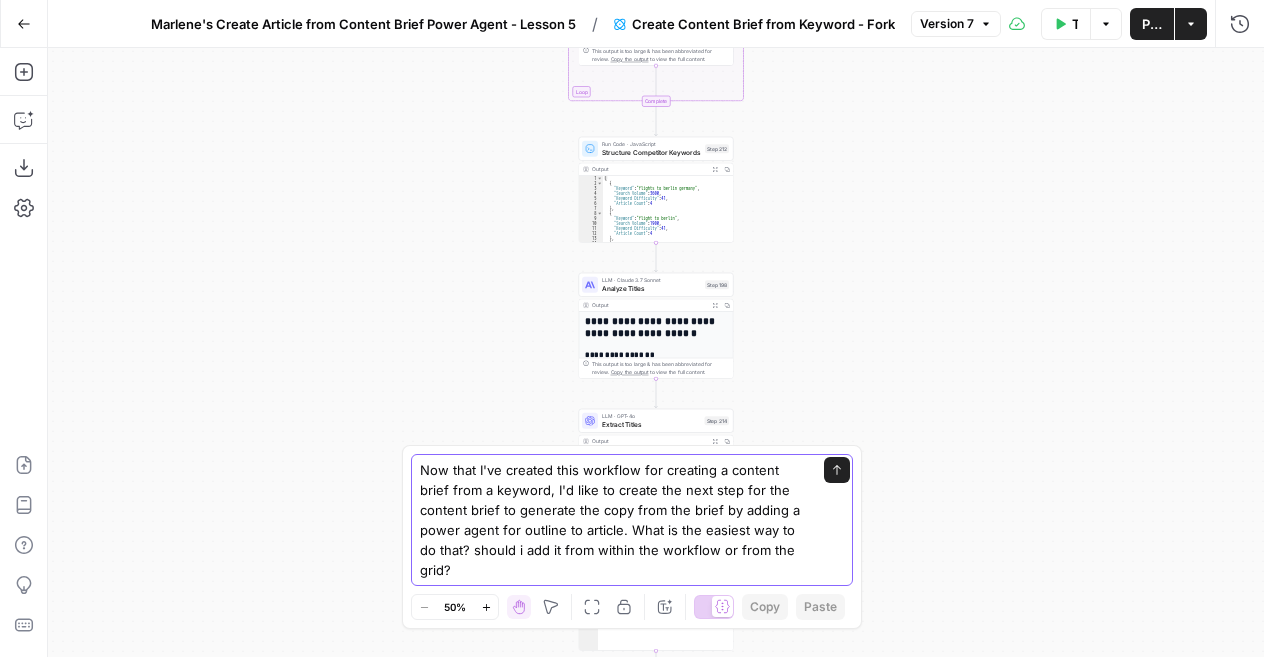 click on "Now that I've created this workflow for creating a content brief from a keyword, I'd like to create the next step for the content brief to generate the copy from the brief by adding a power agent for outline to article. What is the easiest way to do that? should i add it from within the workflow or from the grid?" at bounding box center (612, 520) 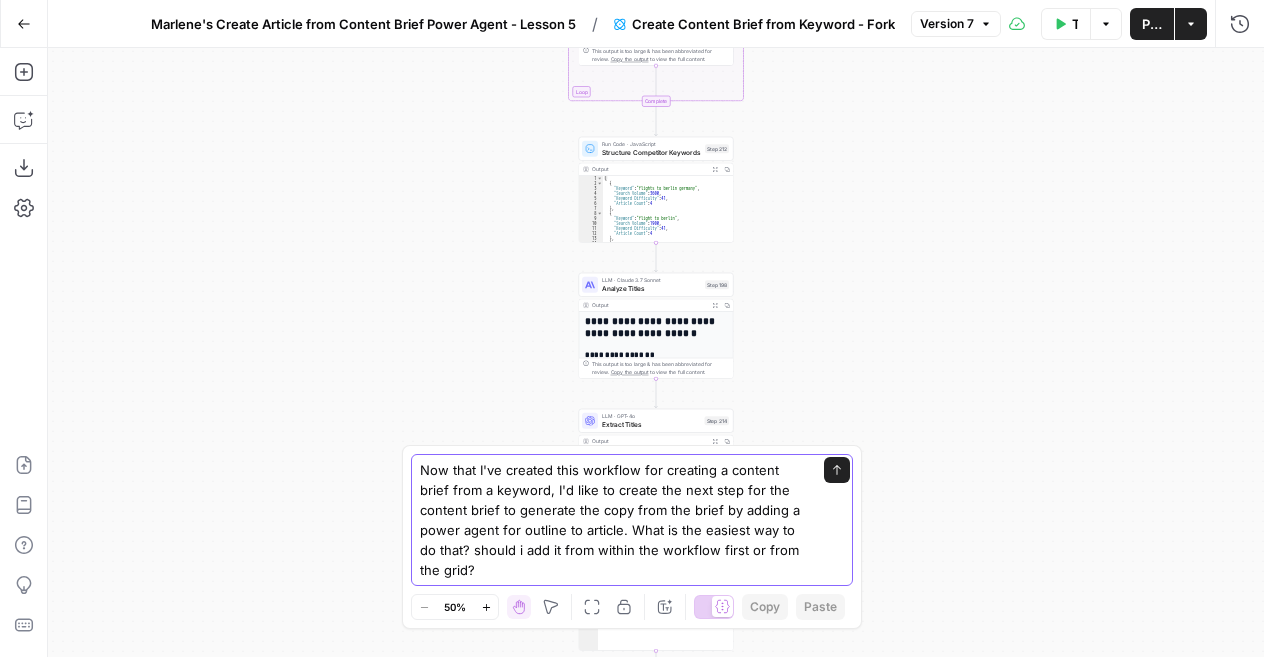 type on "Now that I've created this workflow for creating a content brief from a keyword, I'd like to create the next step for the content brief to generate the copy from the brief by adding a power agent for outline to article. What is the easiest way to do that? should i add it from within the workflow first or from the grid?" 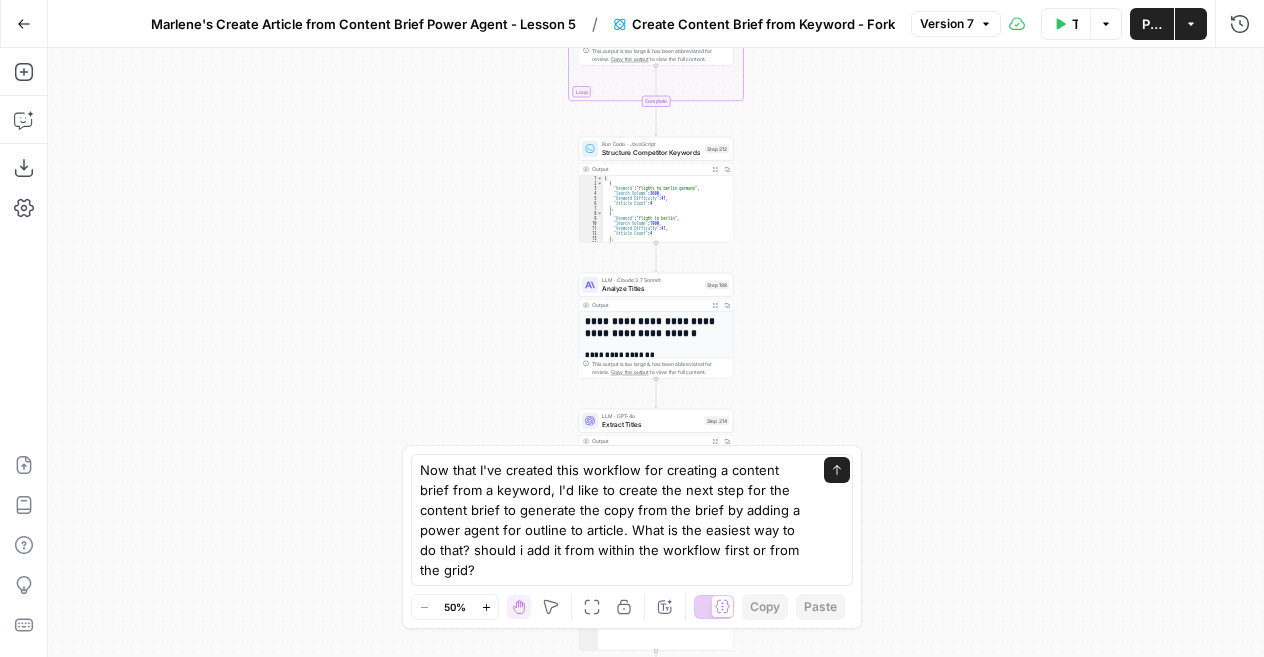 click on "Now that I've created this workflow for creating a content brief from a keyword, I'd like to create the next step for the content brief to generate the copy from the brief by adding a power agent for outline to article. What is the easiest way to do that? should i add it from within the workflow first or from the grid? Now that I've created this workflow for creating a content brief from a keyword, I'd like to create the next step for the content brief to generate the copy from the brief by adding a power agent for outline to article. What is the easiest way to do that? should i add it from within the workflow first or from the grid? Send" at bounding box center (632, 520) 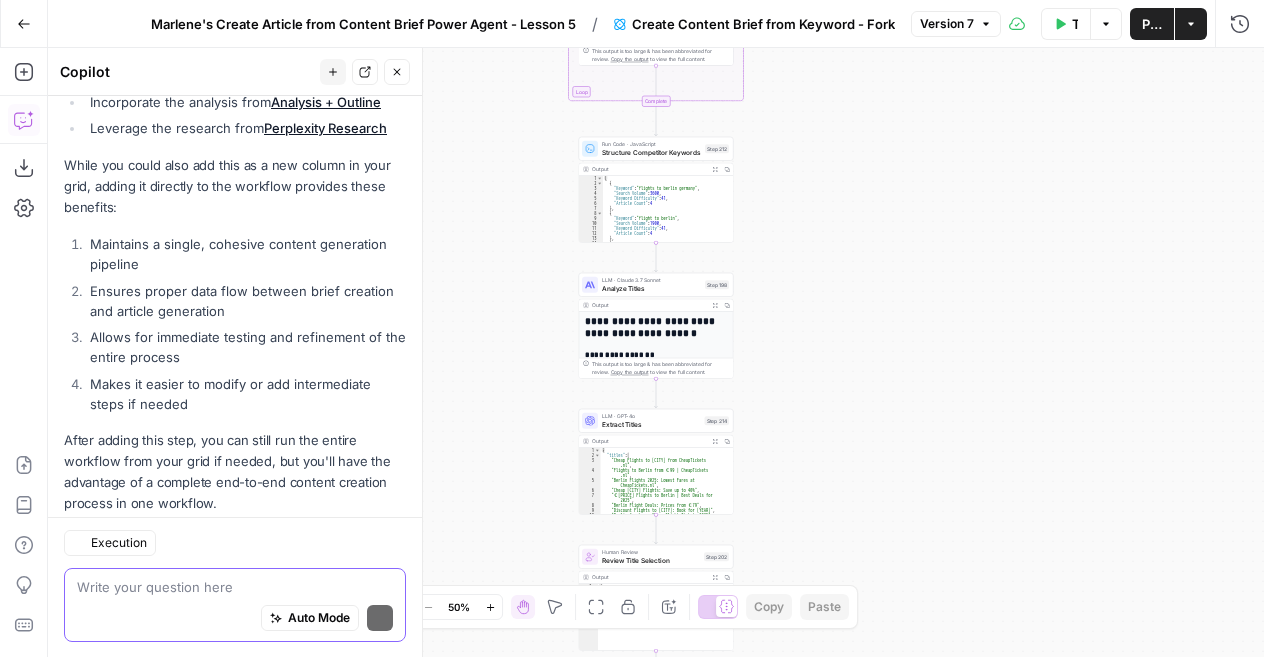 scroll, scrollTop: 1025, scrollLeft: 0, axis: vertical 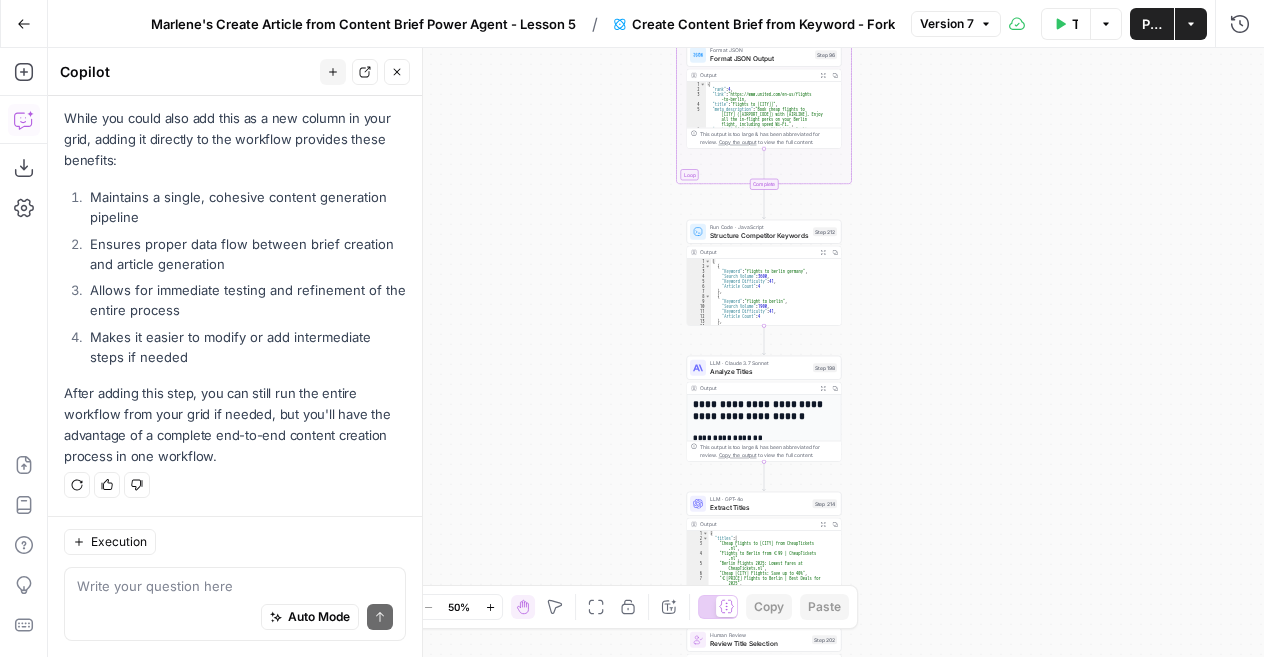 drag, startPoint x: 887, startPoint y: 336, endPoint x: 995, endPoint y: 419, distance: 136.2094 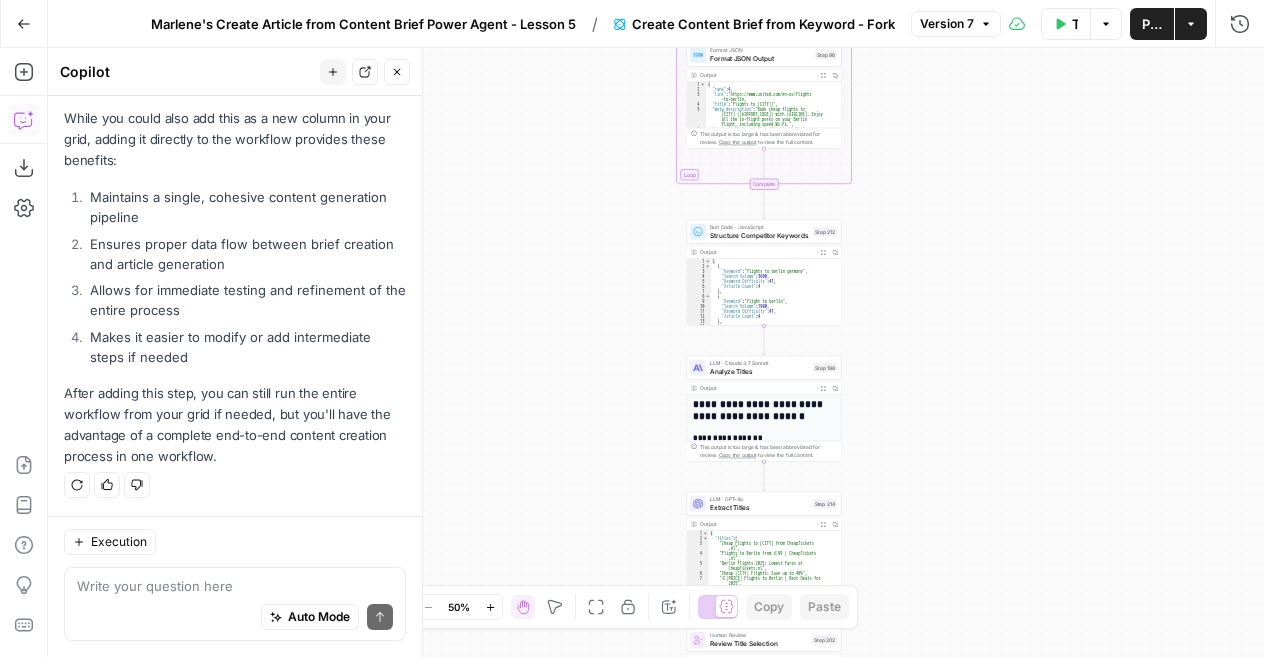 click on "Workflow Set Inputs Inputs Google Search Perform Google Search Step 51 Output Expand Output Copy 1 2 3 4 5 6 7 8 9 {    "search_metadata" :  {      "id" :  "6894a0de97c19ff32ab401de" ,      "status" :  "Success" ,      "json_endpoint" :  "https://serpapi.com          /searches/3bc9310f62c719b3          /6894a0de97c19ff32ab401de.json" ,      "pixel_position_endpoint" :  "https://serpapi          .com/searches/3bc9310f62c719b3          /6894a0de97c19ff32ab401de          .json_with_pixel_position" ,      "created_at" :  "2025-08-07 12:49:34 UTC" ,      "processed_at" :  "2025-08-07 12:49:34 UTC" ,      "google_url" :  "https://www.google.com          /search?q=cheap+flights+to+Berlin&oq          =cheap+flights+to+Berlin&gl=us&num          =5&sourceid=chrome&ie=UTF-8" ,     Loop Iteration Label if relevant Step 207 Output Expand Output Copy 1 2 3 4 5 6 7 8 9 10 11 12 13 14 15 [    {      "relevant" :  "true"    } ,    {      "relevant" :  "true"" at bounding box center (656, 352) 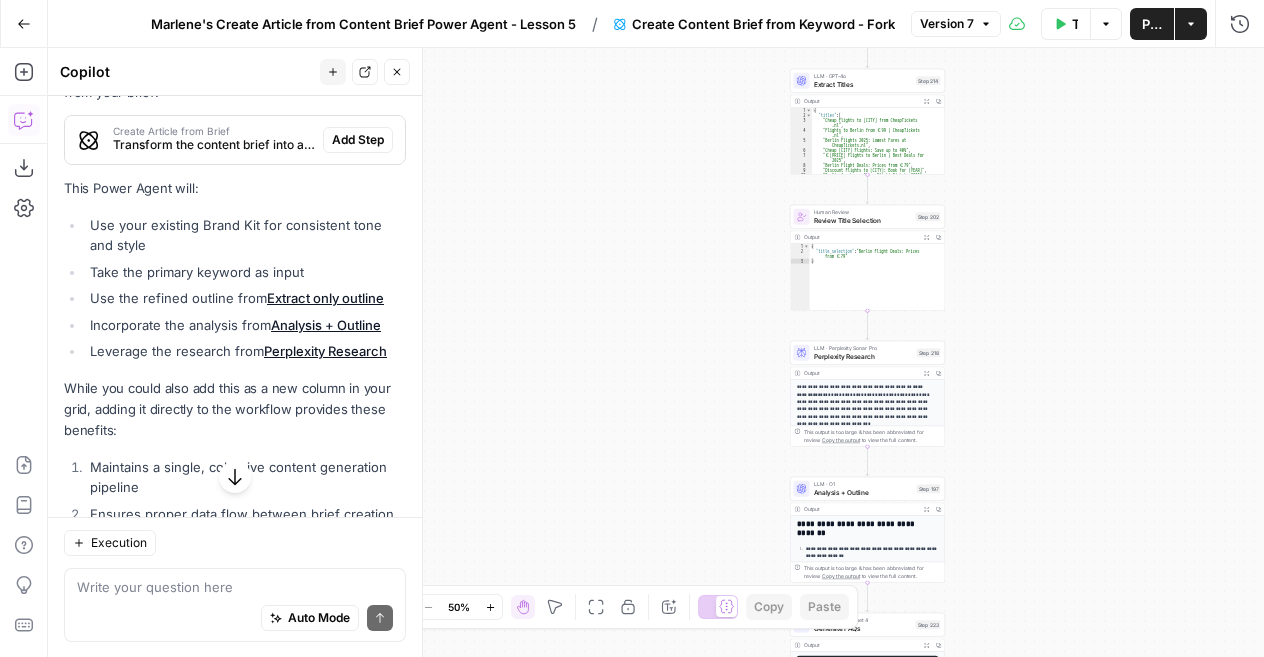 scroll, scrollTop: 689, scrollLeft: 0, axis: vertical 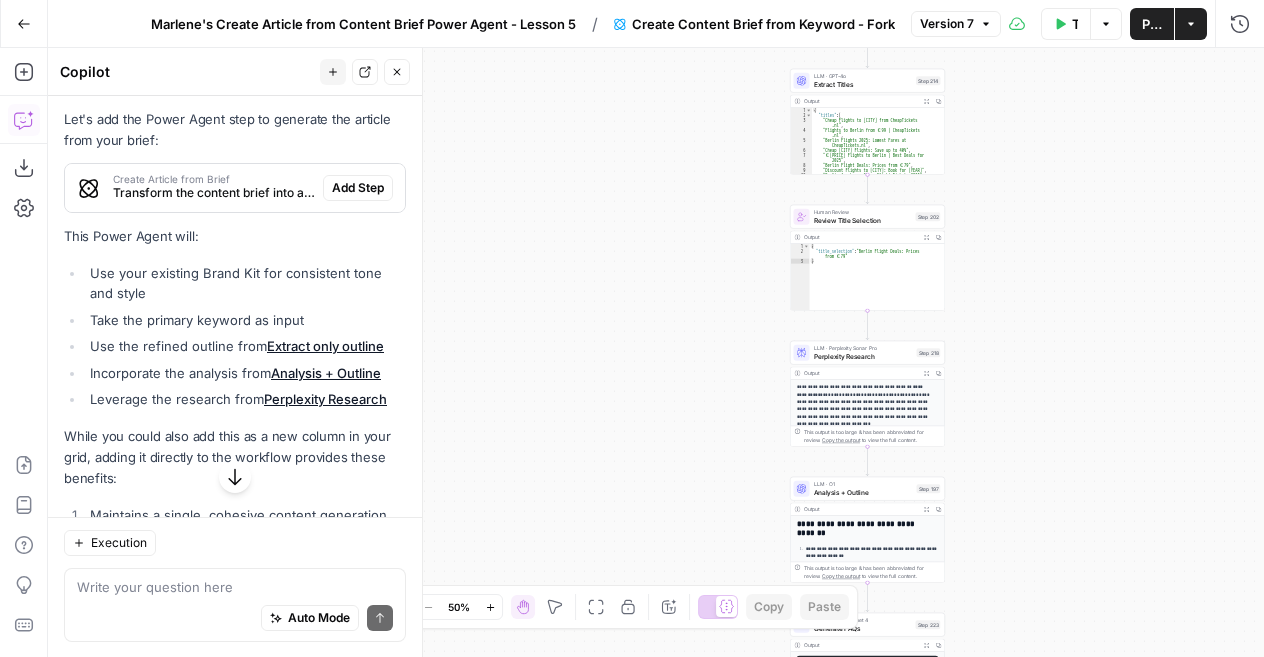 click on "Add Step" at bounding box center [358, 188] 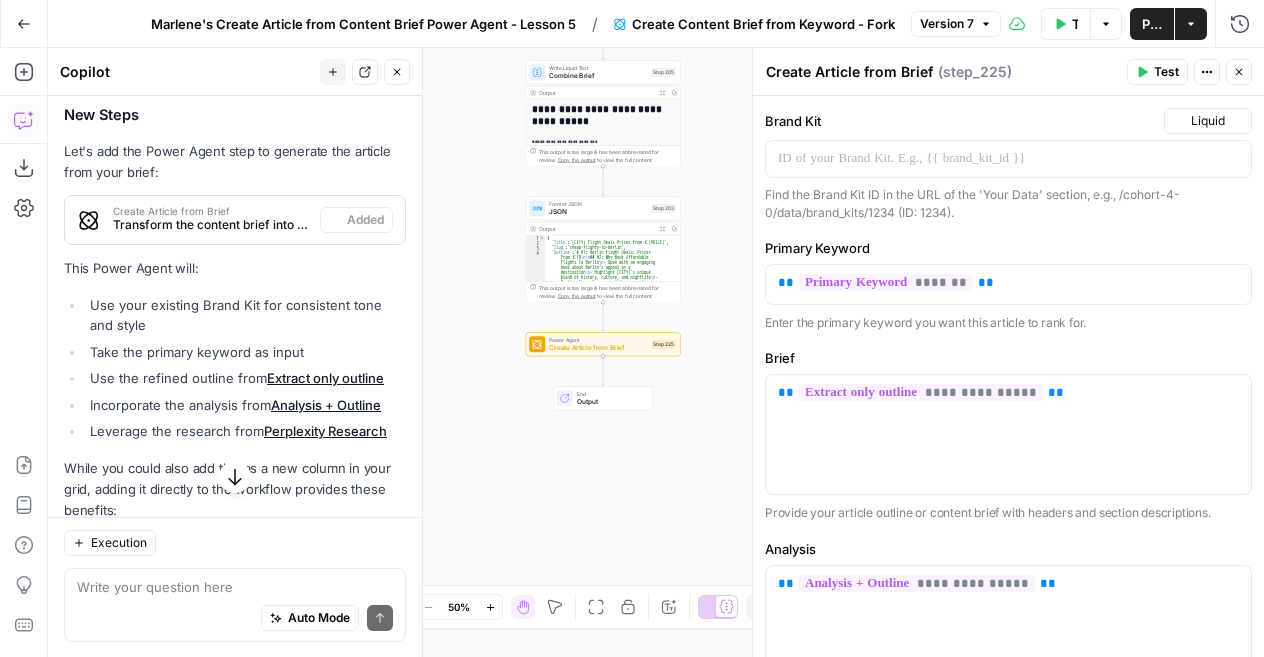 scroll, scrollTop: 721, scrollLeft: 0, axis: vertical 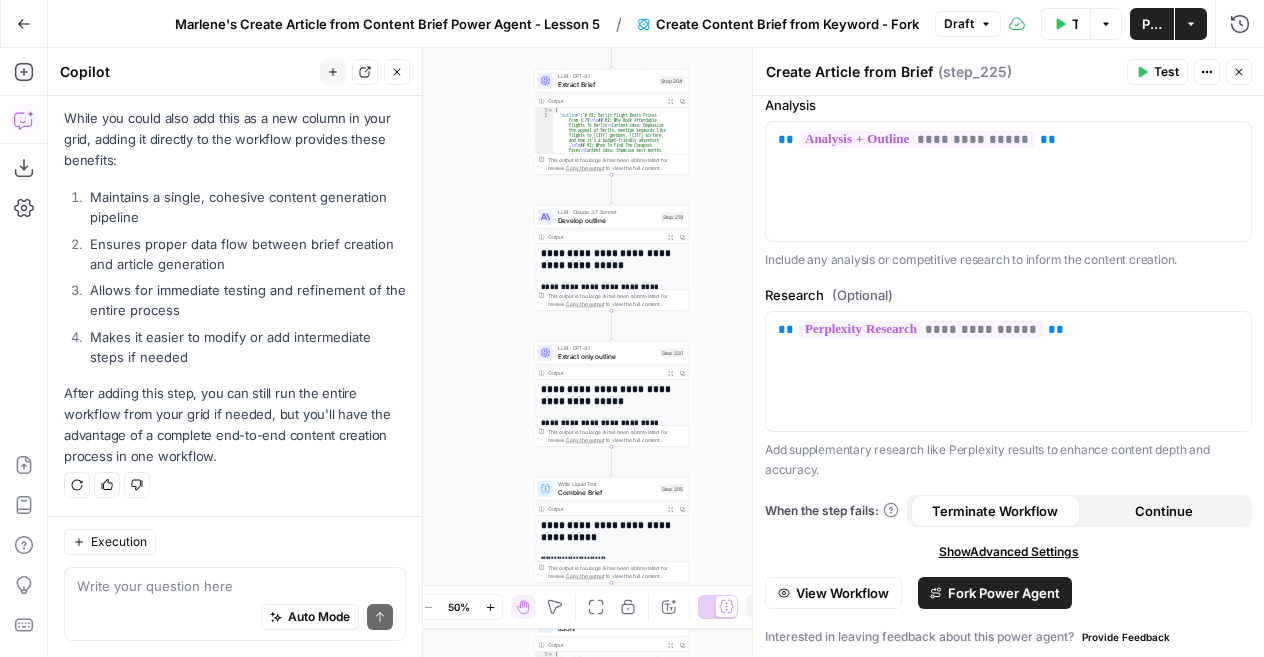 click 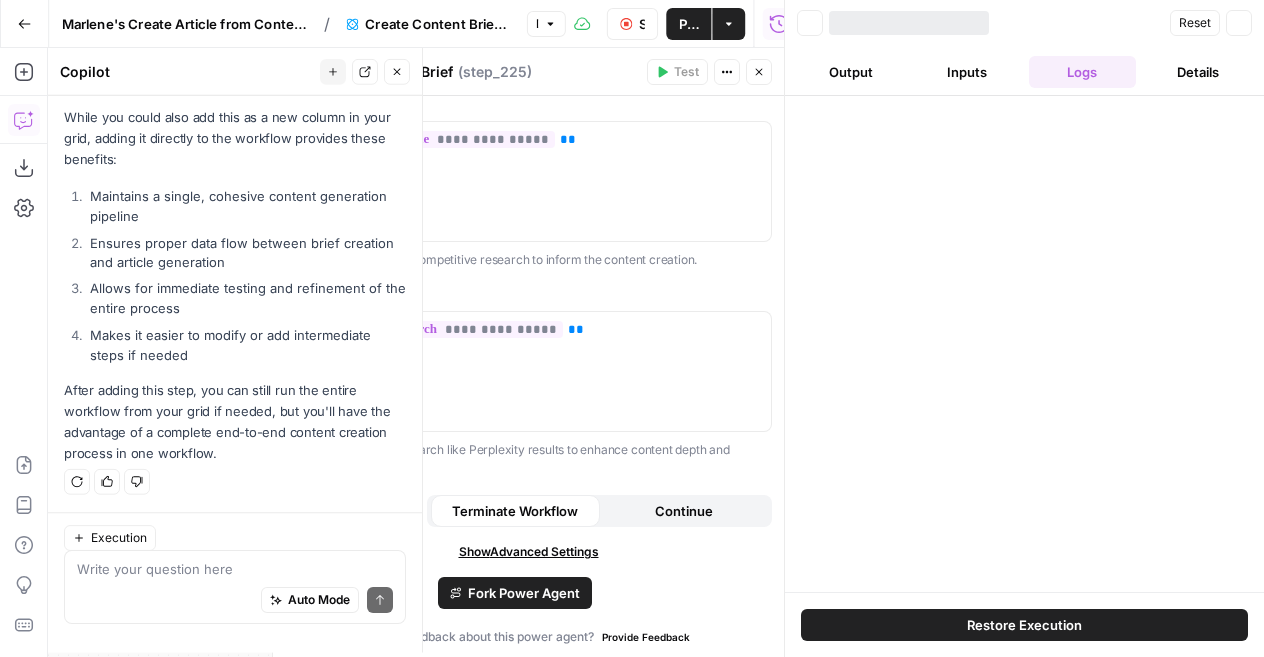scroll, scrollTop: 1057, scrollLeft: 0, axis: vertical 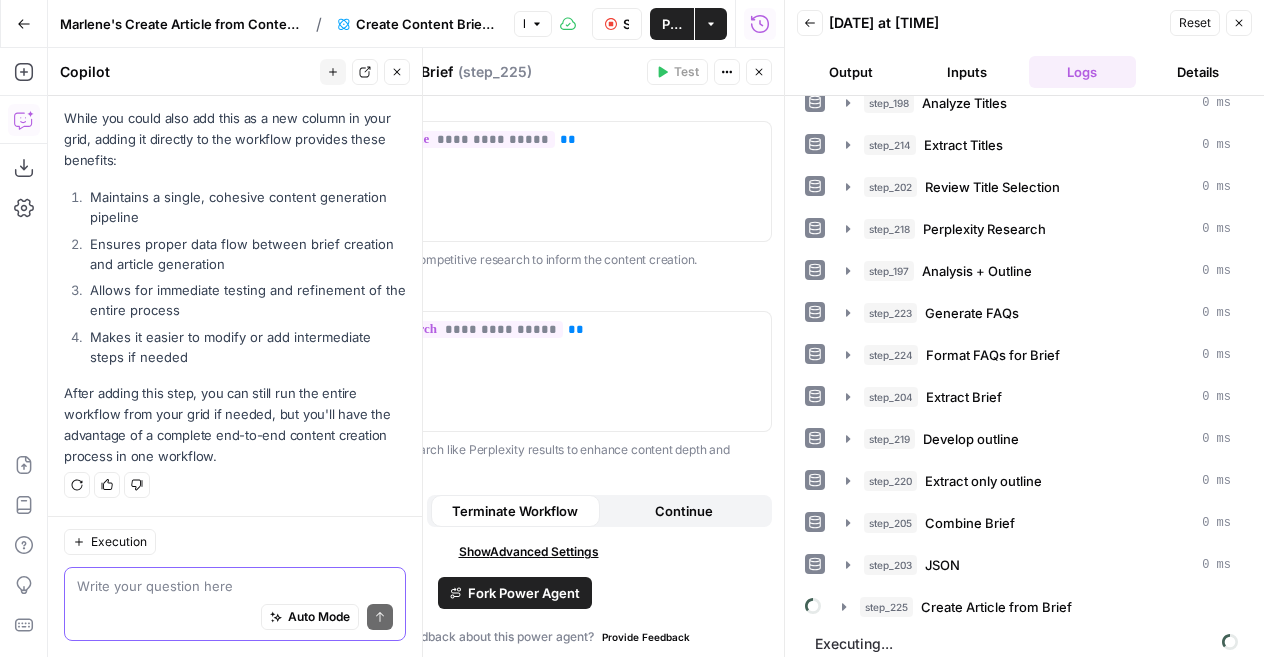 click at bounding box center (235, 586) 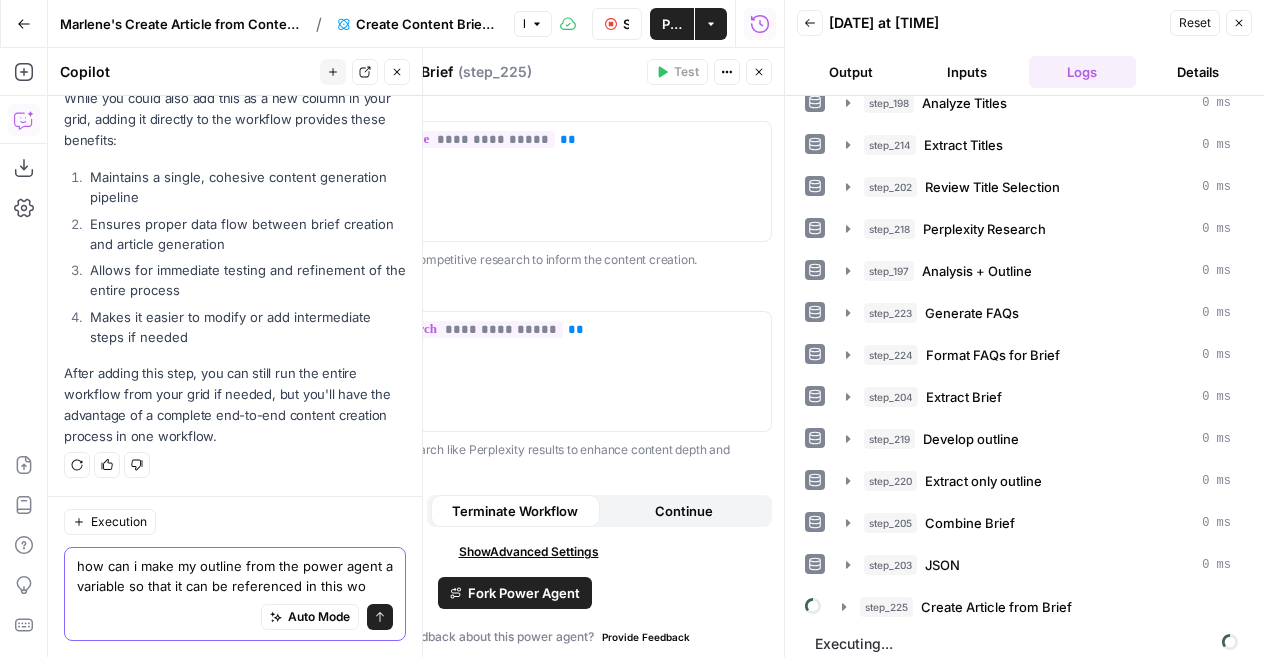 scroll, scrollTop: 1077, scrollLeft: 0, axis: vertical 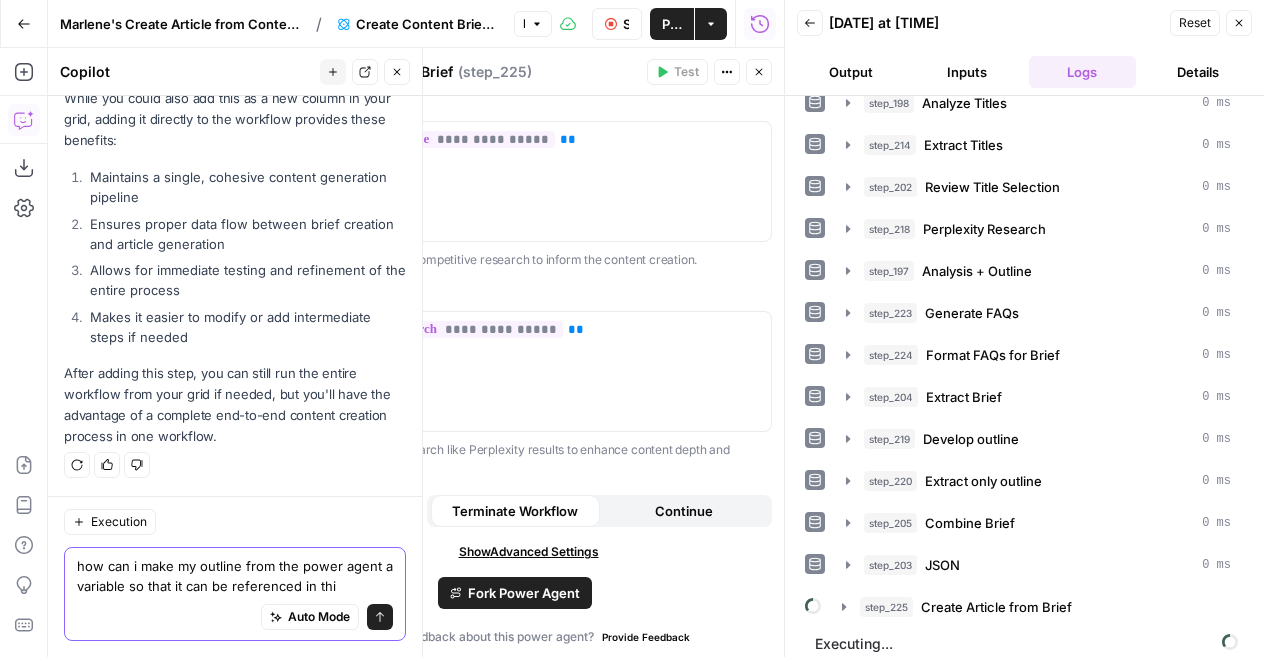 type on "how can i make my outline from the power agent a variable so that it can be referenced in th" 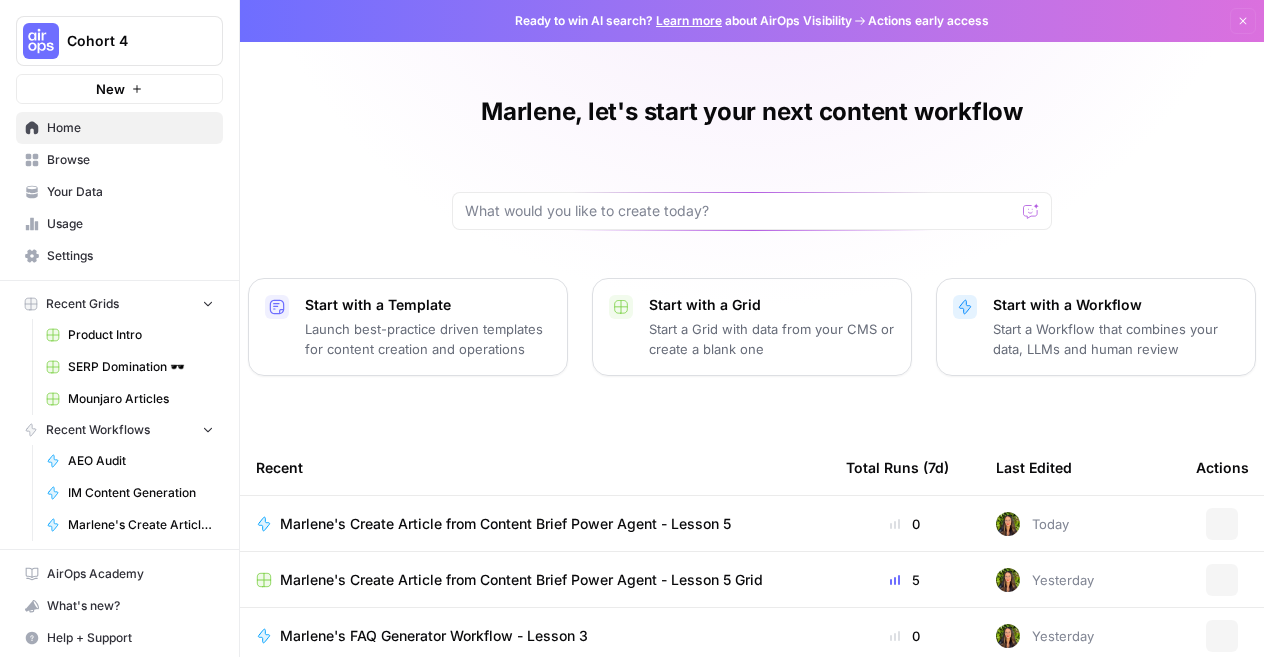 scroll, scrollTop: 0, scrollLeft: 0, axis: both 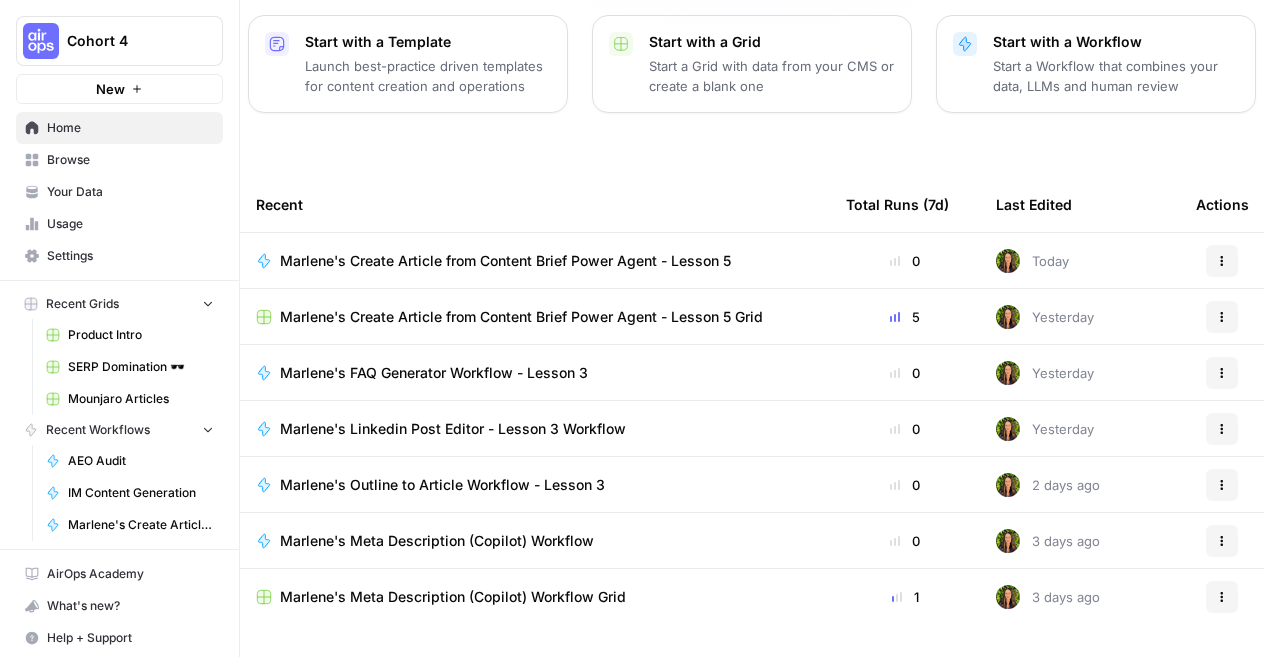 click on "Marlene's Outline to Article Workflow - Lesson 3" at bounding box center [442, 485] 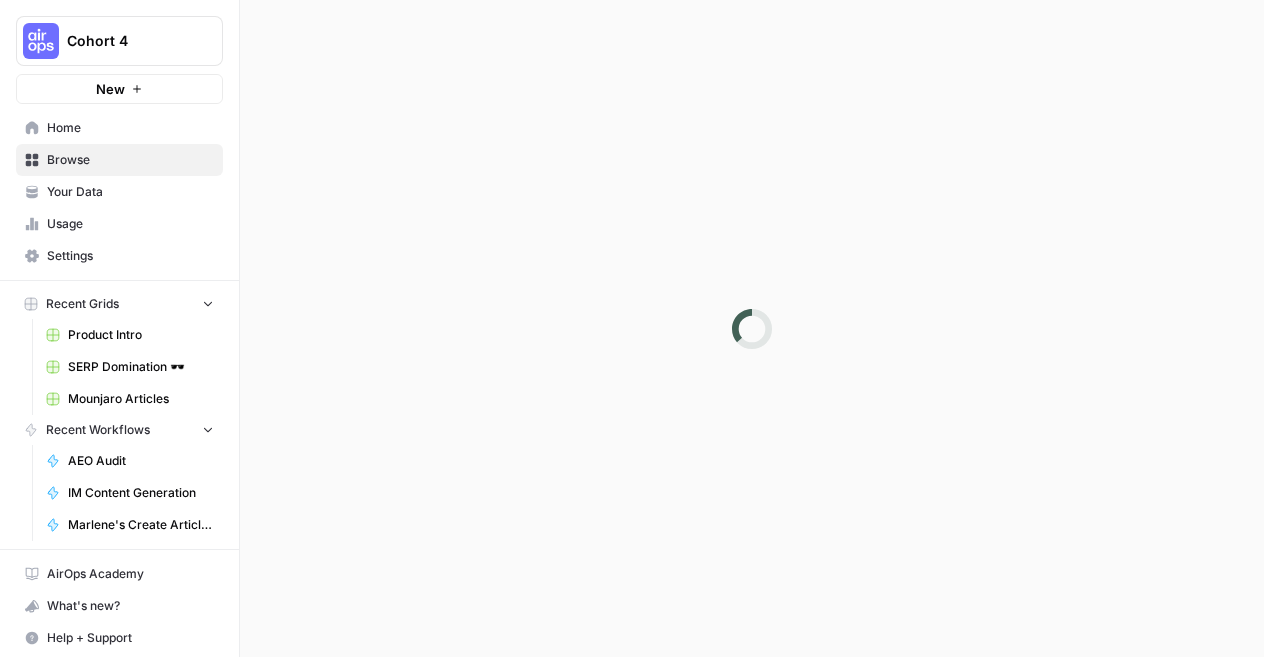 scroll, scrollTop: 0, scrollLeft: 0, axis: both 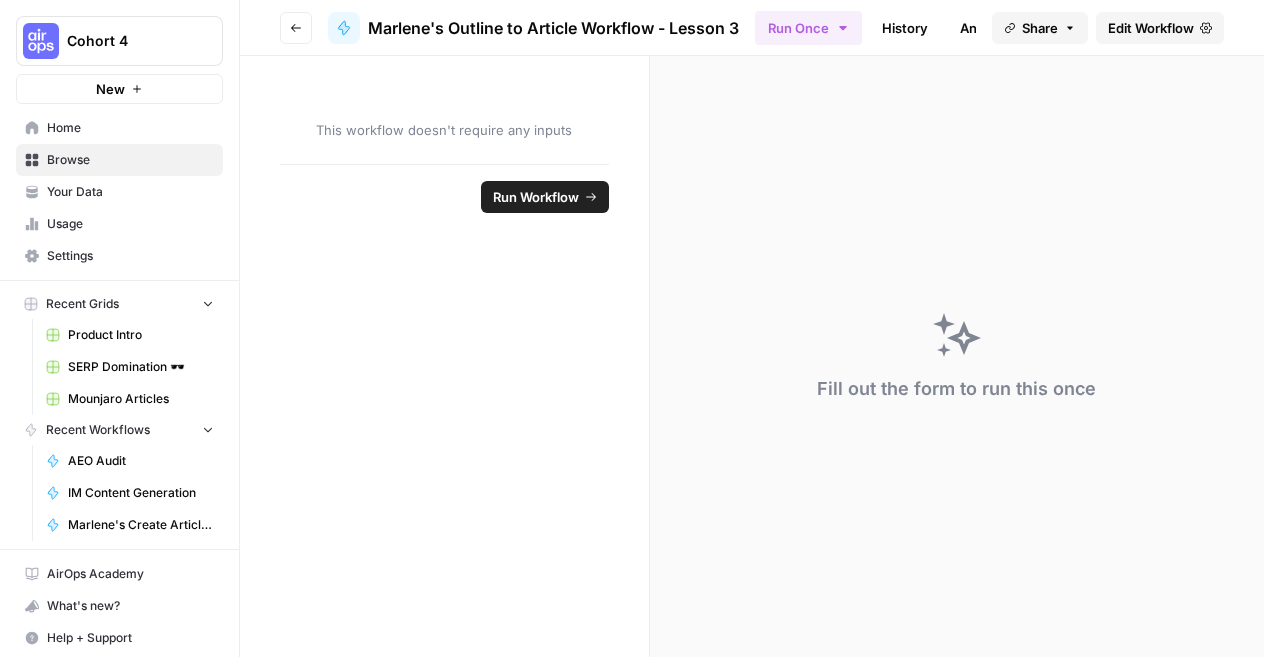 click on "Edit Workflow" at bounding box center [1151, 28] 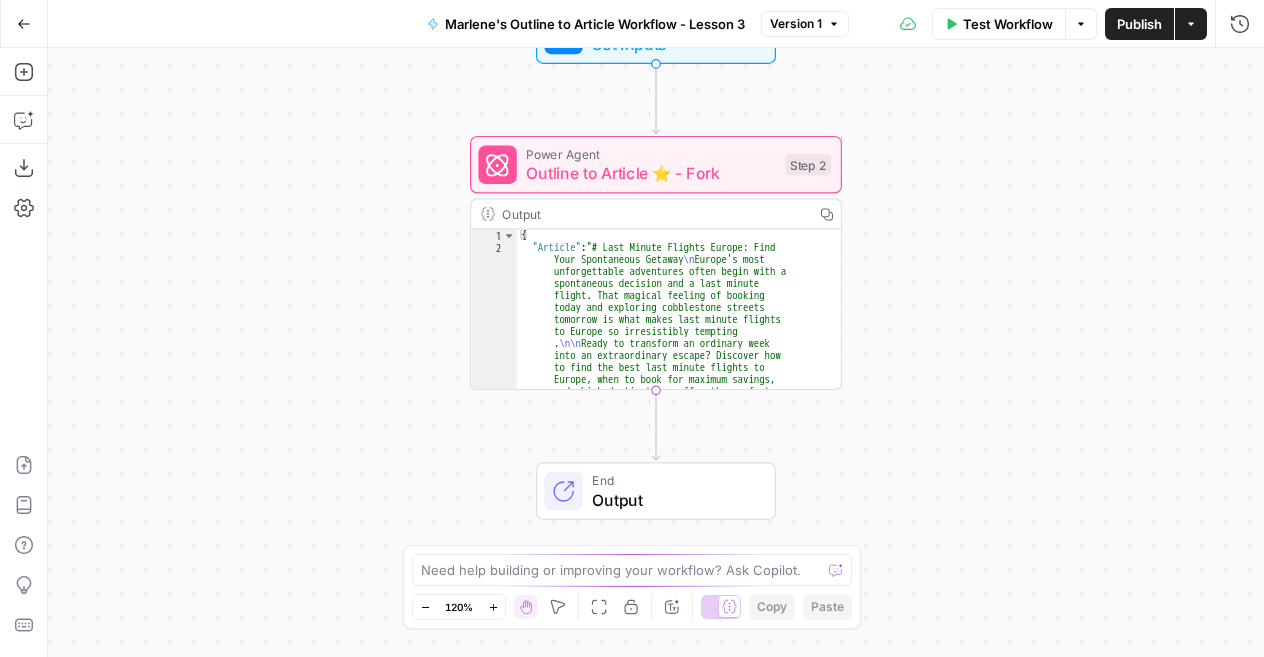 click on "Outline to Article ⭐️ - Fork" at bounding box center (651, 173) 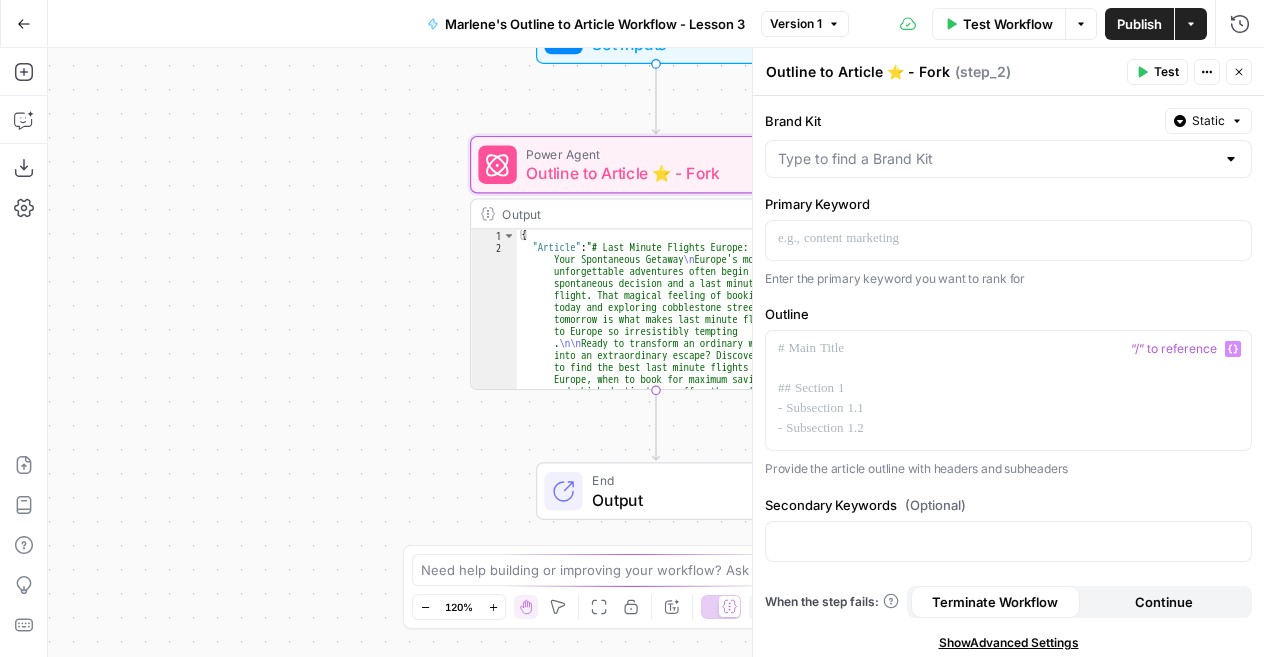 scroll, scrollTop: 68, scrollLeft: 0, axis: vertical 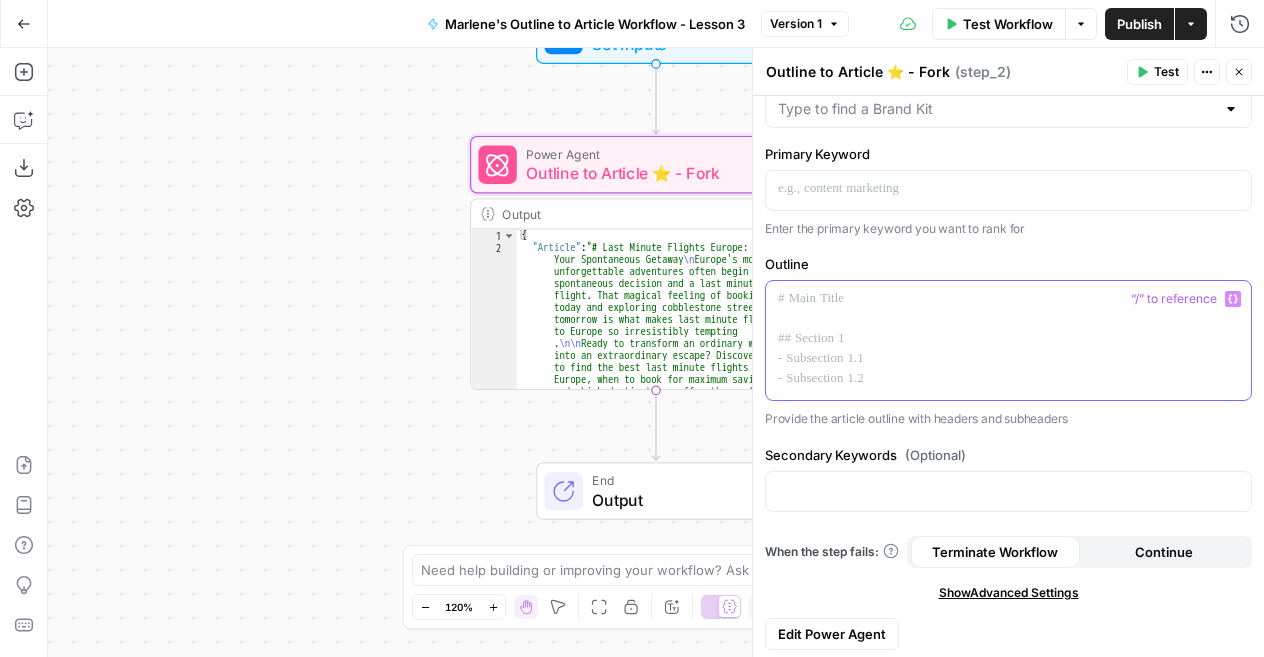 click at bounding box center [1000, 340] 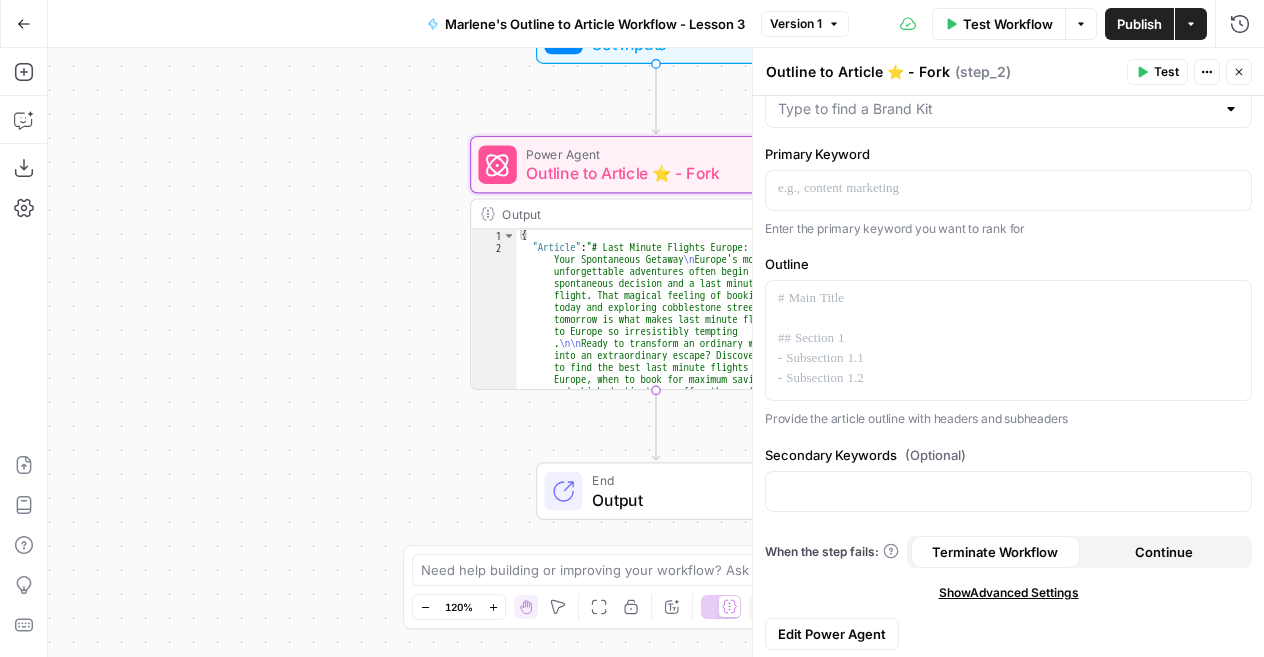 click on "Brand Kit Static Primary Keyword Enter the primary keyword you want to rank for Outline “/” to reference Variables Menu Provide the article outline with headers and subheaders Secondary Keywords   (Optional) When the step fails: Terminate Workflow Continue Show  Advanced Settings Edit Power Agent" at bounding box center (1008, 376) 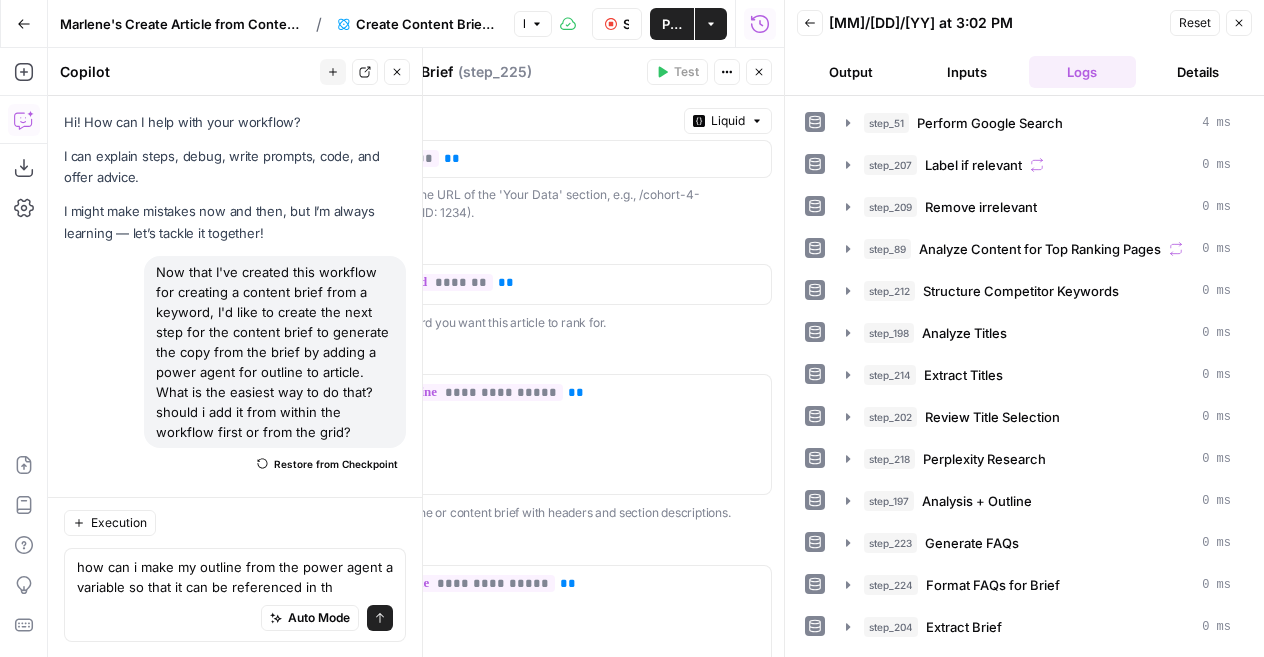 scroll, scrollTop: 0, scrollLeft: 0, axis: both 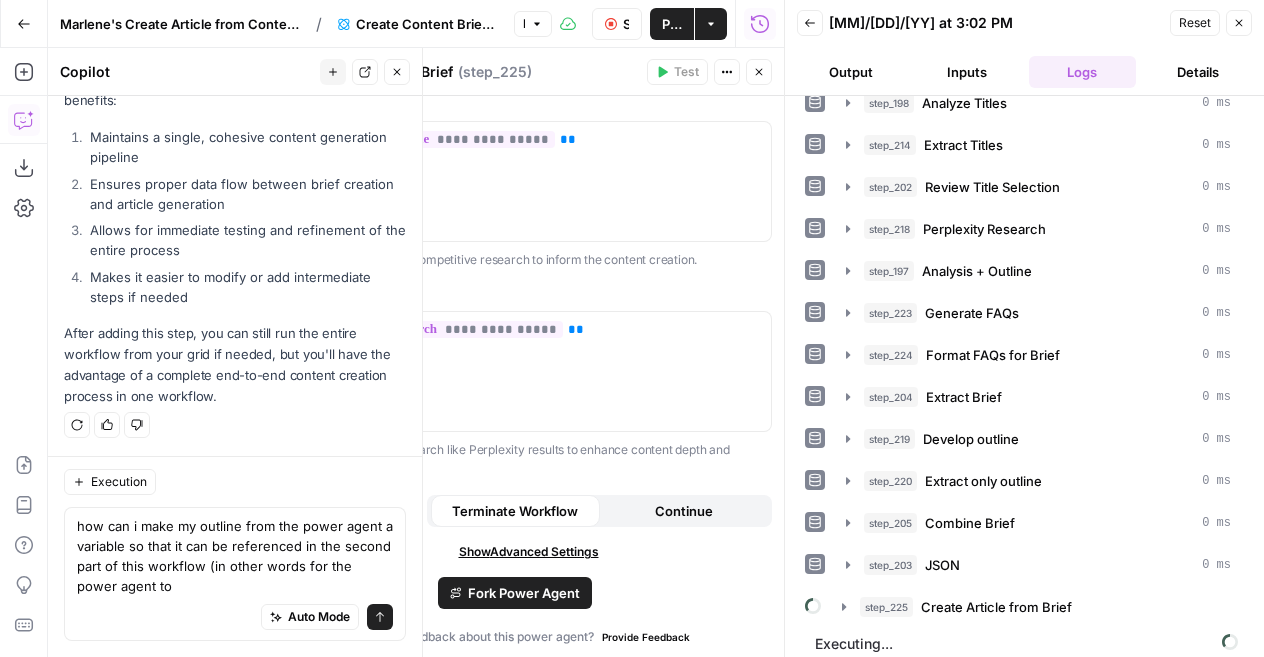 click on "how can i make my outline from the power agent a variable so that it can be referenced in the second part of this workflow (in other words for the power agent to" at bounding box center [235, 556] 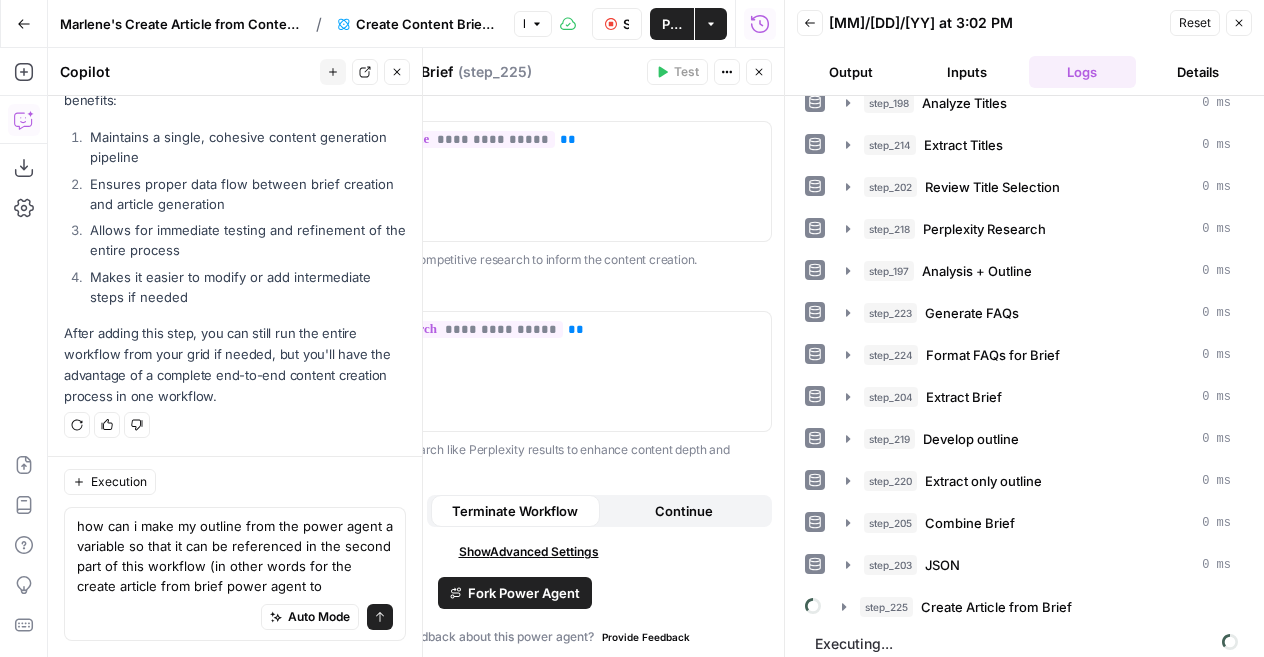 click on "how can i make my outline from the power agent a variable so that it can be referenced in the second part of this workflow (in other words for the create article from brief power agent to" at bounding box center [235, 556] 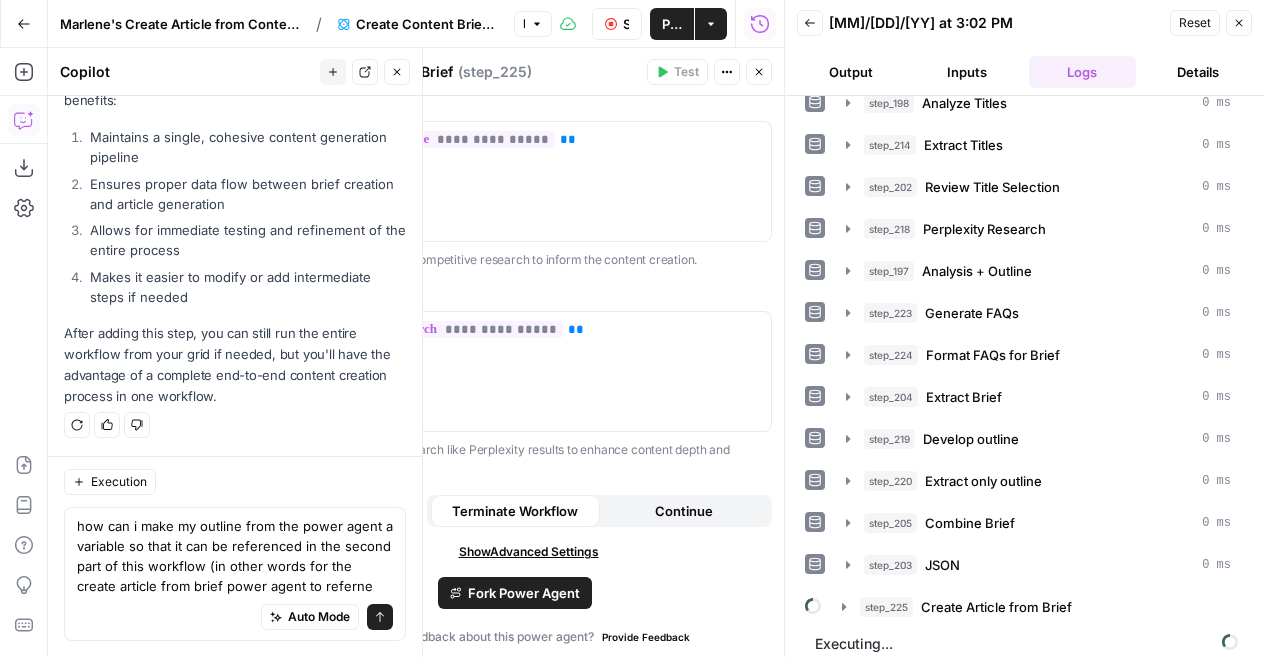 scroll, scrollTop: 1137, scrollLeft: 0, axis: vertical 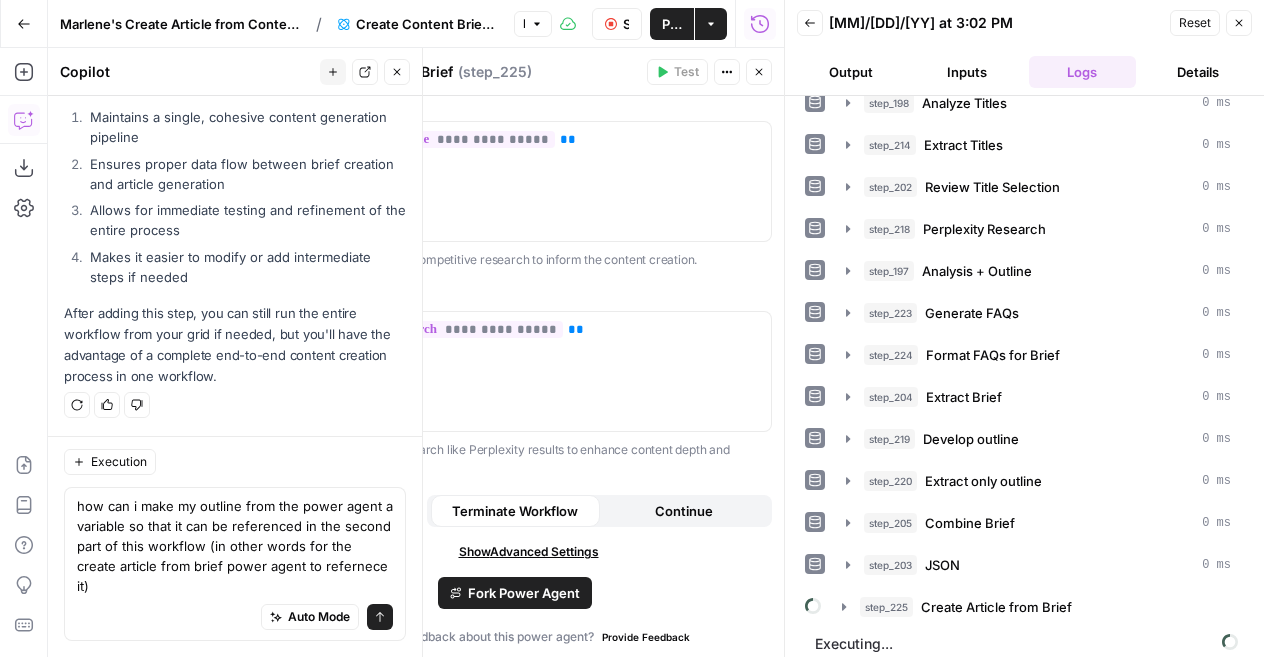 type on "how can i make my outline from the power agent a variable so that it can be referenced in the second part of this workflow (in other words for the create article from brief power agent to refernece it)" 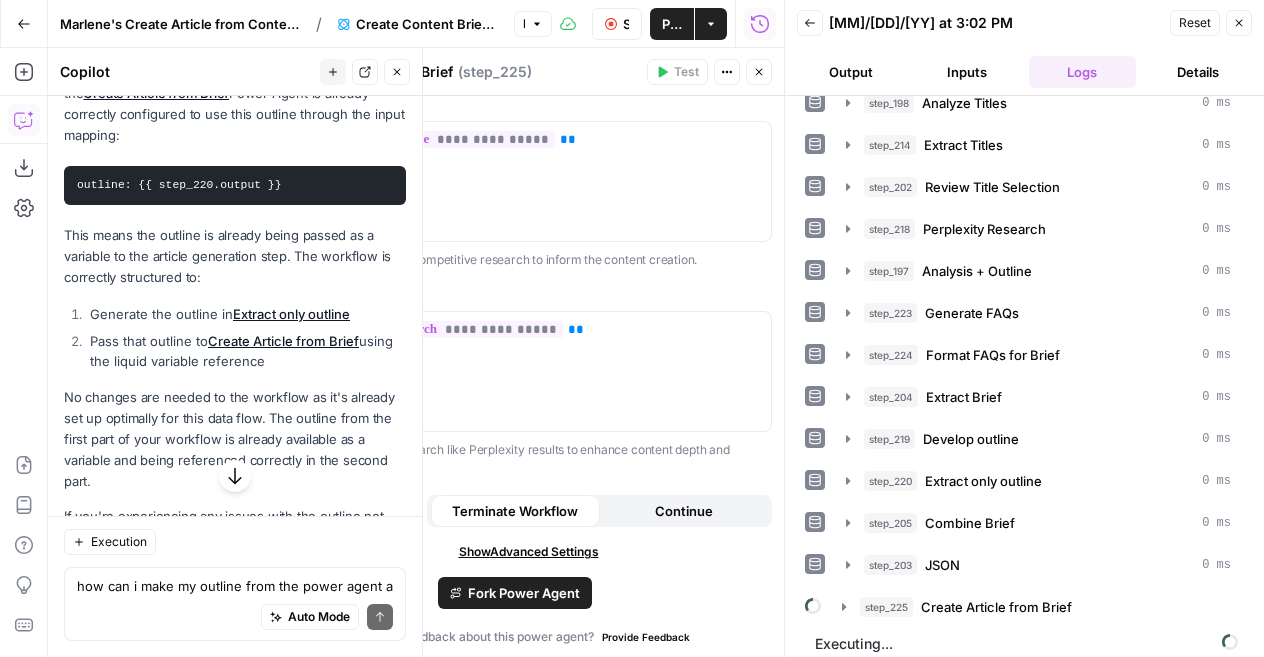scroll, scrollTop: 1706, scrollLeft: 0, axis: vertical 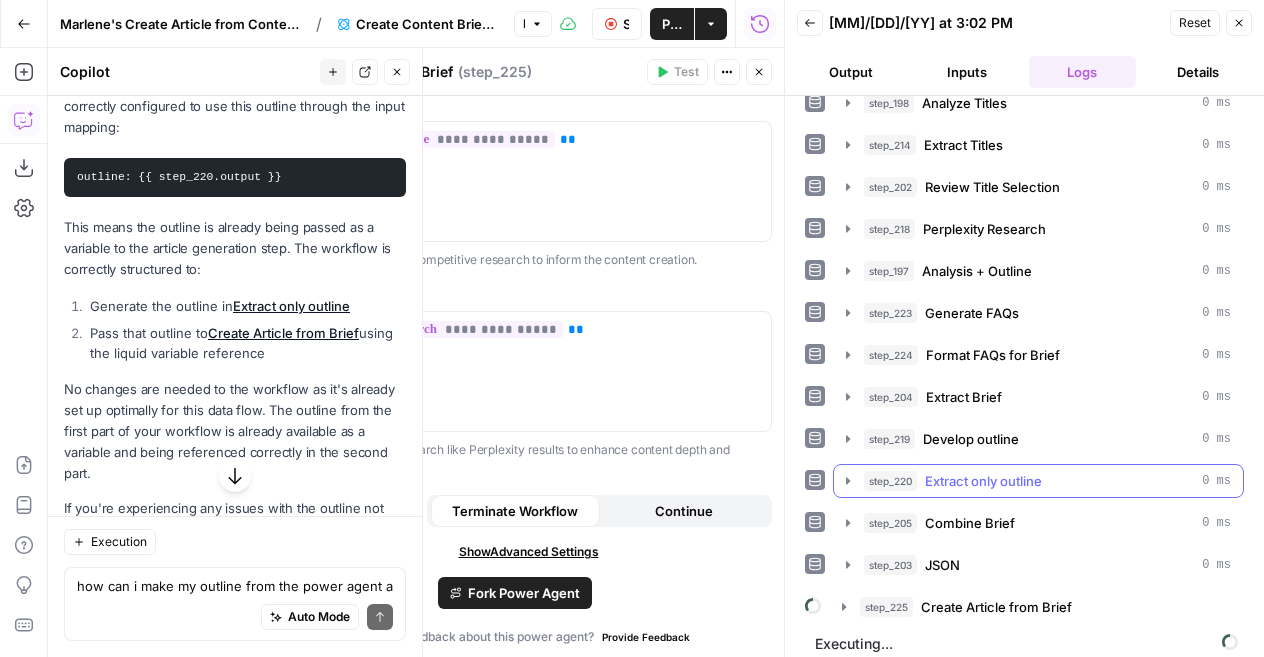 click on "Extract only outline" at bounding box center [983, 481] 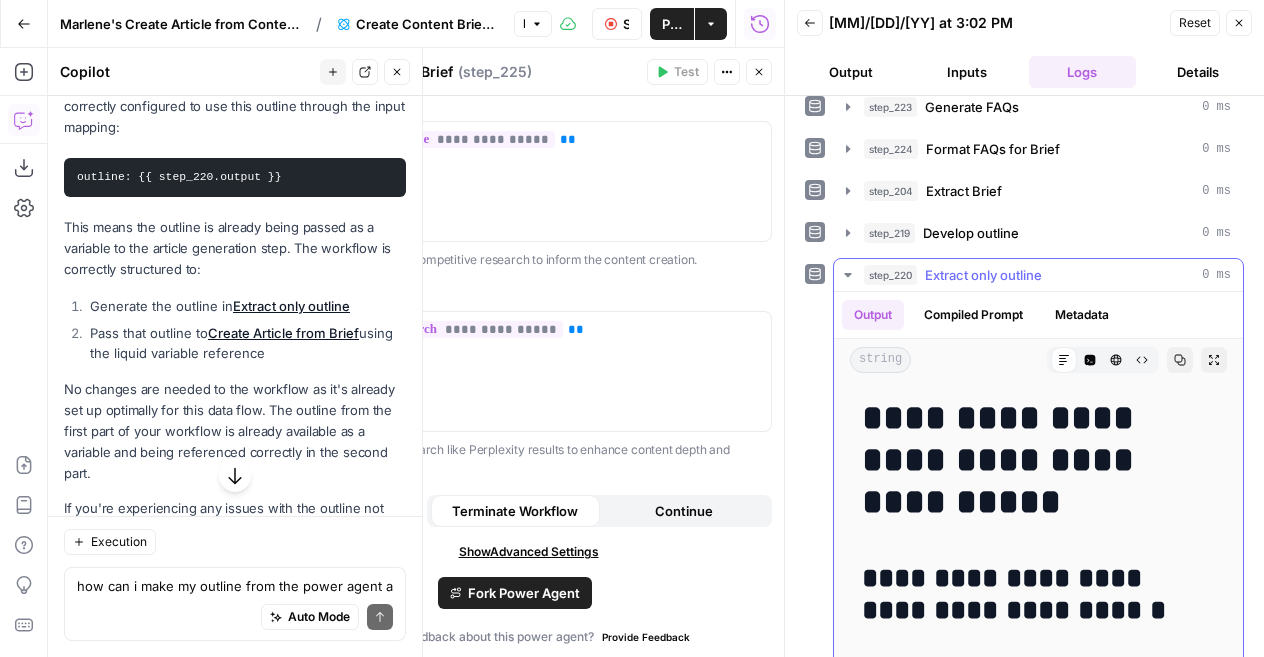 scroll, scrollTop: 478, scrollLeft: 0, axis: vertical 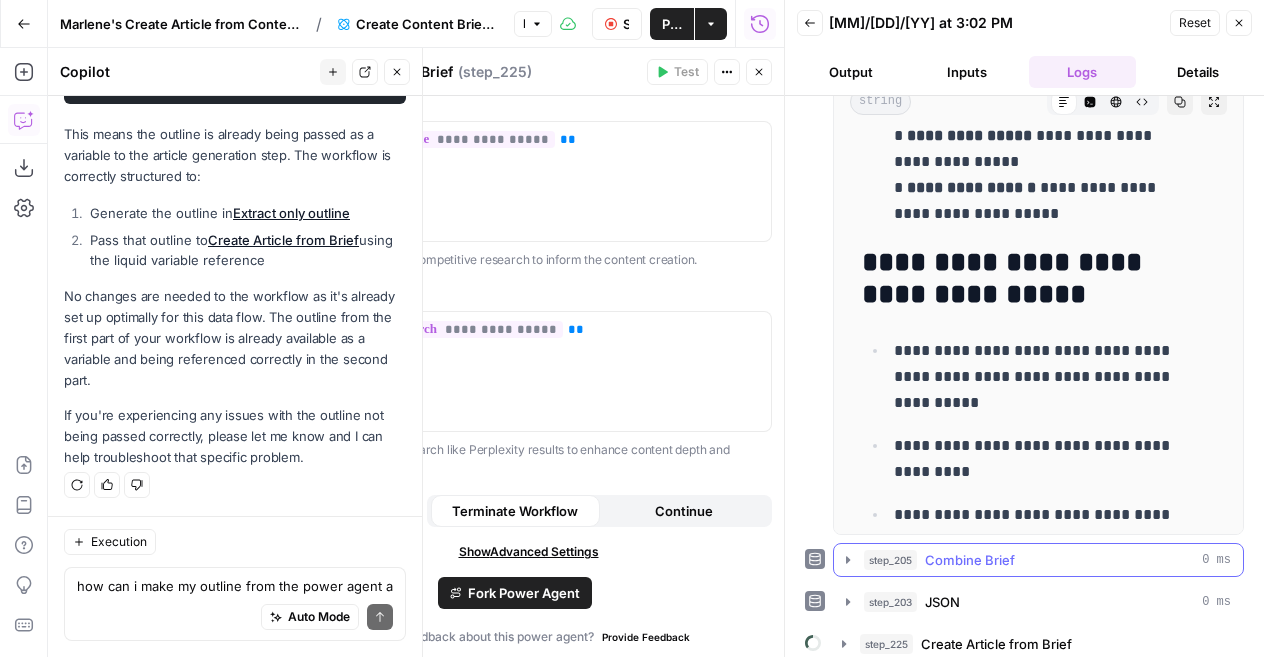 click on "Combine Brief" at bounding box center (970, 560) 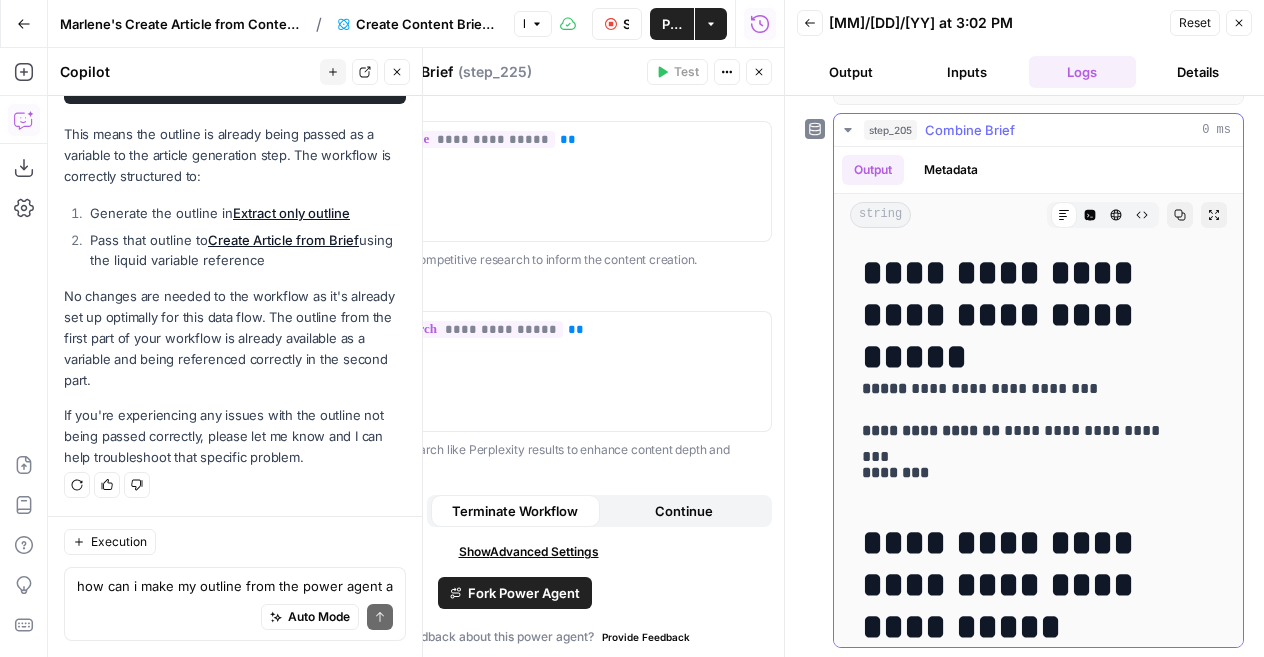 scroll, scrollTop: 1128, scrollLeft: 0, axis: vertical 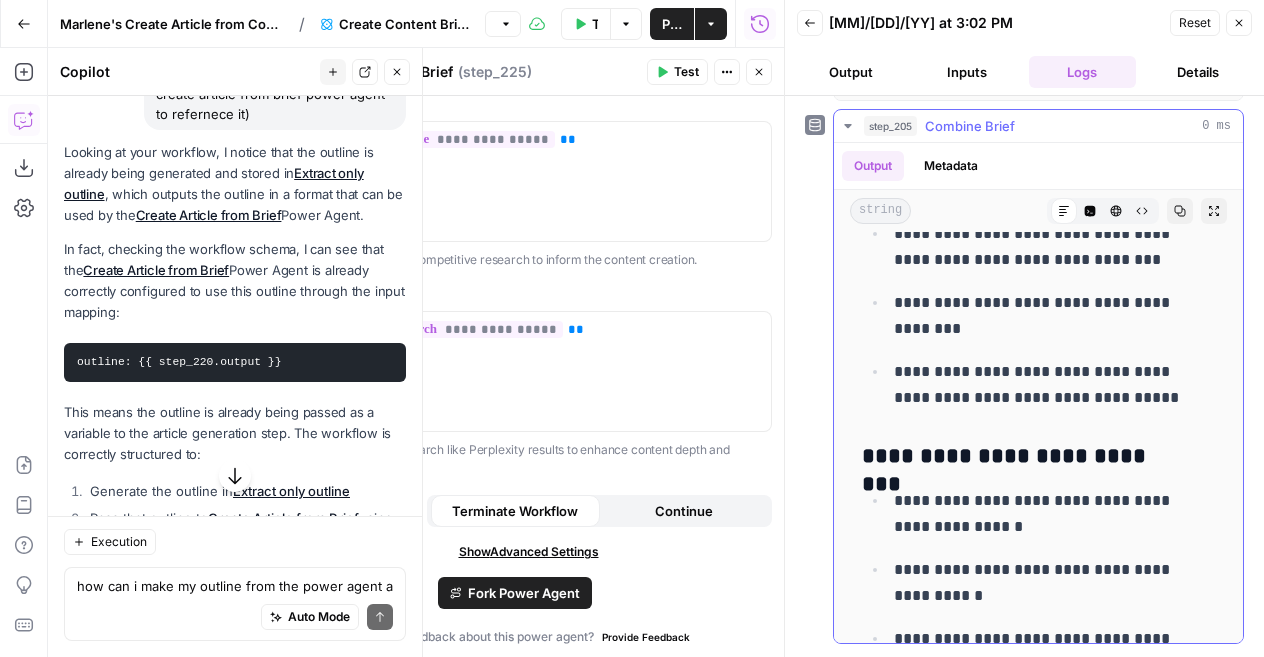click on "Metadata" at bounding box center (951, 166) 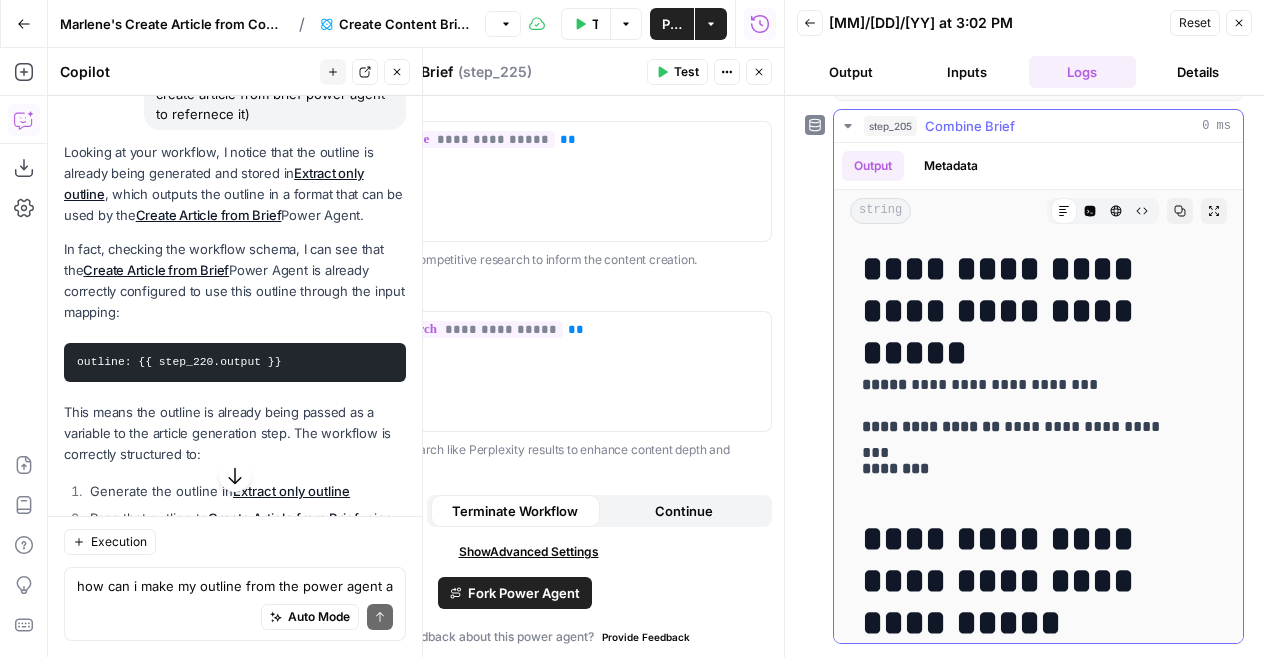 scroll, scrollTop: 894, scrollLeft: 0, axis: vertical 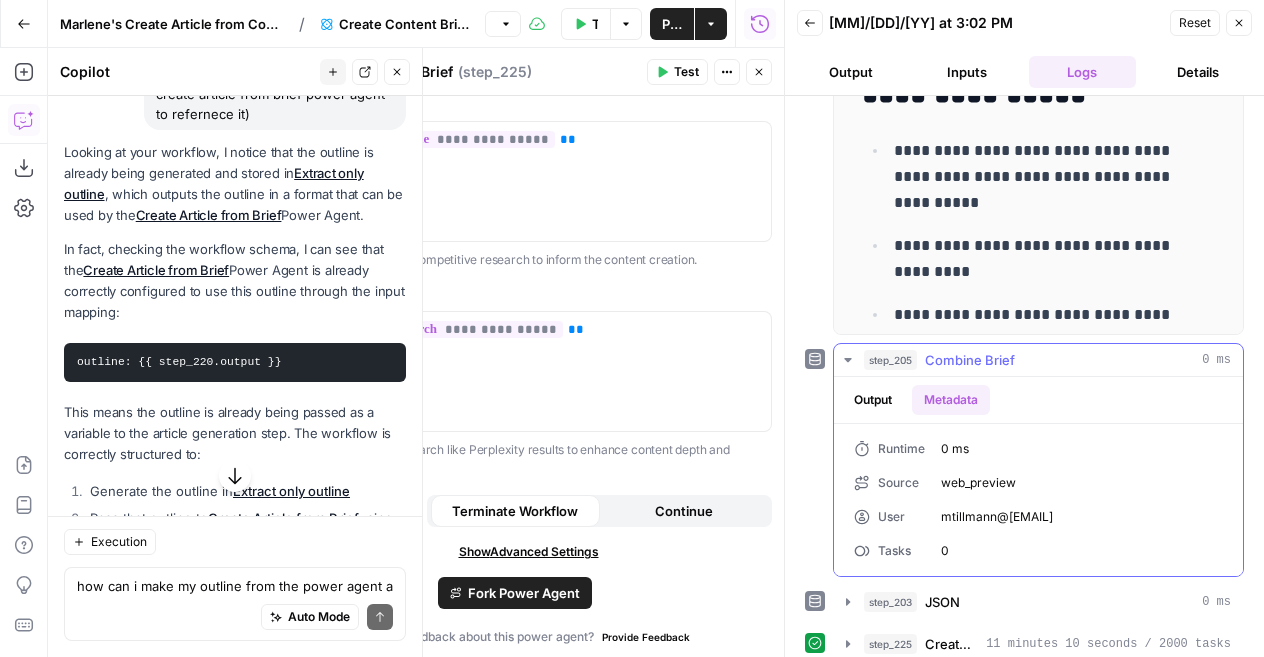 click on "Combine Brief" at bounding box center (970, 360) 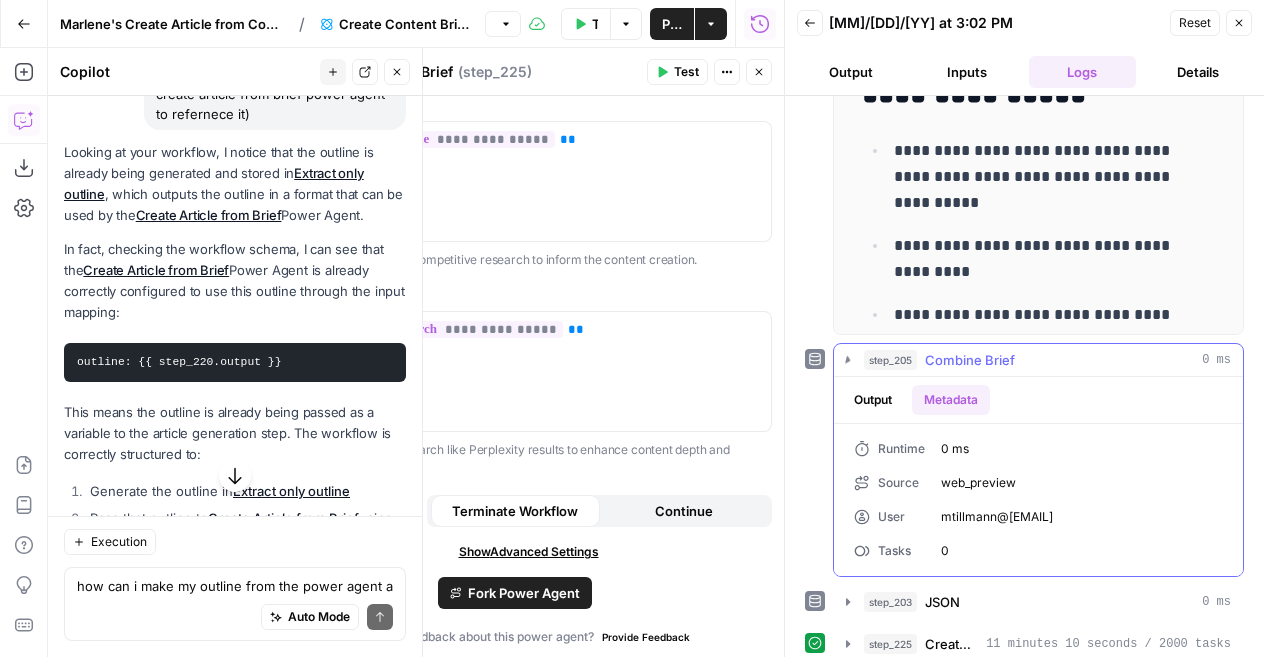 scroll, scrollTop: 694, scrollLeft: 0, axis: vertical 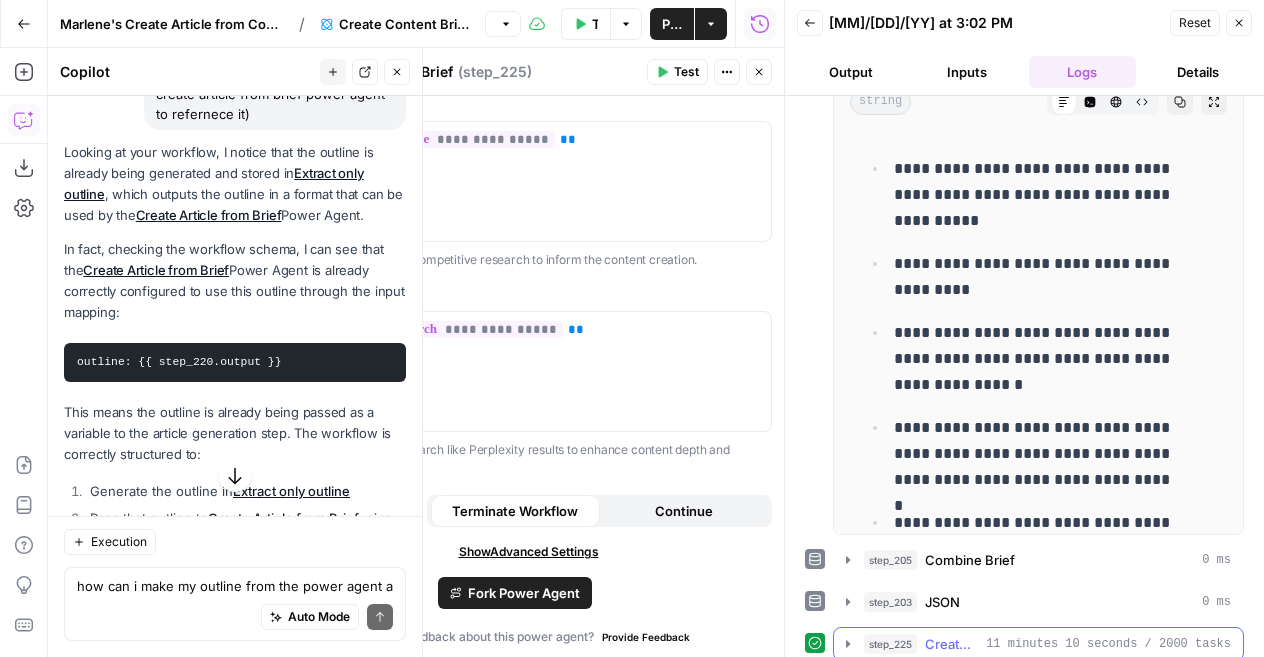 click on "Create Article from Brief" at bounding box center (951, 644) 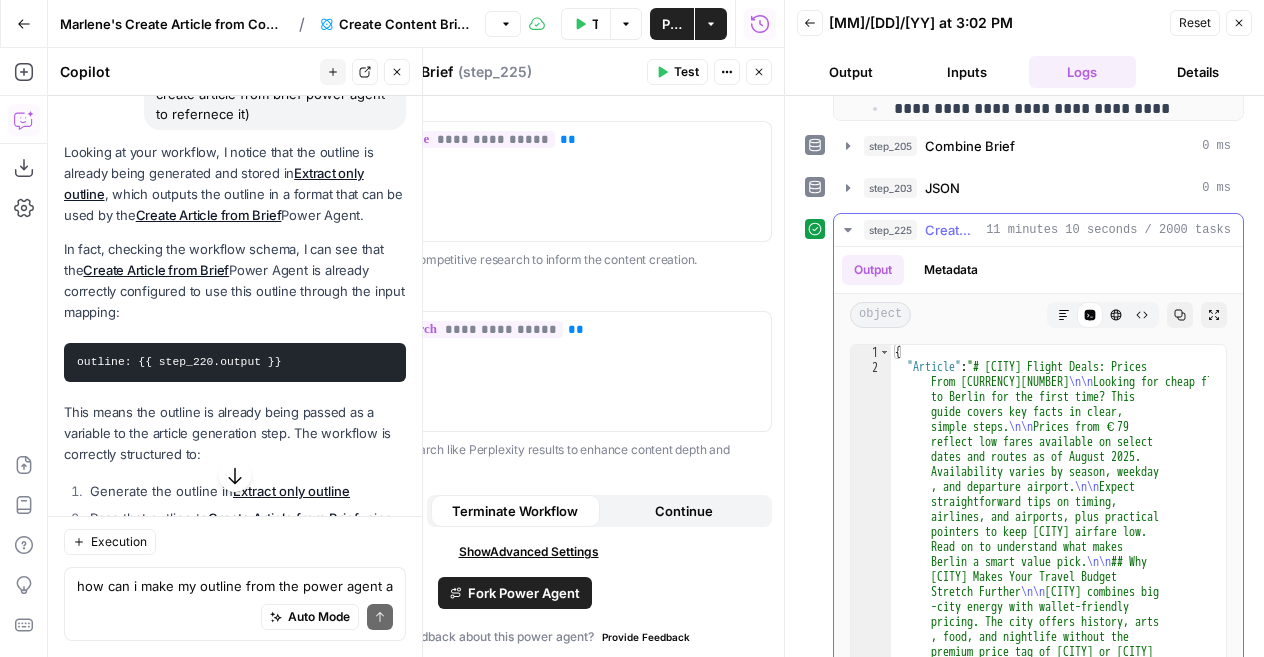 scroll, scrollTop: 1110, scrollLeft: 0, axis: vertical 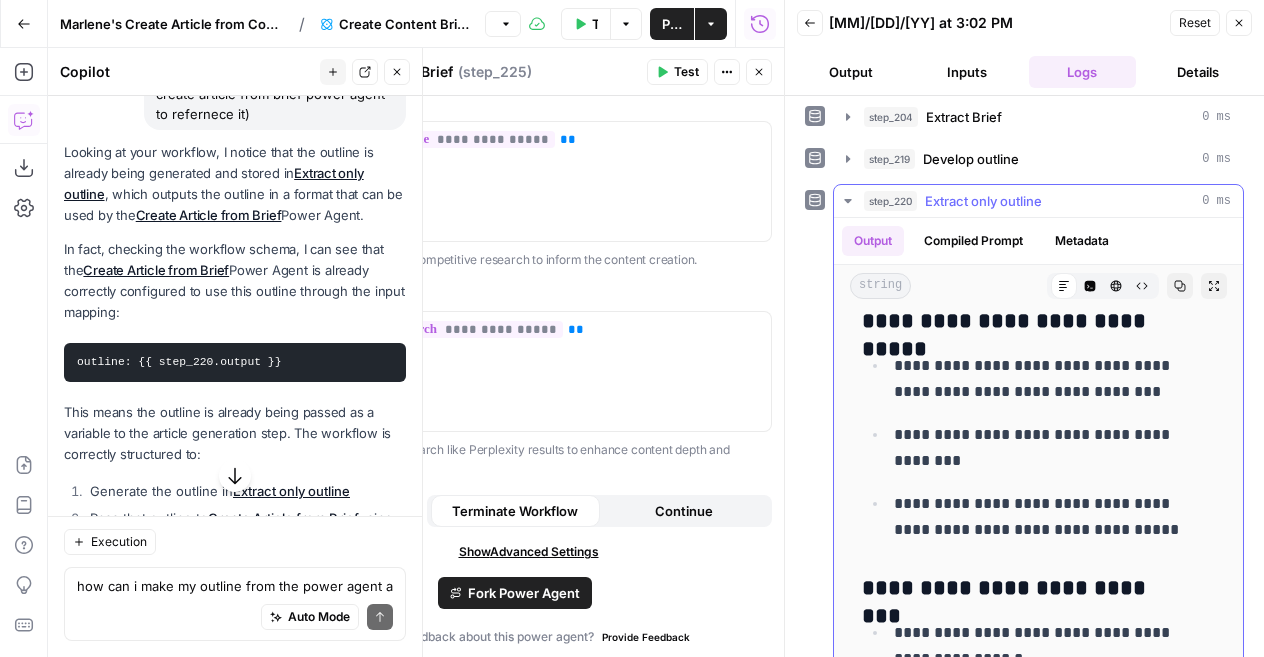 click on "Extract only outline" at bounding box center [983, 201] 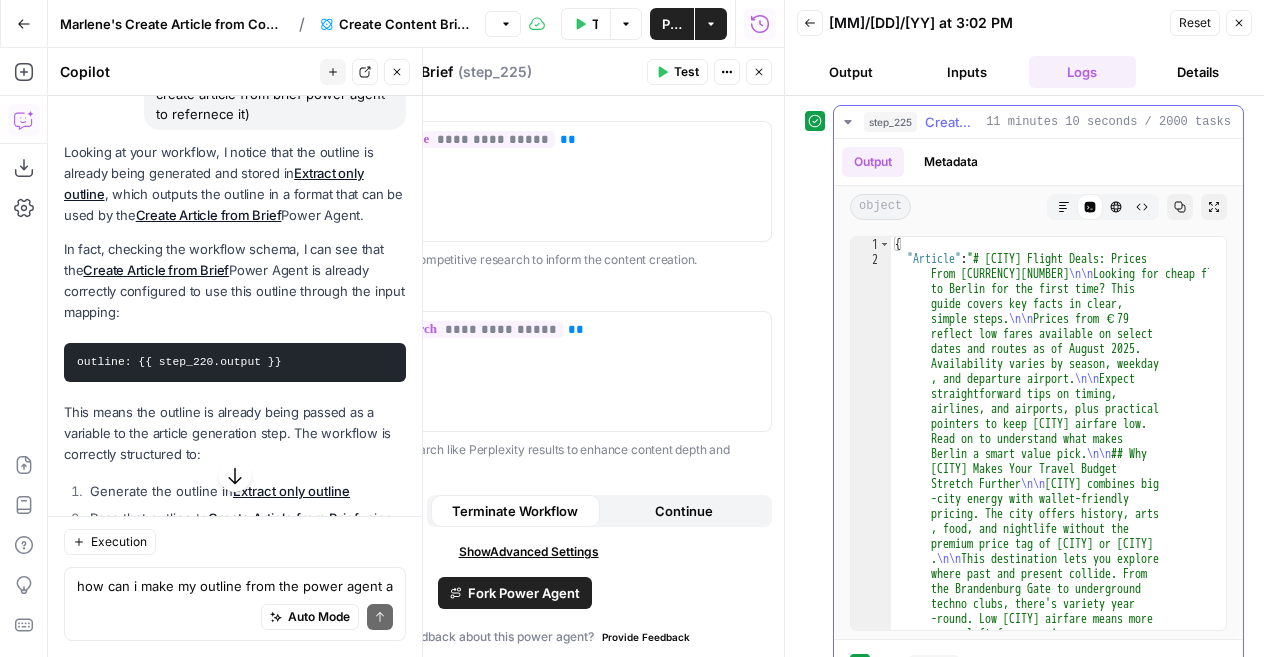 scroll, scrollTop: 739, scrollLeft: 0, axis: vertical 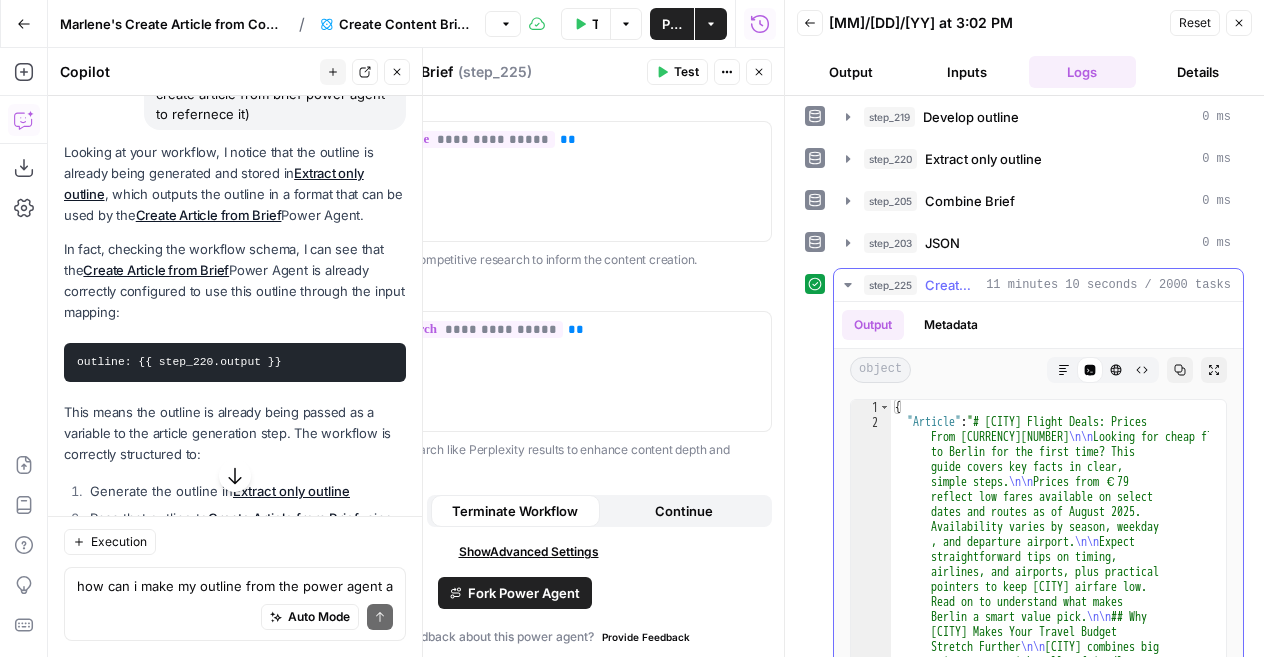 click on "Create Article from Brief" at bounding box center (951, 285) 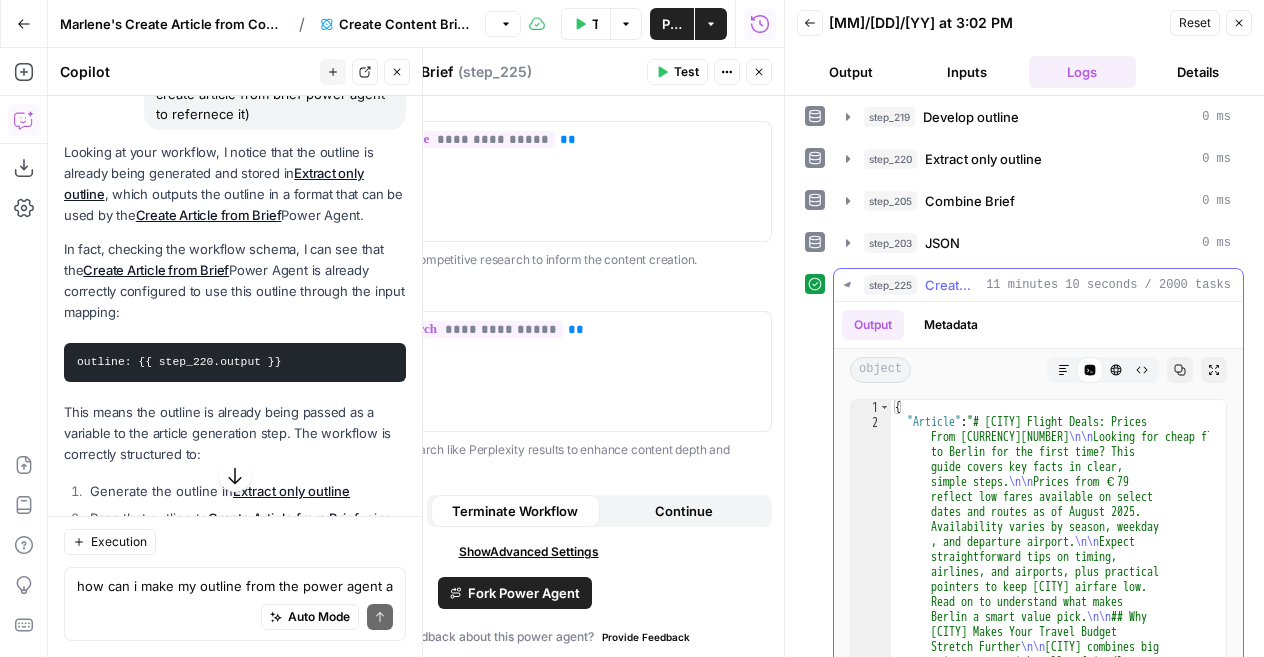 scroll, scrollTop: 194, scrollLeft: 0, axis: vertical 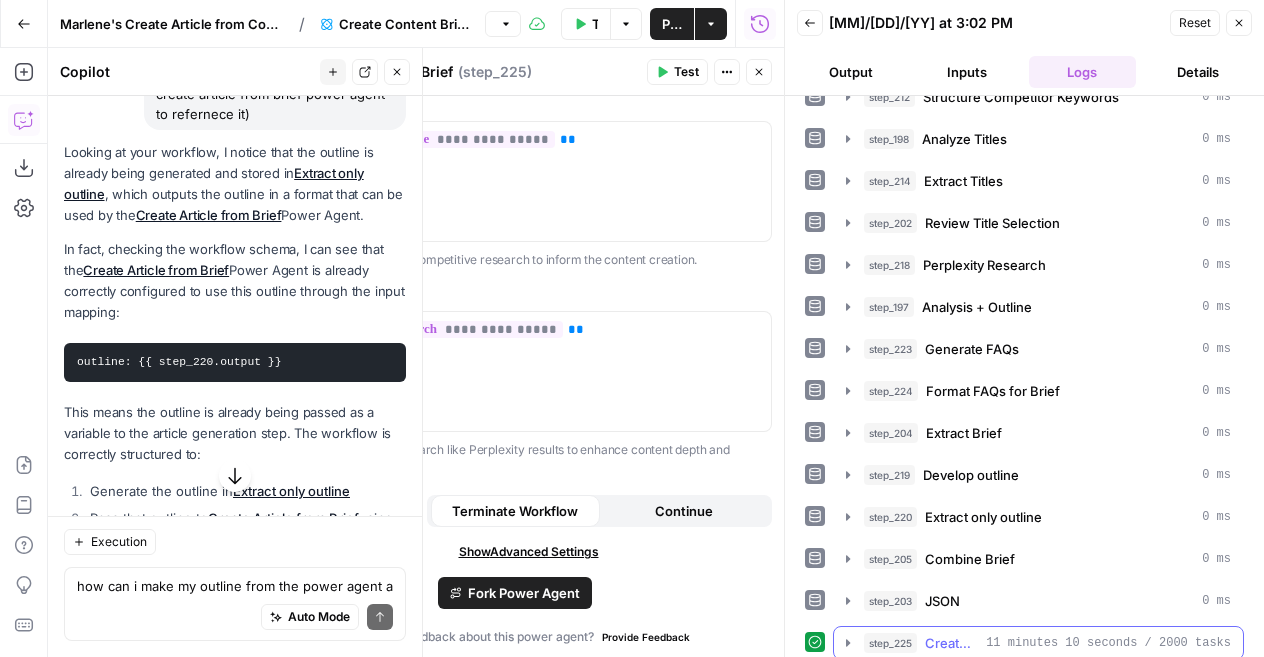 click 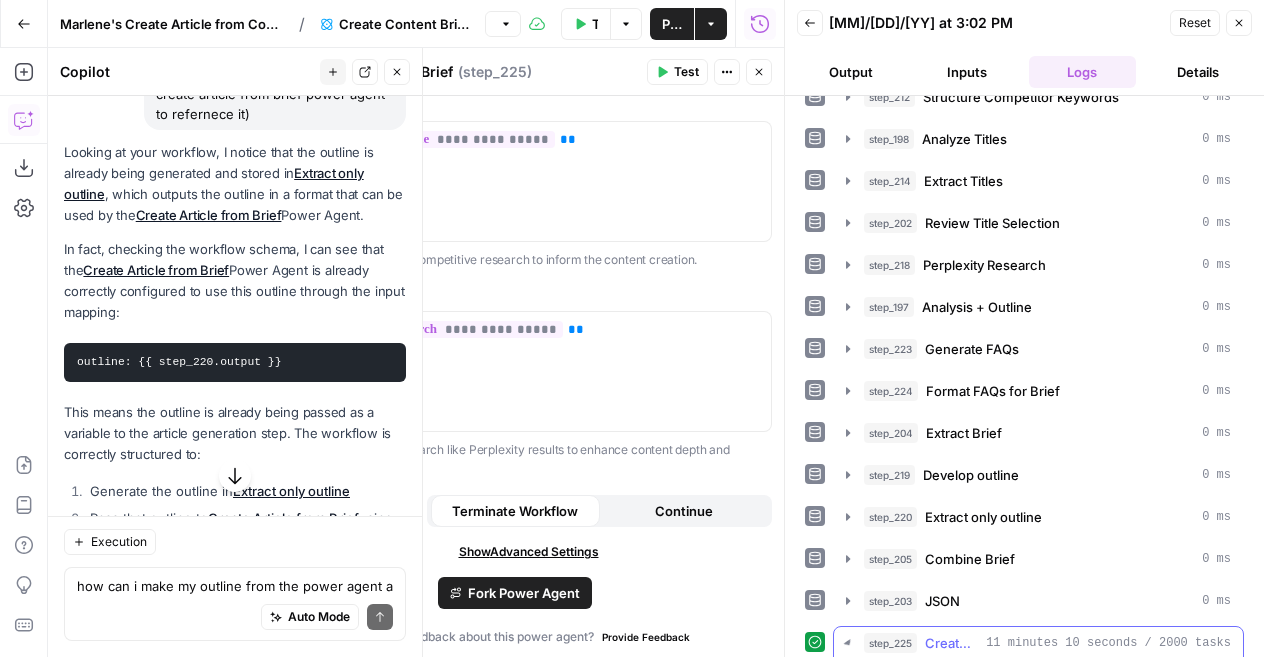 scroll, scrollTop: 552, scrollLeft: 0, axis: vertical 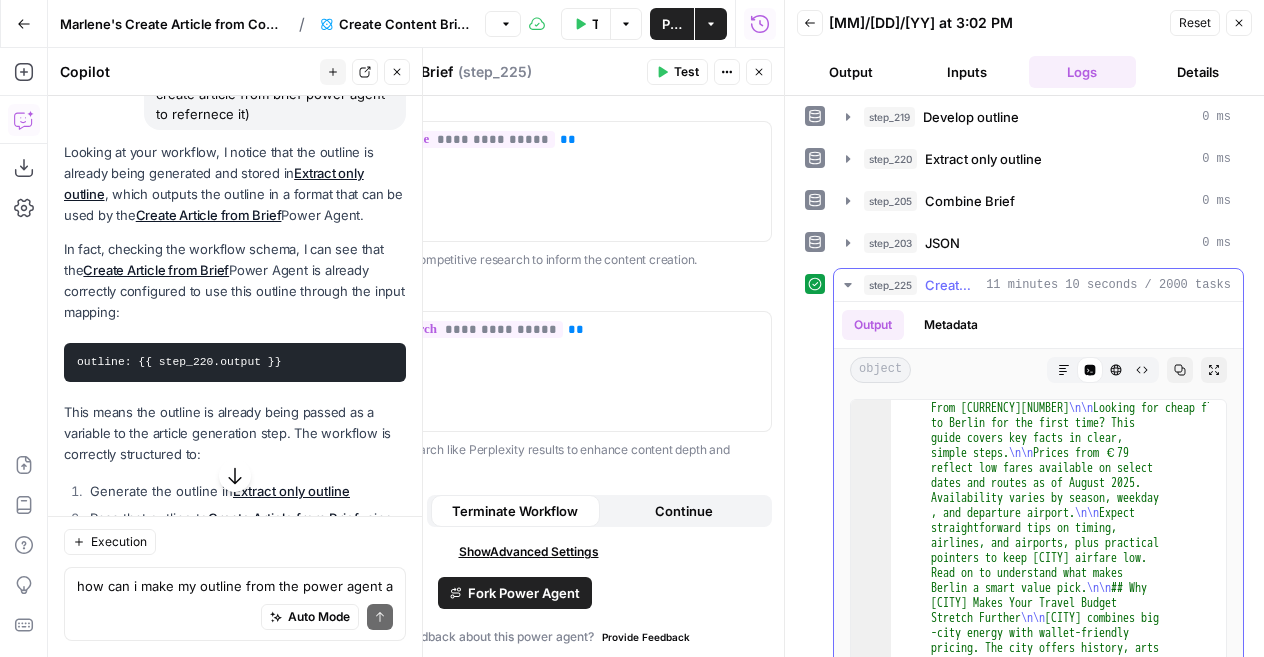 click 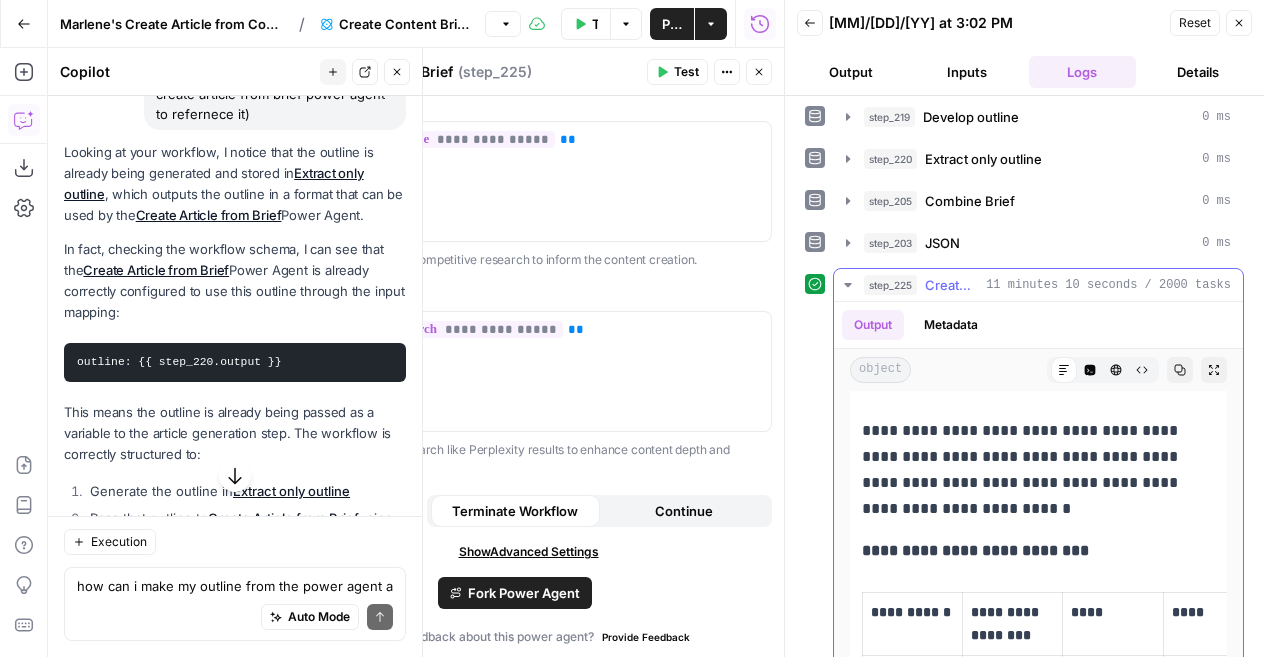 scroll, scrollTop: 3676, scrollLeft: 0, axis: vertical 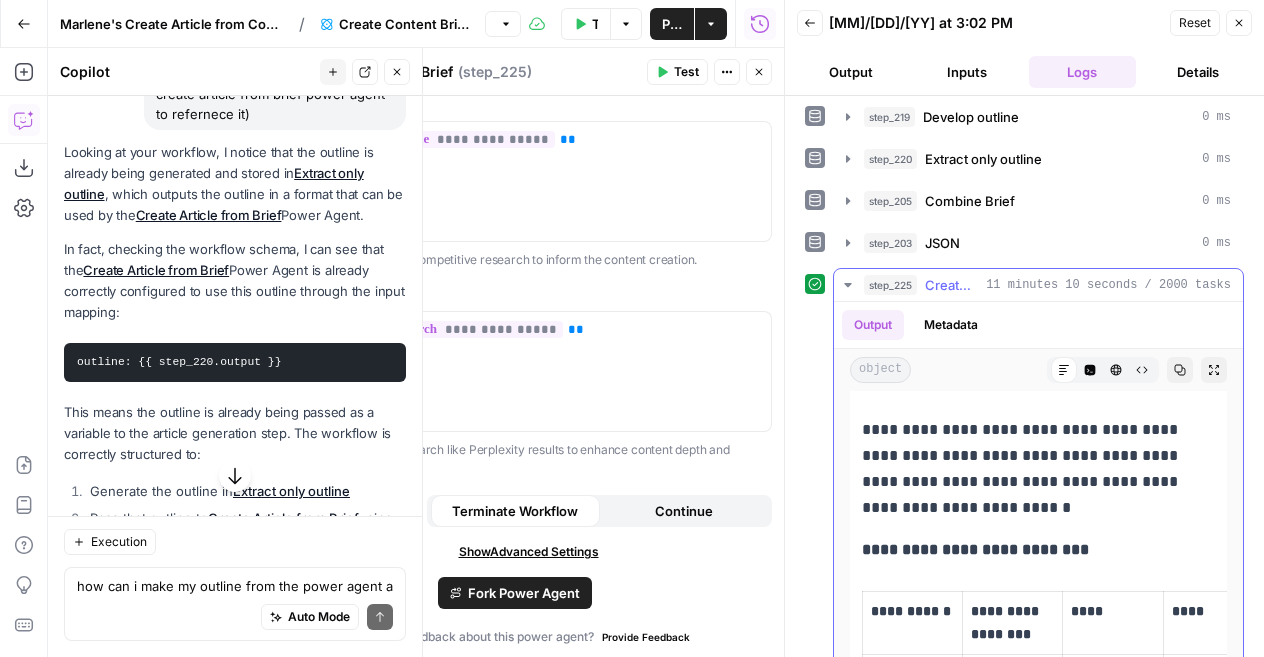 click on "Create Article from Brief" at bounding box center [951, 285] 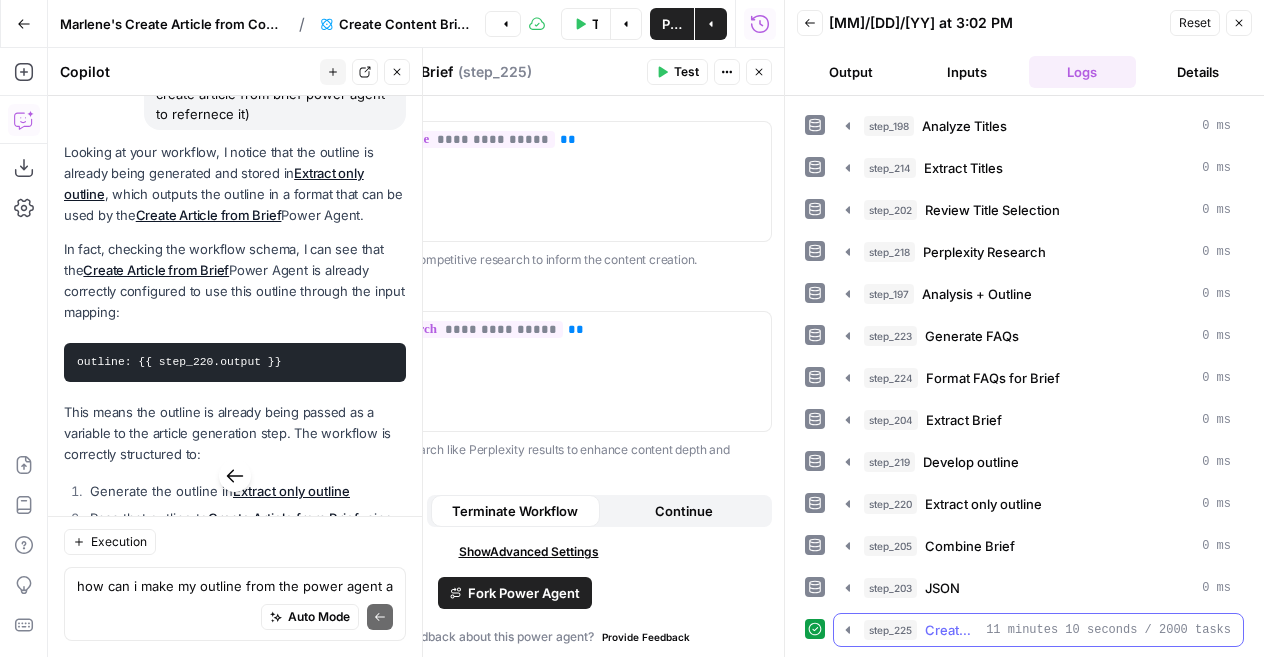scroll, scrollTop: 194, scrollLeft: 0, axis: vertical 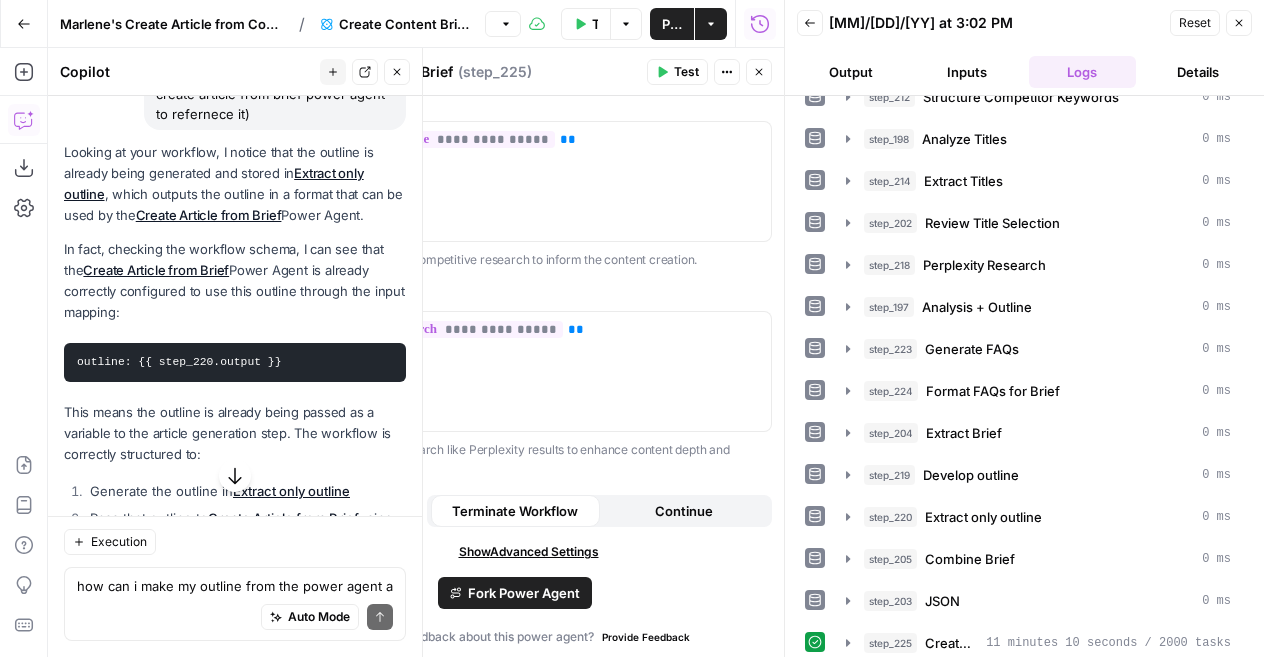 click on "Close" at bounding box center (759, 72) 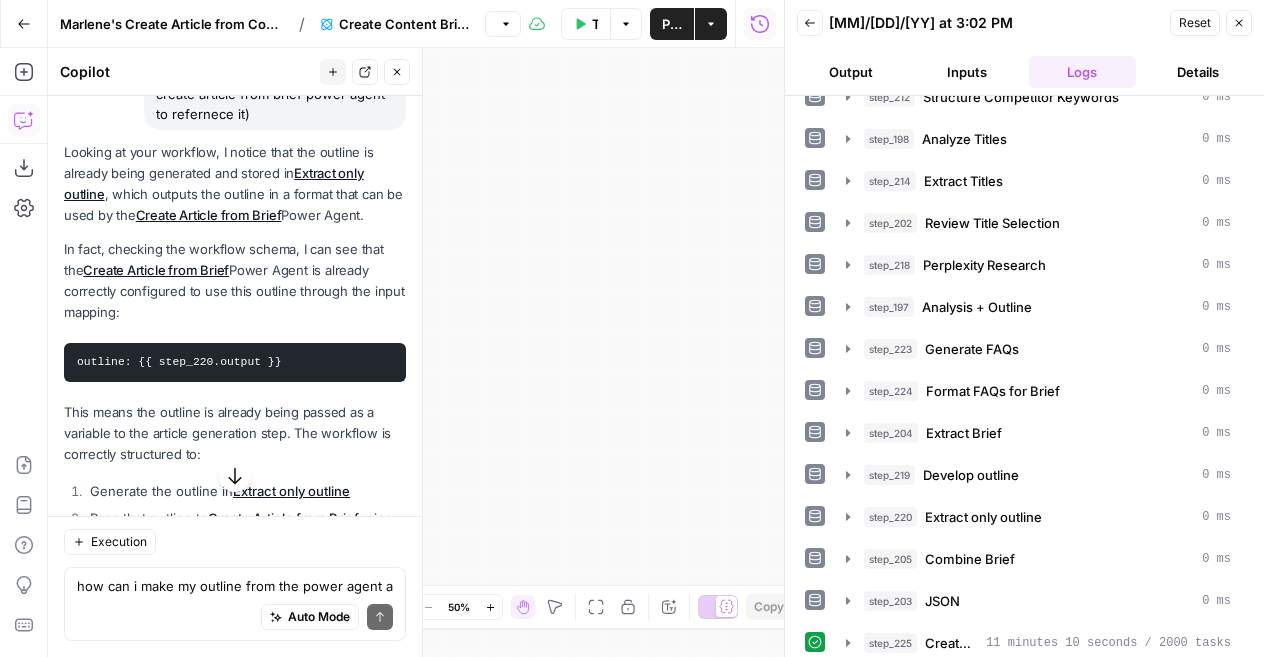 drag, startPoint x: 608, startPoint y: 299, endPoint x: 410, endPoint y: 287, distance: 198.3633 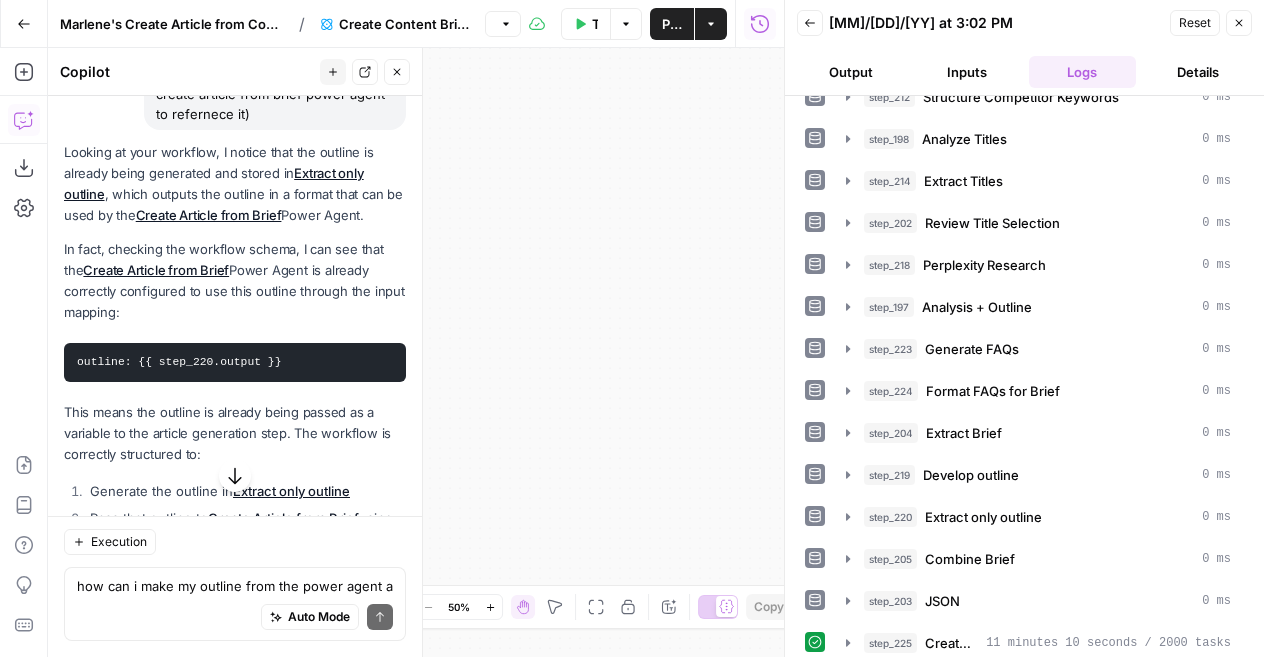 drag, startPoint x: 410, startPoint y: 287, endPoint x: 657, endPoint y: 183, distance: 268.00186 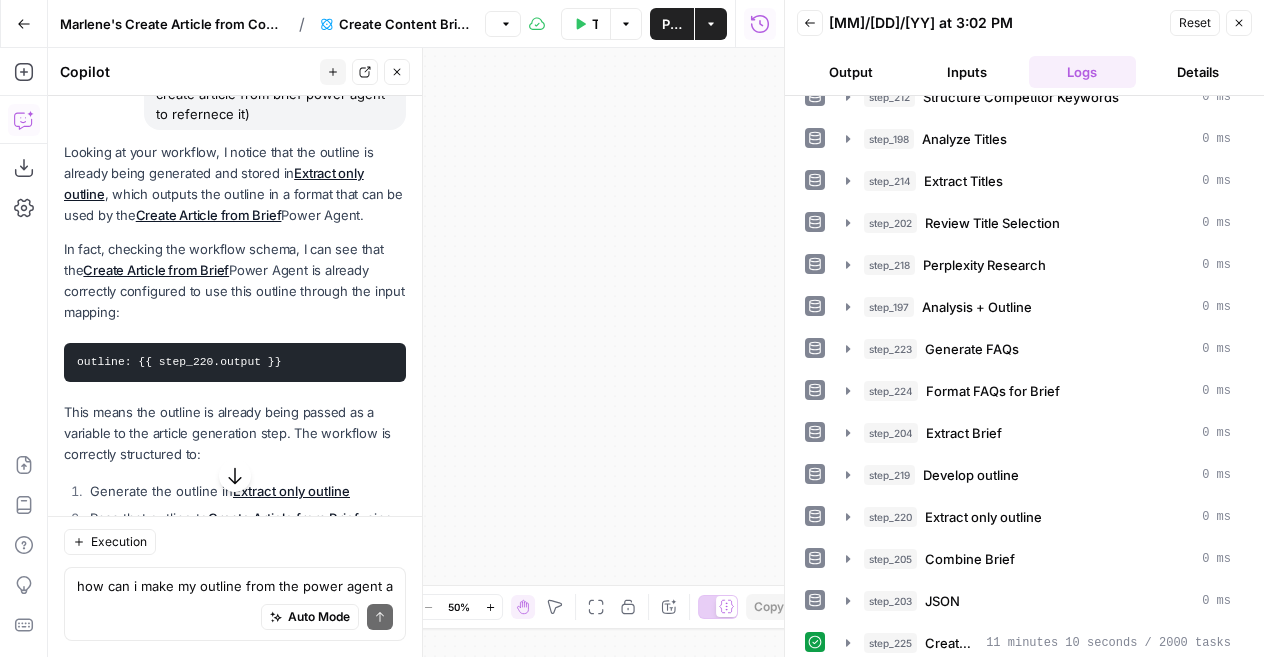 drag, startPoint x: 657, startPoint y: 183, endPoint x: 752, endPoint y: 302, distance: 152.2695 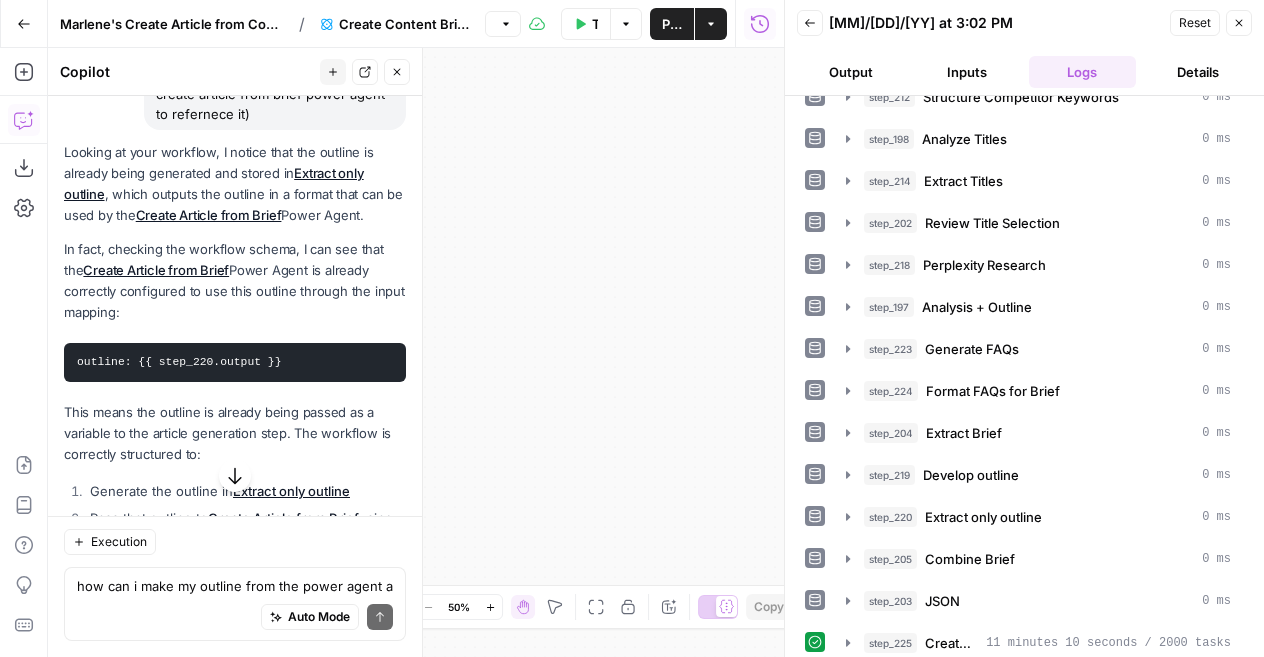scroll, scrollTop: 1817, scrollLeft: 0, axis: vertical 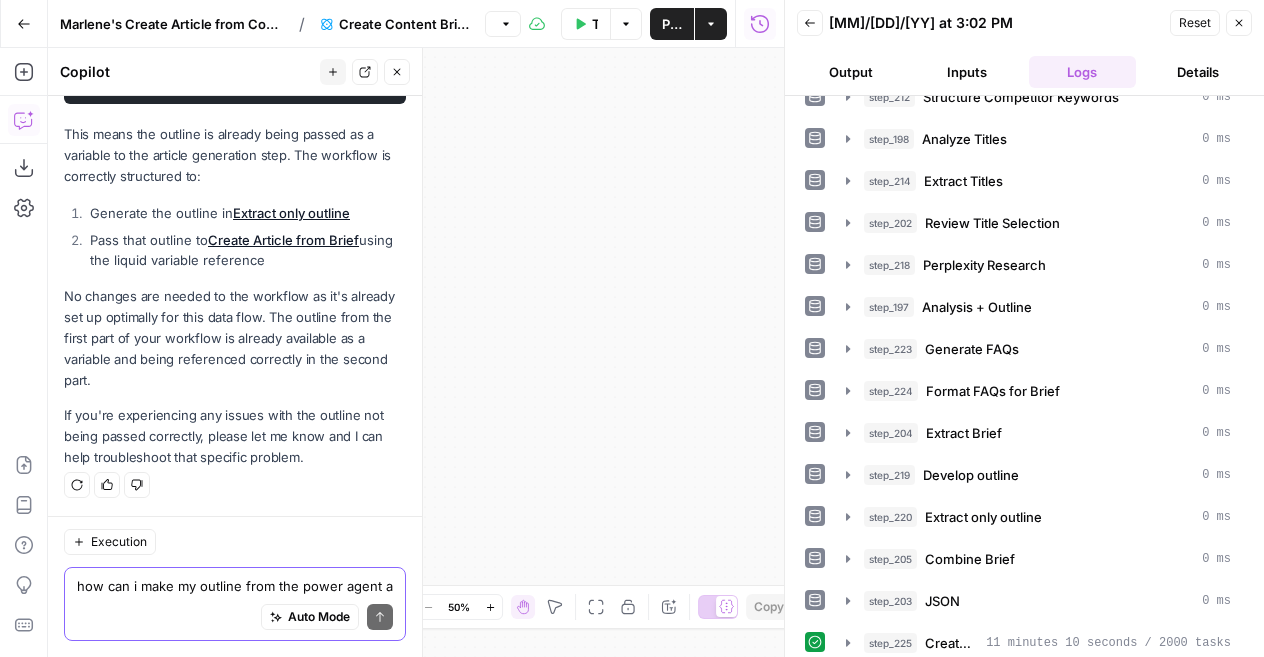 click on "how can i make my outline from the power agent a variable so that it can be referenced in the second part of this workflow (in other words for the create article from brief power agent to refernece it)" at bounding box center (235, 586) 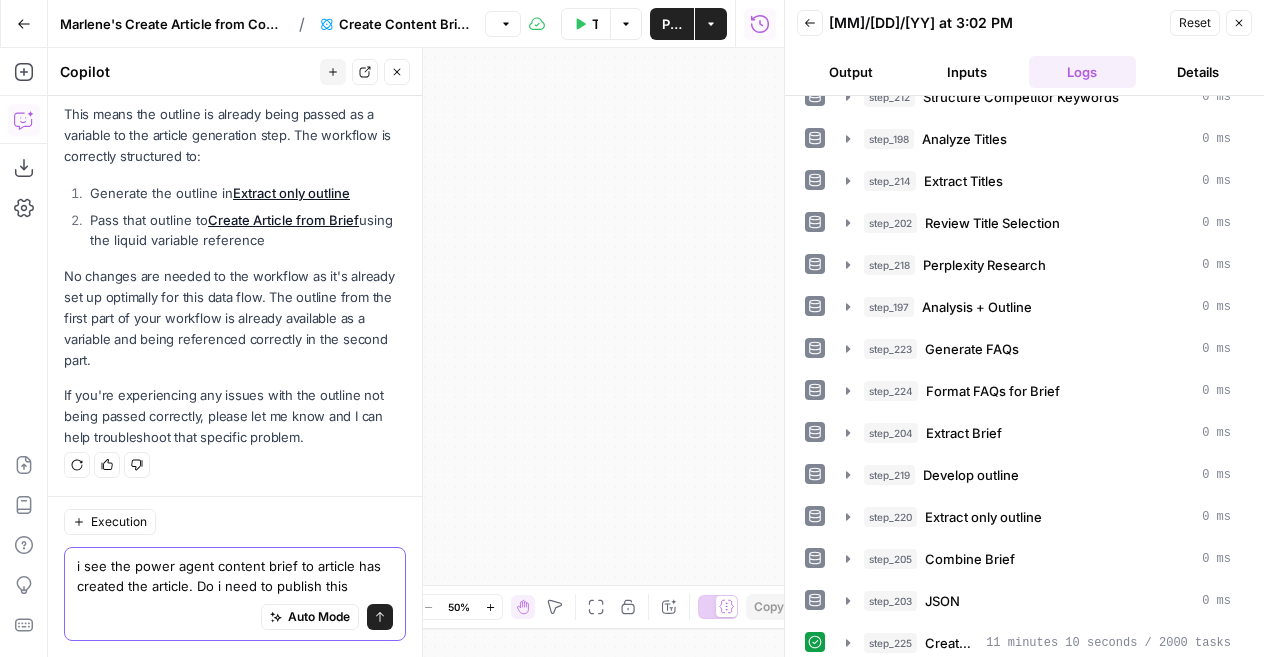 scroll, scrollTop: 1857, scrollLeft: 0, axis: vertical 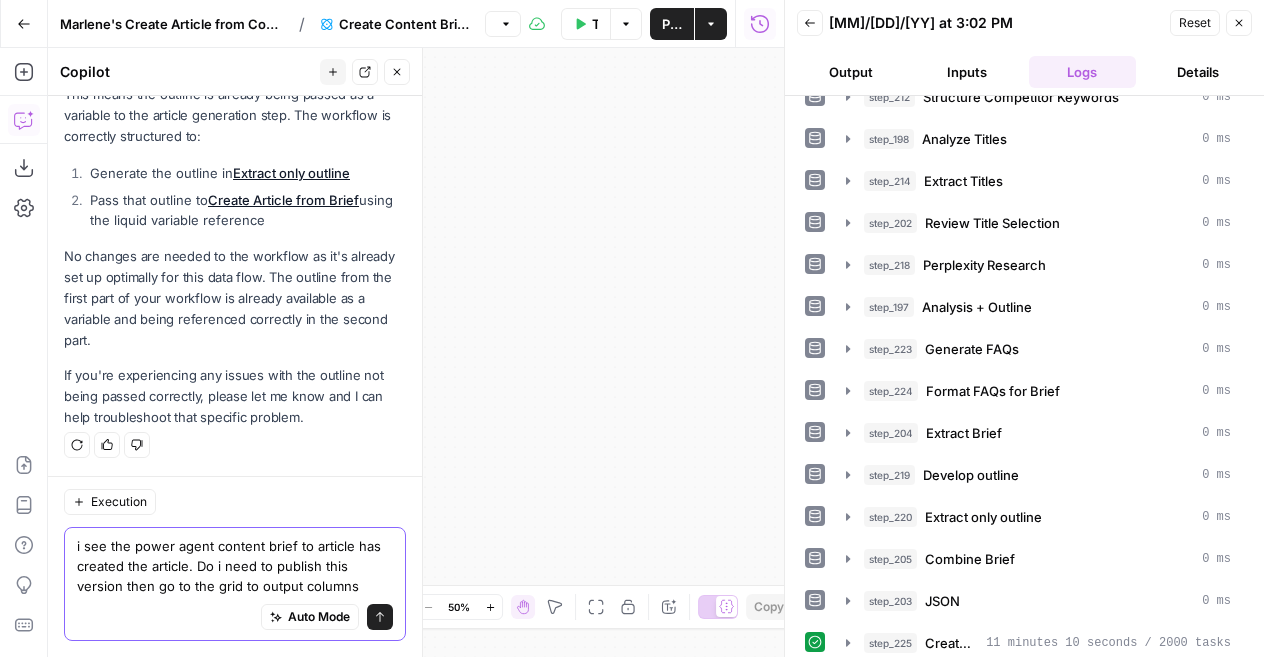 type on "i see the power agent content brief to article has created the article. Do i need to publish this version then go to the grid to output columns?" 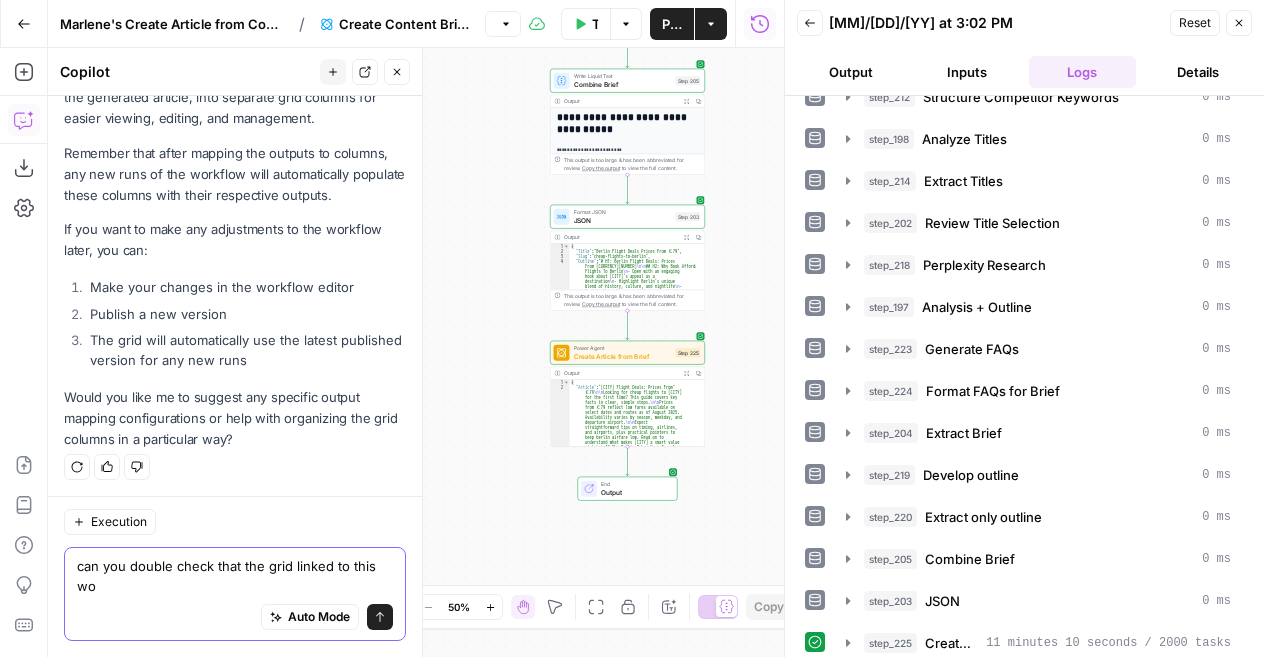 scroll, scrollTop: 2787, scrollLeft: 0, axis: vertical 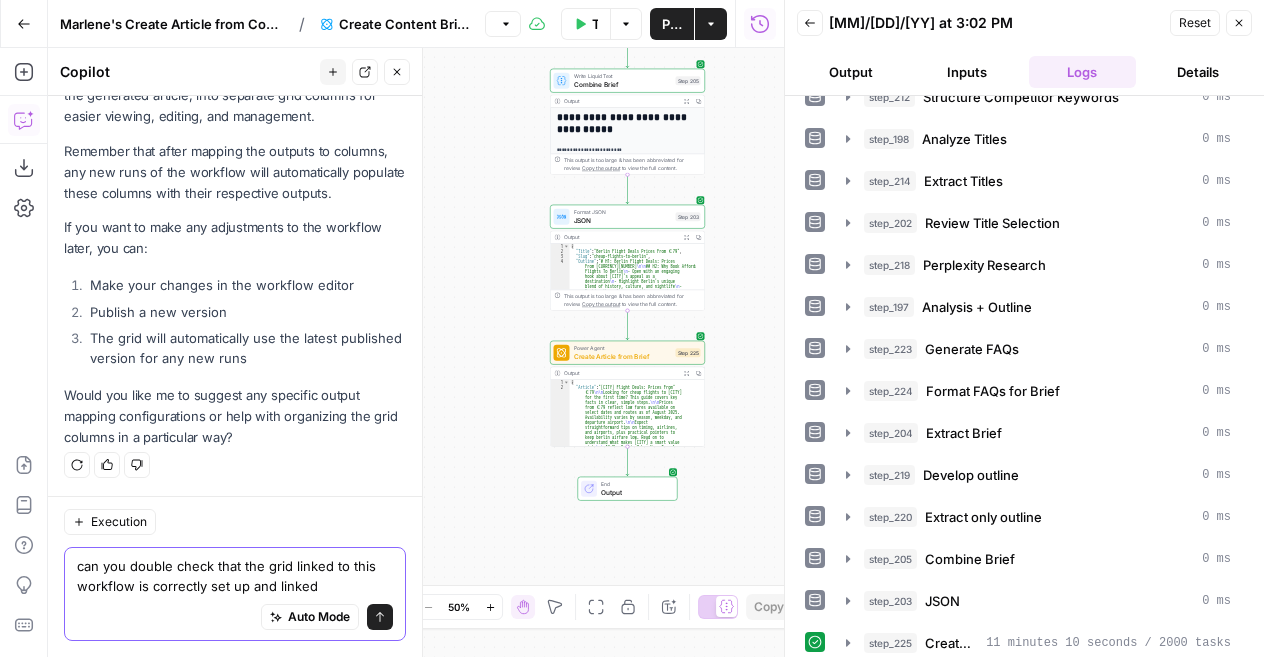 type on "can you double check that the grid linked to this workflow is correctly set up and linked?" 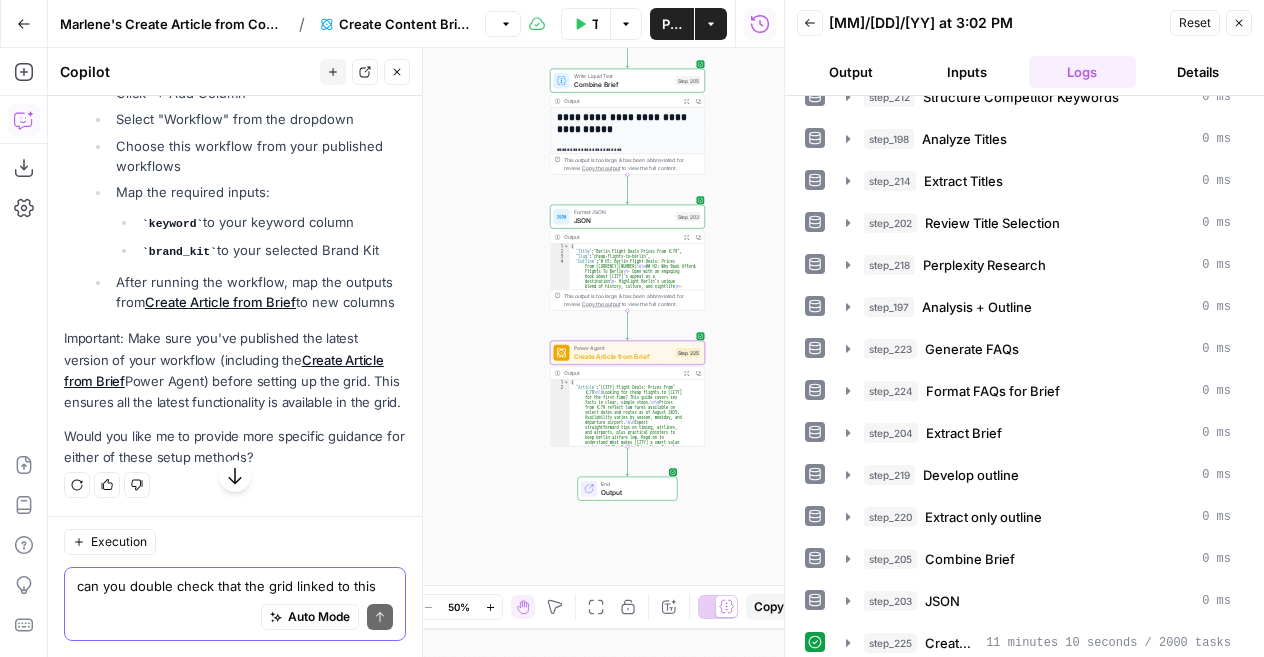 scroll, scrollTop: 3904, scrollLeft: 0, axis: vertical 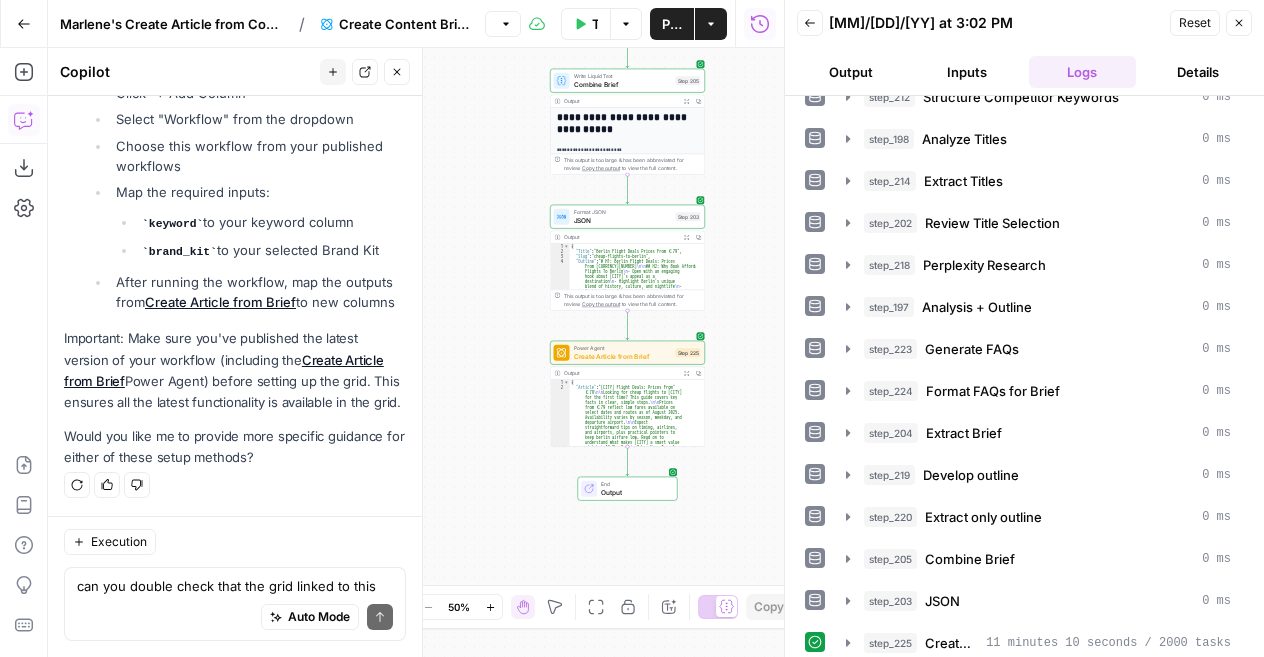click on "Close" at bounding box center (1239, 23) 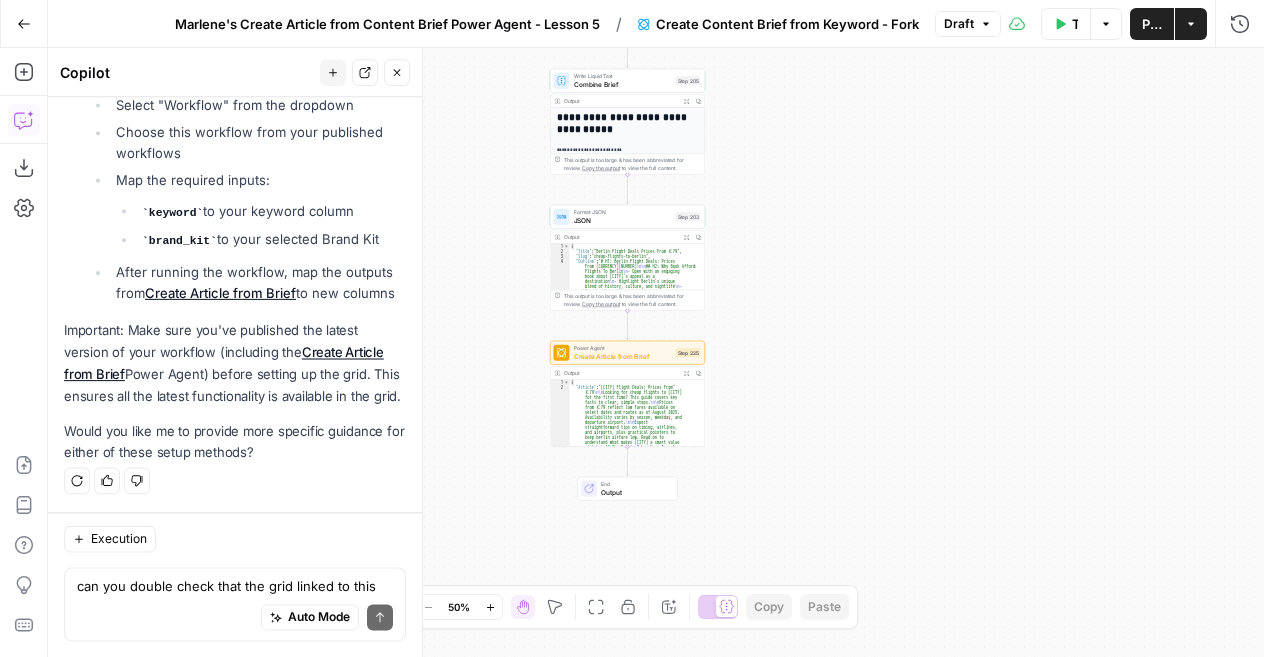scroll, scrollTop: 3904, scrollLeft: 0, axis: vertical 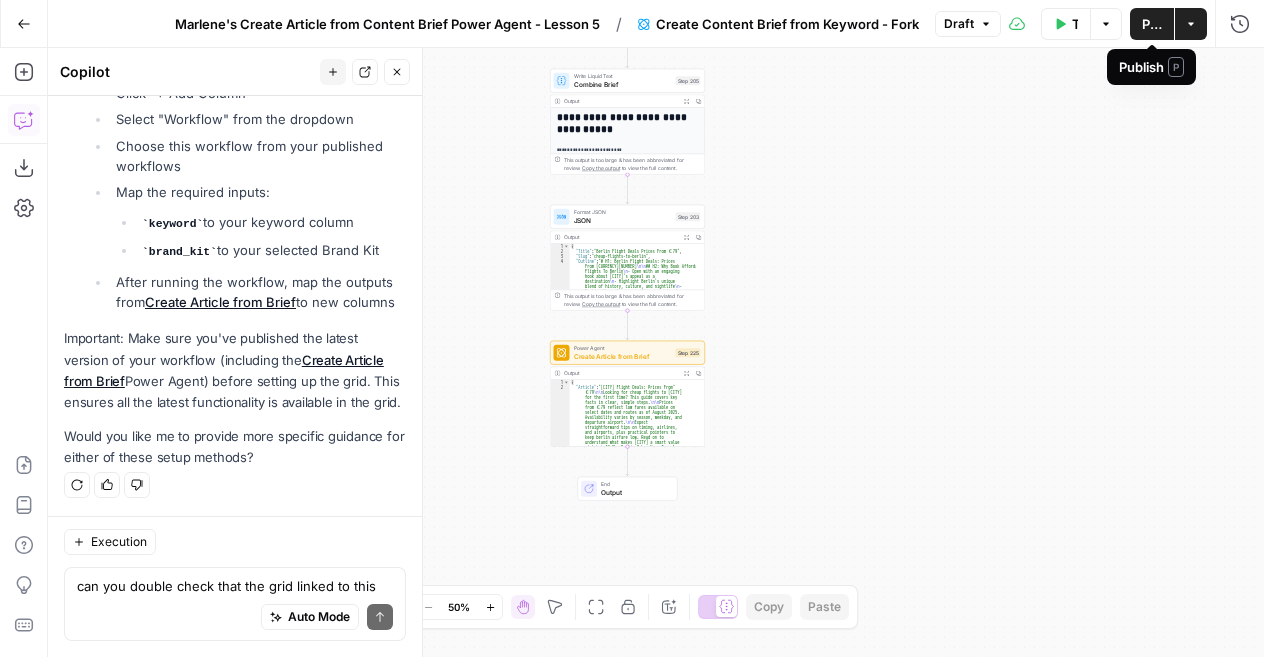 click on "Publish" at bounding box center [1152, 24] 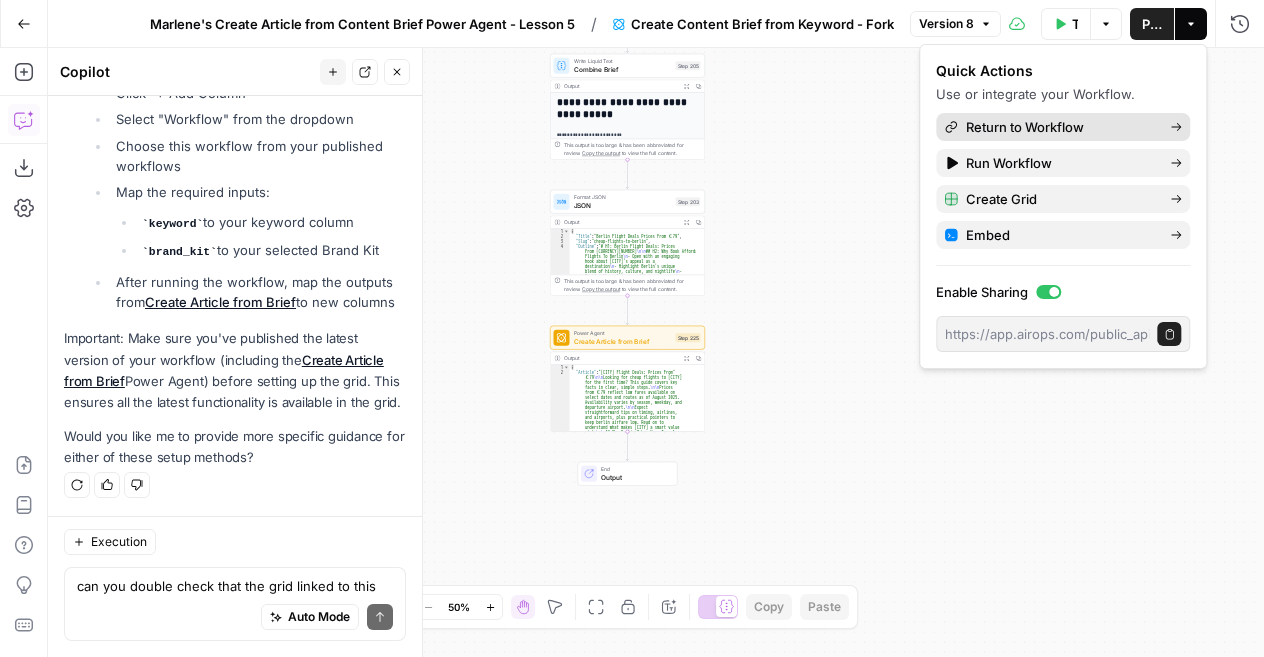 click on "Return to Workflow" at bounding box center [1060, 127] 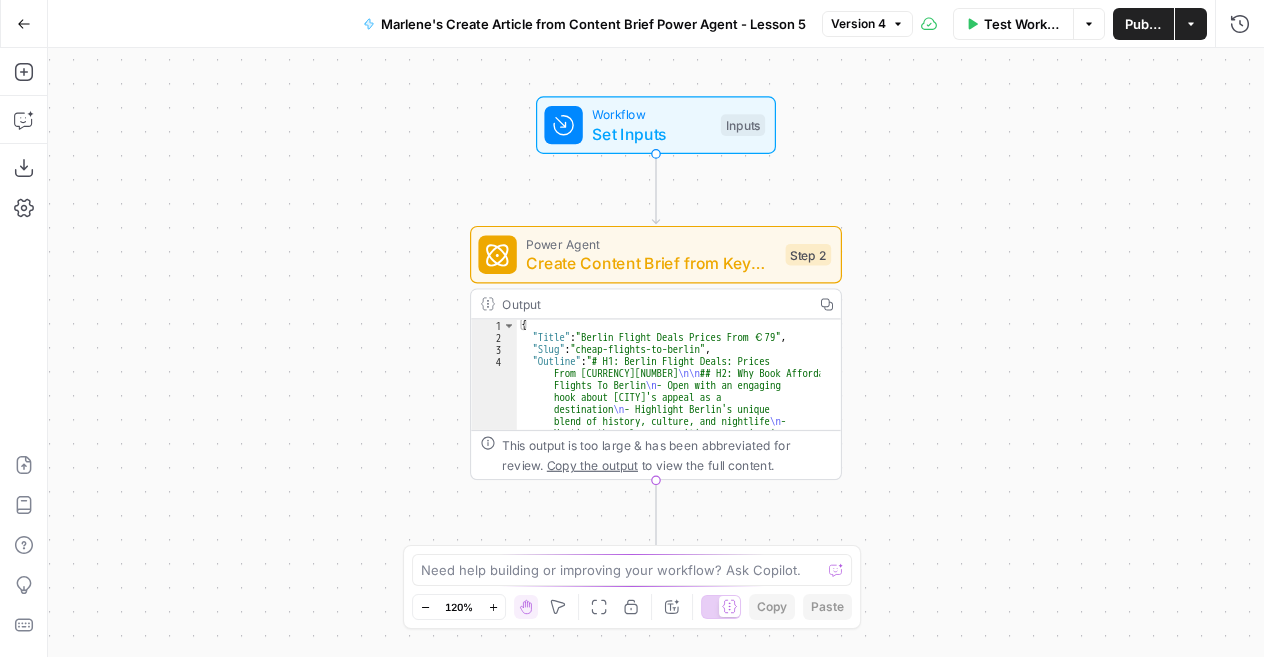 click on "Actions" at bounding box center (1191, 24) 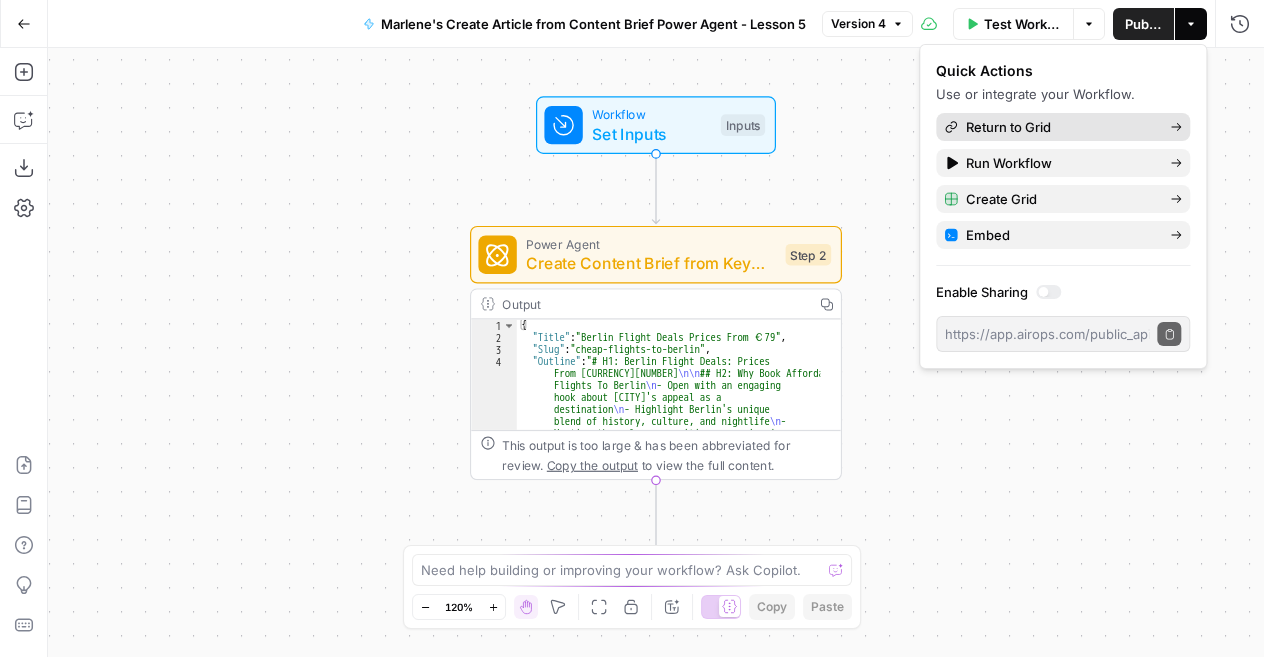 click on "Return to Grid" at bounding box center (1060, 127) 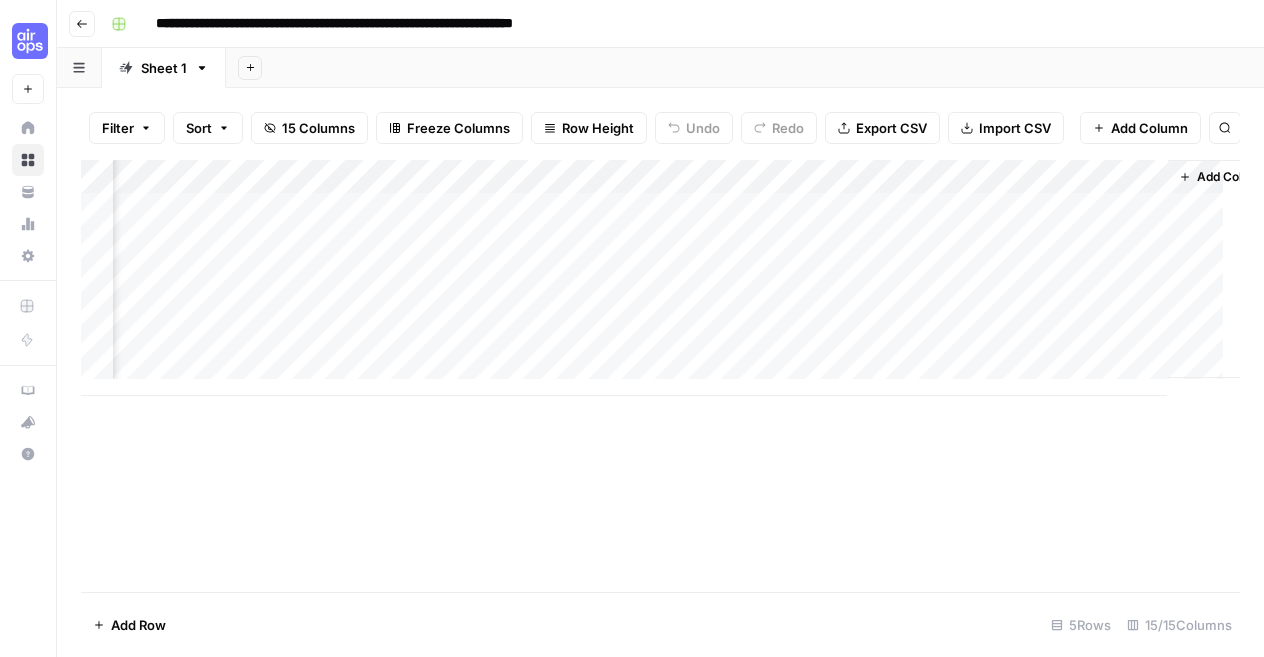 scroll, scrollTop: 0, scrollLeft: 1810, axis: horizontal 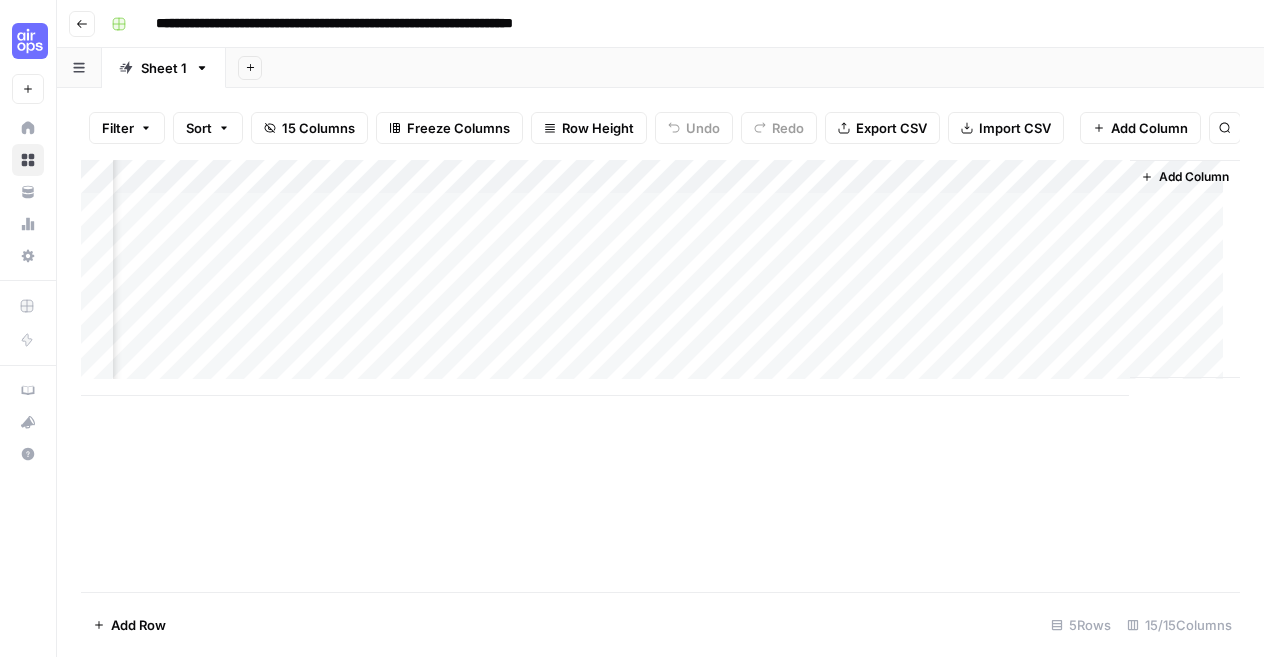click on "Add Column" at bounding box center (1194, 177) 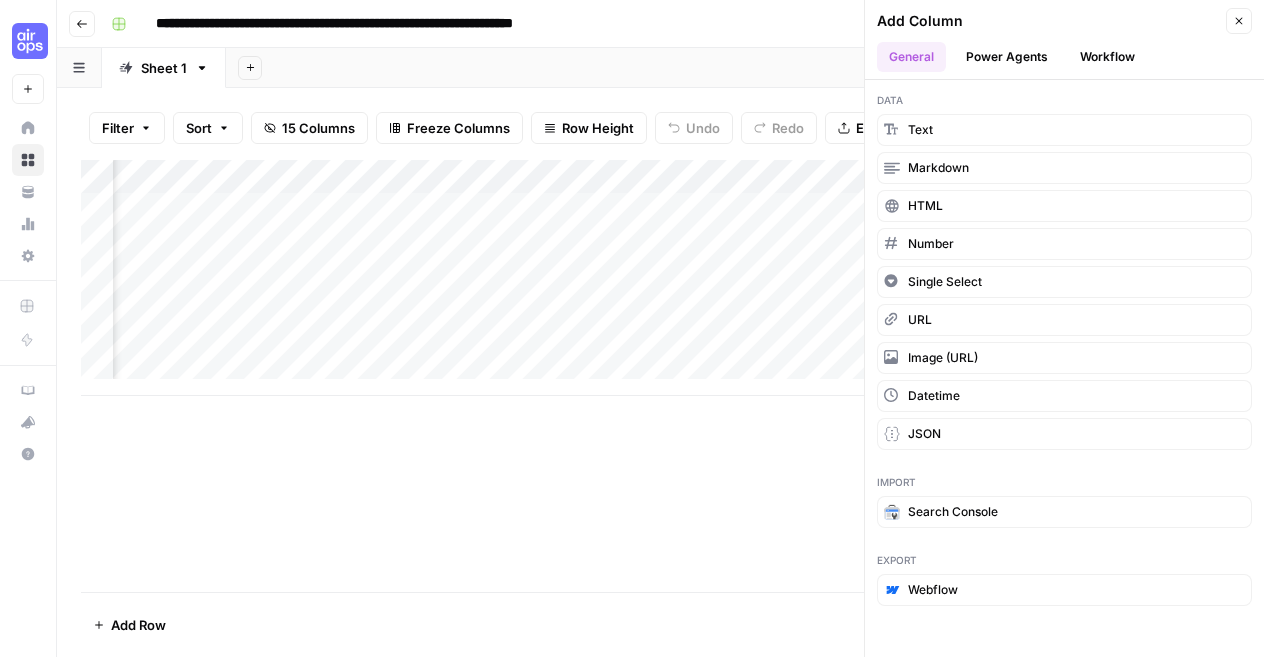 click on "Power Agents" at bounding box center [1007, 57] 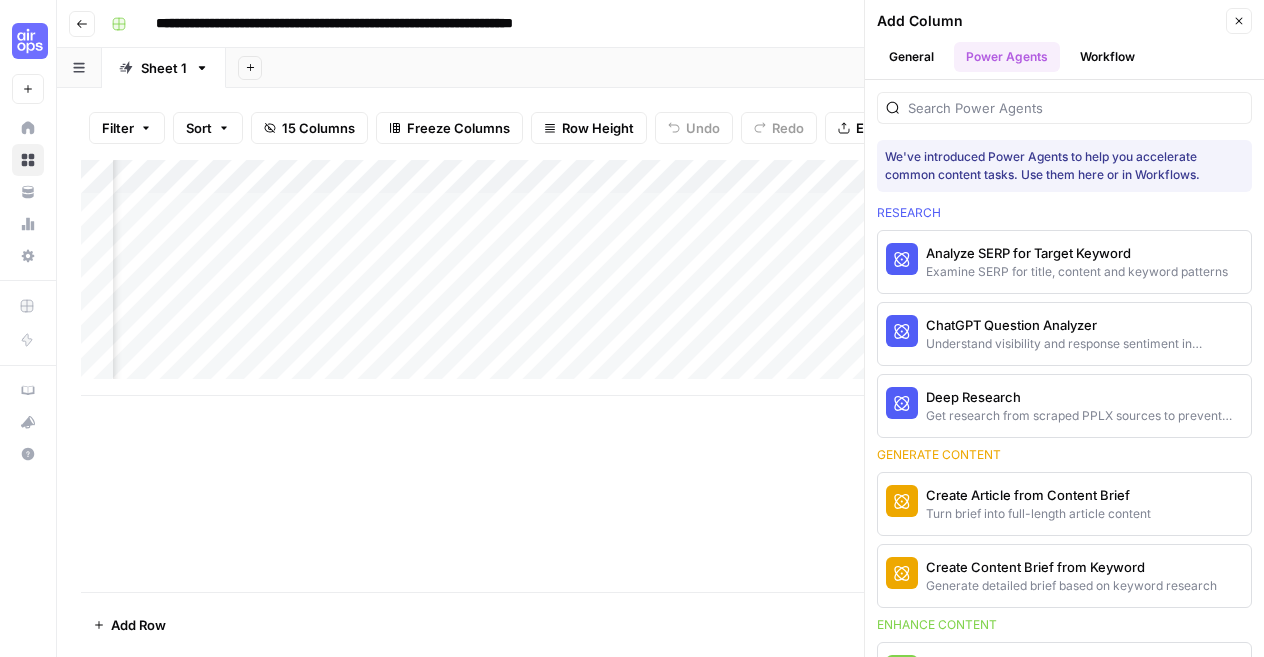 click 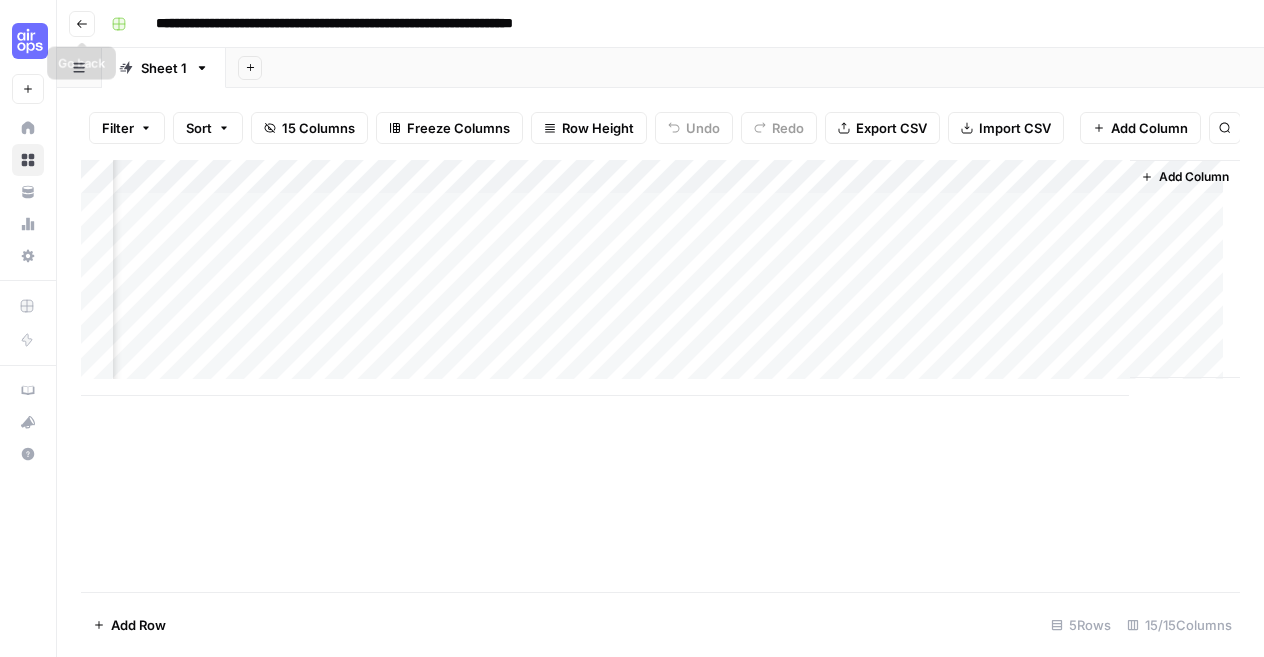 click 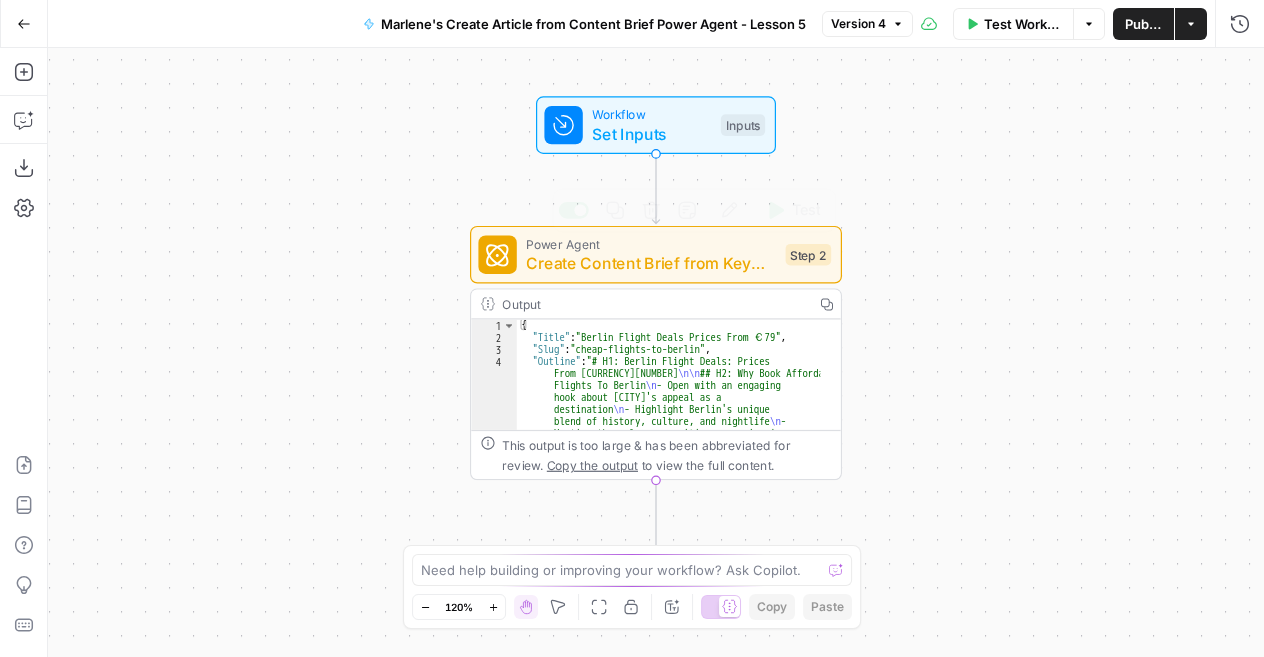 click on "Create Content Brief from Keyword - Fork" at bounding box center (651, 263) 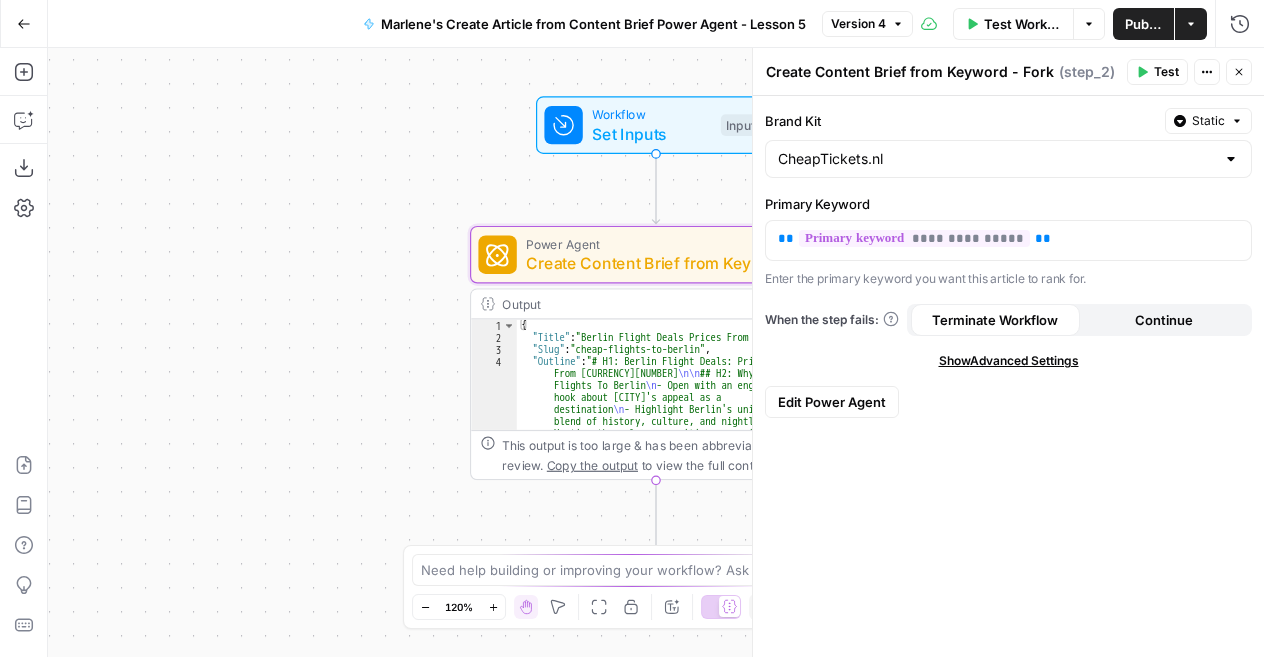 click on "Edit Power Agent" at bounding box center (832, 402) 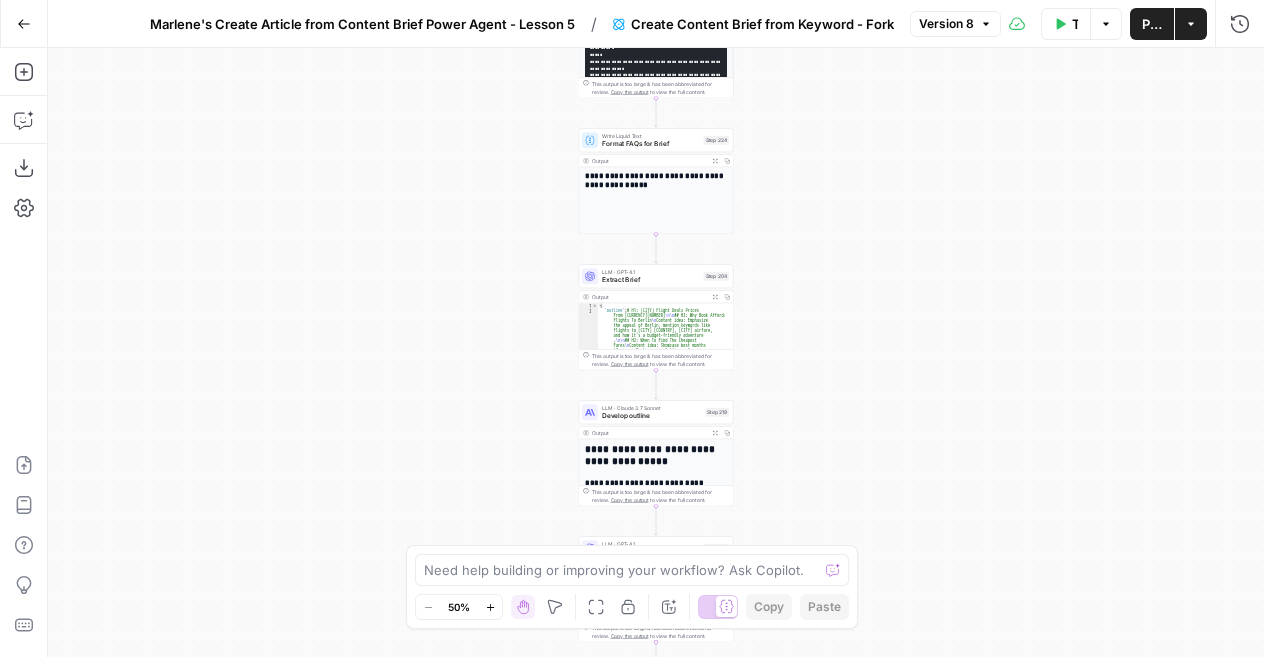 click on "Need help building or improving your workflow? Ask Copilot." at bounding box center [632, 570] 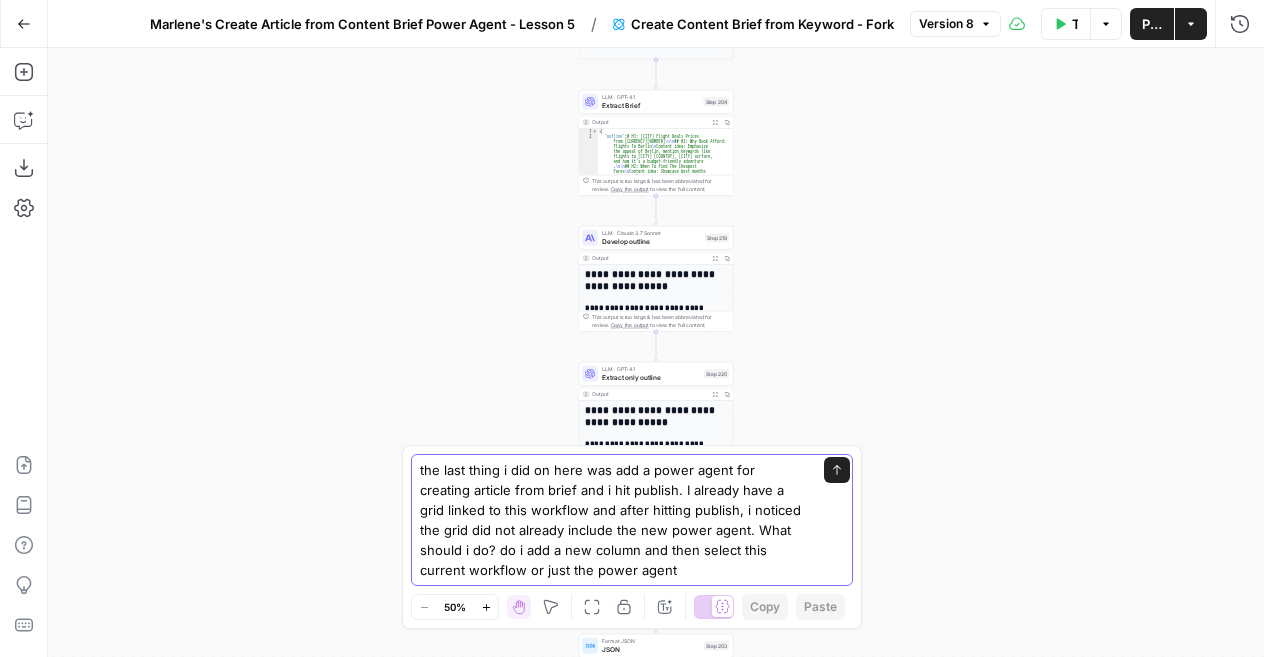 type on "the last thing i did on here was add a power agent for creating article from brief and i hit publish. I already have a grid linked to this workflow and after hitting publish, i noticed the grid did not already include the new power agent. What should i do? do i add a new column and then select this current workflow or just the power agent?" 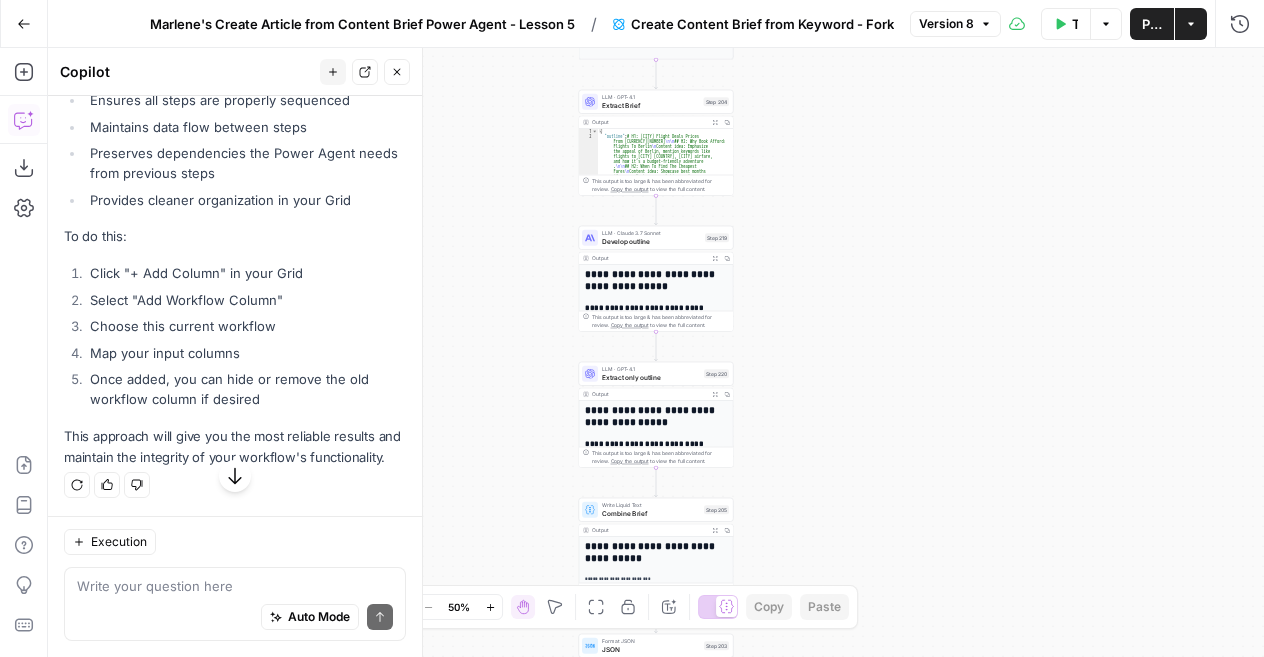 scroll, scrollTop: 1101, scrollLeft: 0, axis: vertical 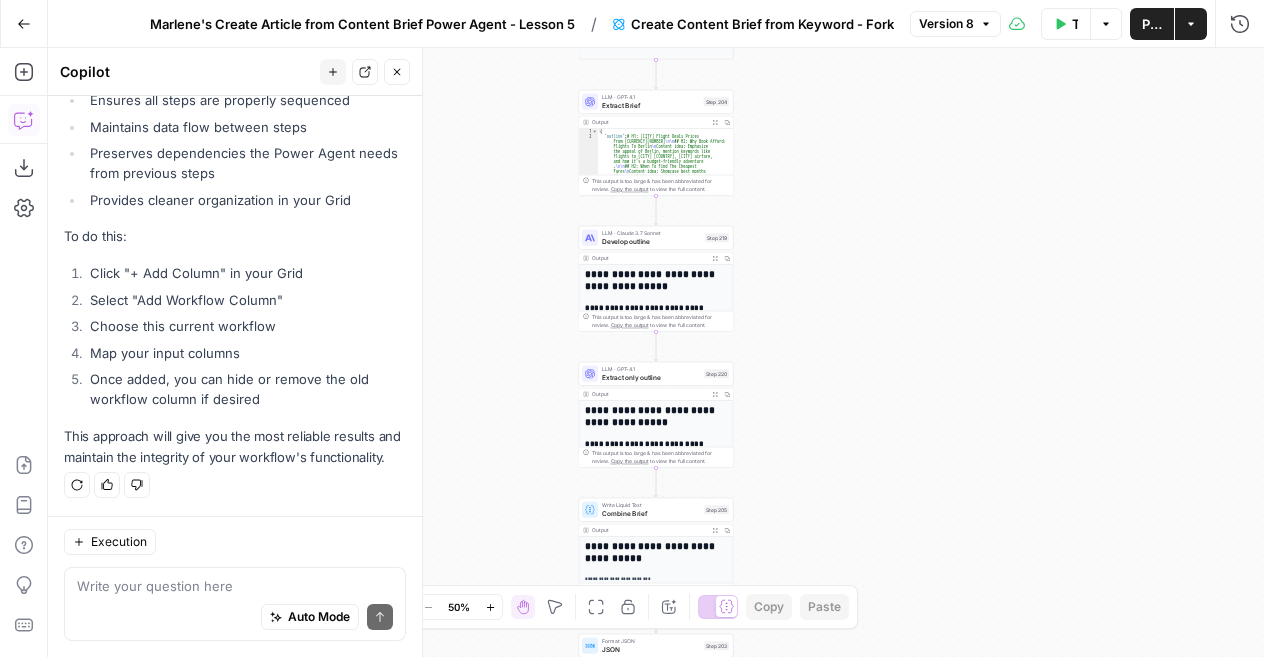 click 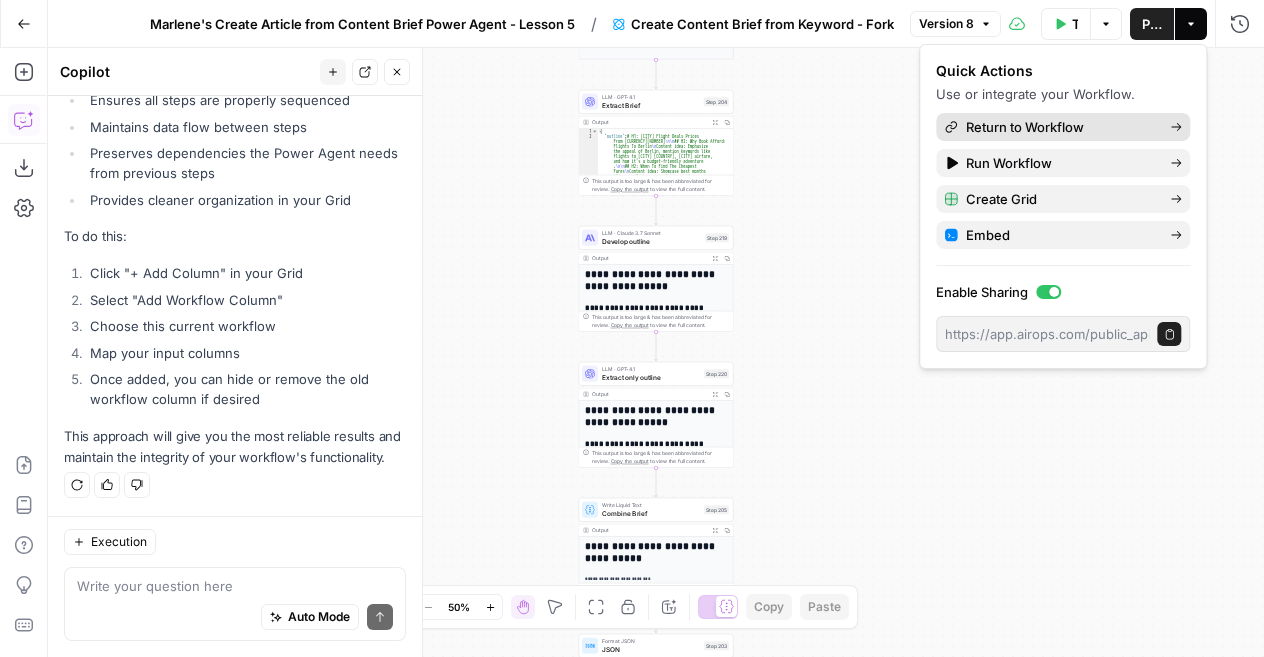 click on "Return to Workflow" at bounding box center [1060, 127] 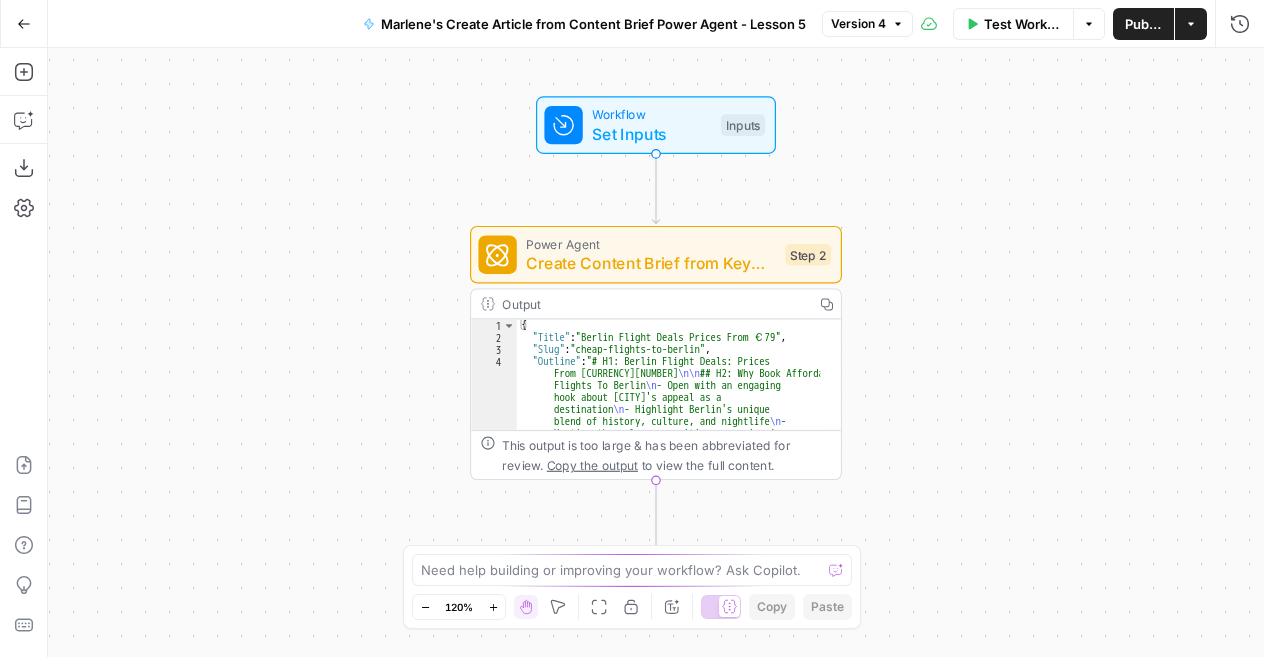 click on "Actions" at bounding box center [1191, 24] 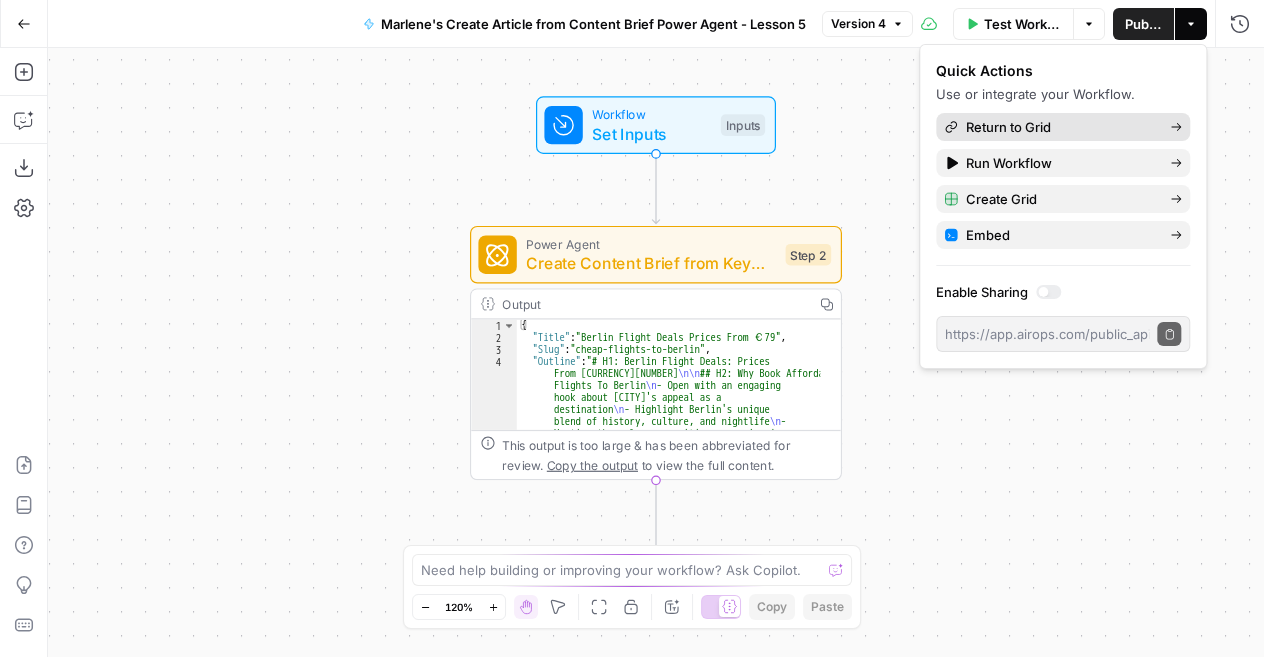 click on "Return to Grid" at bounding box center [1060, 127] 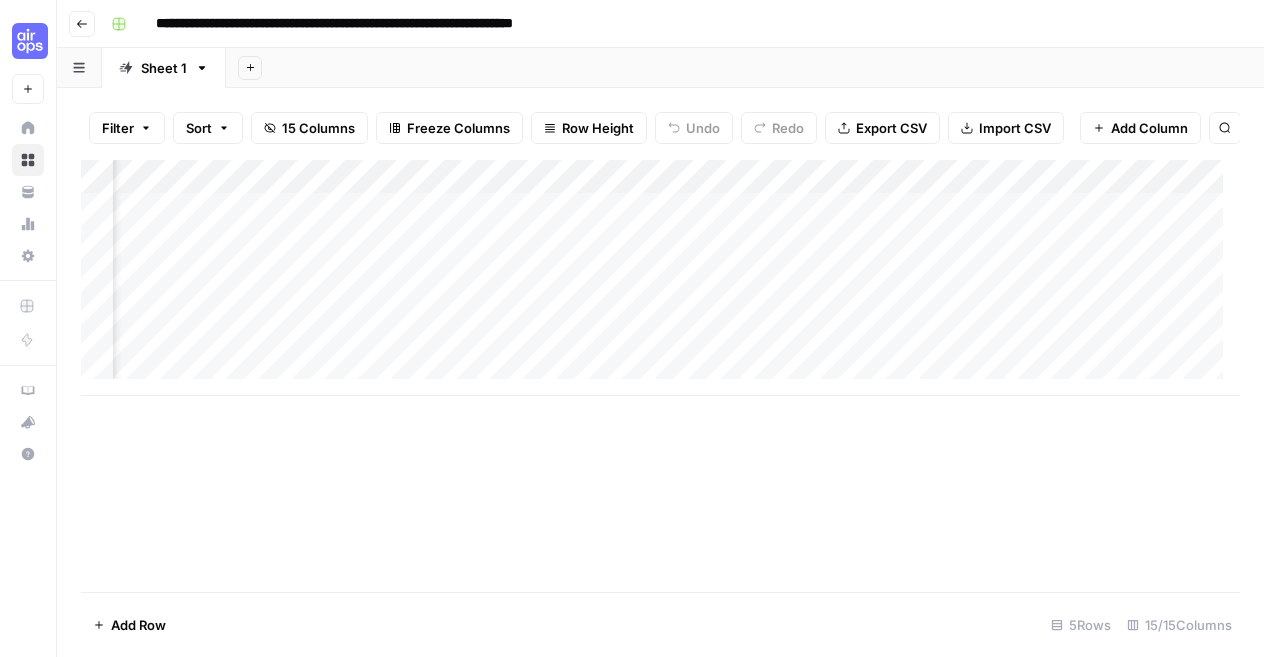 scroll, scrollTop: 0, scrollLeft: 1810, axis: horizontal 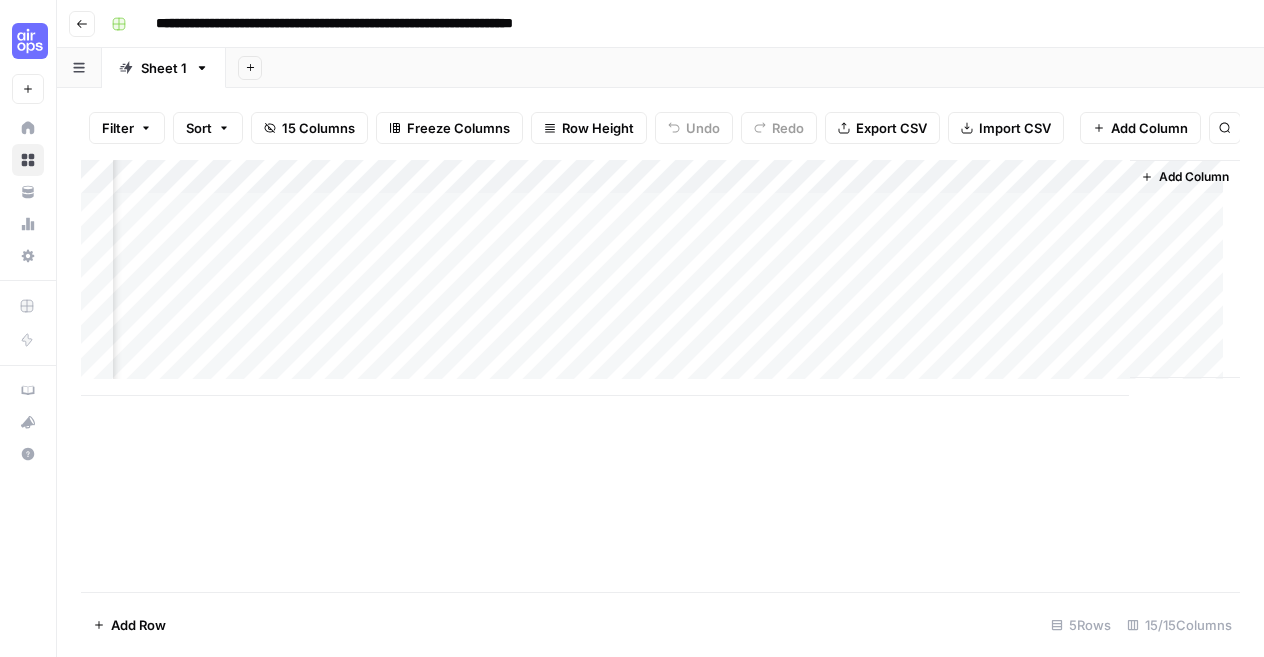 click on "Add Column" at bounding box center [1194, 177] 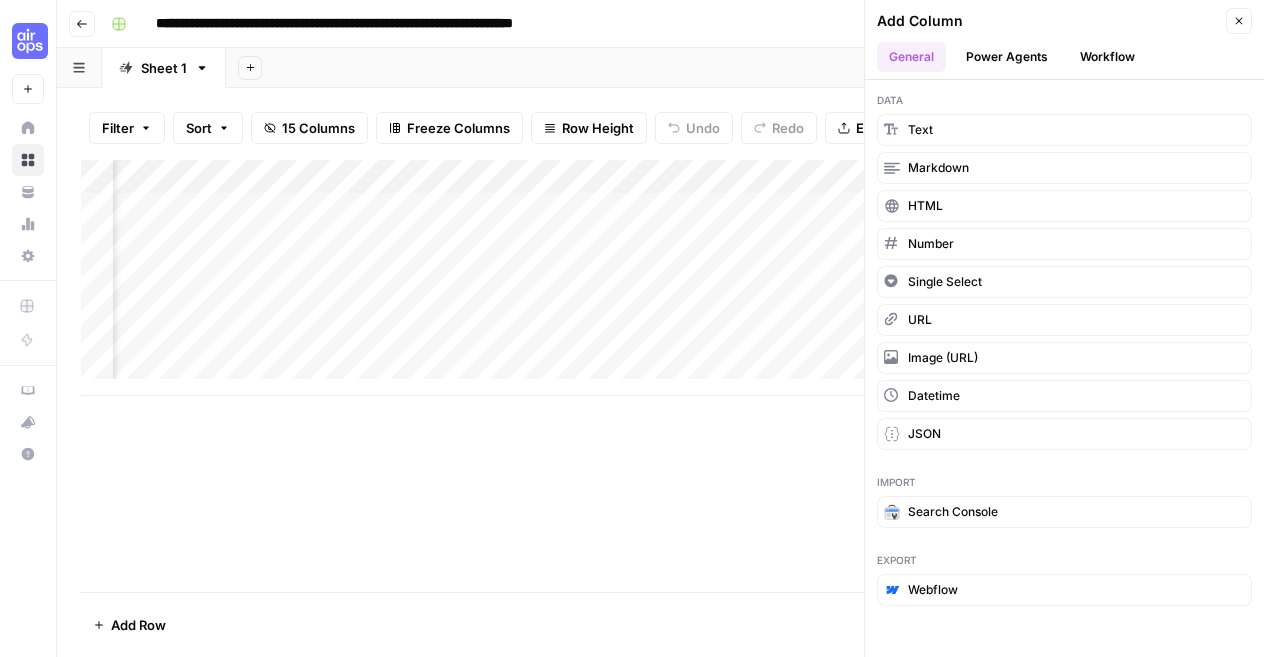 click on "Workflow" at bounding box center [1107, 57] 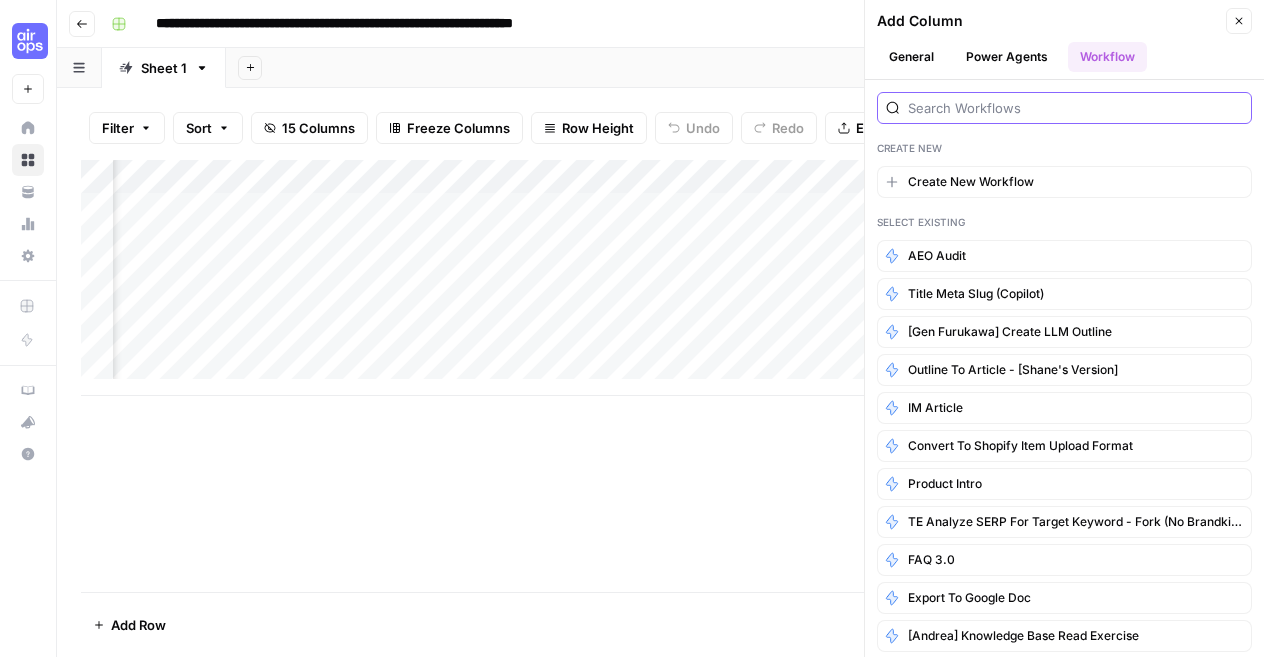 click at bounding box center (1075, 108) 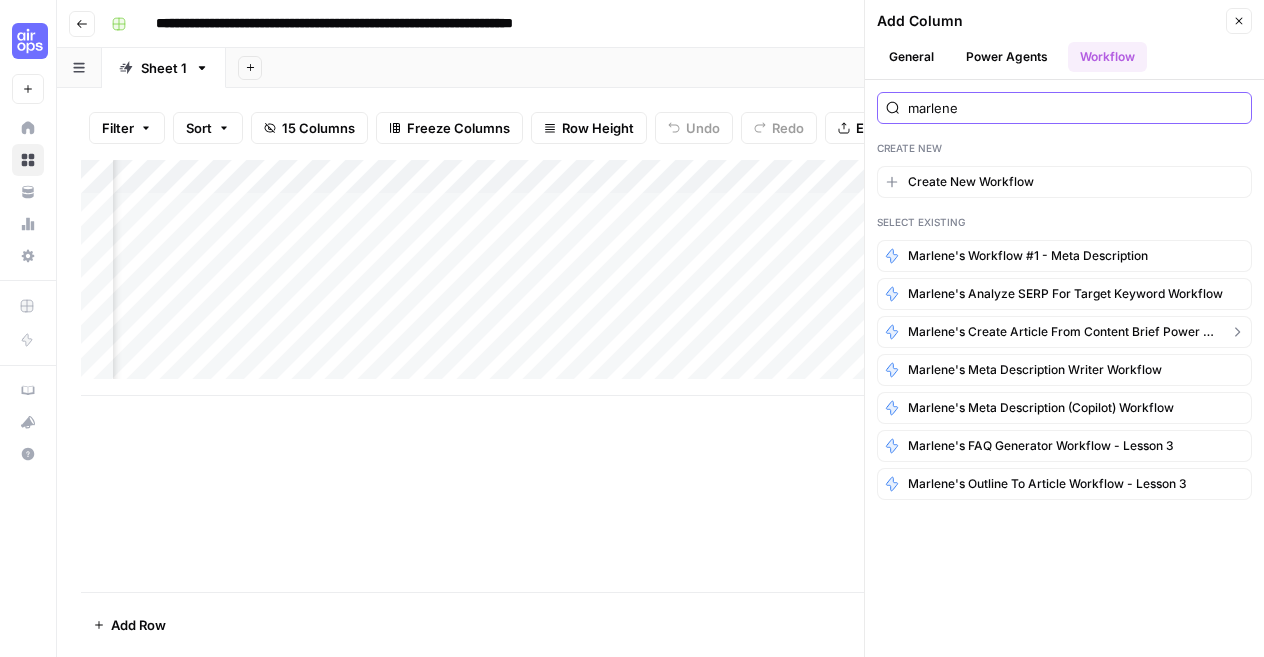 type on "marlene" 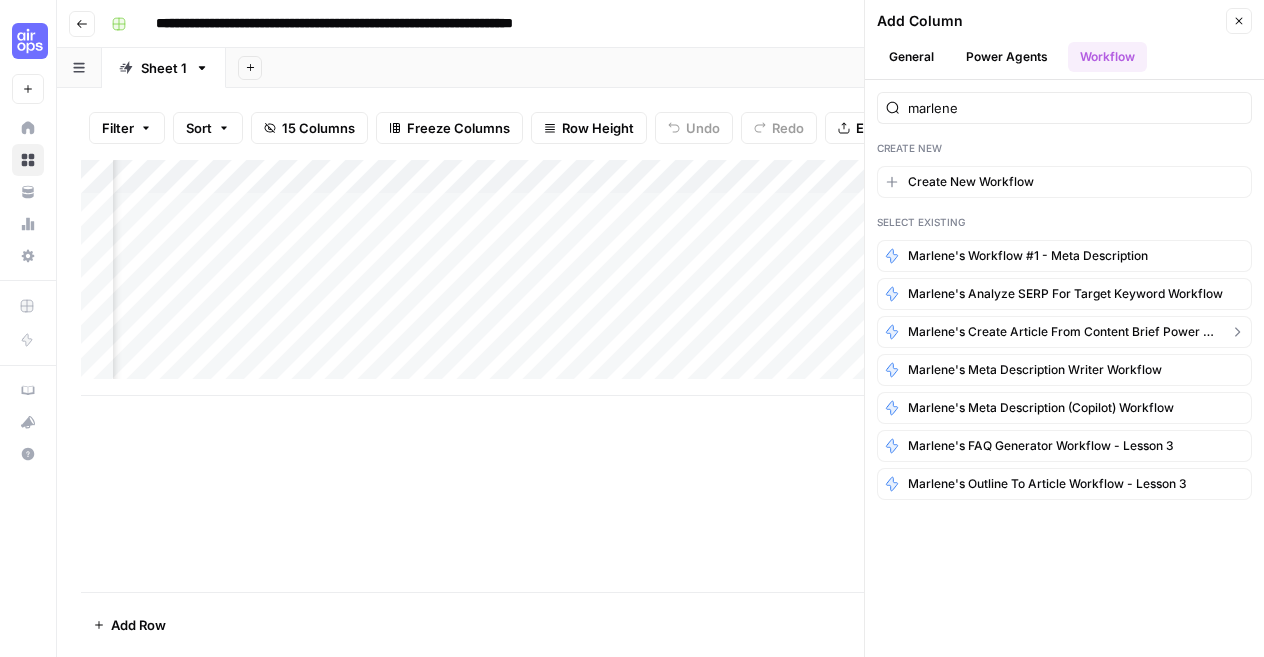 click on "Marlene's Create Article from Content Brief Power Agent - Lesson 5" at bounding box center [1064, 332] 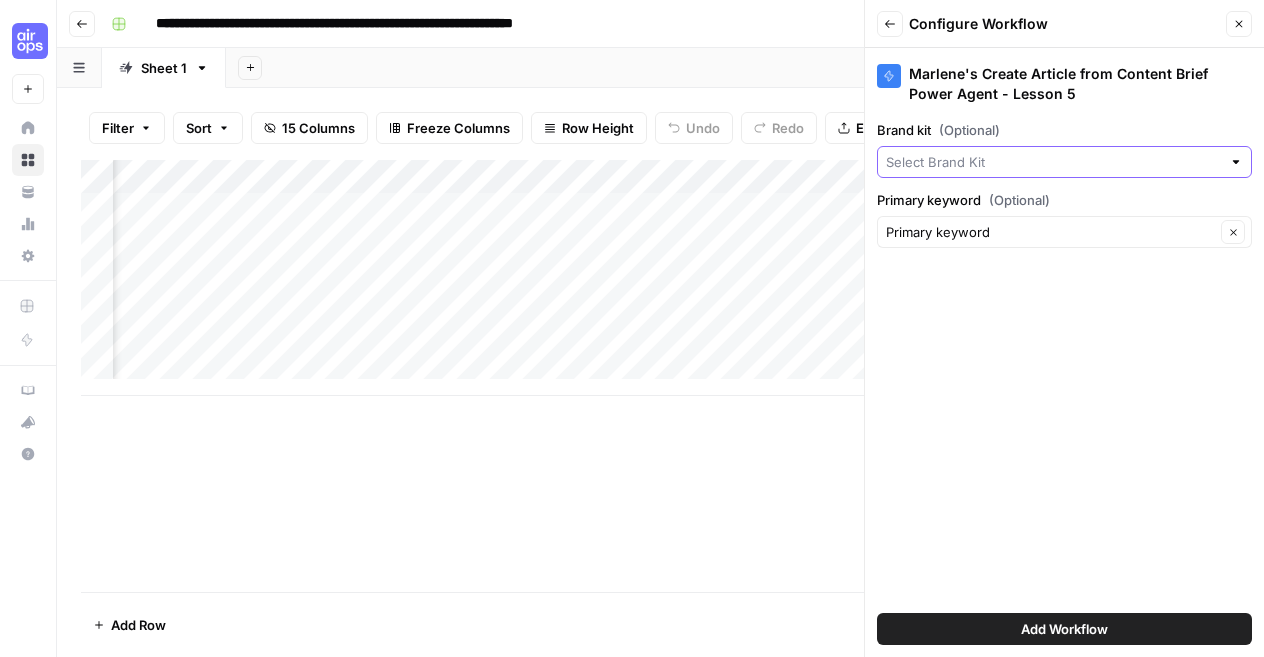 click on "Brand kit   (Optional)" at bounding box center [1053, 162] 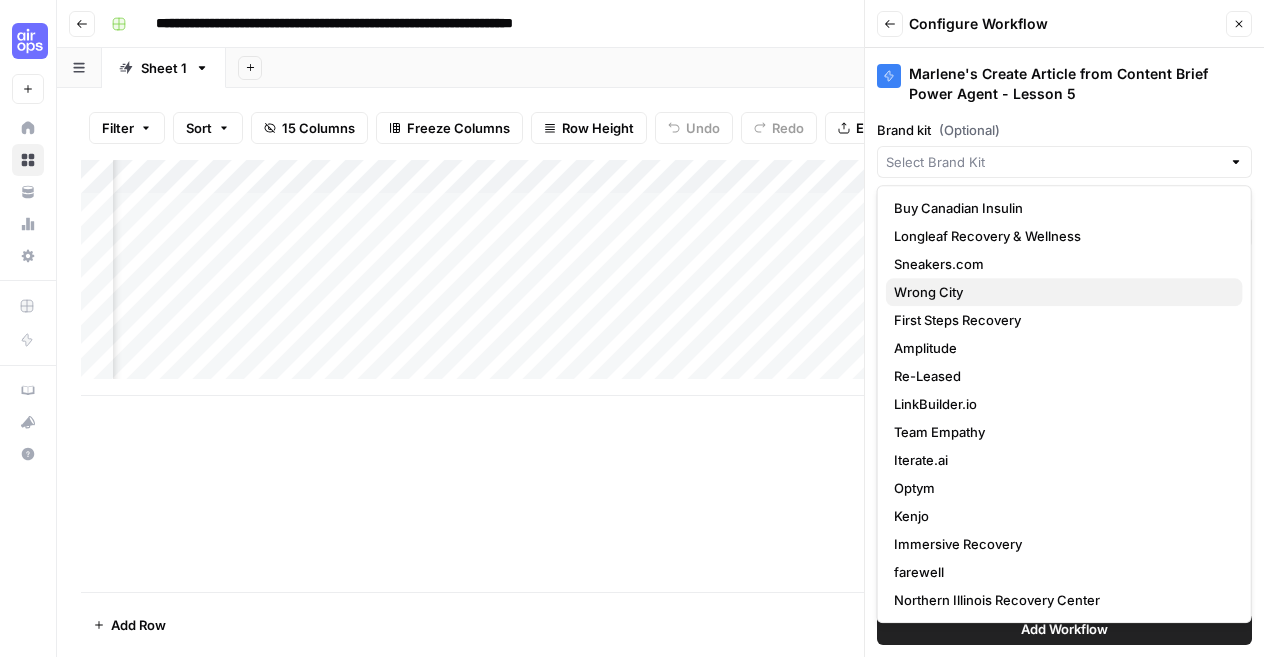 type 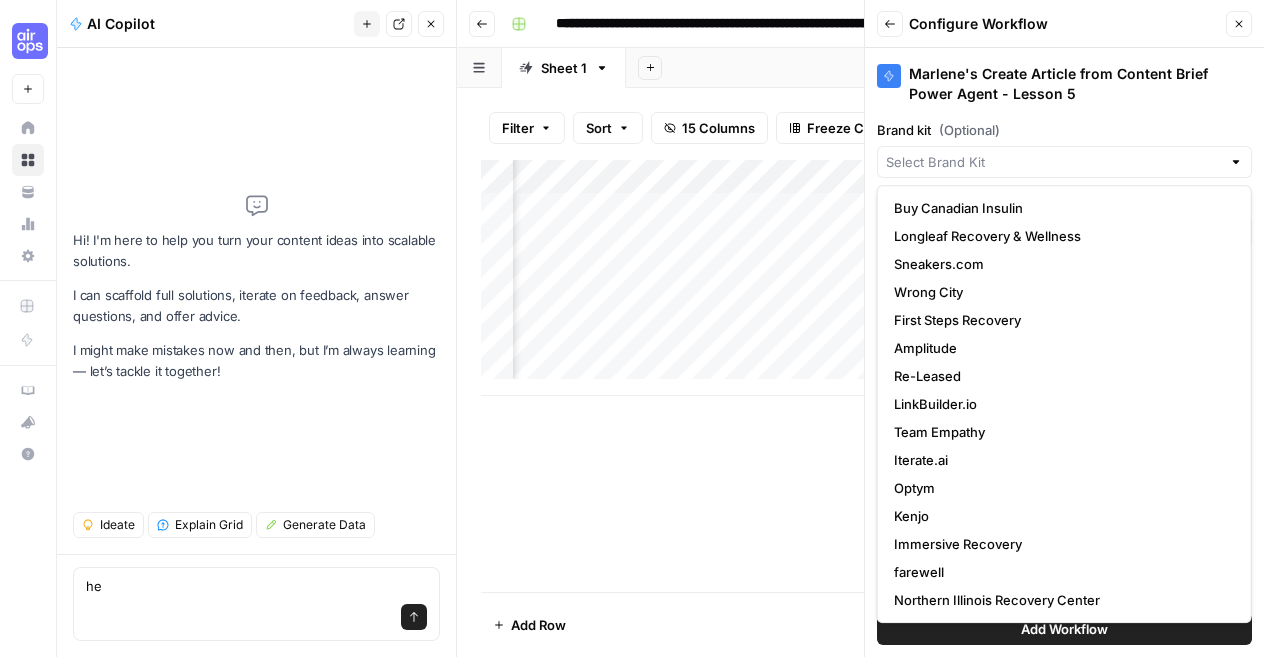 type on "he" 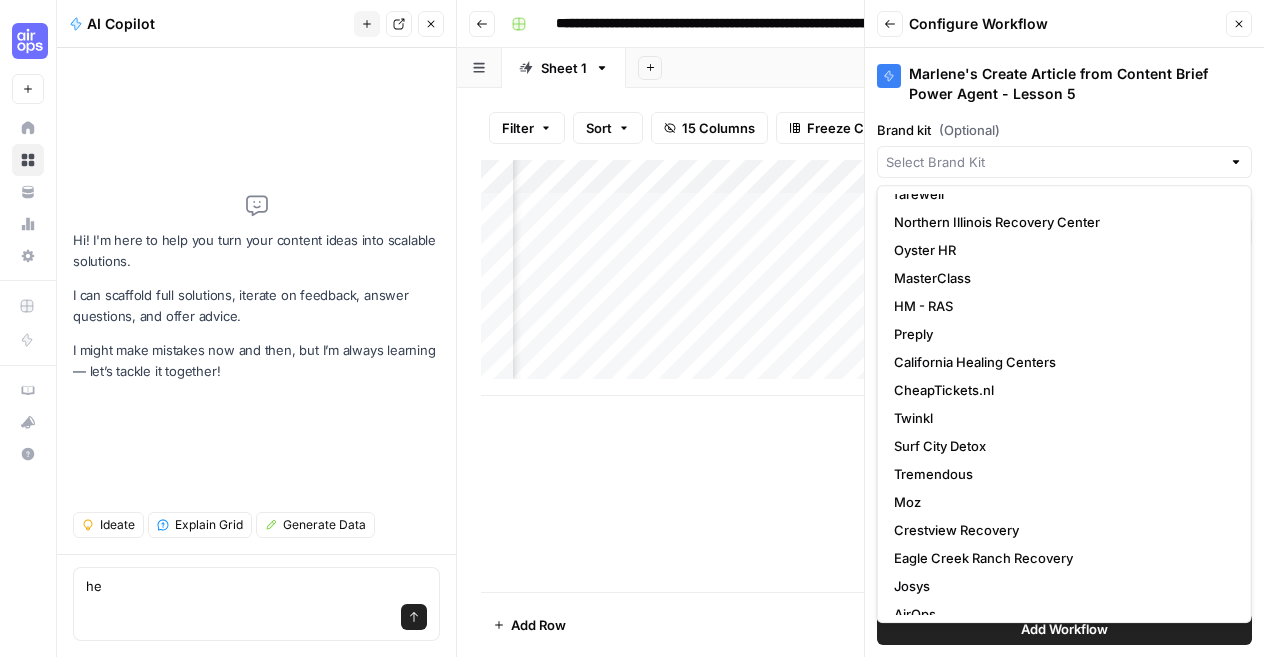 scroll, scrollTop: 387, scrollLeft: 0, axis: vertical 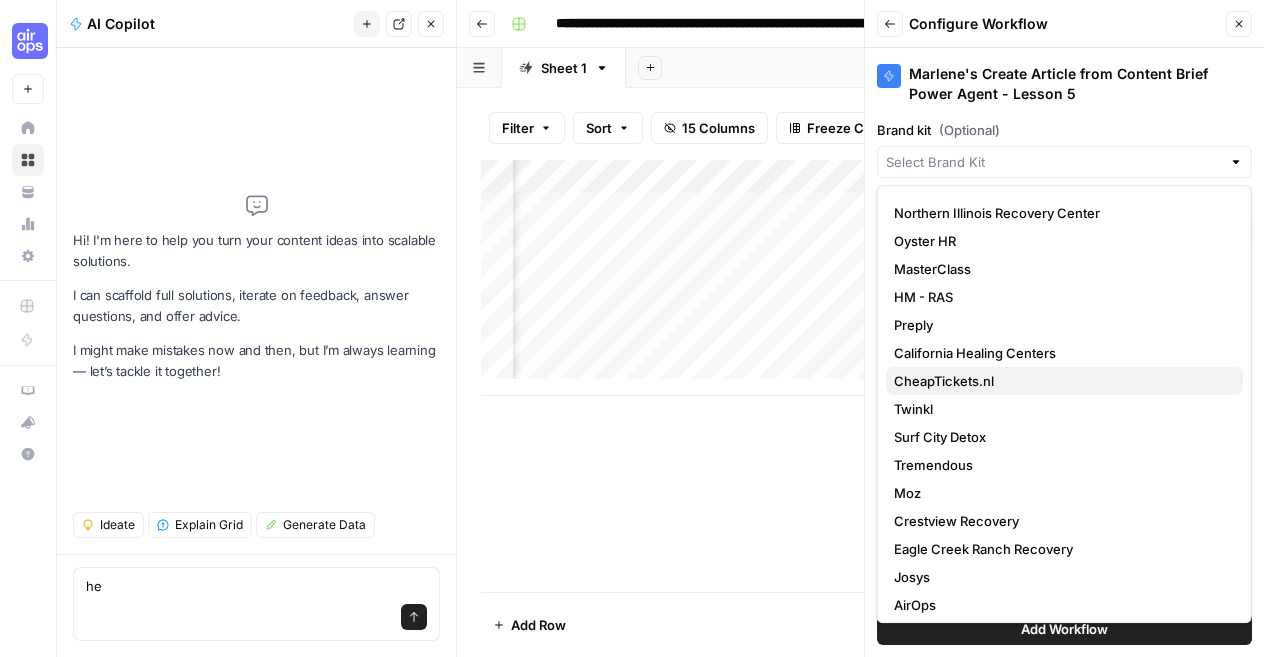 click on "CheapTickets.nl" at bounding box center (1060, 381) 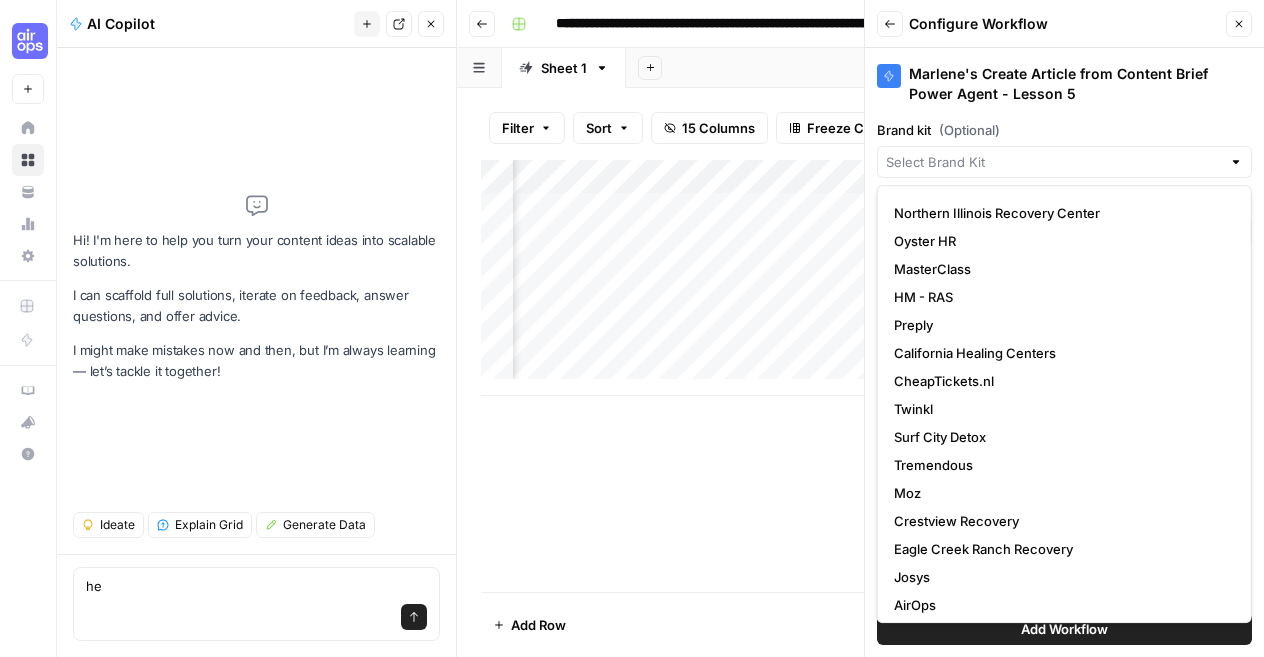 type on "CheapTickets.nl" 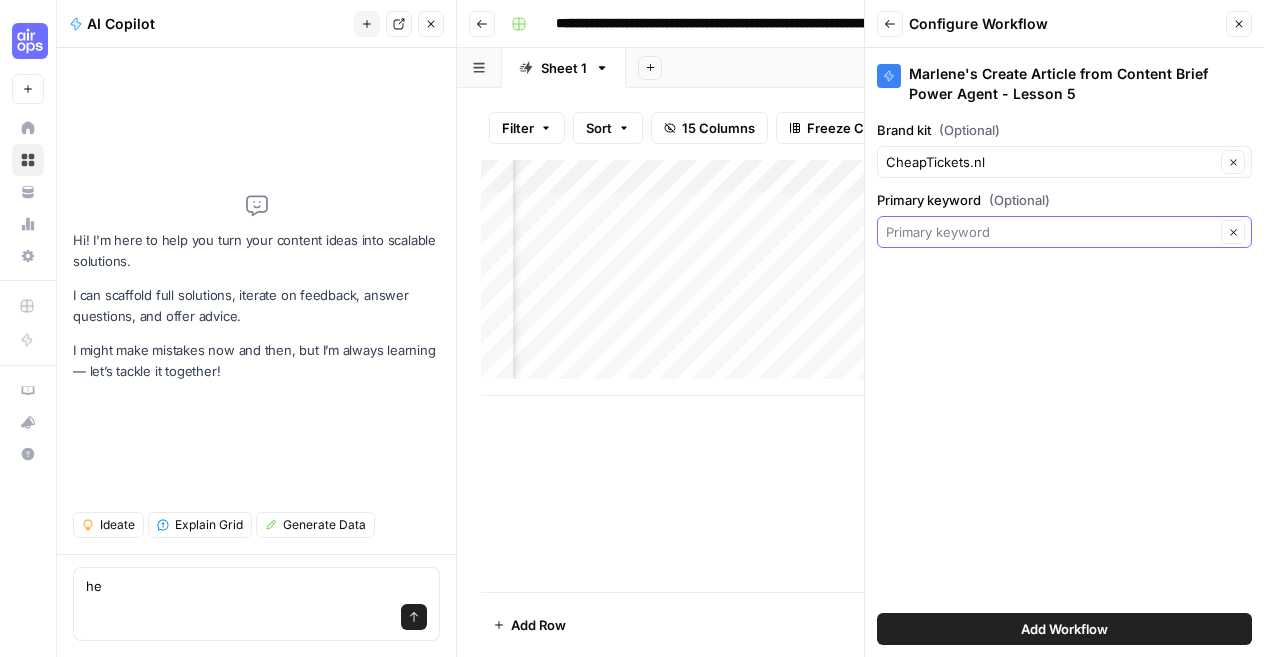 click on "Primary keyword   (Optional)" at bounding box center [1050, 232] 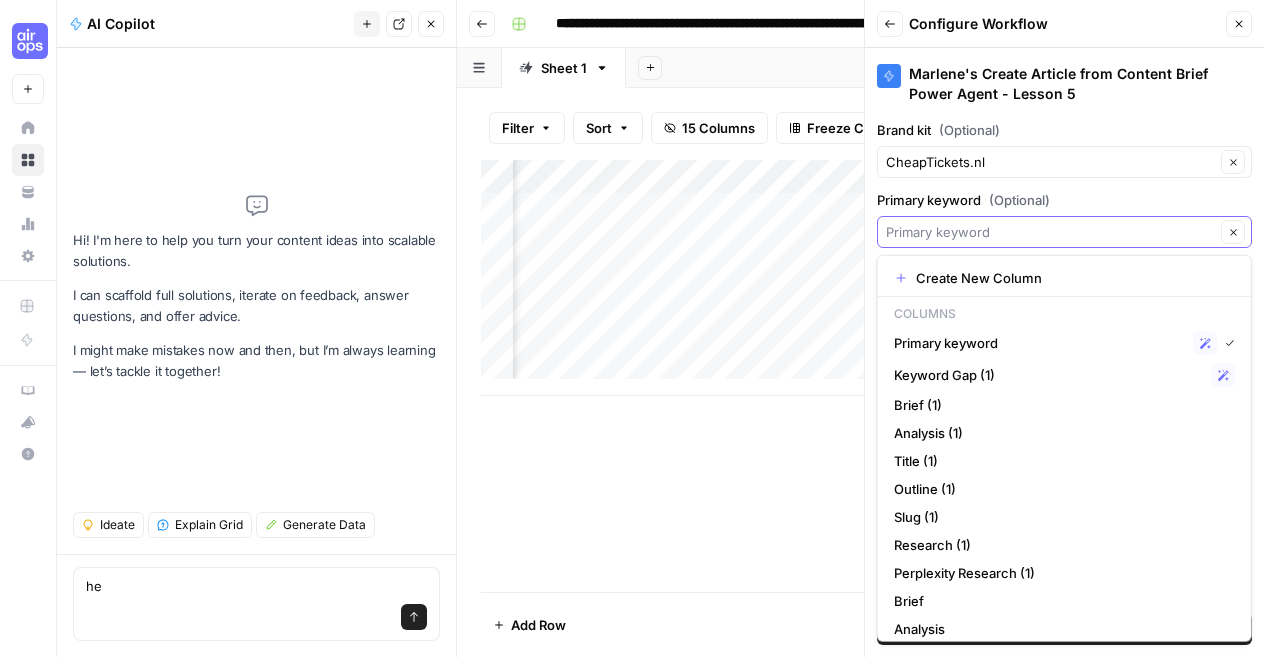 click on "Primary keyword   (Optional)" at bounding box center (1050, 232) 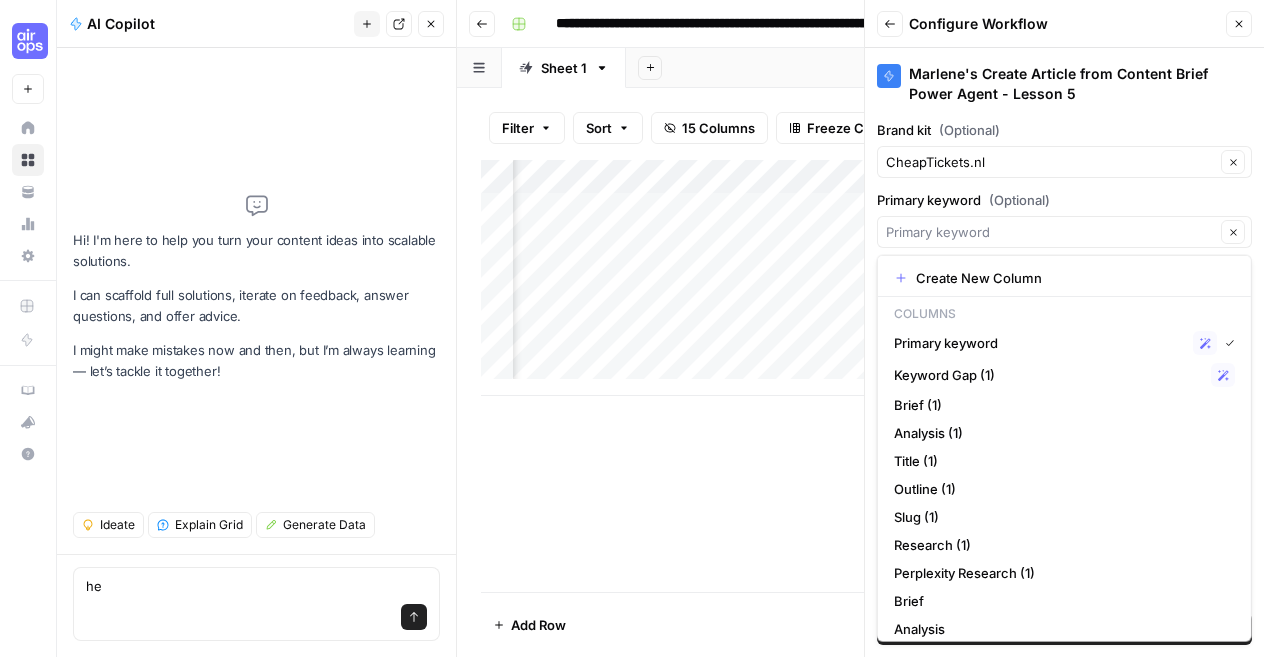 type on "Primary keyword" 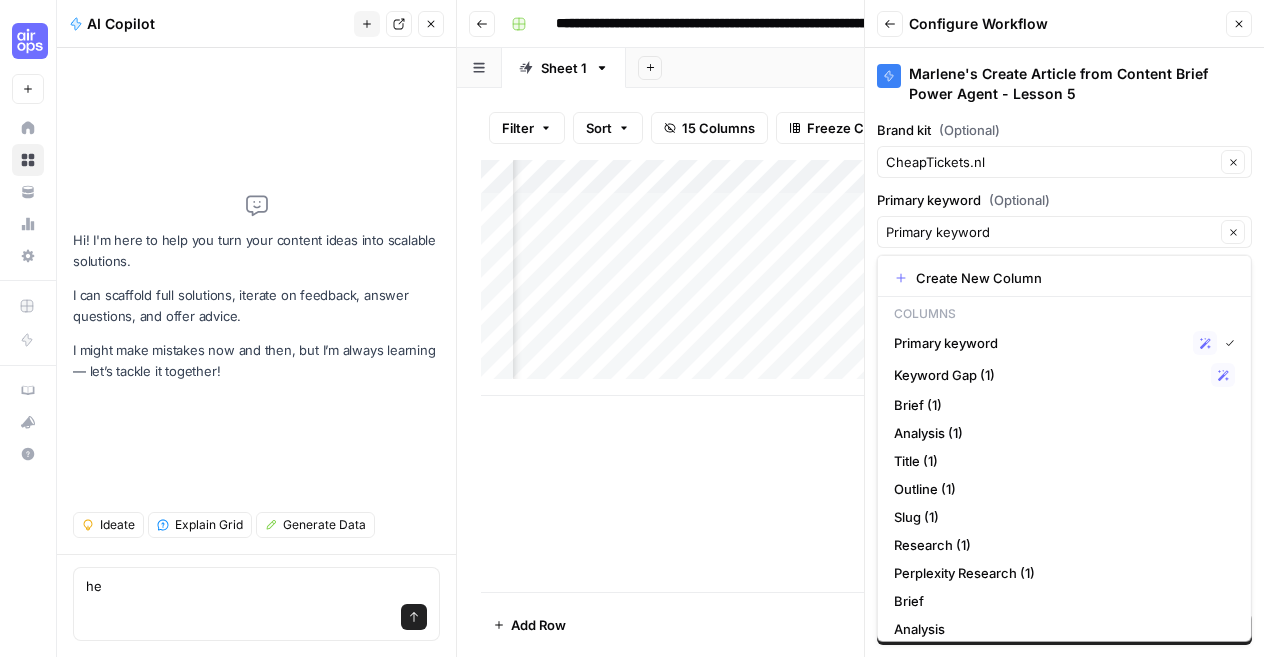 click on "Primary keyword   (Optional)" at bounding box center (1064, 200) 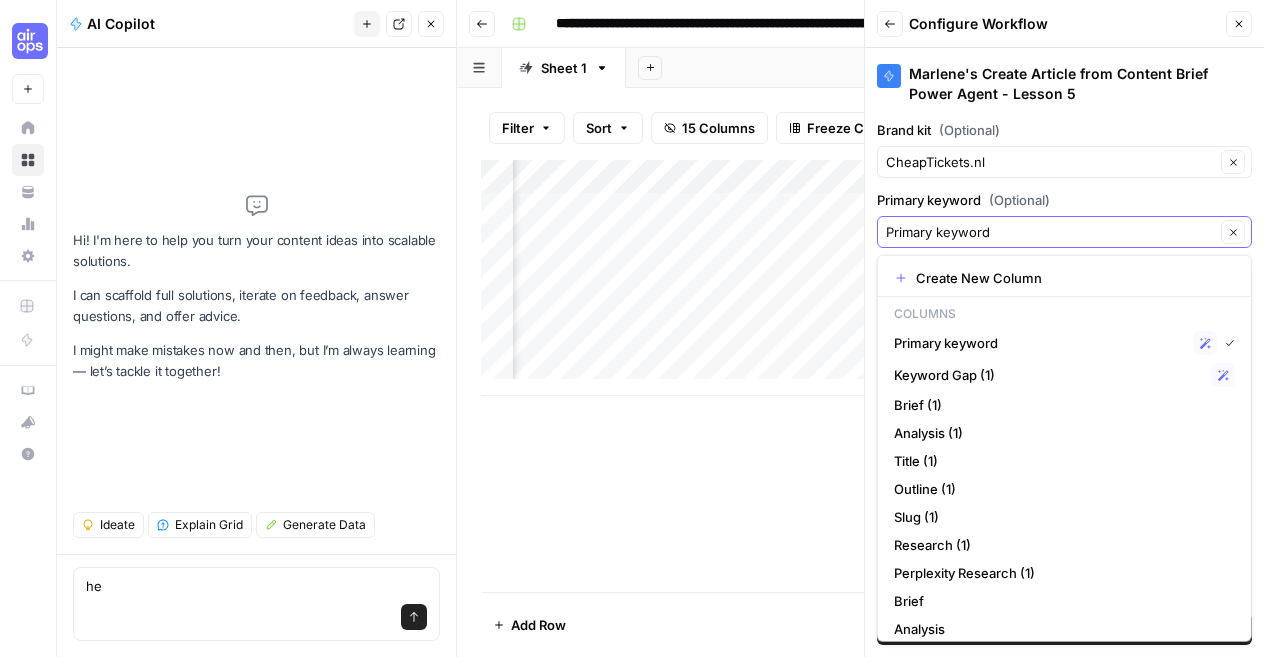 click on "Primary keyword" at bounding box center [1050, 232] 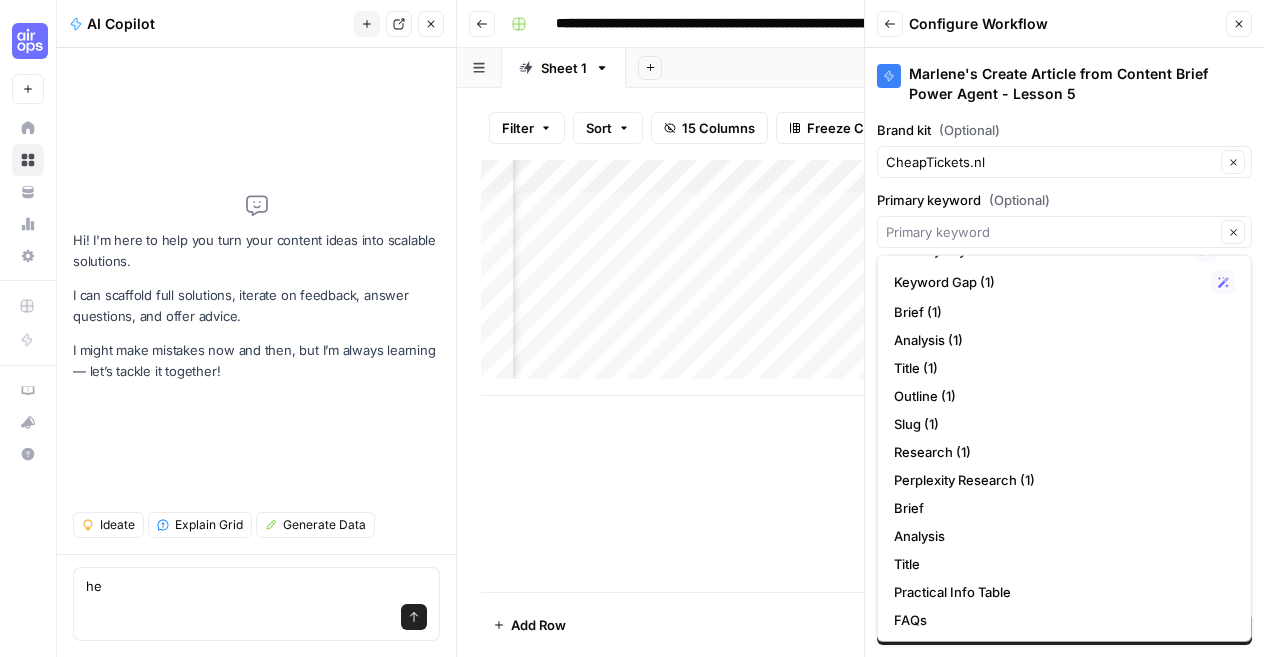 scroll, scrollTop: 0, scrollLeft: 0, axis: both 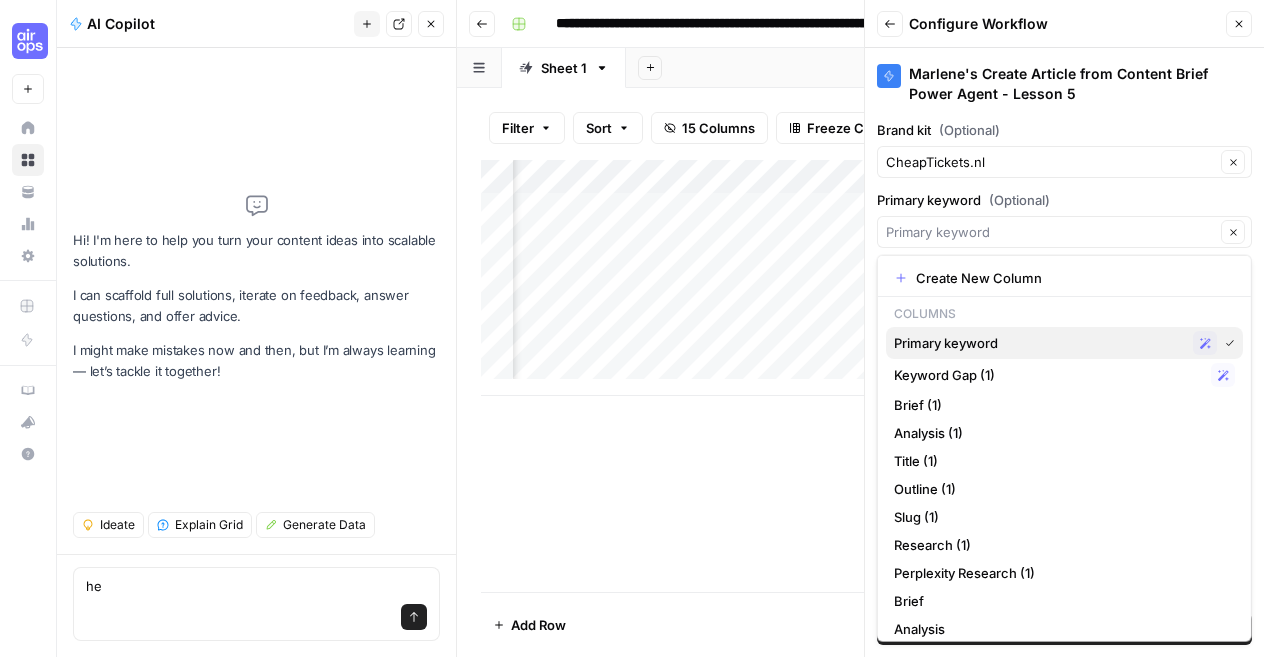 click on "Primary keyword" at bounding box center (1039, 343) 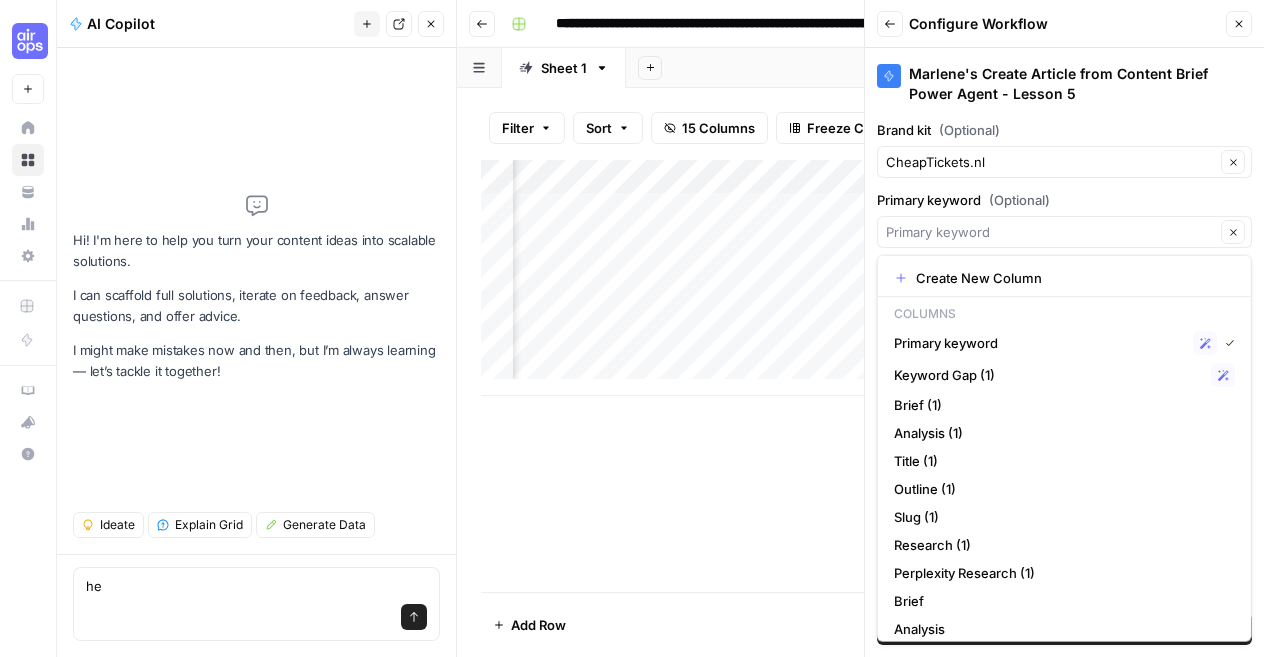 type on "Primary keyword" 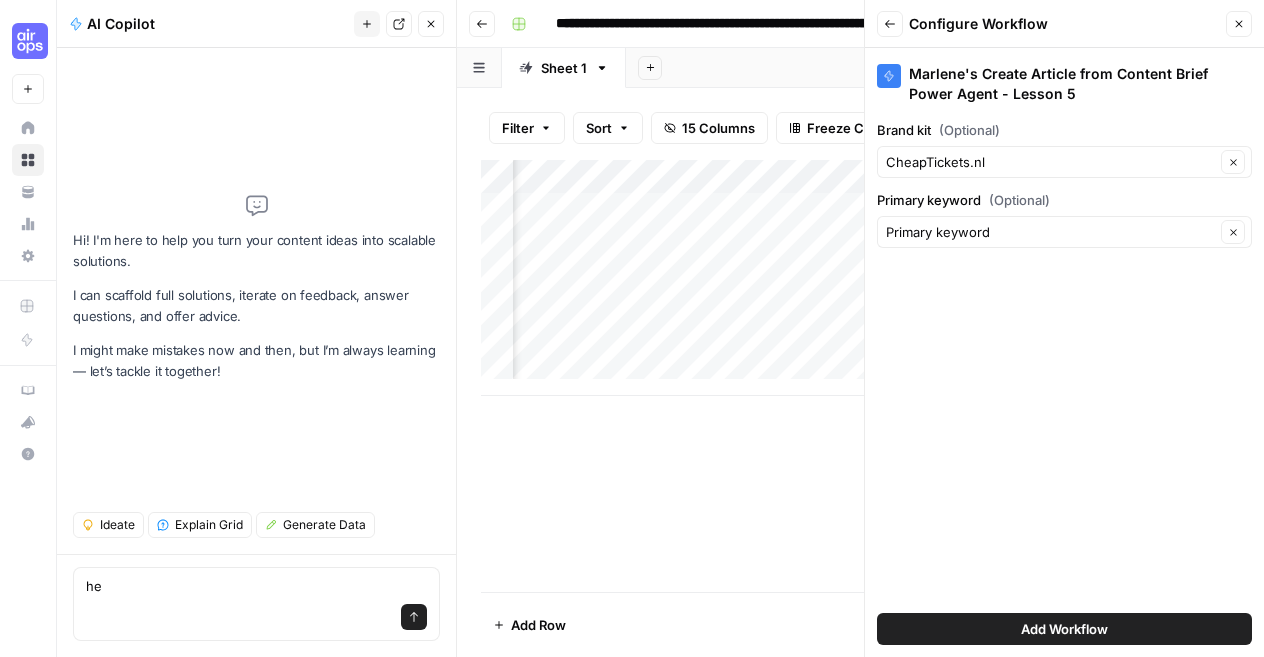 click on "Add Workflow" at bounding box center (1064, 629) 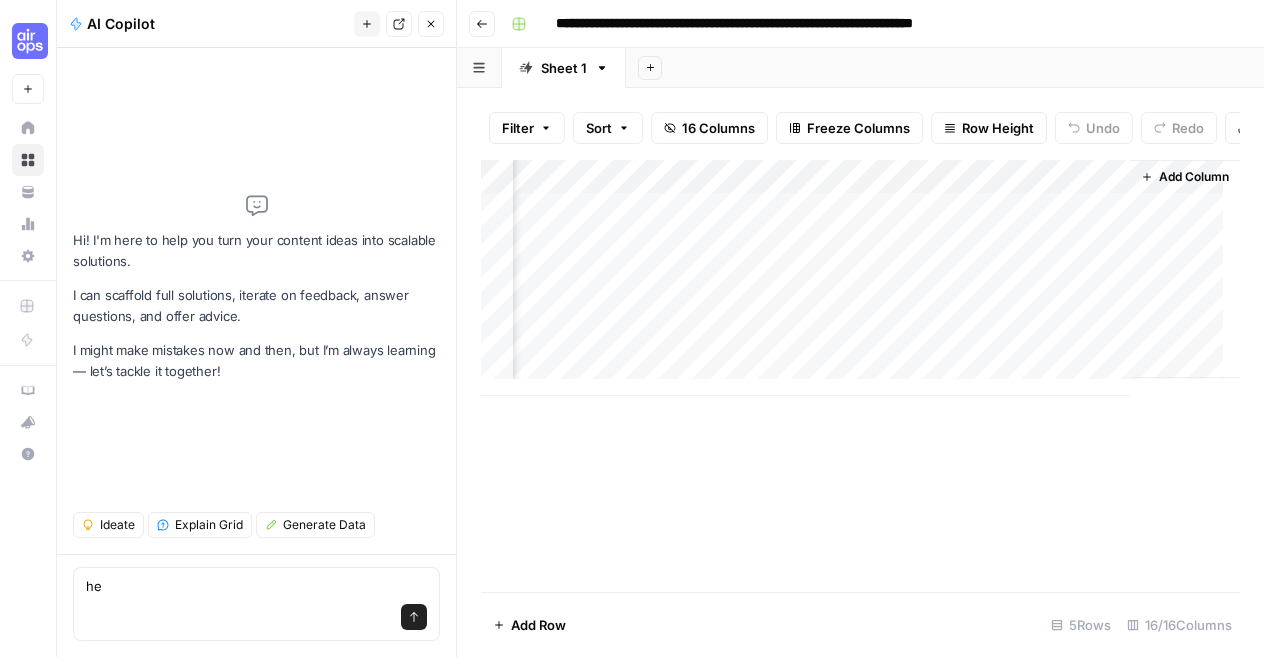 scroll, scrollTop: 0, scrollLeft: 2390, axis: horizontal 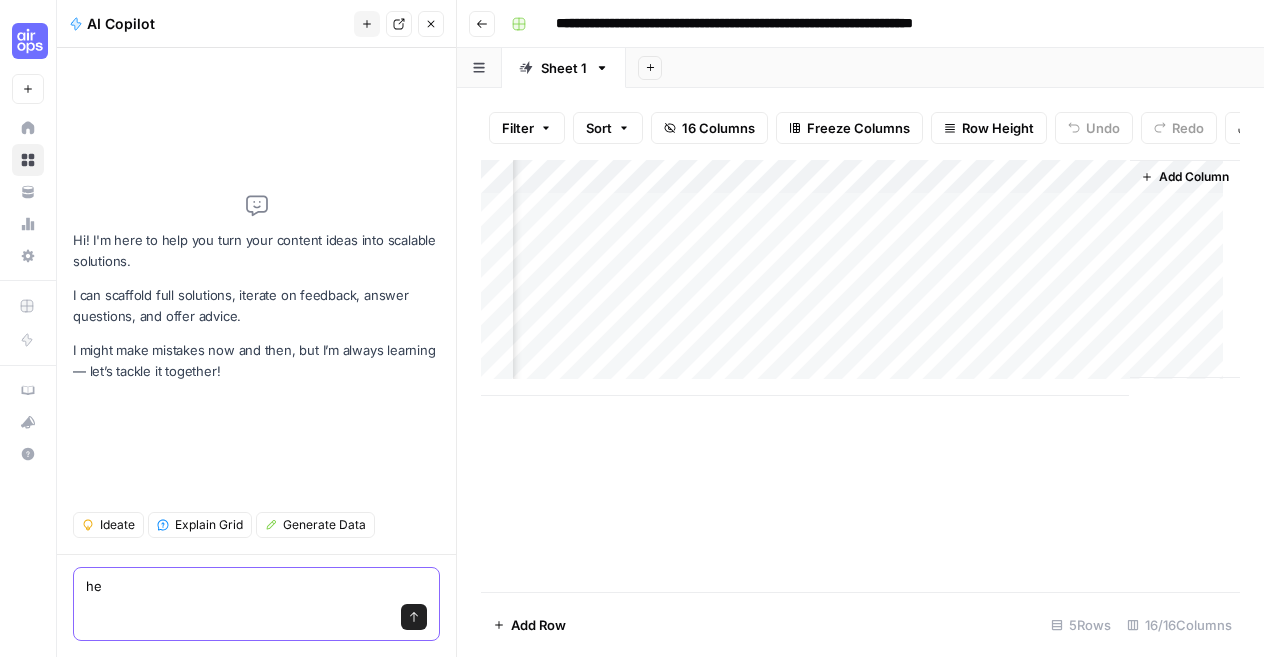 click on "he" at bounding box center (256, 586) 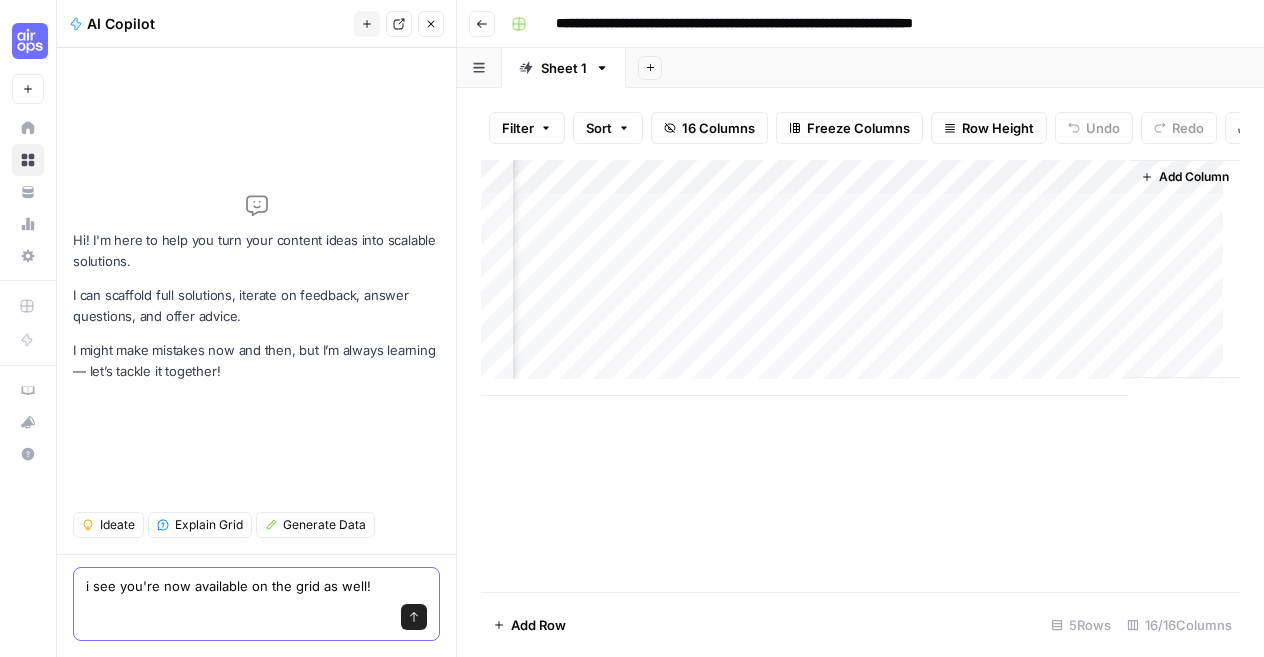 type on "i see you're now available on the grid as well!" 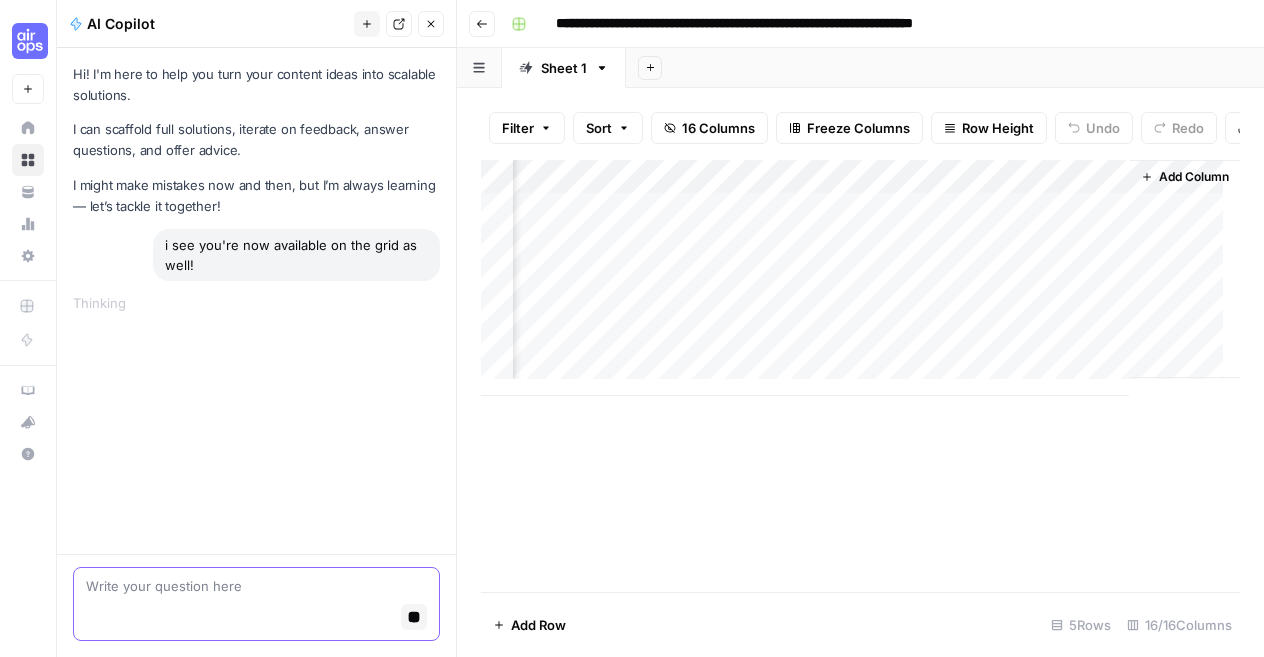 type 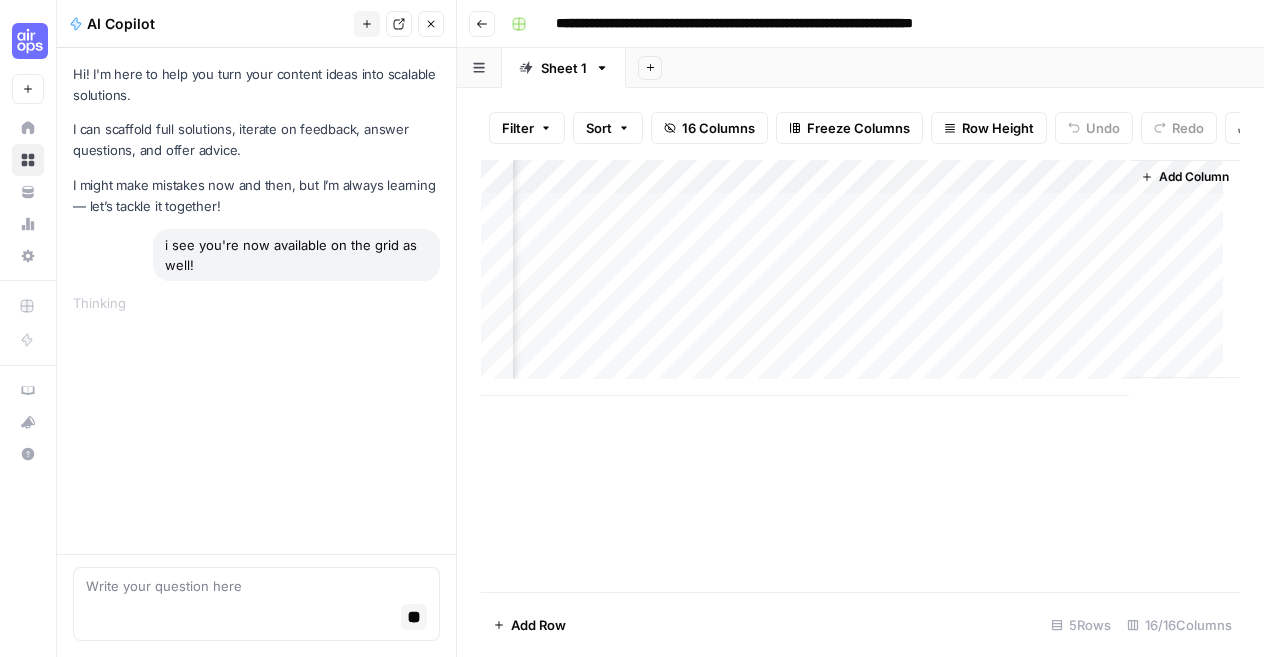 click on "Add Column" at bounding box center [860, 278] 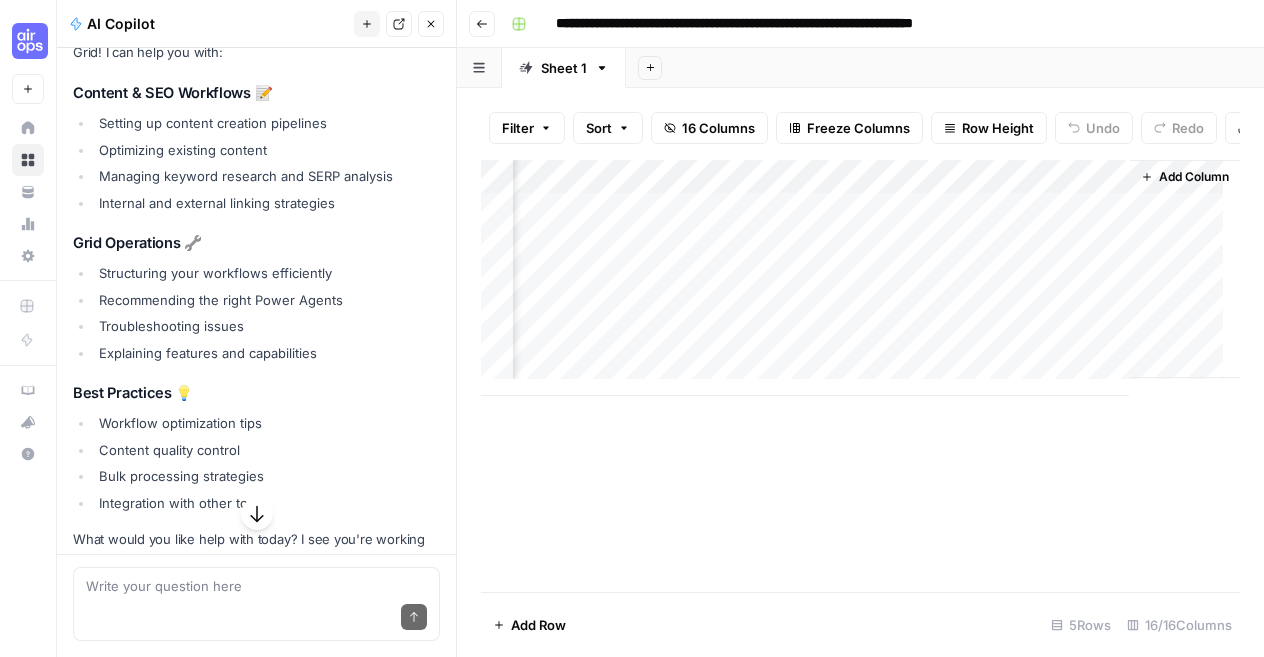 scroll, scrollTop: 380, scrollLeft: 0, axis: vertical 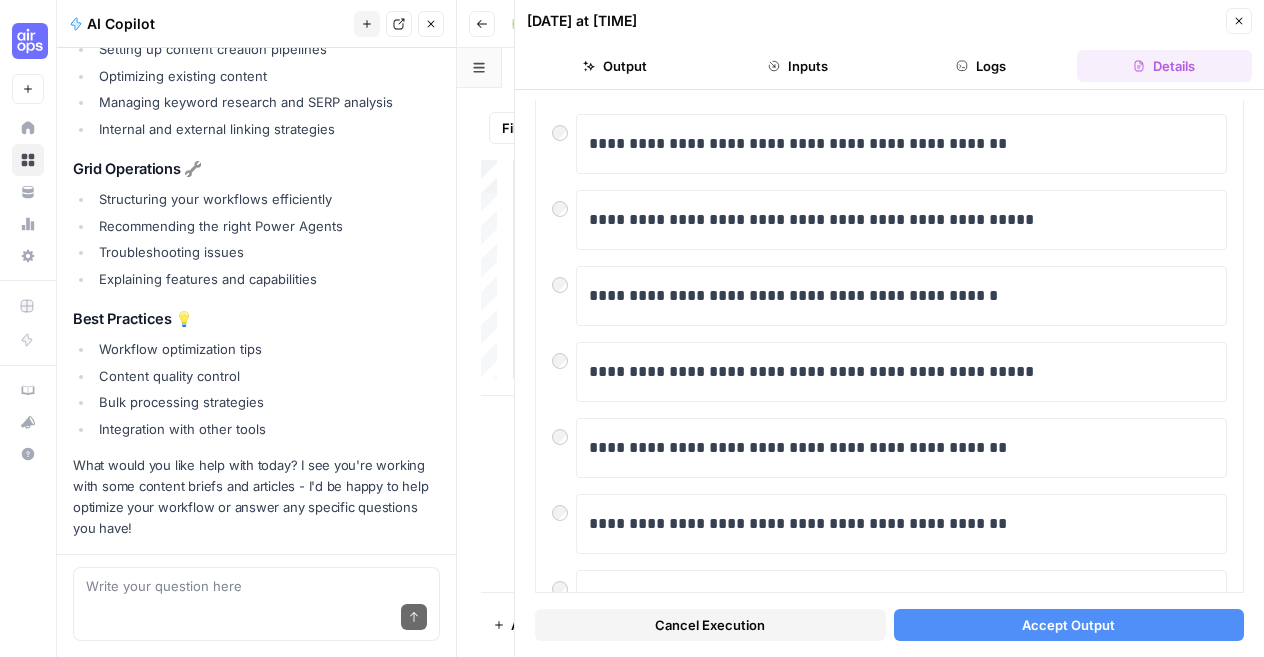 click on "Accept Output" at bounding box center [1068, 625] 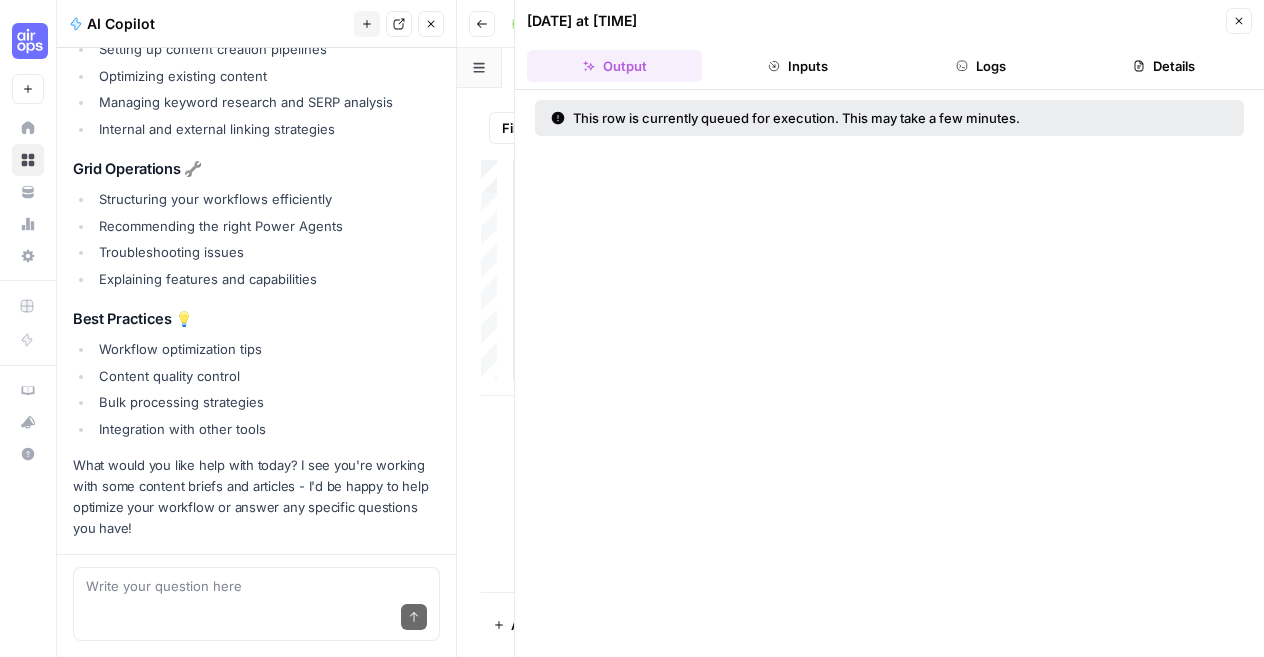 click on "Logs" at bounding box center [981, 66] 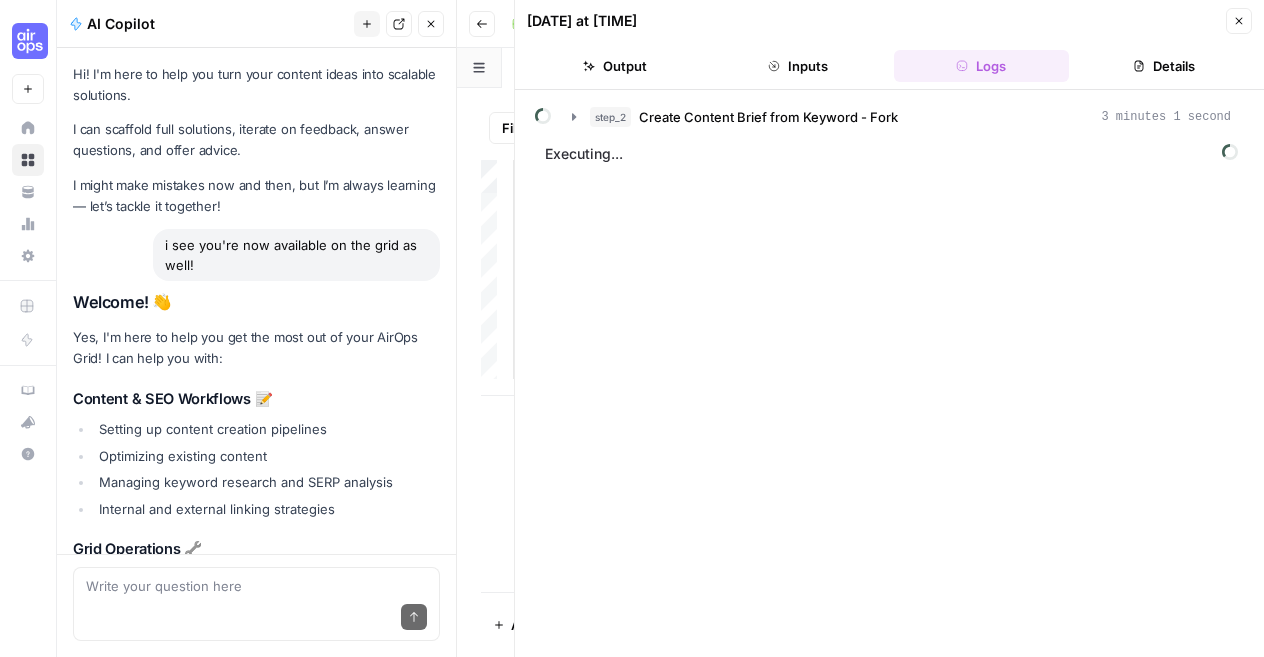 scroll, scrollTop: 0, scrollLeft: 0, axis: both 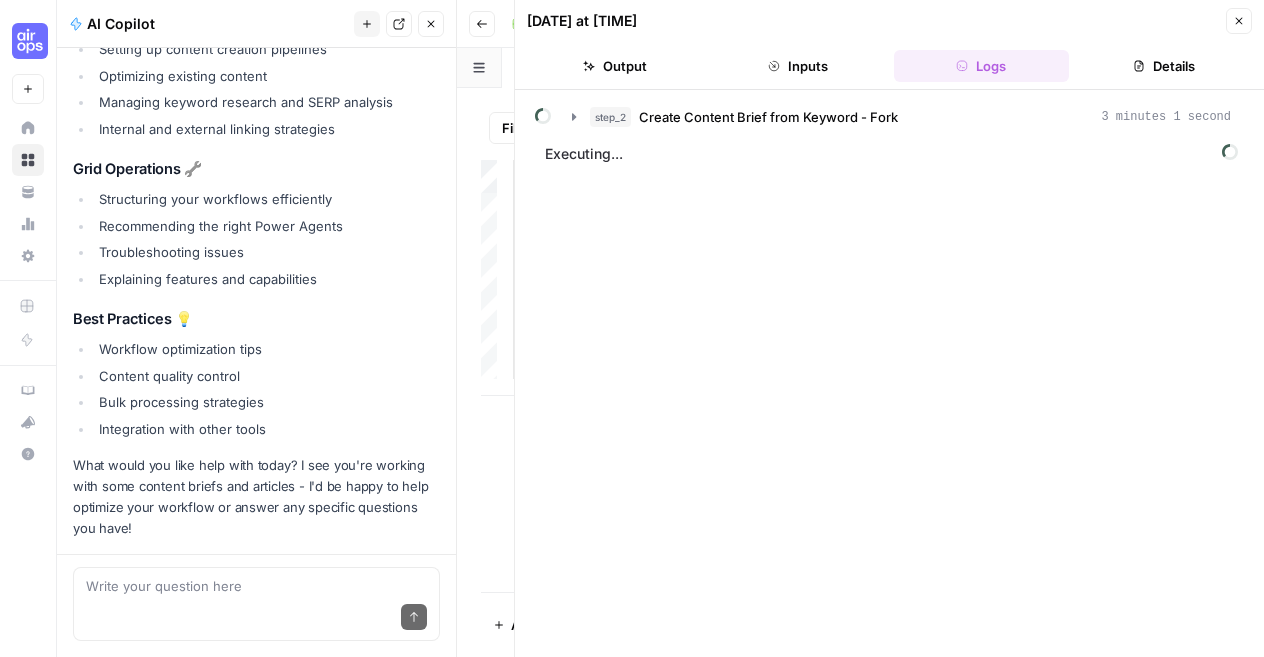 click on "Output" at bounding box center [614, 66] 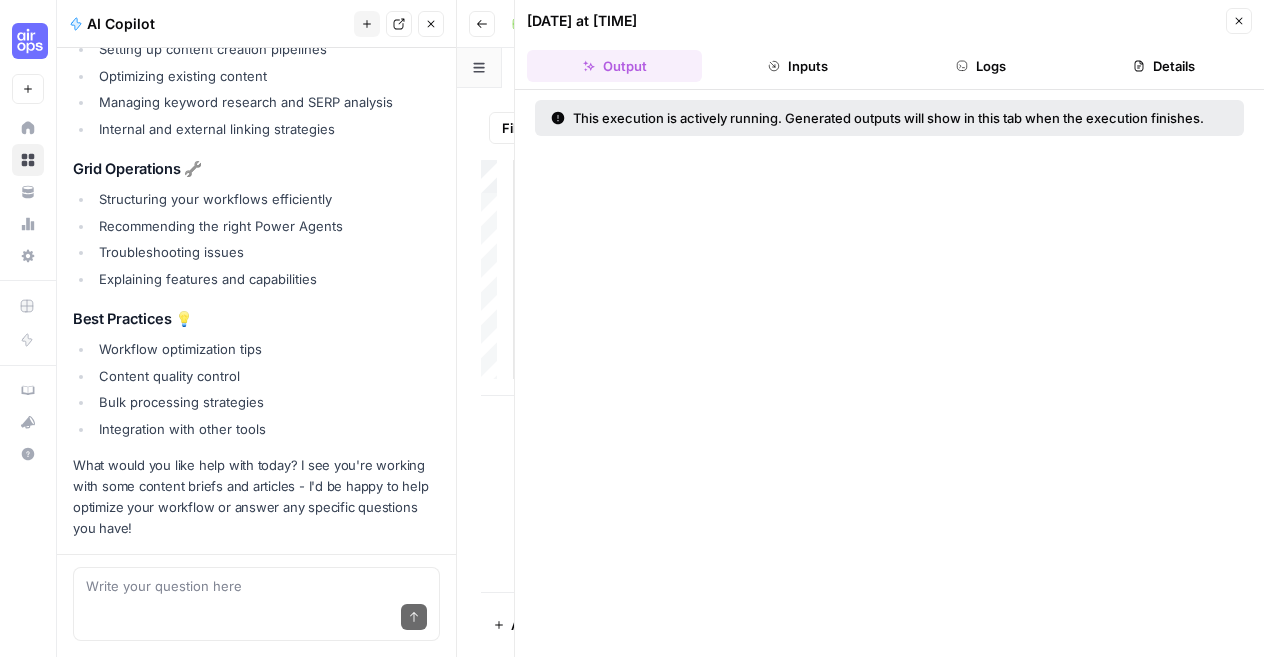 click 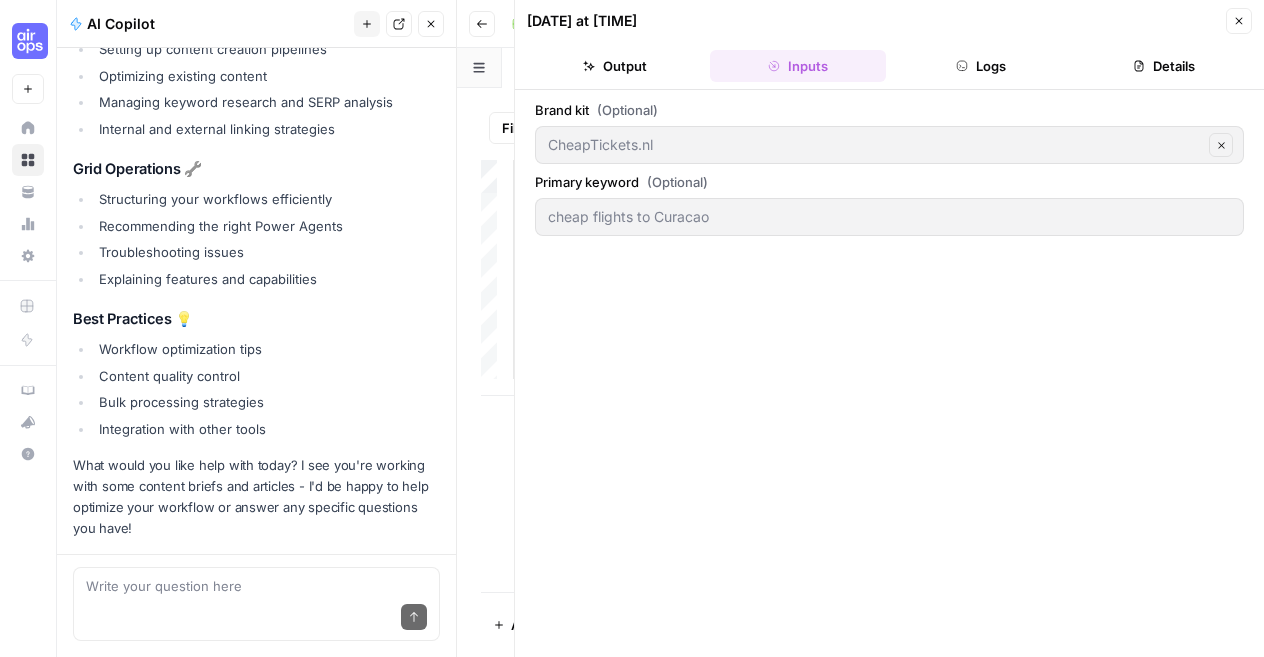 click on "Logs" at bounding box center [981, 66] 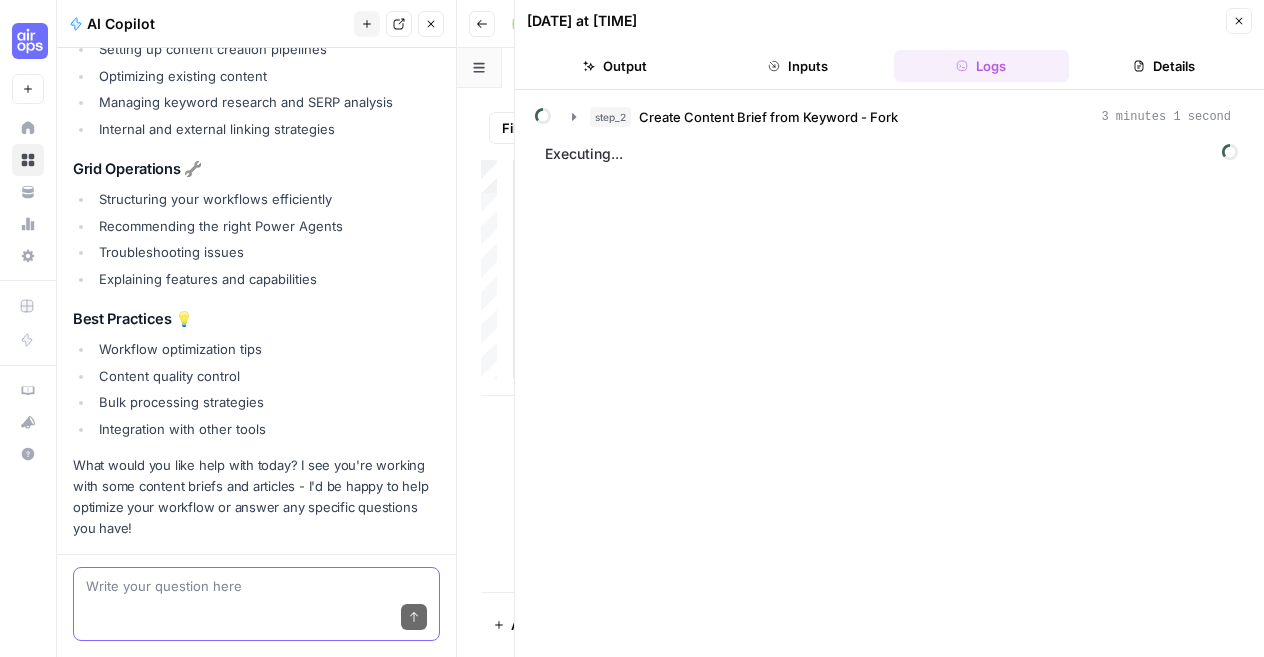 click at bounding box center [256, 586] 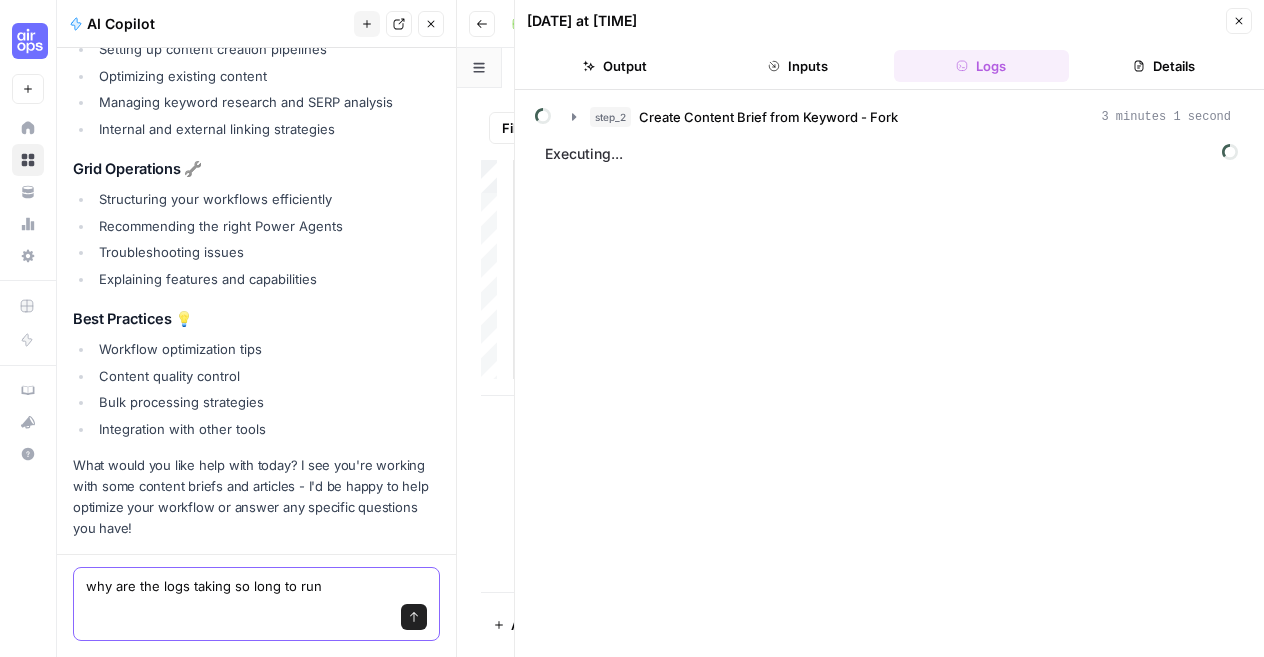 type on "why are the logs taking so long to run?" 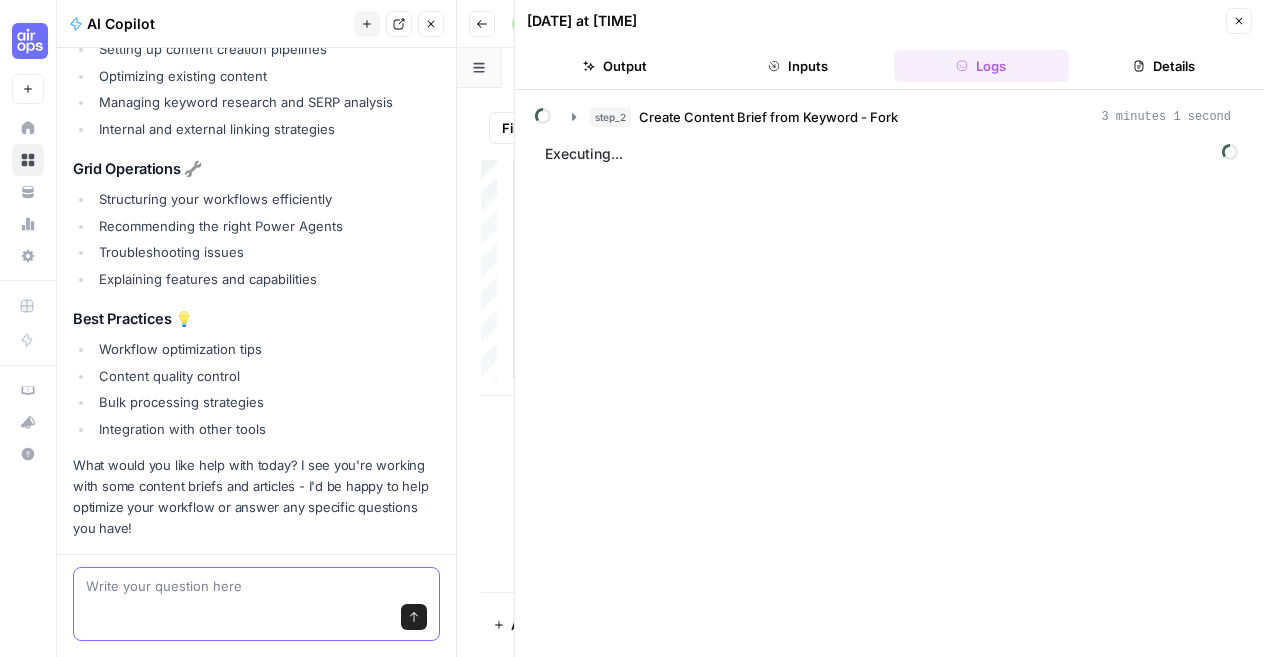 scroll, scrollTop: 456, scrollLeft: 0, axis: vertical 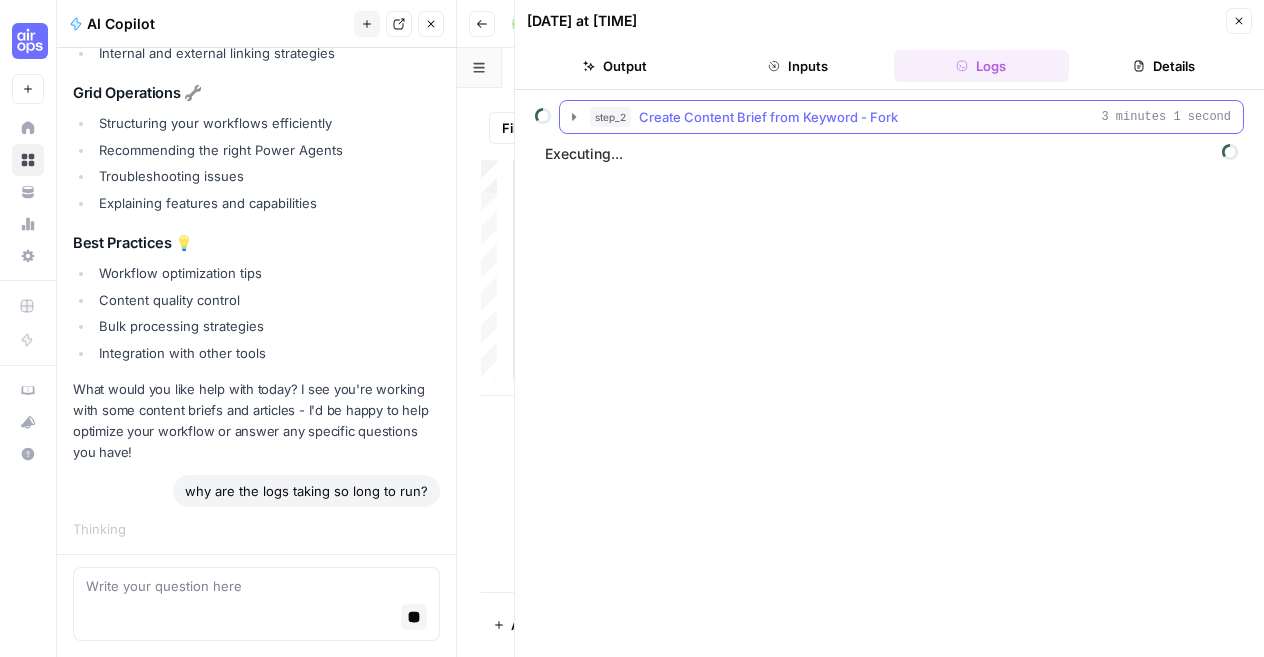 click 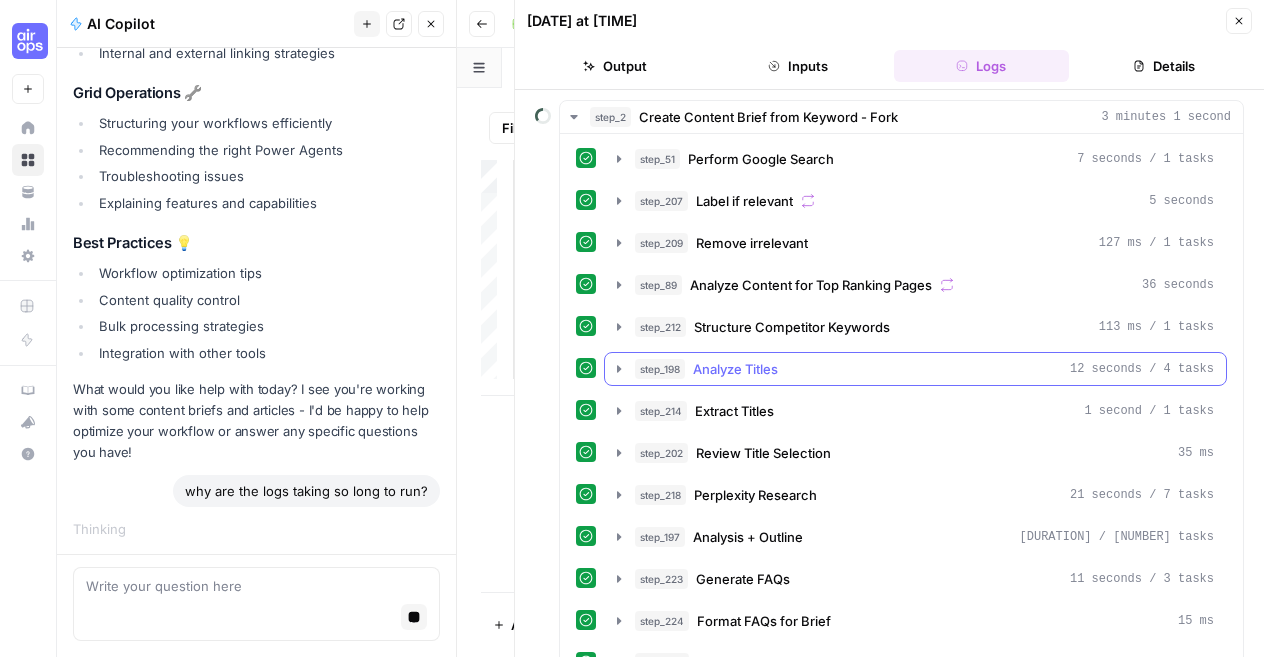 scroll, scrollTop: 274, scrollLeft: 0, axis: vertical 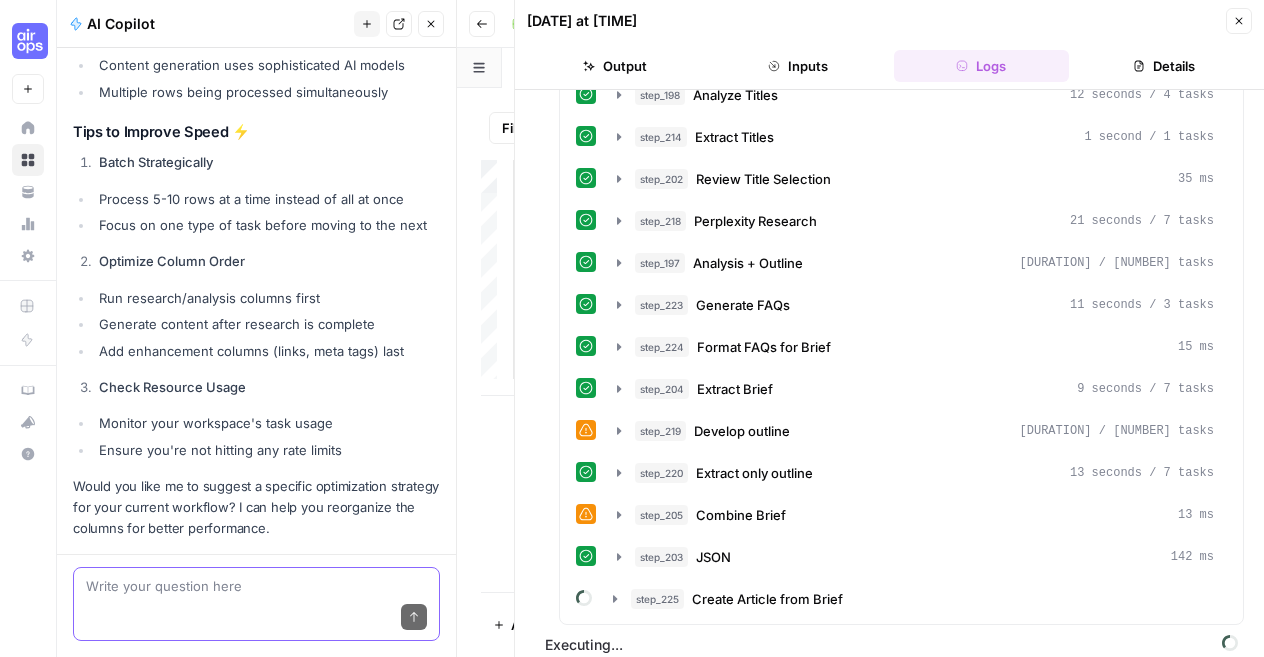 click at bounding box center [256, 586] 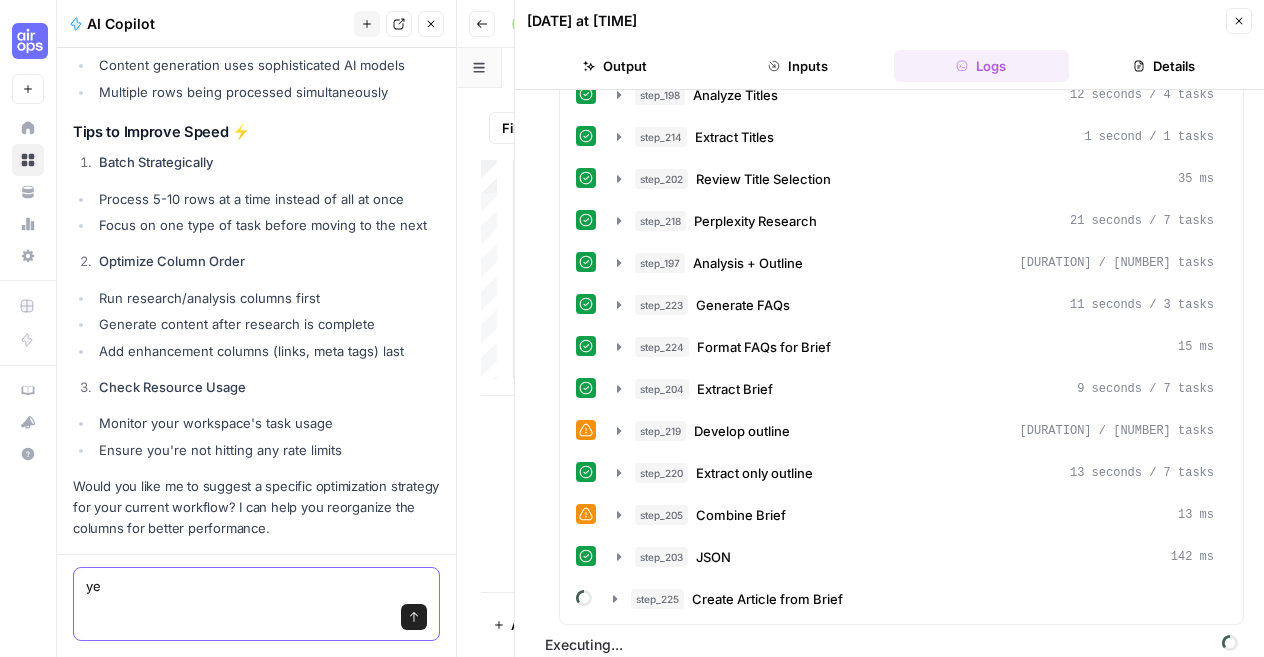 type on "yes" 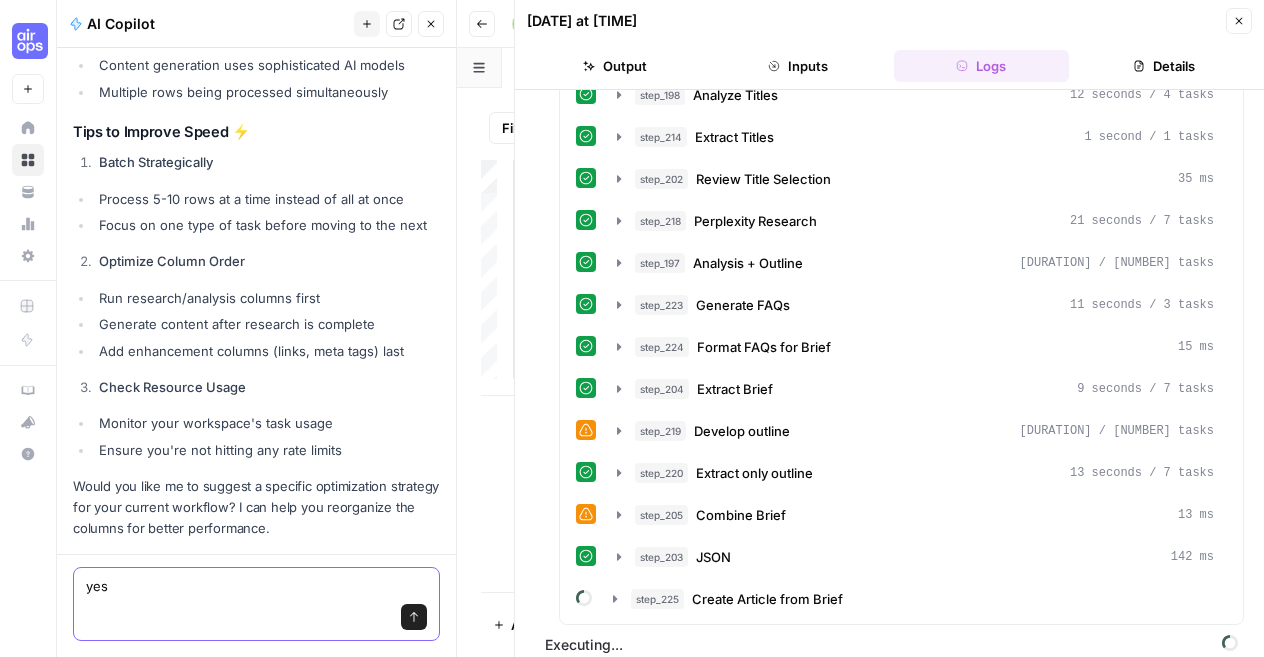 type 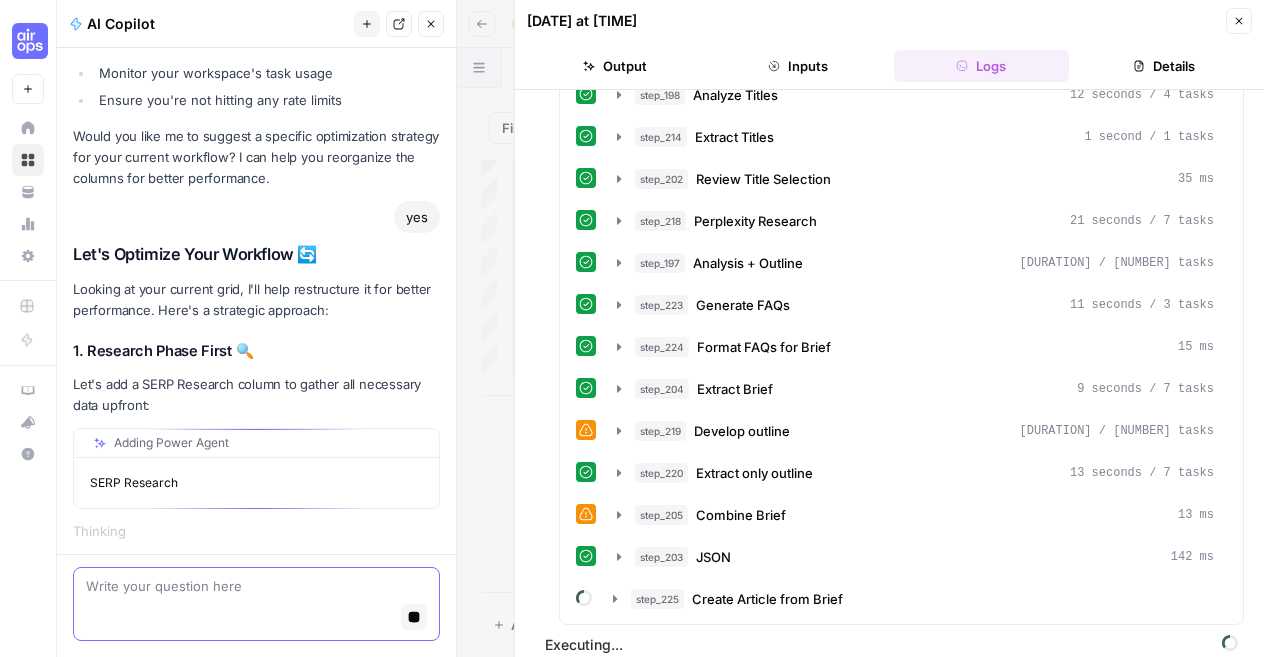 scroll, scrollTop: 1682, scrollLeft: 0, axis: vertical 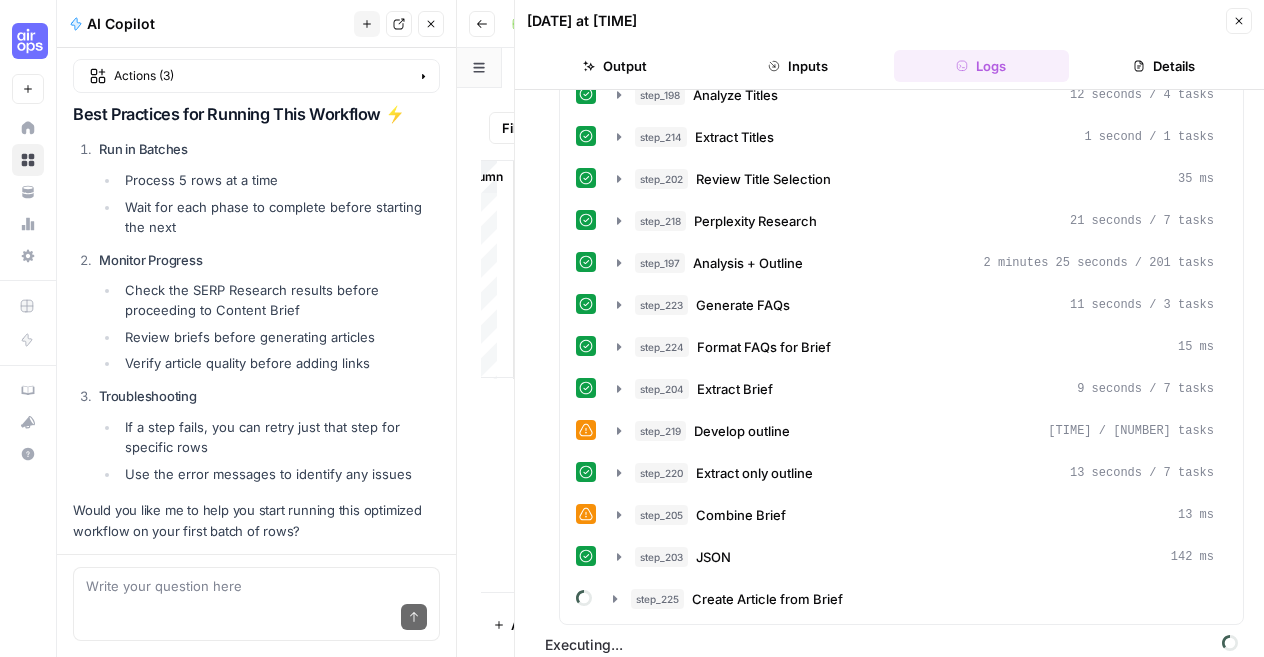 click on "Close" at bounding box center [1239, 21] 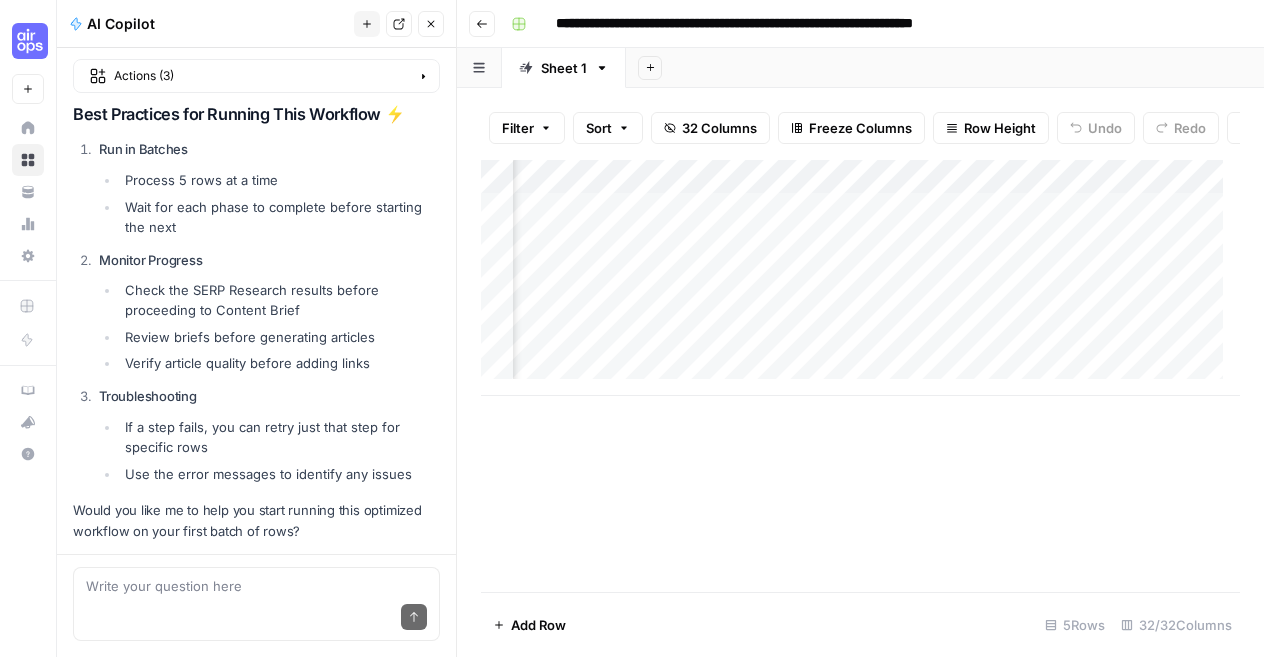scroll, scrollTop: 0, scrollLeft: 1916, axis: horizontal 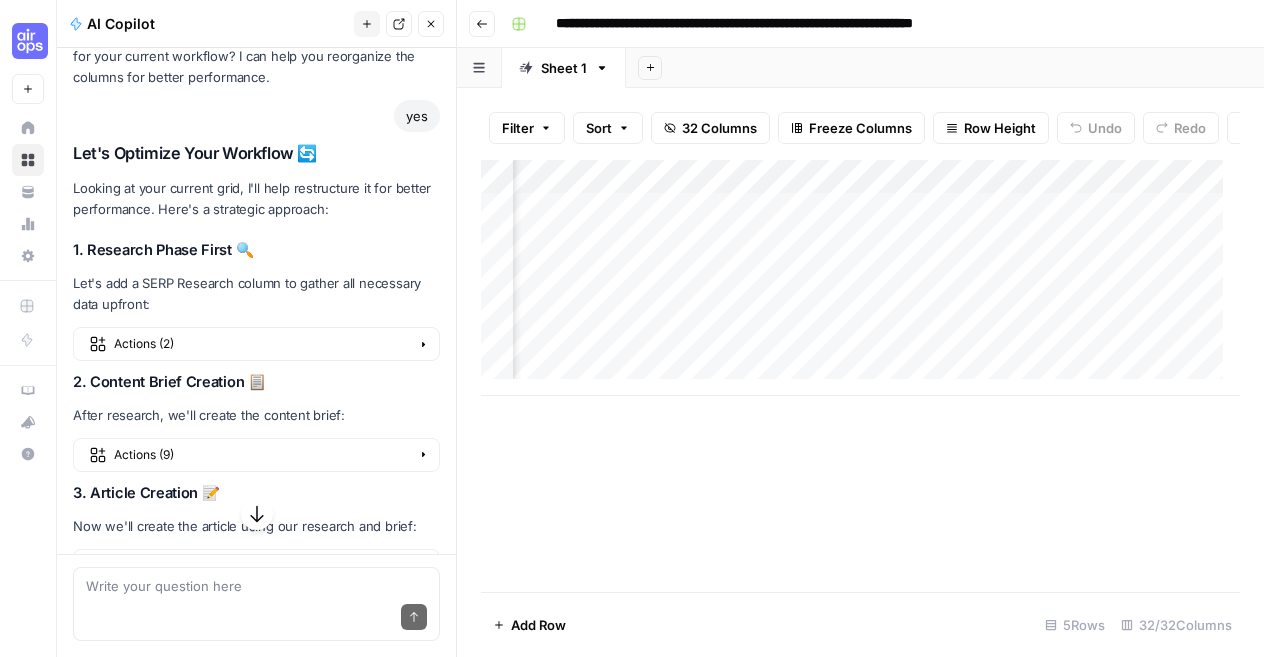 click on "Expand" at bounding box center [423, 344] 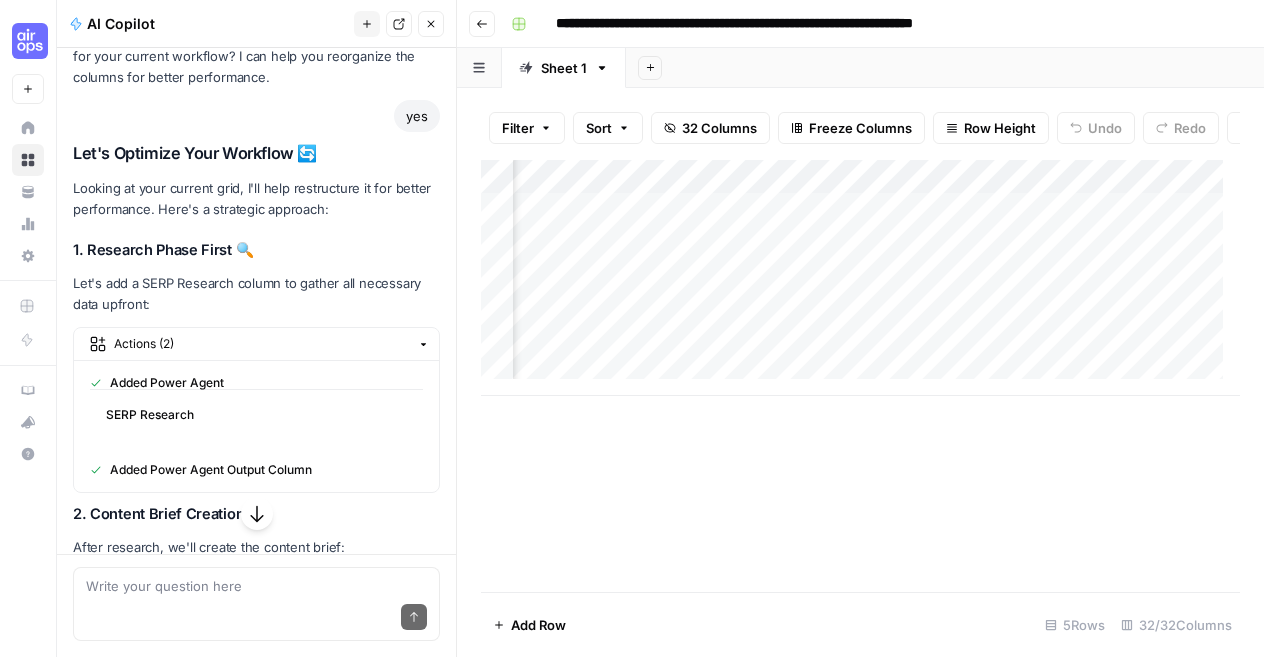 scroll, scrollTop: 0, scrollLeft: 2608, axis: horizontal 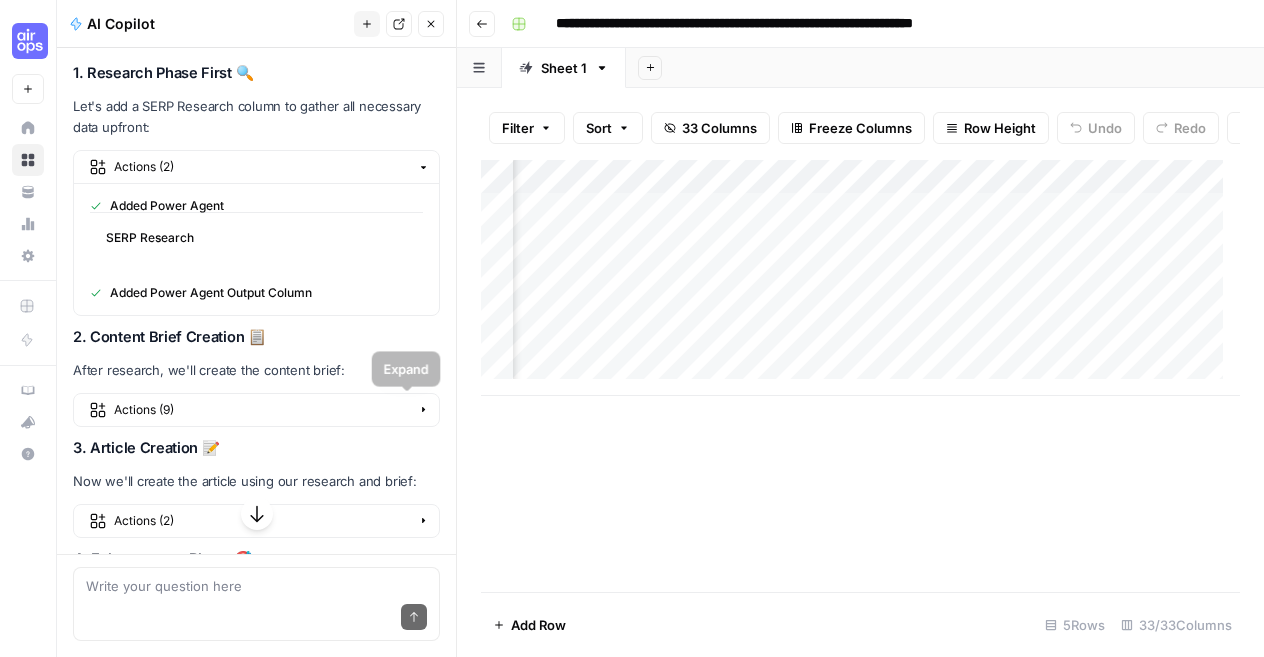 click on "Expand" at bounding box center [423, 410] 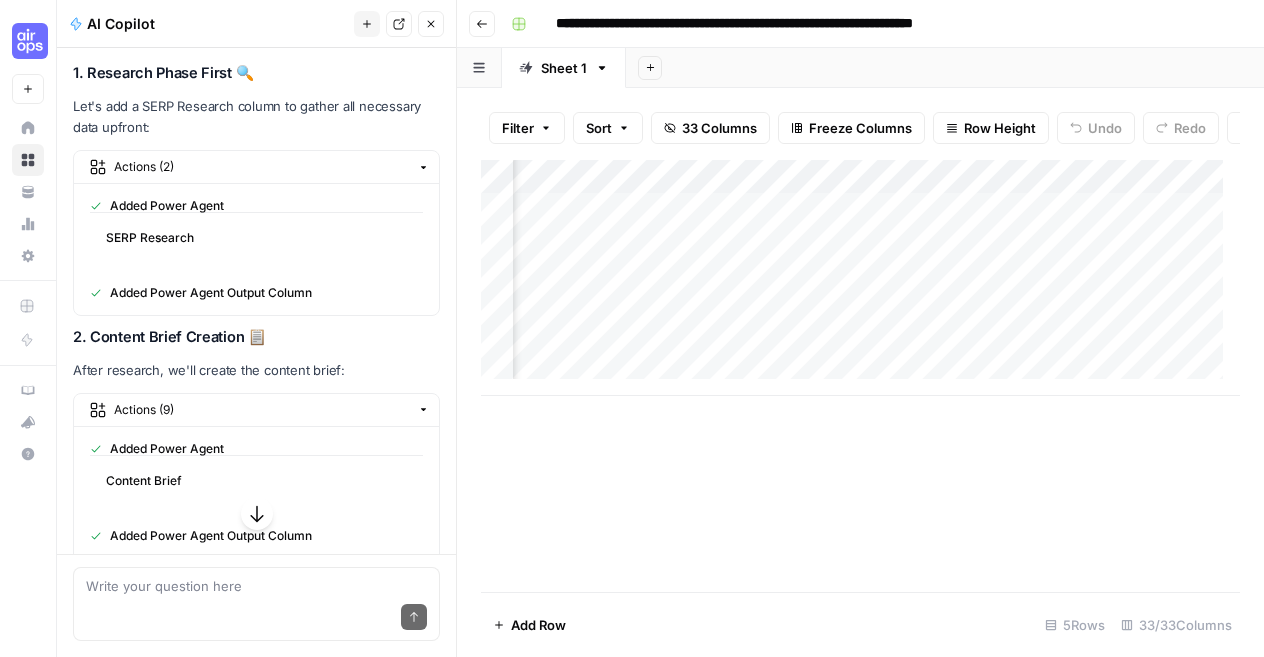 scroll, scrollTop: 0, scrollLeft: 3148, axis: horizontal 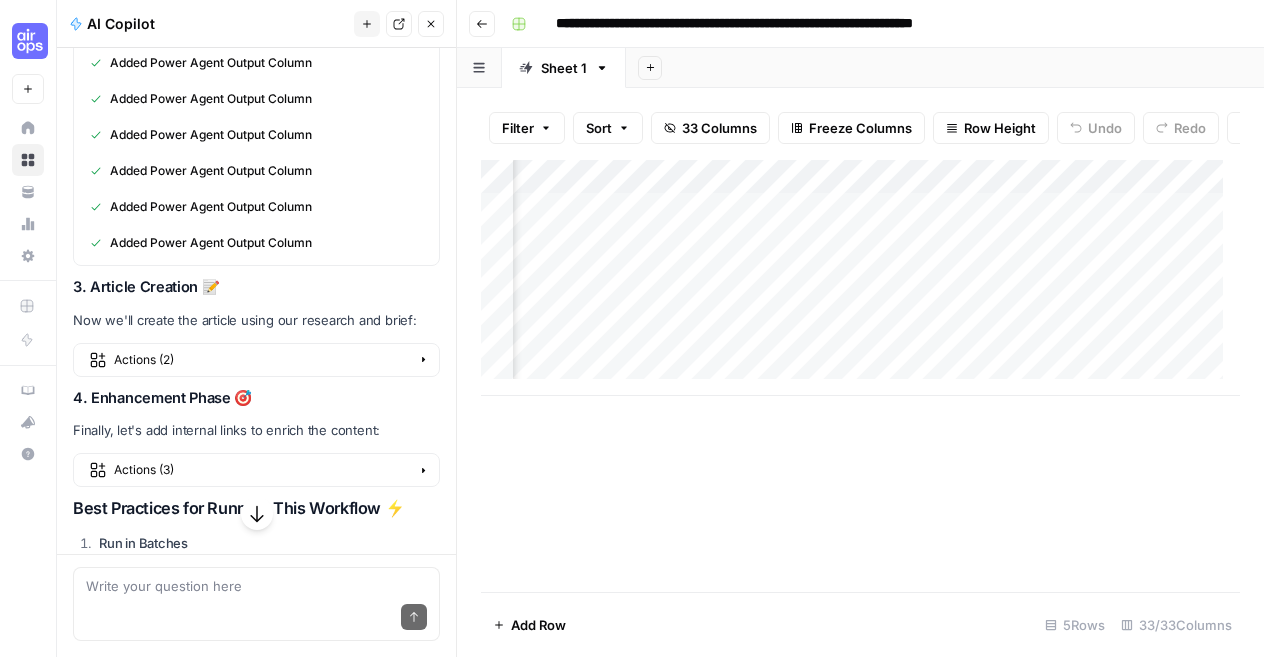 click on "Actions ( 2 )" at bounding box center (258, 360) 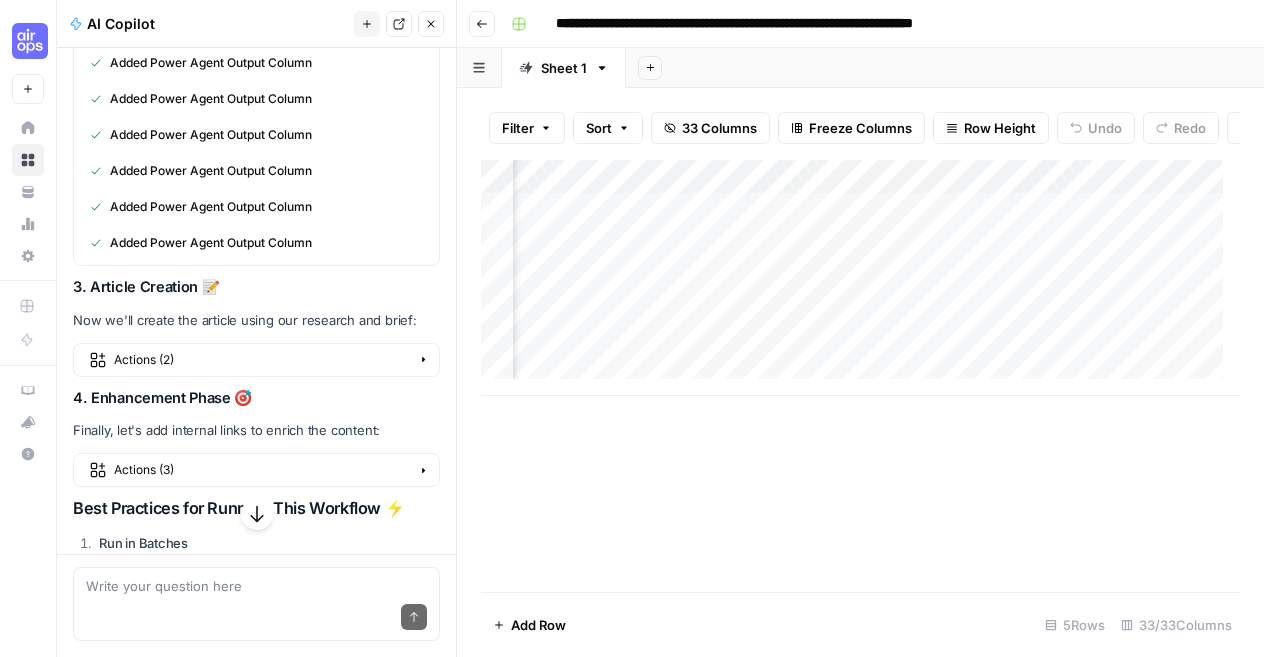 click on "Expand" at bounding box center [423, 360] 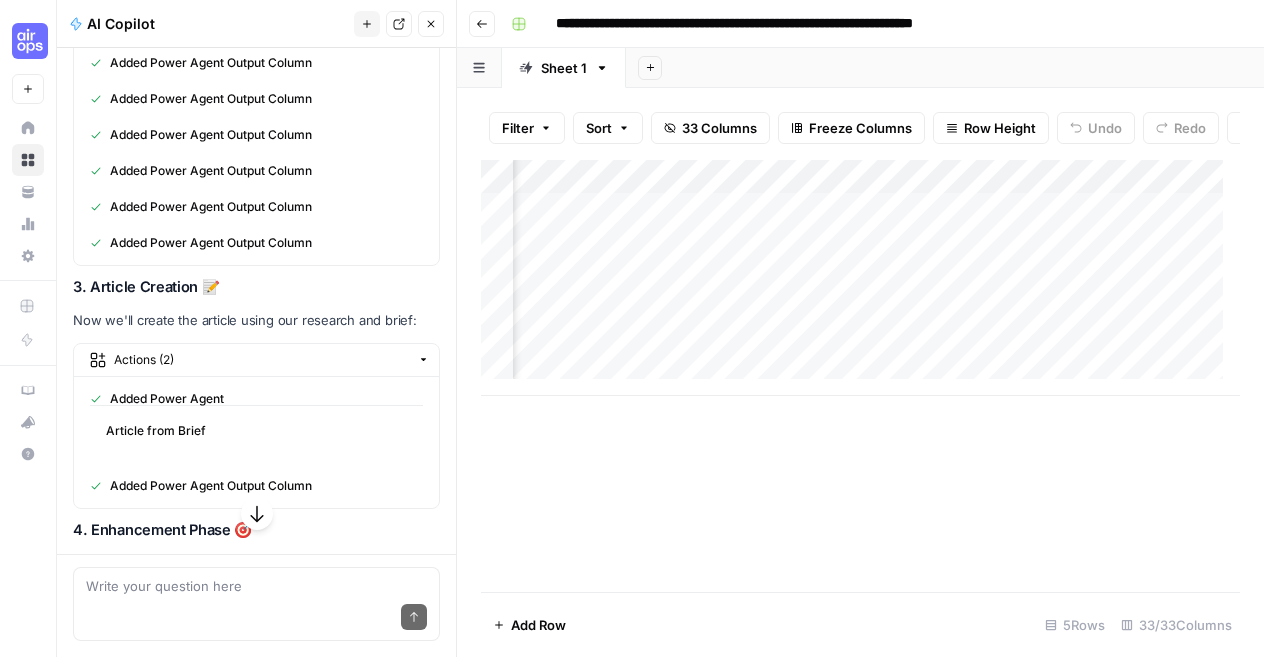 scroll, scrollTop: 0, scrollLeft: 4768, axis: horizontal 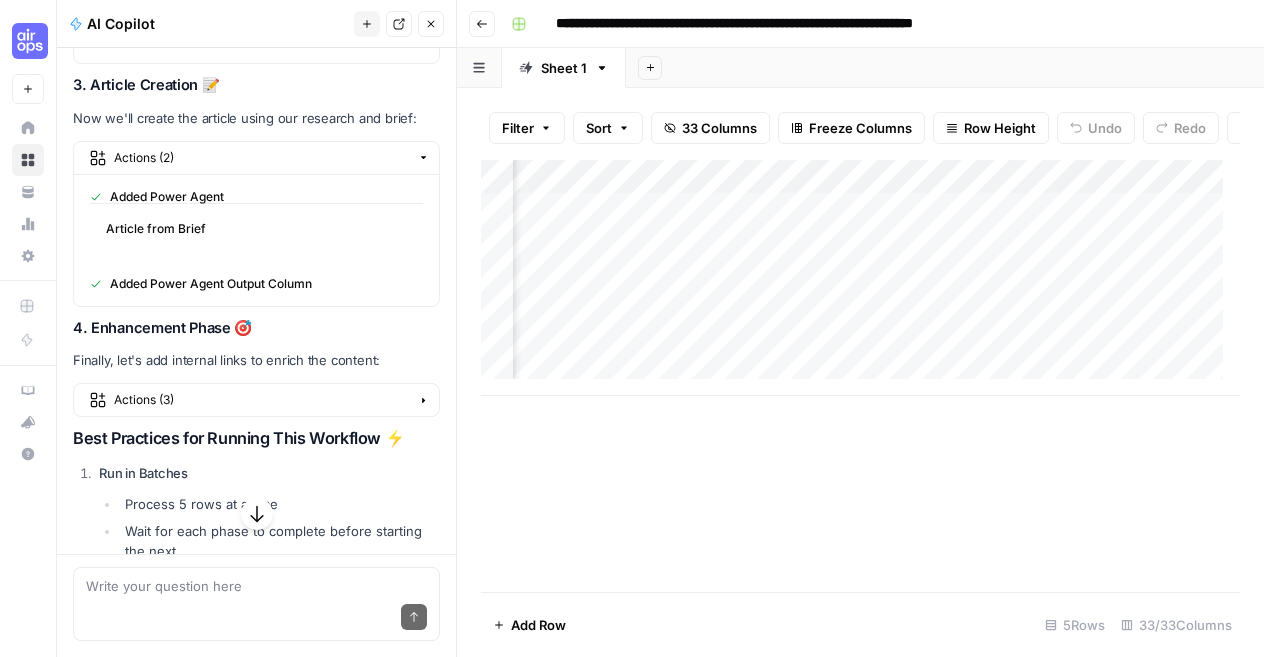 click 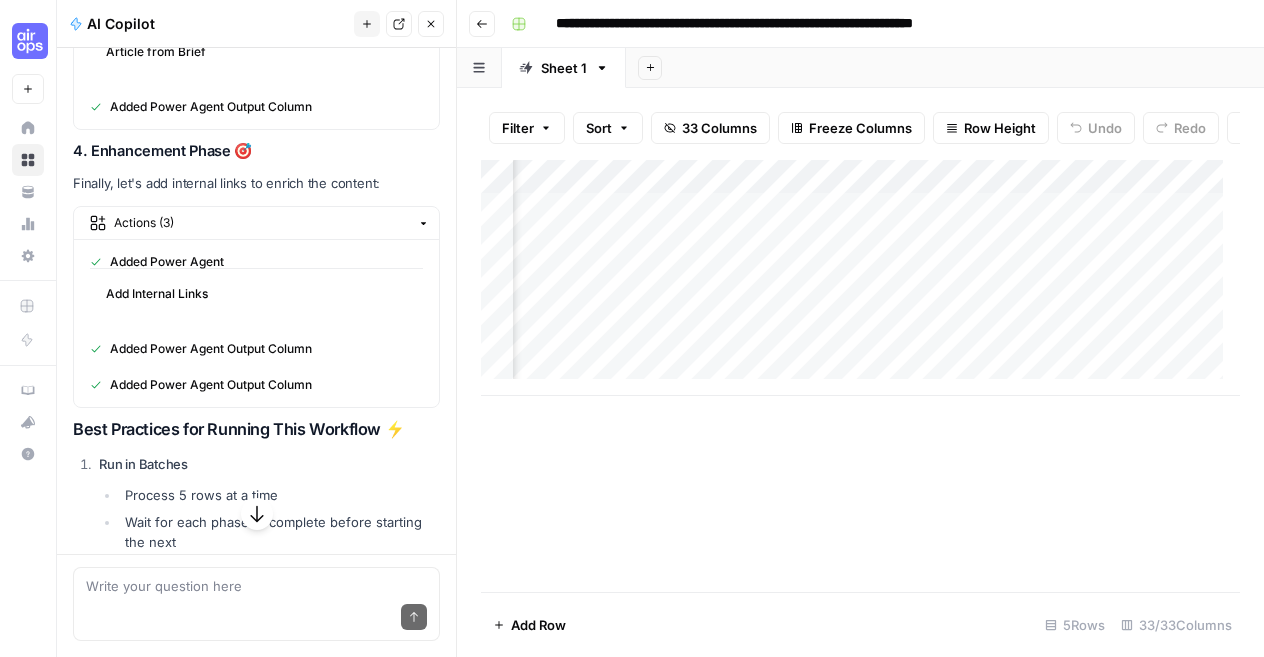 scroll, scrollTop: 2931, scrollLeft: 0, axis: vertical 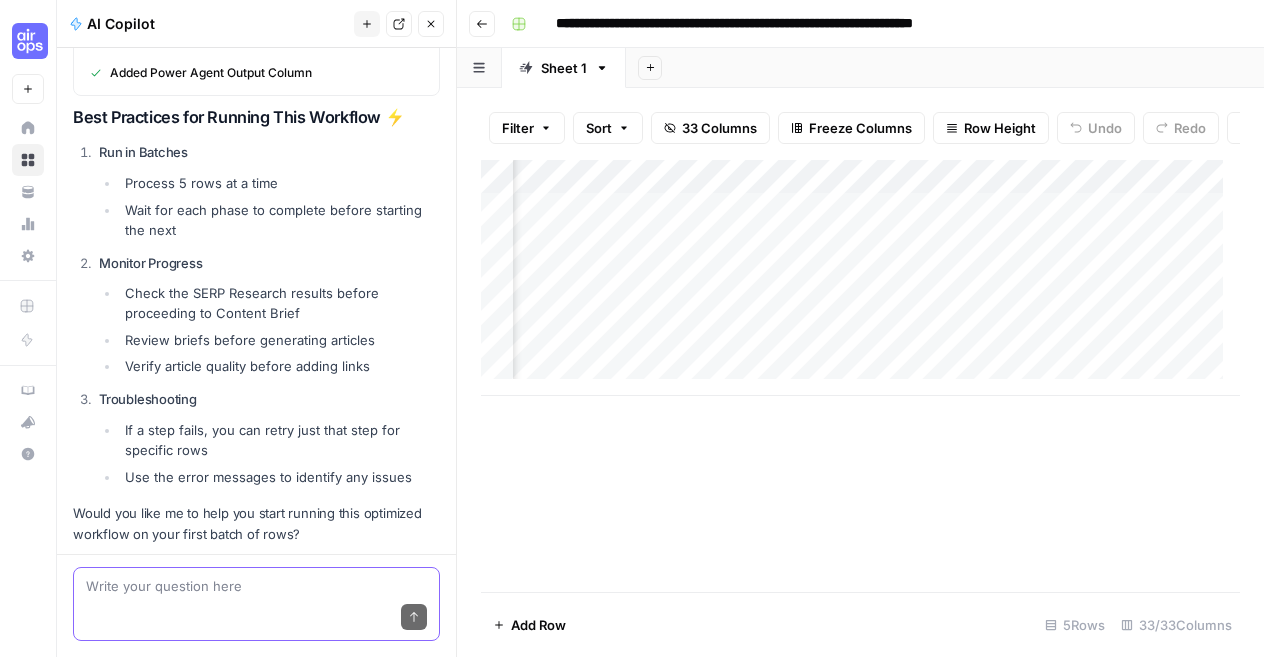 click at bounding box center (256, 586) 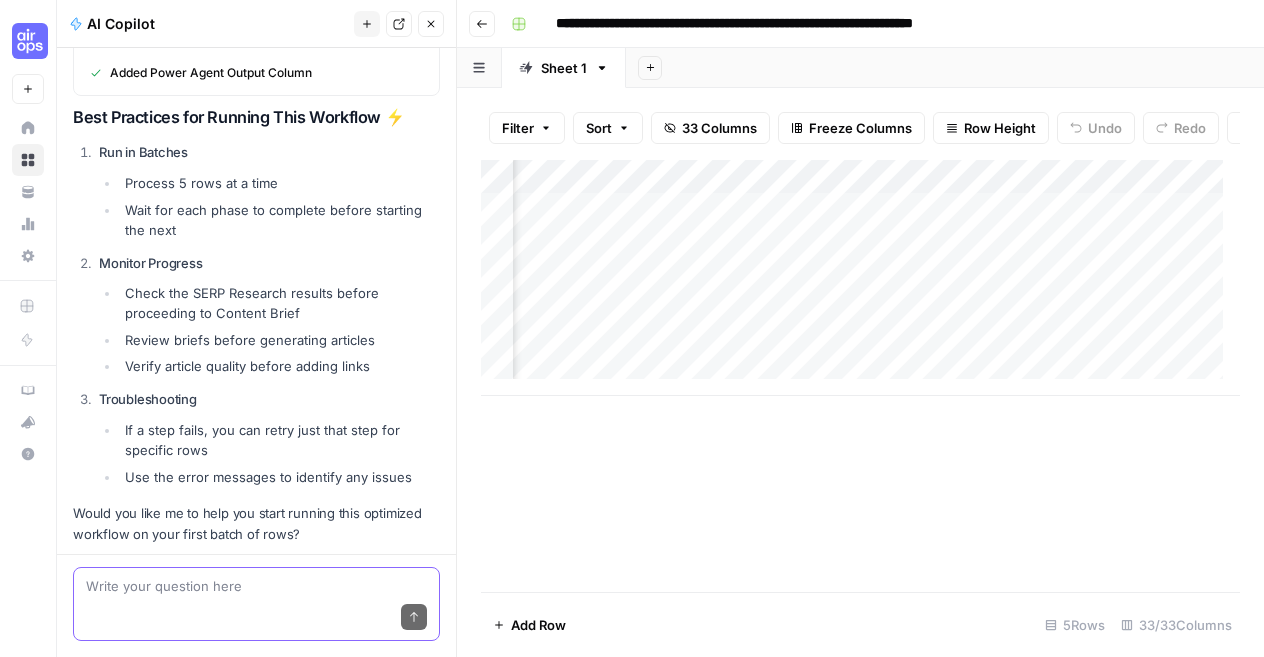 scroll, scrollTop: 0, scrollLeft: 2747, axis: horizontal 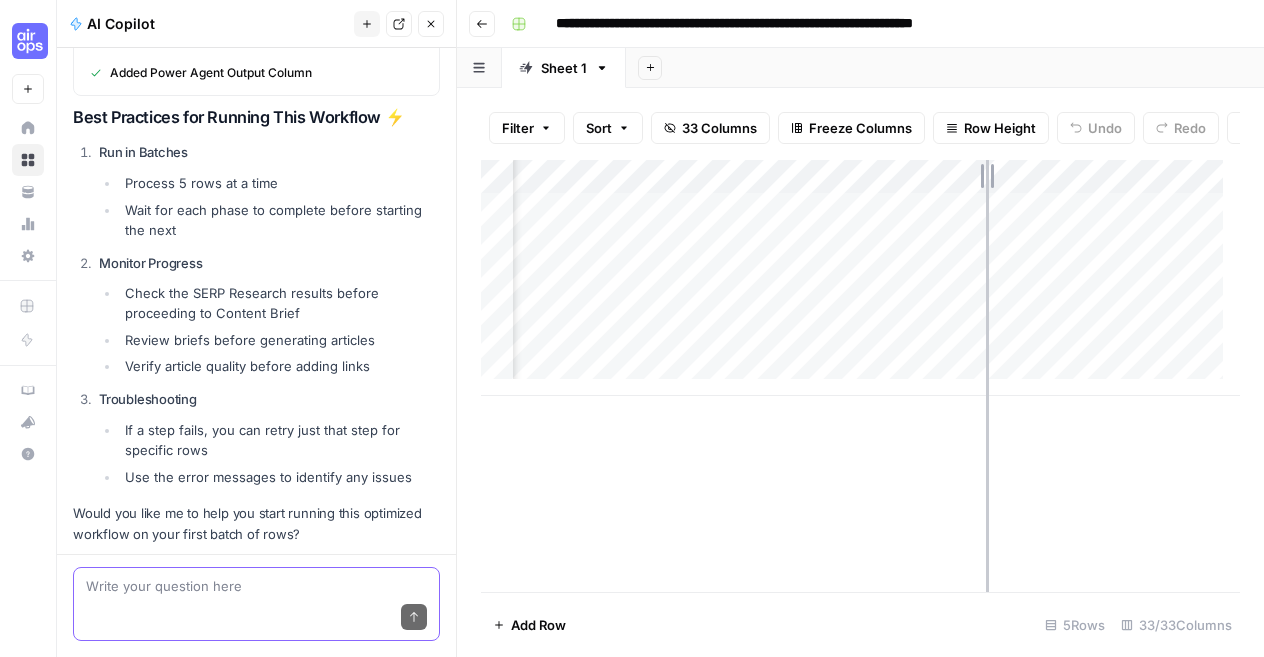 drag, startPoint x: 756, startPoint y: 189, endPoint x: 990, endPoint y: 196, distance: 234.10468 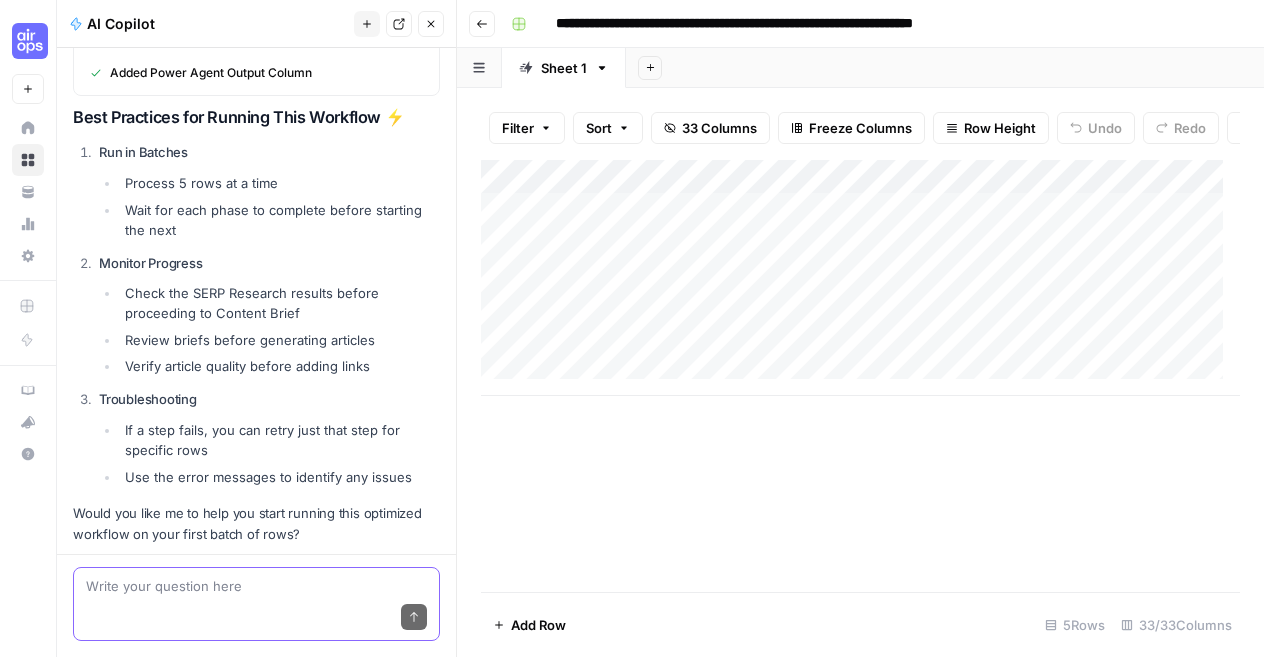 scroll, scrollTop: 0, scrollLeft: 2, axis: horizontal 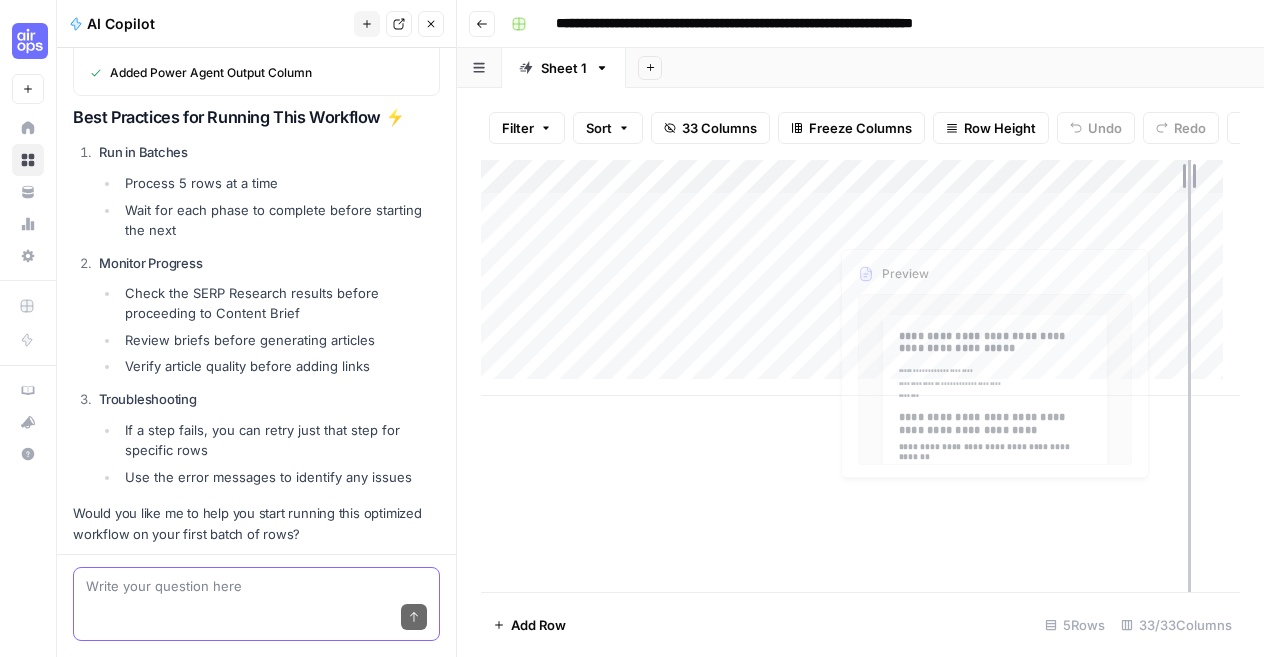 drag, startPoint x: 984, startPoint y: 198, endPoint x: 1188, endPoint y: 213, distance: 204.55072 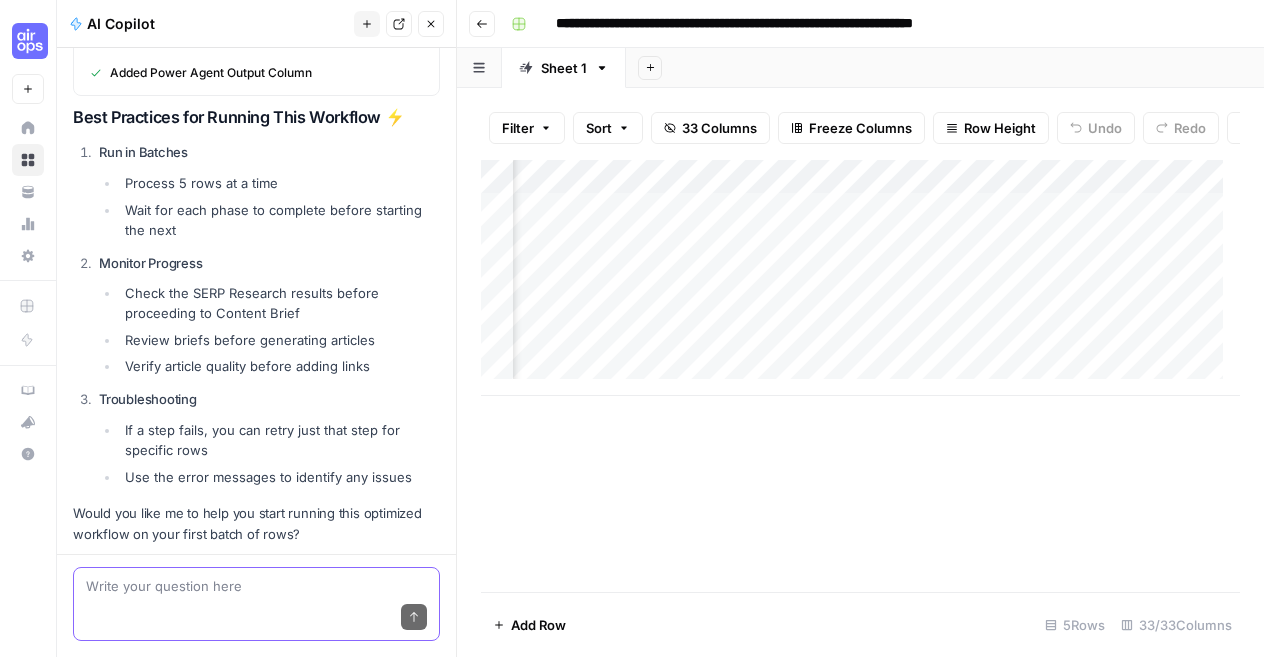 scroll, scrollTop: 0, scrollLeft: 3004, axis: horizontal 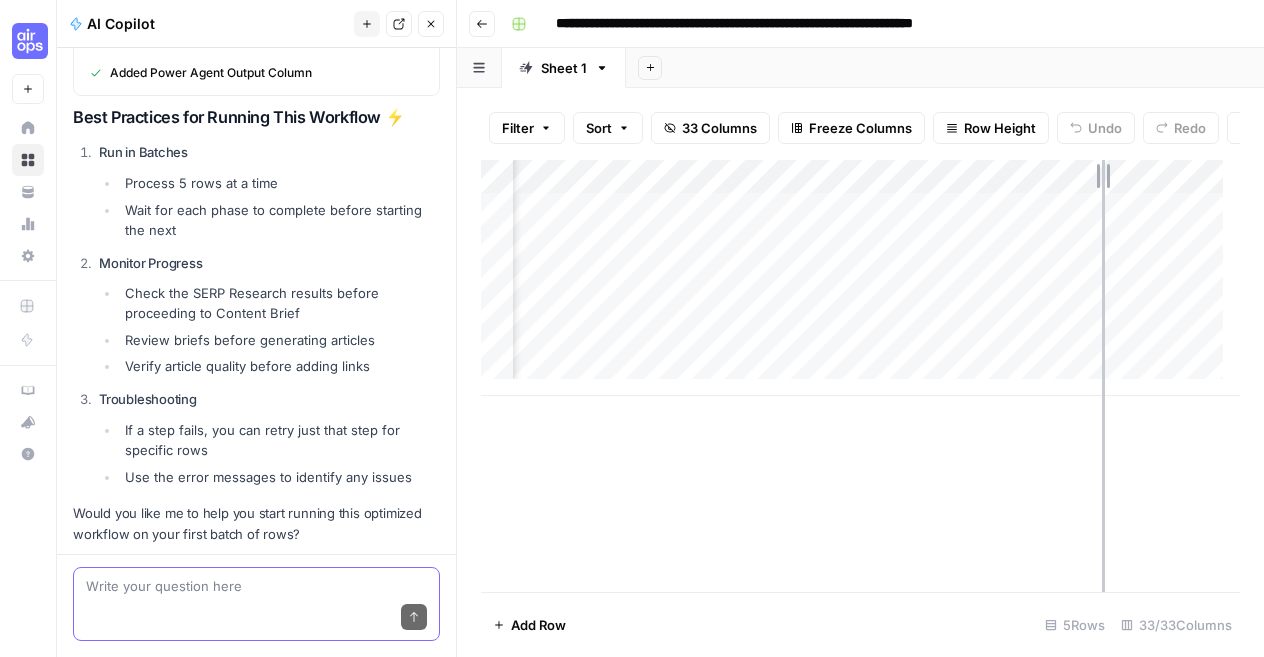 drag, startPoint x: 942, startPoint y: 192, endPoint x: 1110, endPoint y: 187, distance: 168.07439 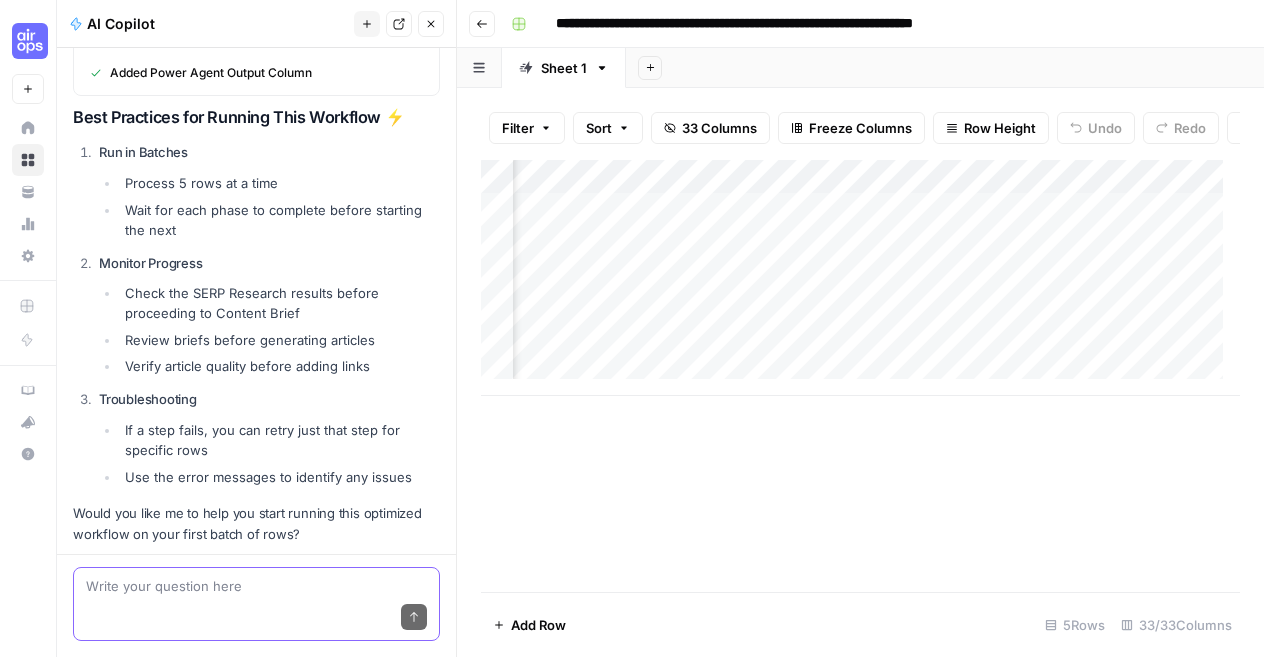 scroll, scrollTop: 0, scrollLeft: 0, axis: both 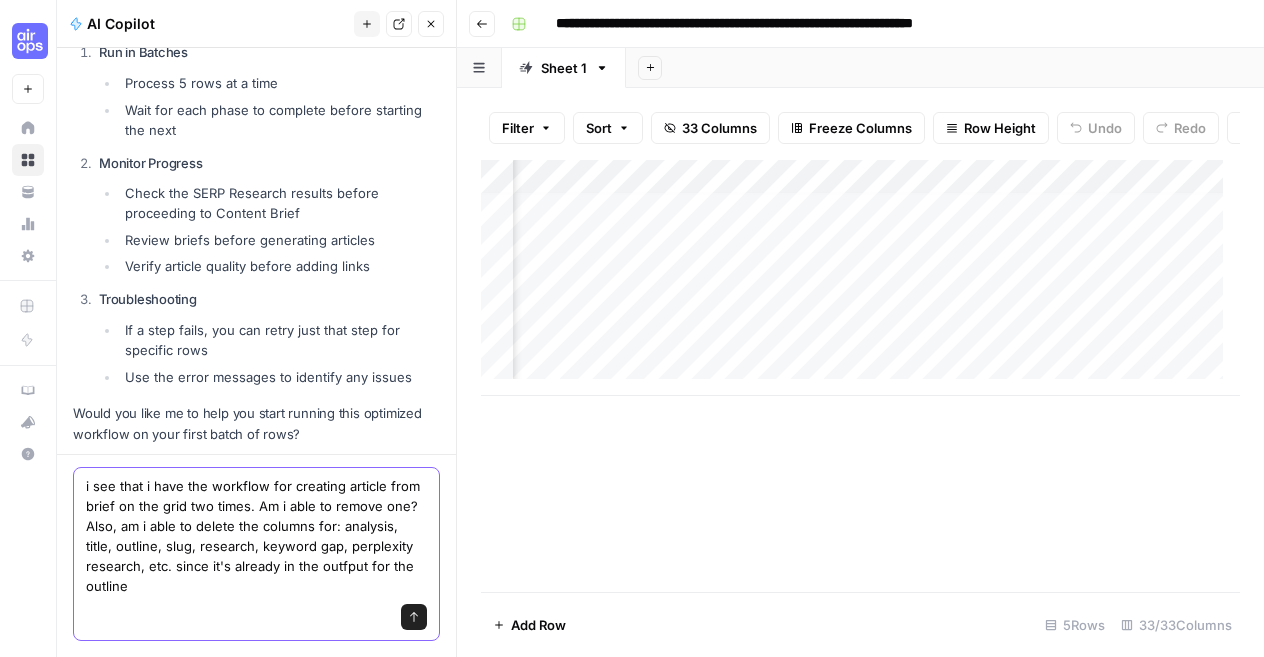 type on "i see that i have the workflow for creating article from brief on the grid two times. Am i able to remove one? Also, am i able to delete the columns for: analysis, title, outline, slug, research, keyword gap, perplexity research, etc. since it's already in the outfput for the outline?" 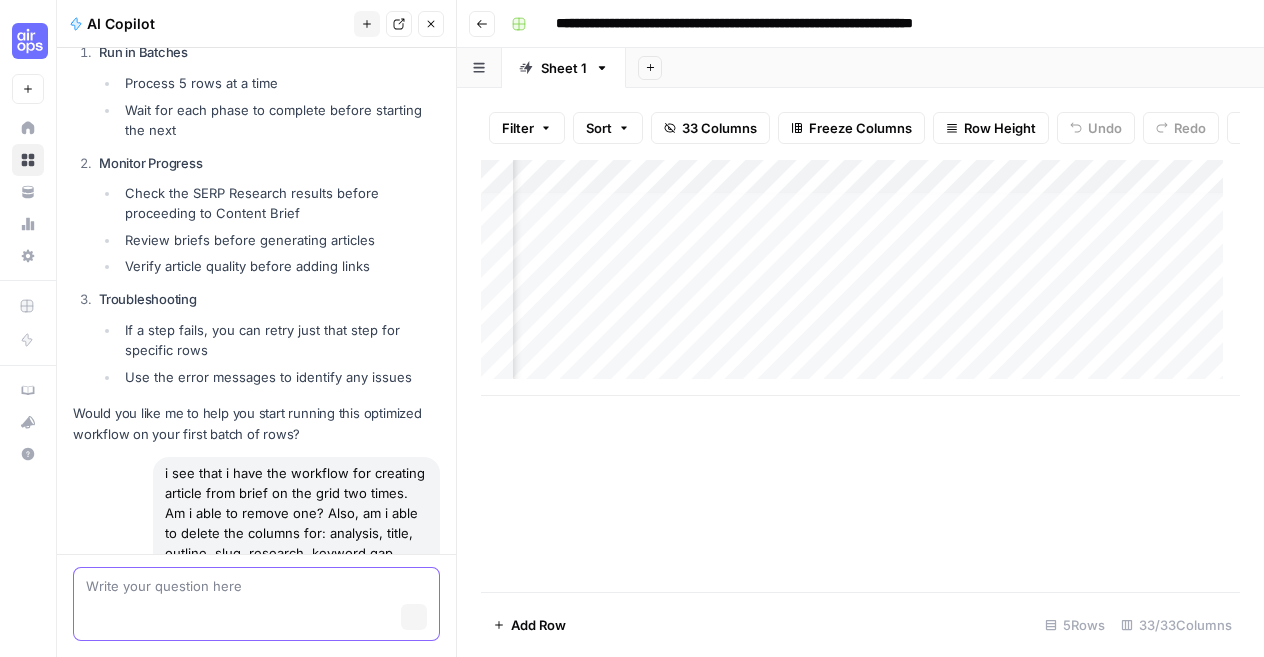 scroll, scrollTop: 3468, scrollLeft: 0, axis: vertical 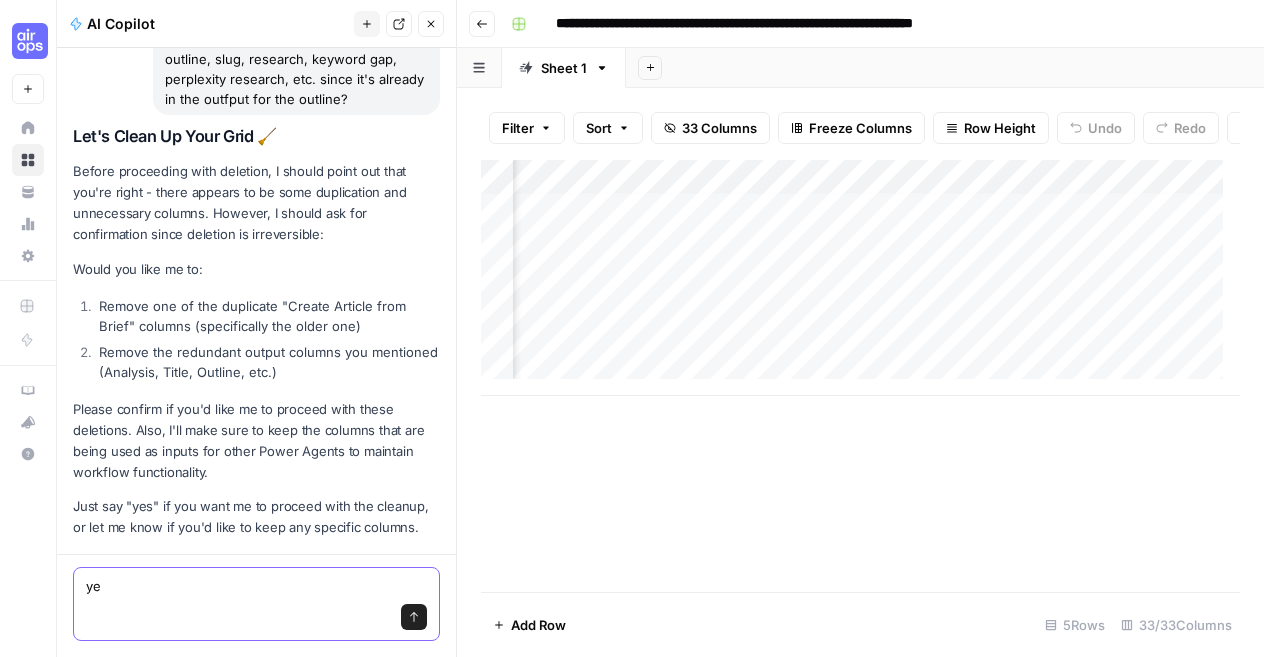 type on "yes" 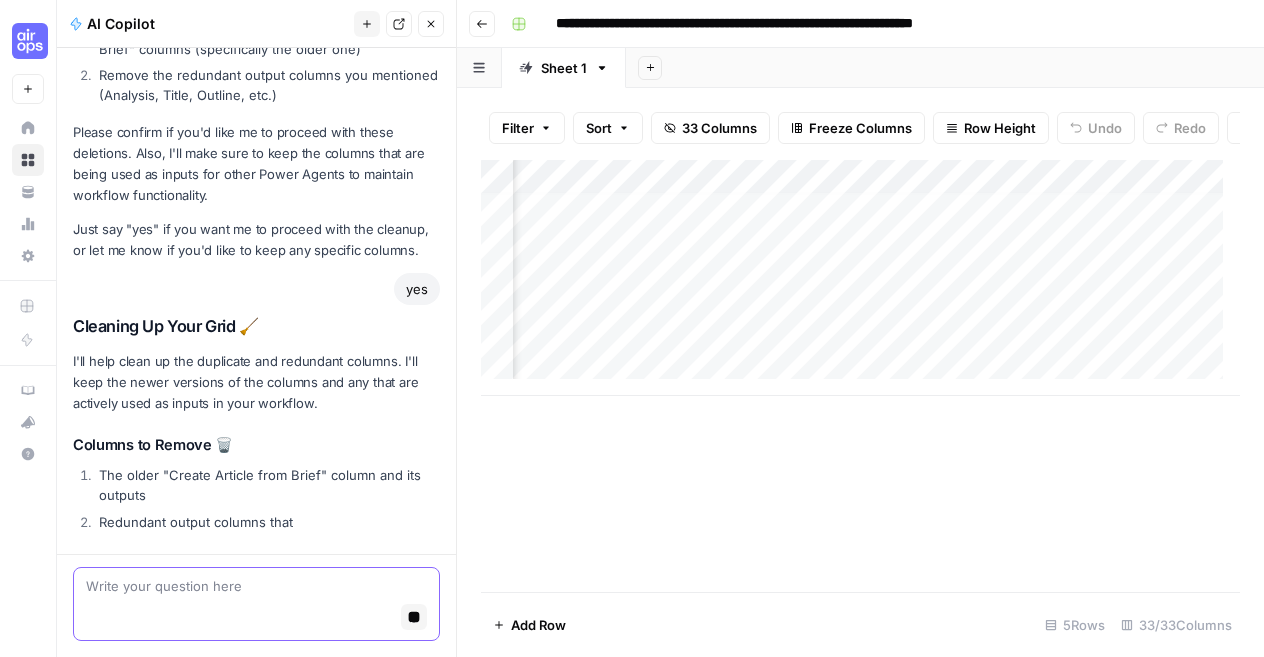 scroll, scrollTop: 4190, scrollLeft: 0, axis: vertical 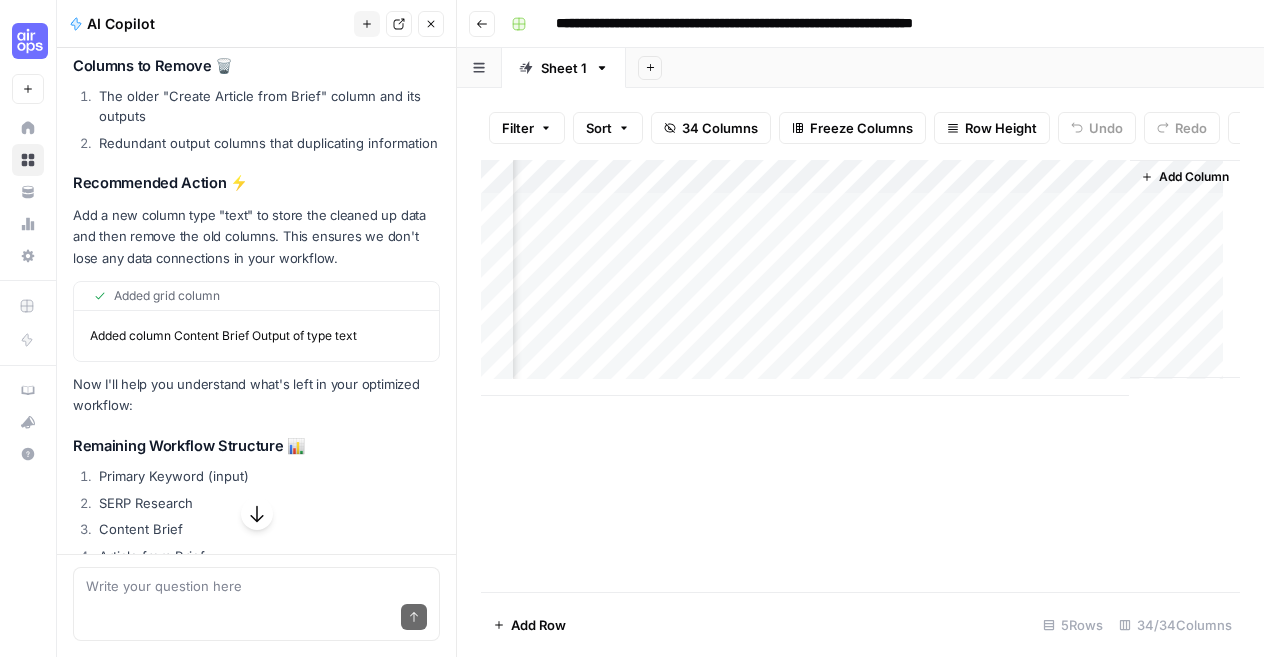 click on "Add Column" at bounding box center (860, 278) 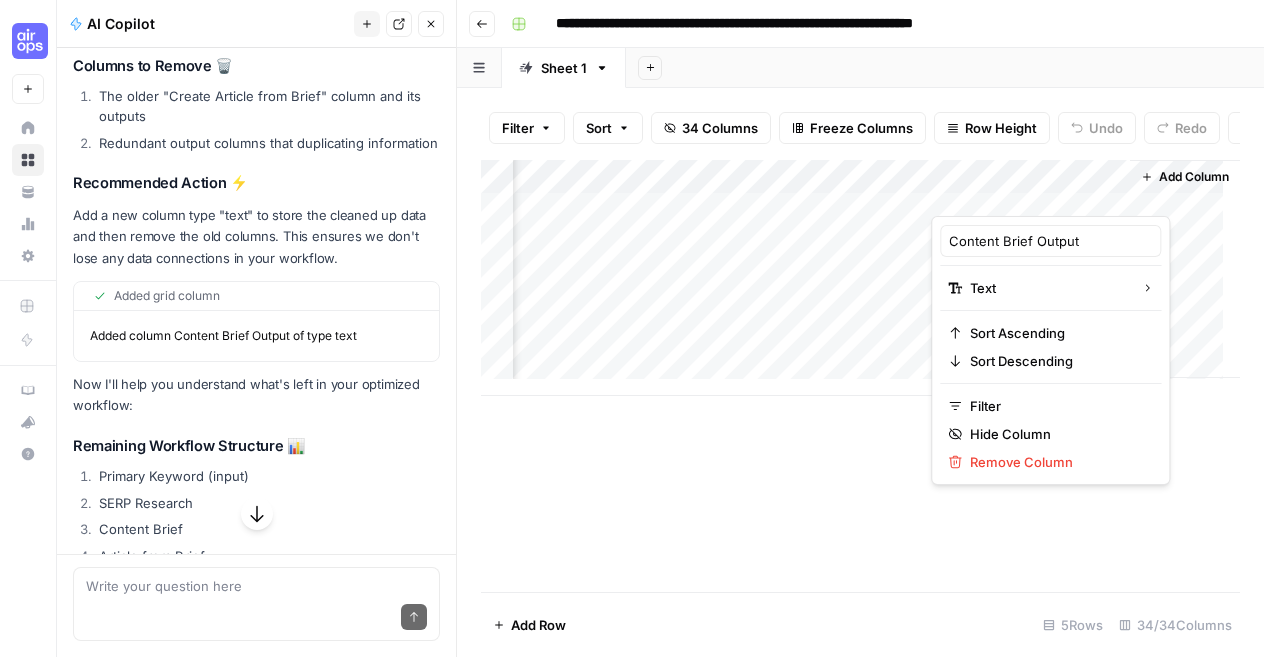 click at bounding box center [1021, 196] 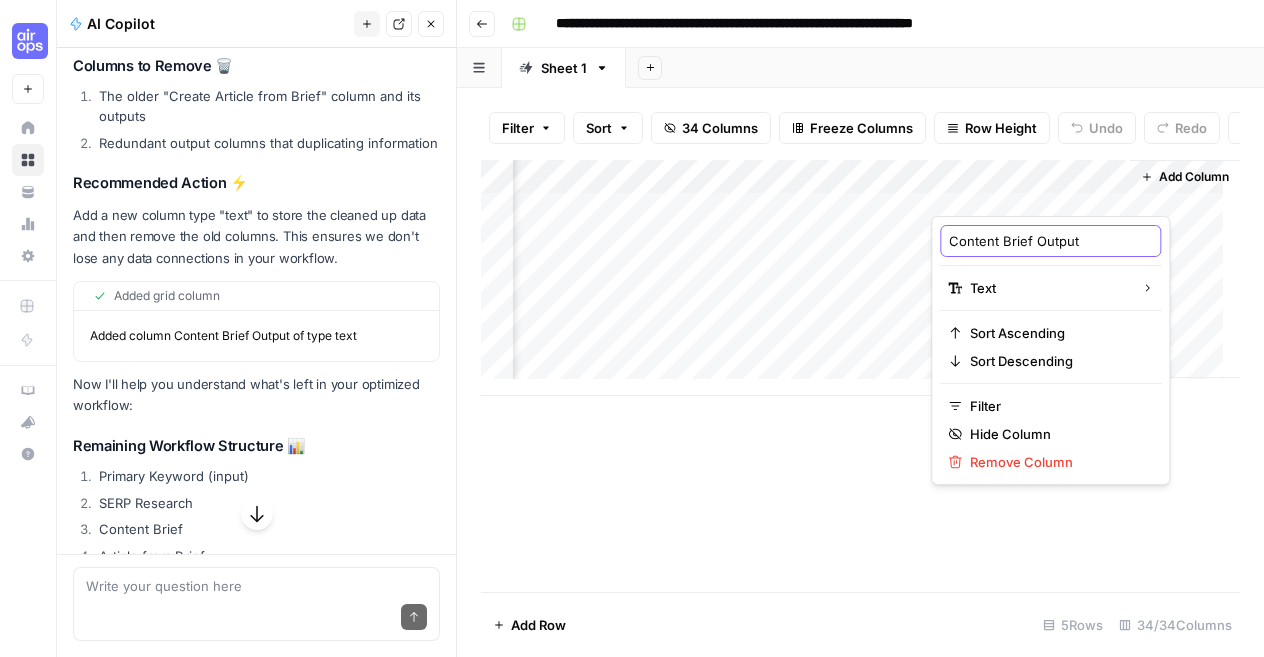 click on "Content Brief Output" at bounding box center (1050, 241) 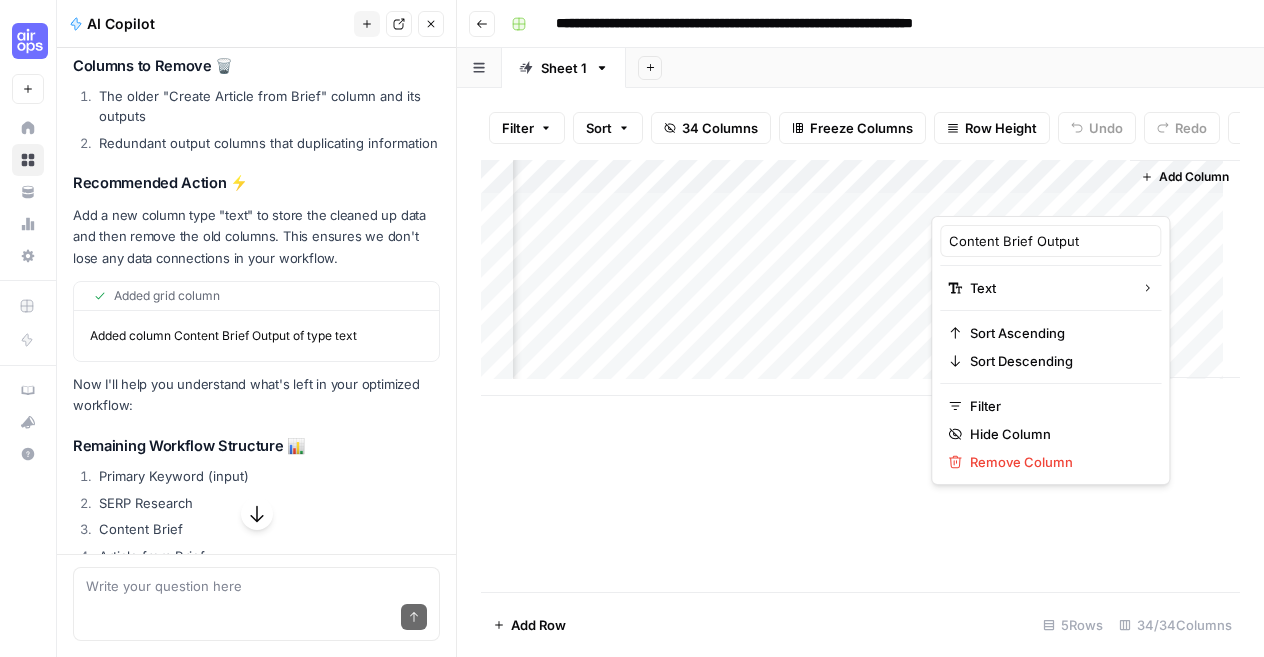 click on "Add Column" at bounding box center (1185, 269) 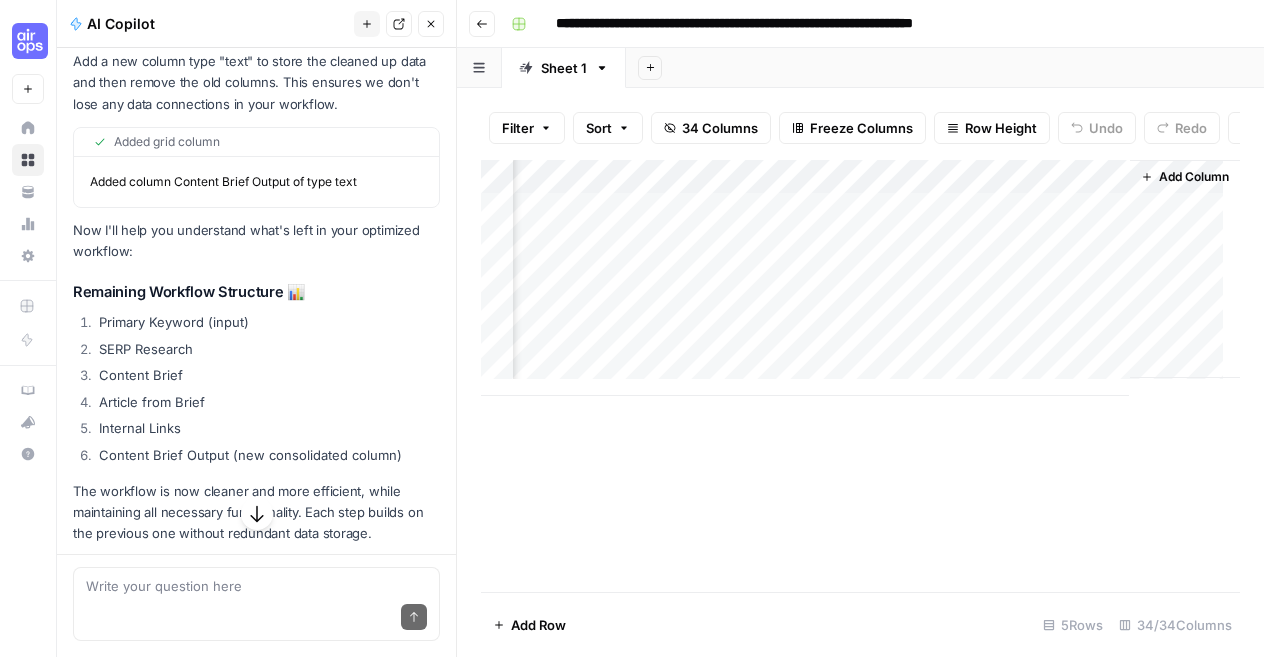 scroll, scrollTop: 4740, scrollLeft: 0, axis: vertical 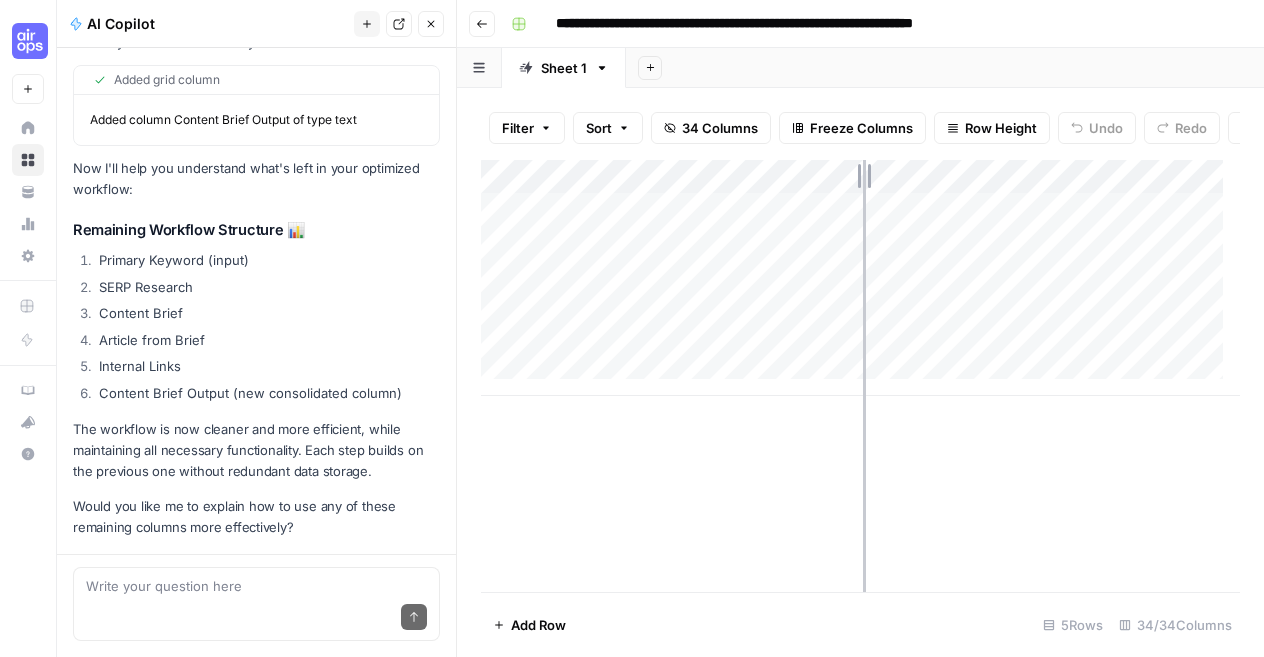 drag, startPoint x: 1192, startPoint y: 197, endPoint x: 862, endPoint y: 199, distance: 330.00607 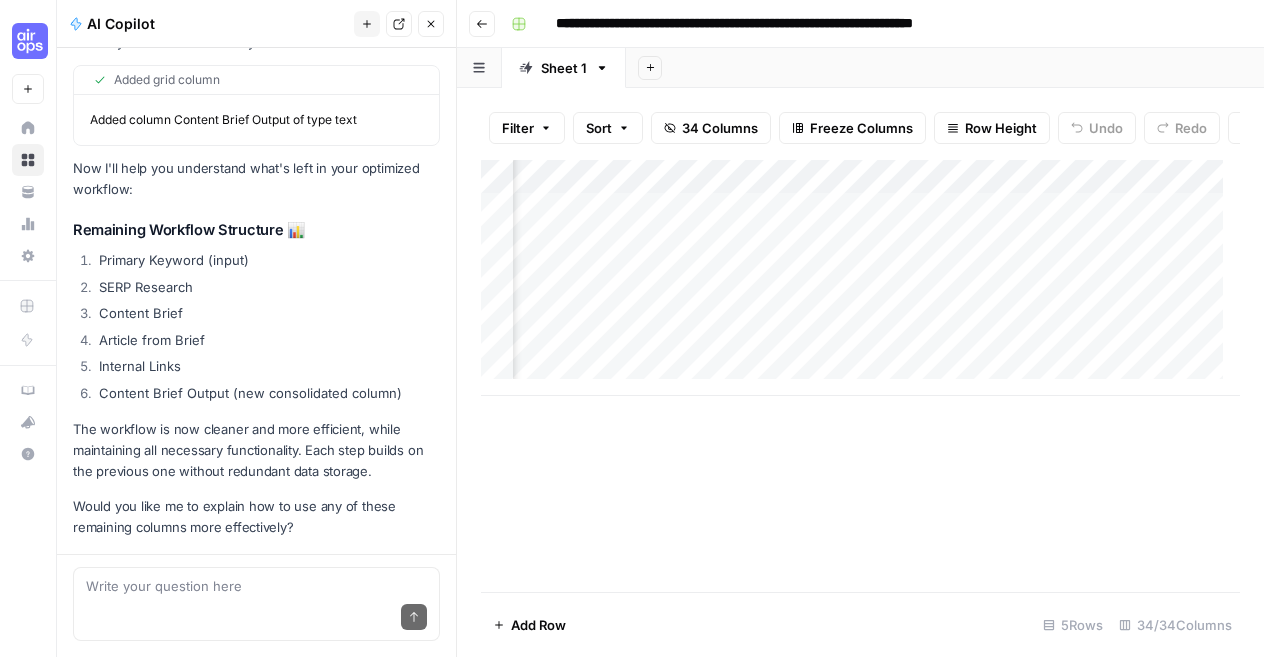 scroll, scrollTop: 0, scrollLeft: 2640, axis: horizontal 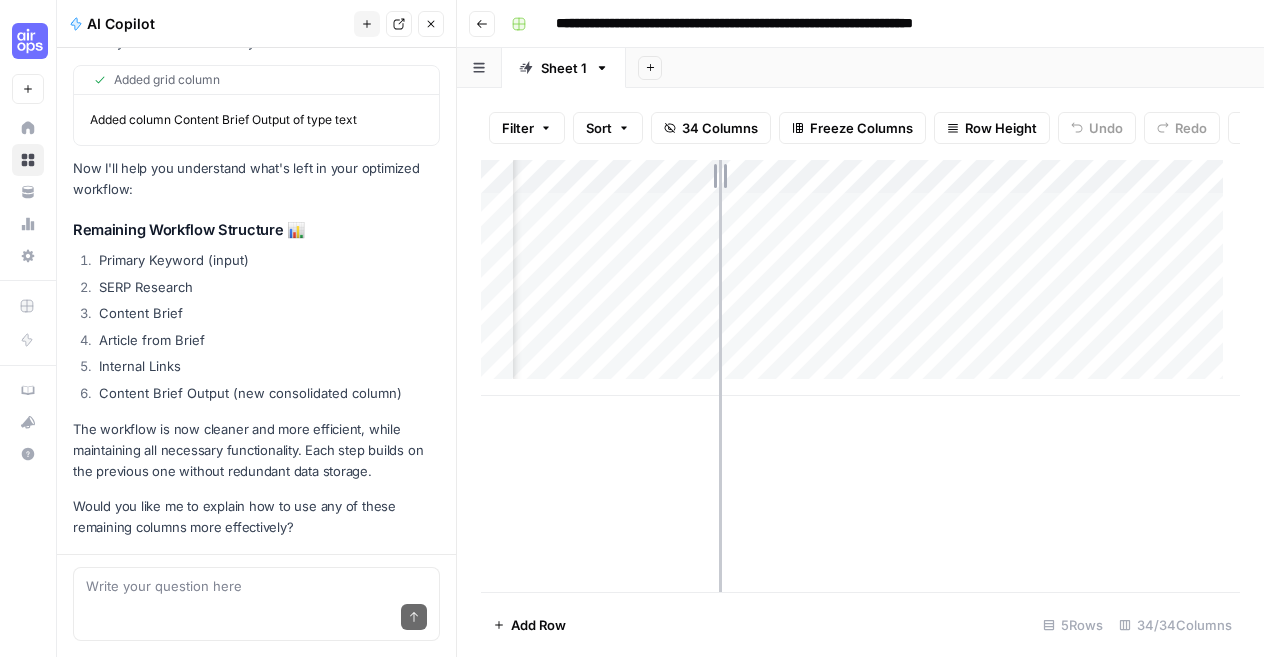 drag, startPoint x: 1143, startPoint y: 192, endPoint x: 711, endPoint y: 257, distance: 436.86267 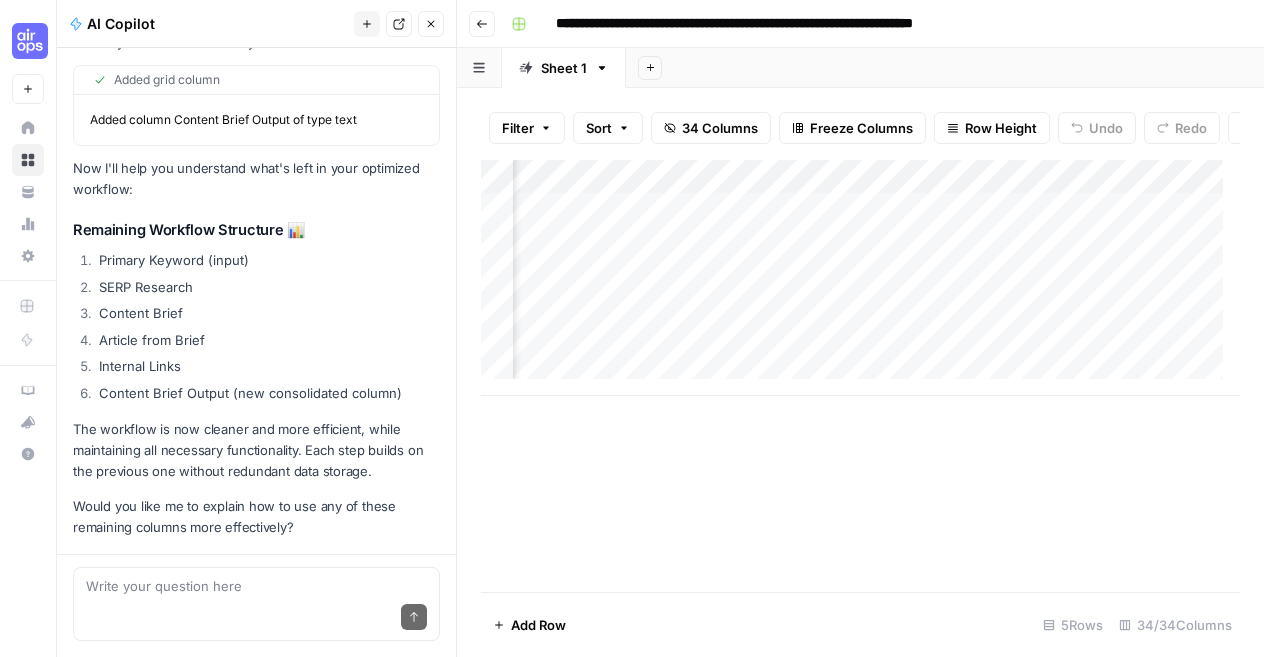 scroll, scrollTop: 0, scrollLeft: 2702, axis: horizontal 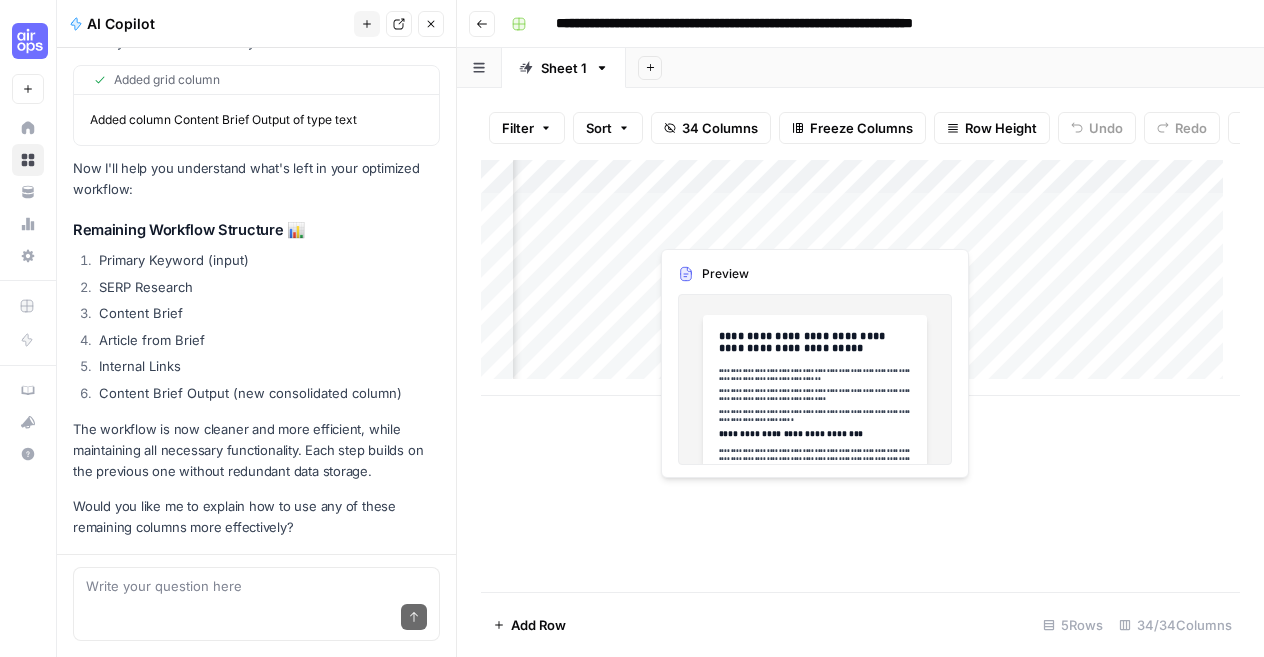 click on "Add Column" at bounding box center [860, 278] 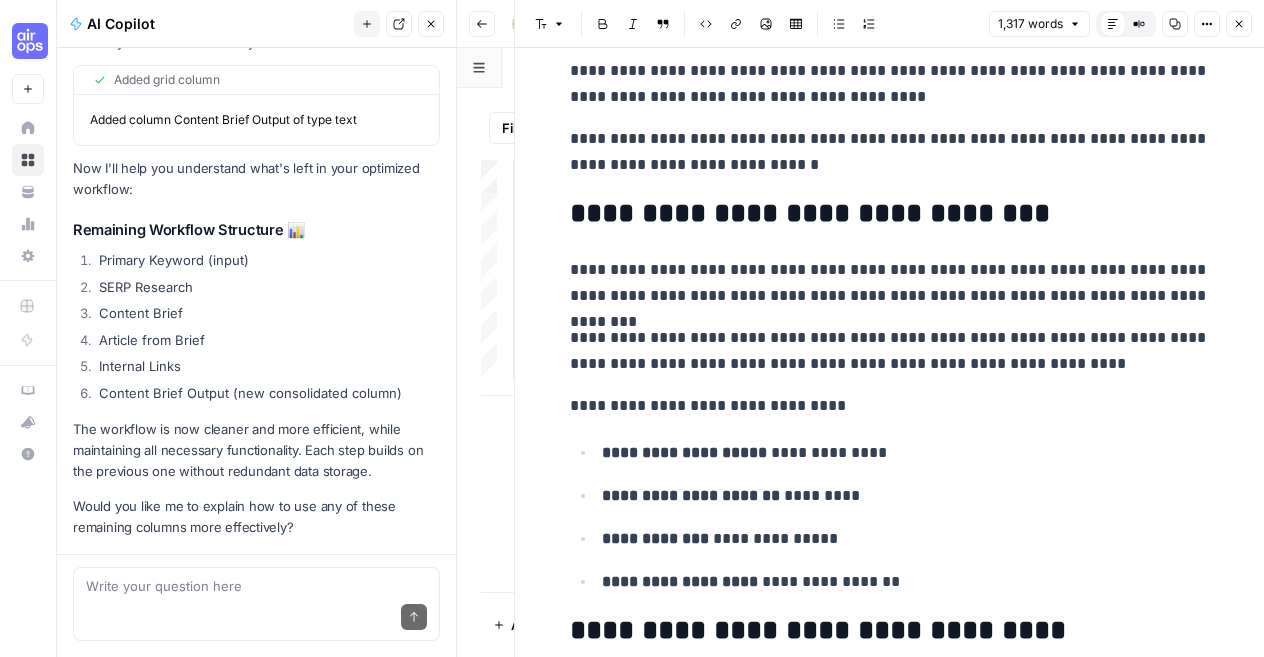 scroll, scrollTop: 0, scrollLeft: 0, axis: both 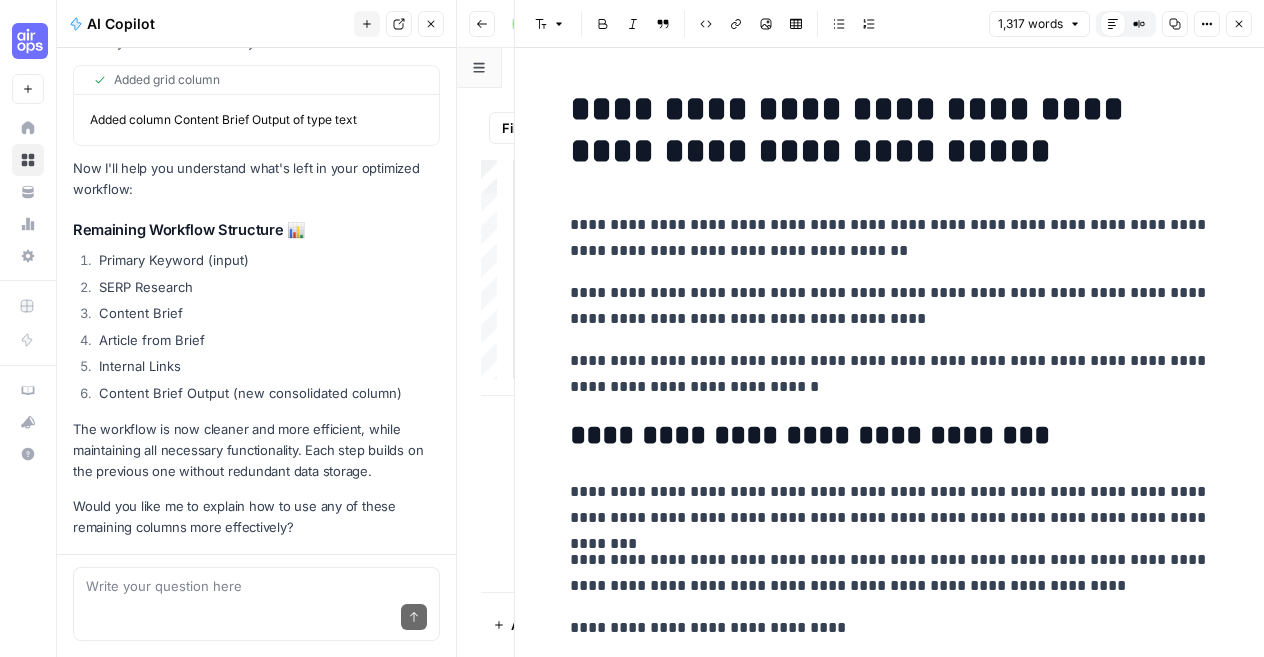 click 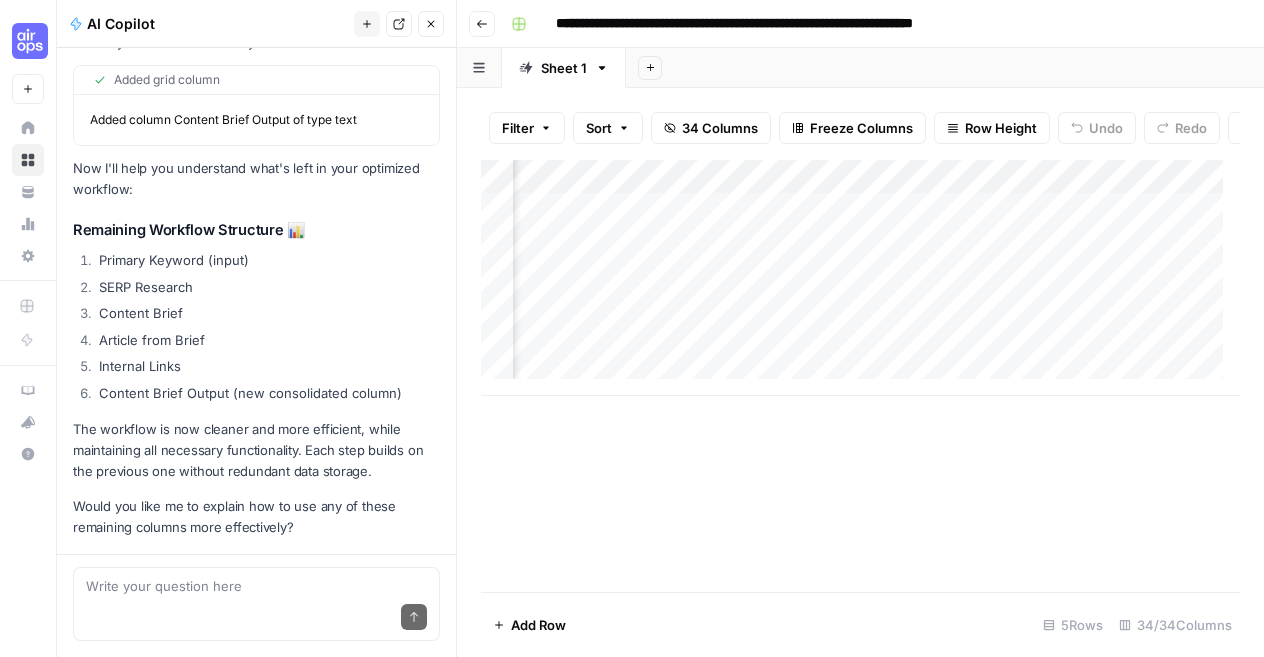 scroll, scrollTop: 0, scrollLeft: 0, axis: both 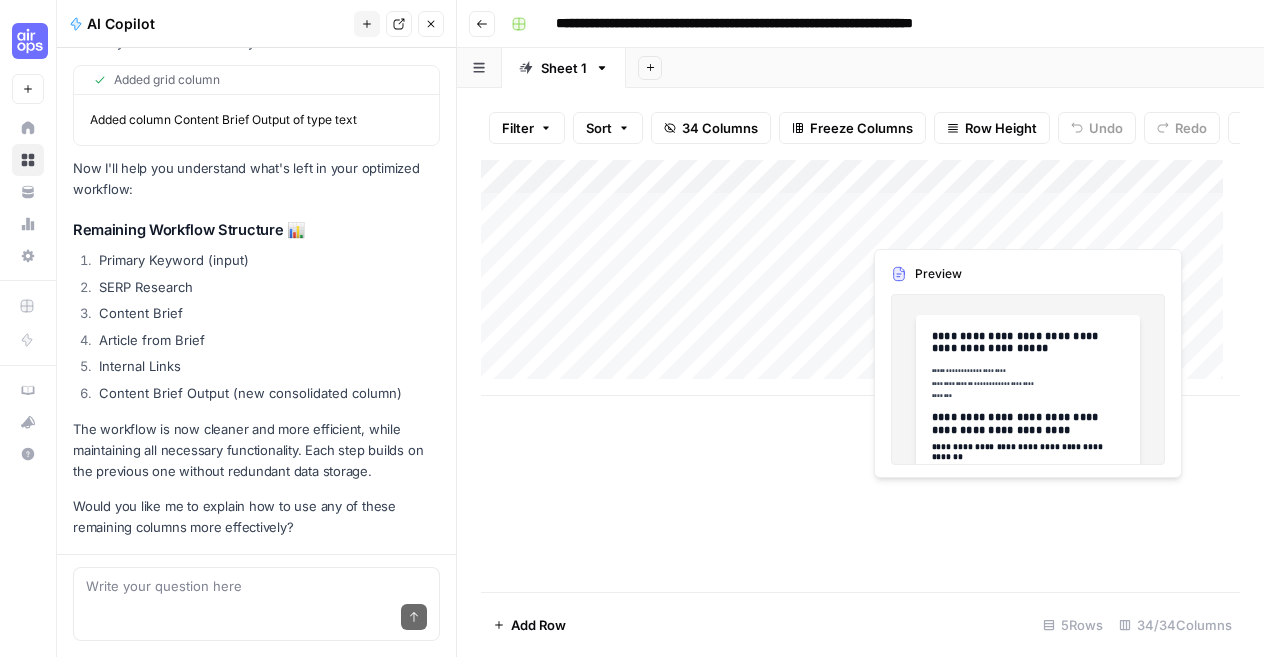 click on "Add Column" at bounding box center (860, 278) 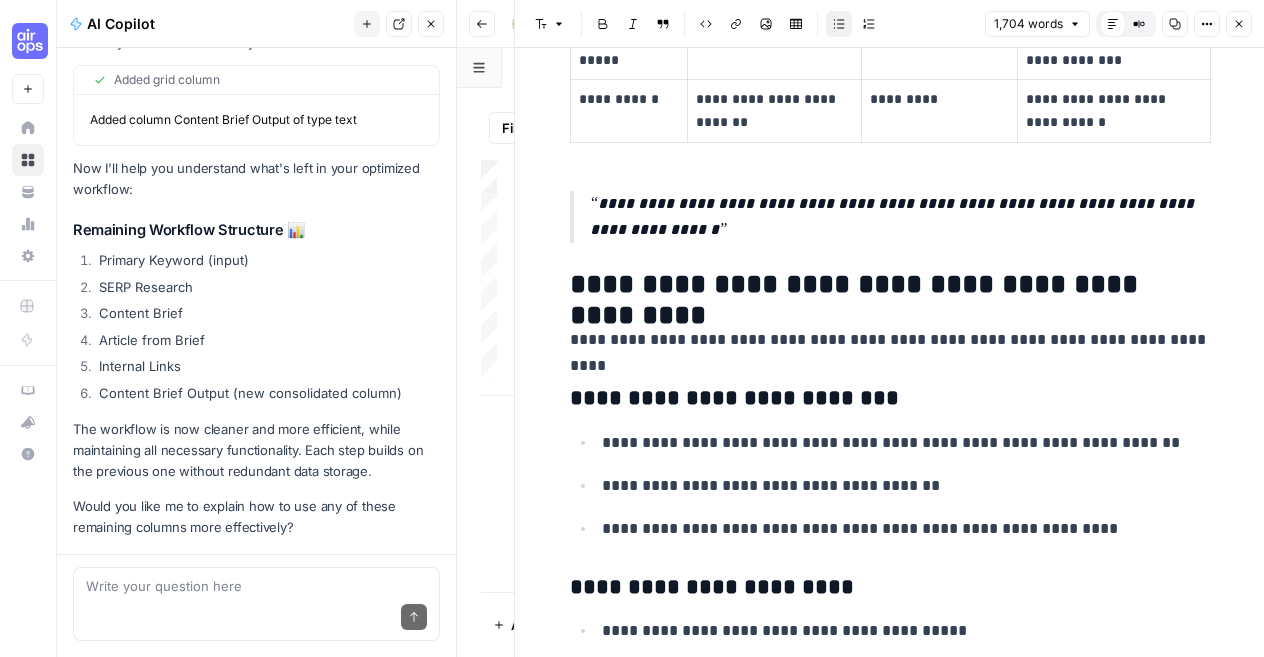 scroll, scrollTop: 1505, scrollLeft: 0, axis: vertical 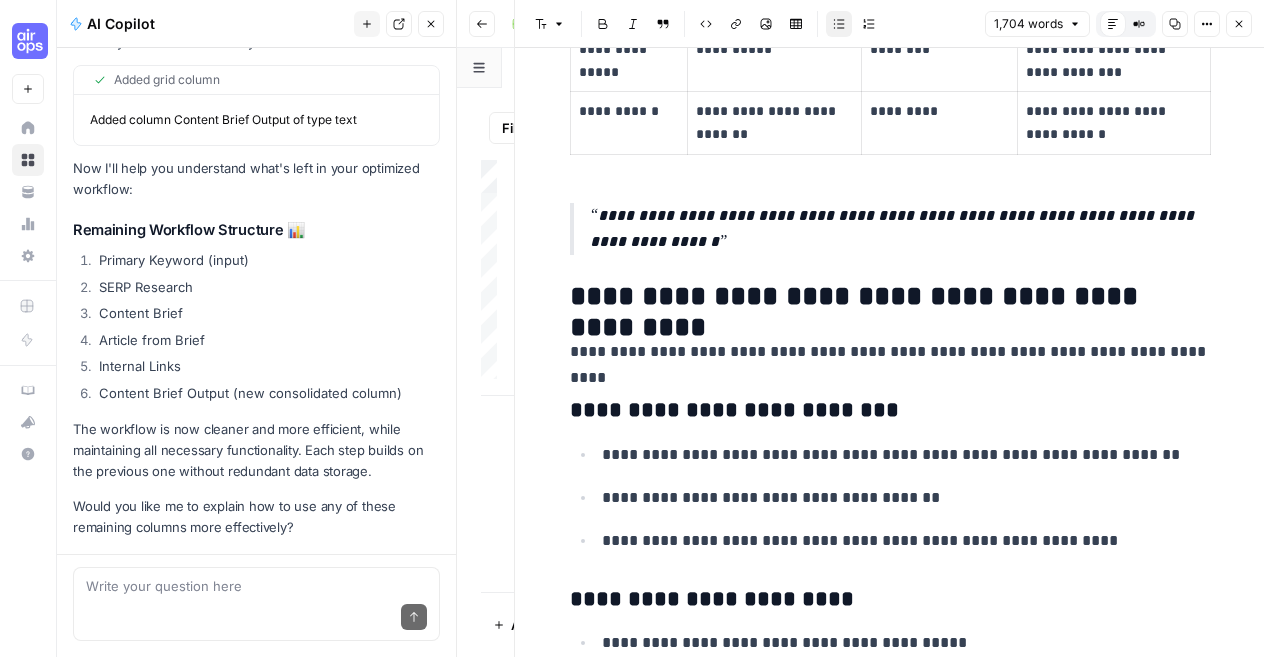 click 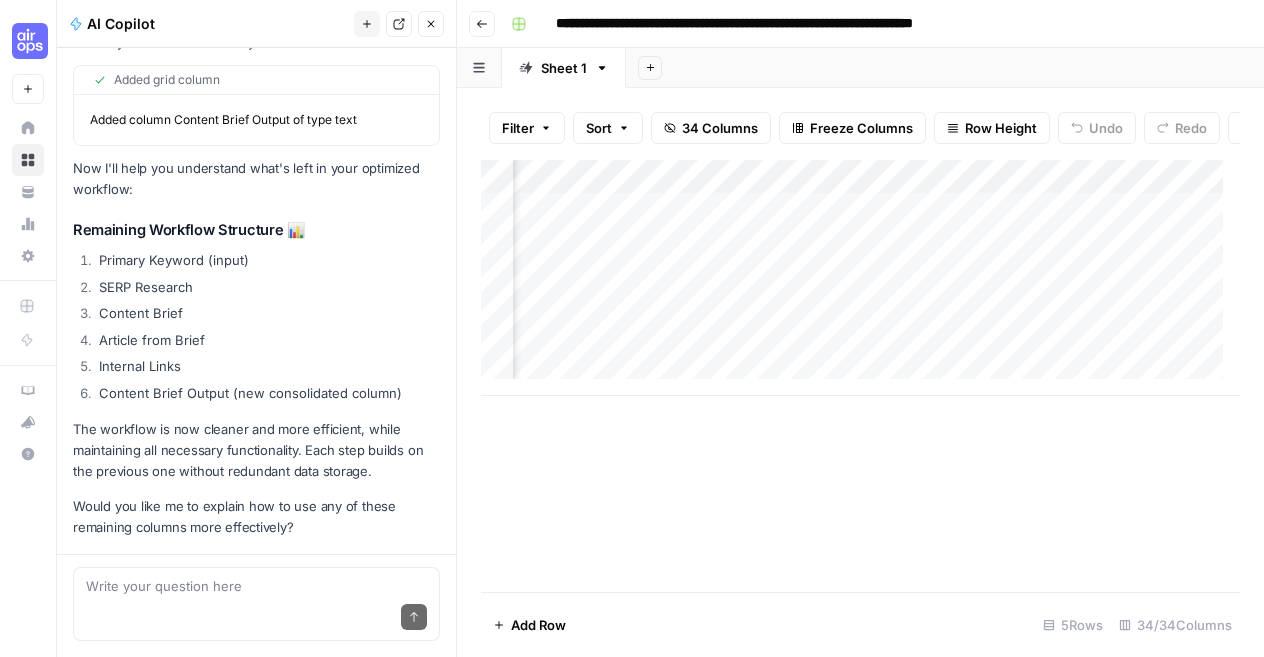 scroll, scrollTop: 0, scrollLeft: 1485, axis: horizontal 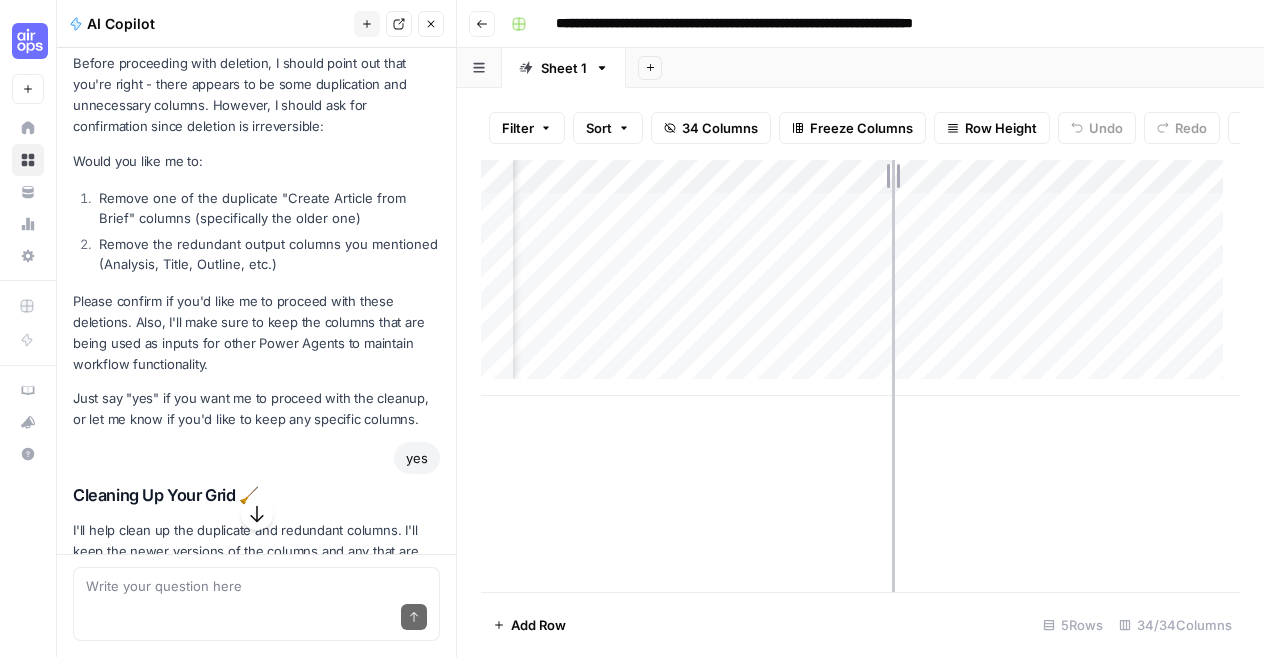drag, startPoint x: 832, startPoint y: 194, endPoint x: 892, endPoint y: 193, distance: 60.00833 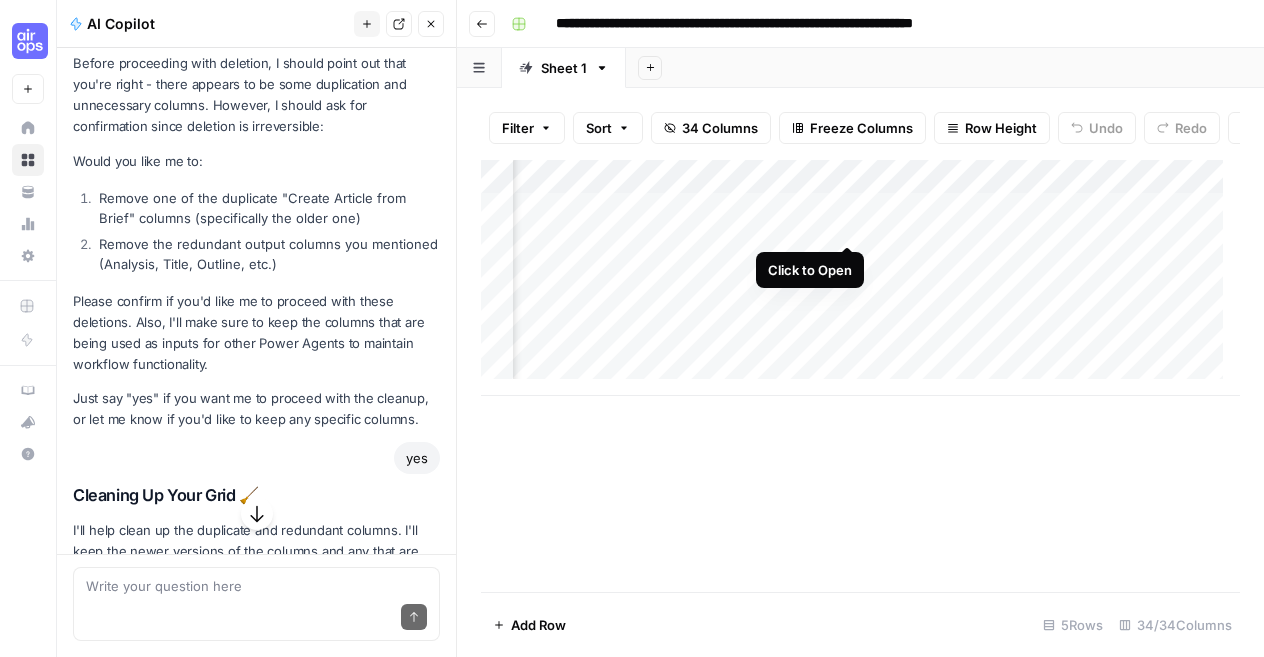 click on "Add Column" at bounding box center (860, 278) 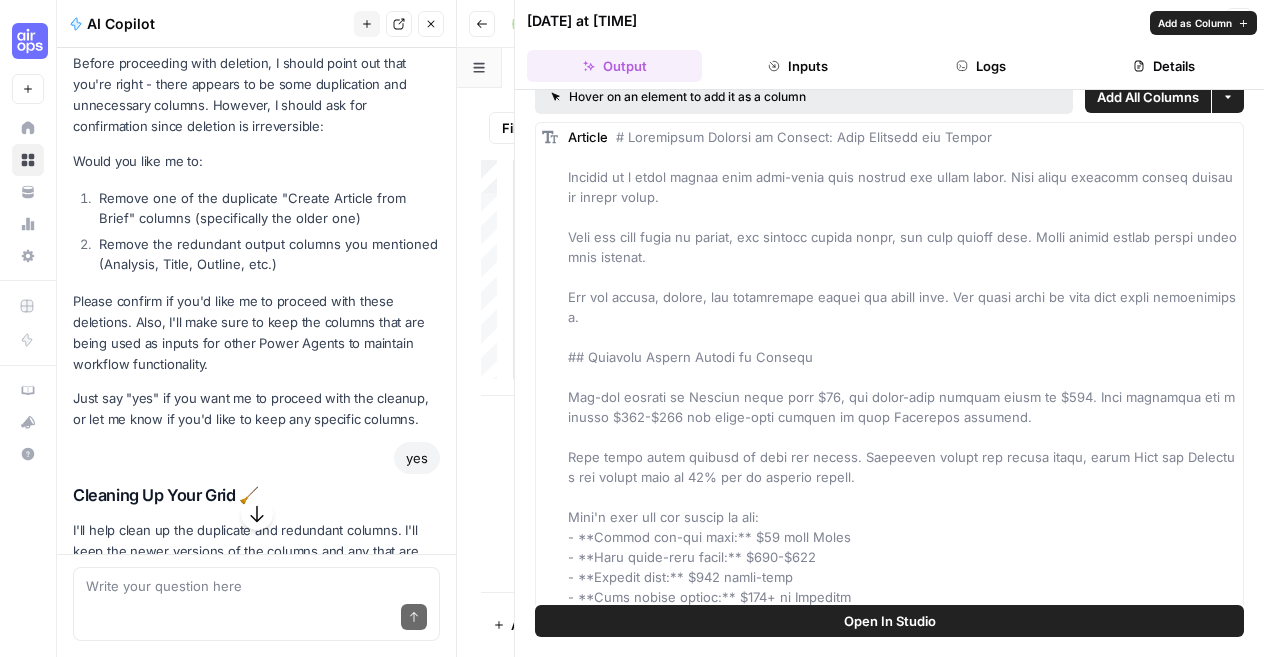 scroll, scrollTop: 0, scrollLeft: 0, axis: both 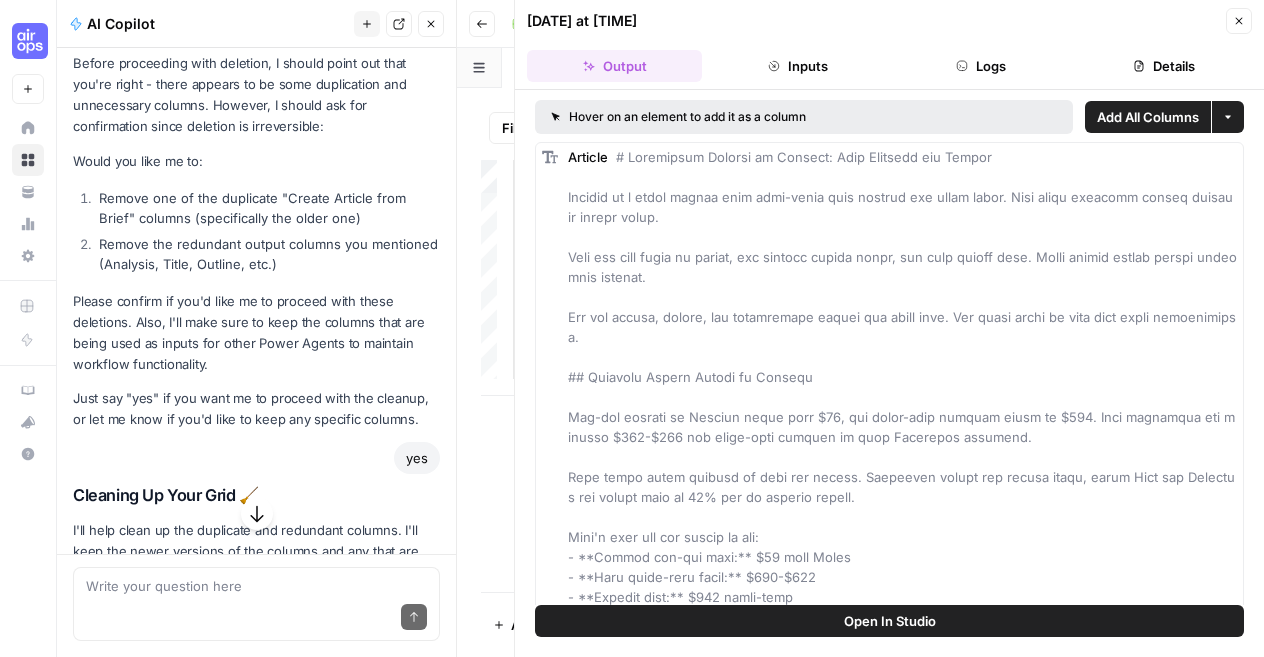 click on "Close" at bounding box center (1239, 21) 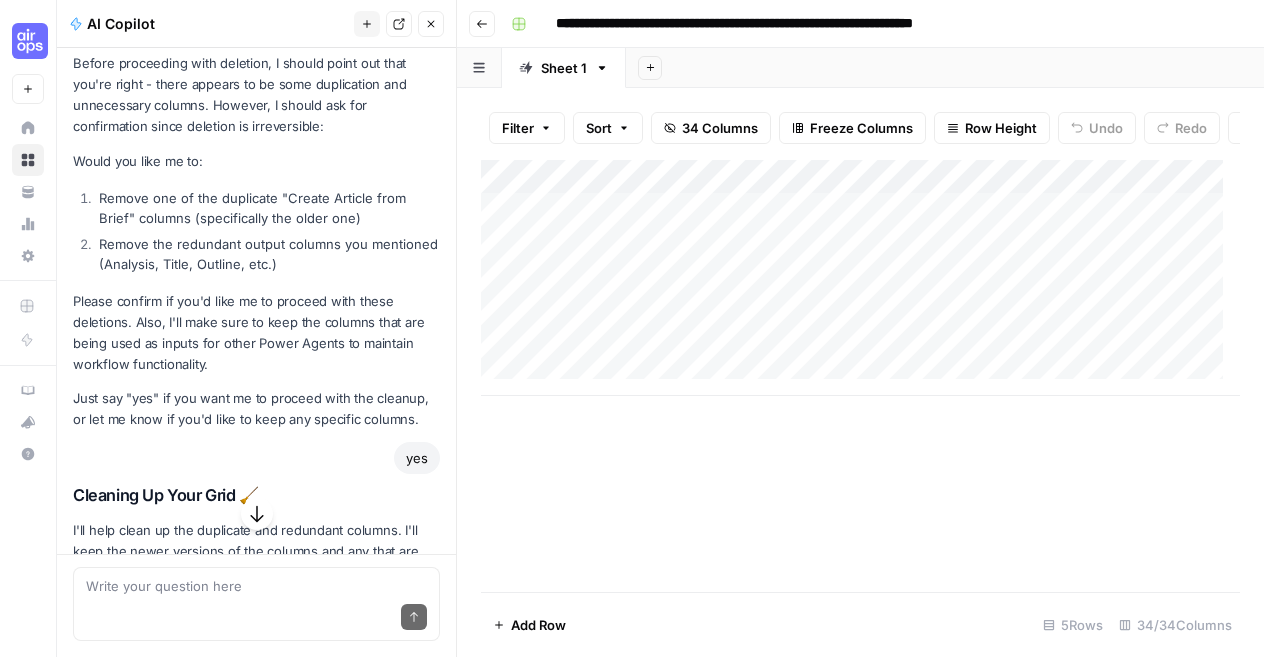 scroll, scrollTop: 0, scrollLeft: 0, axis: both 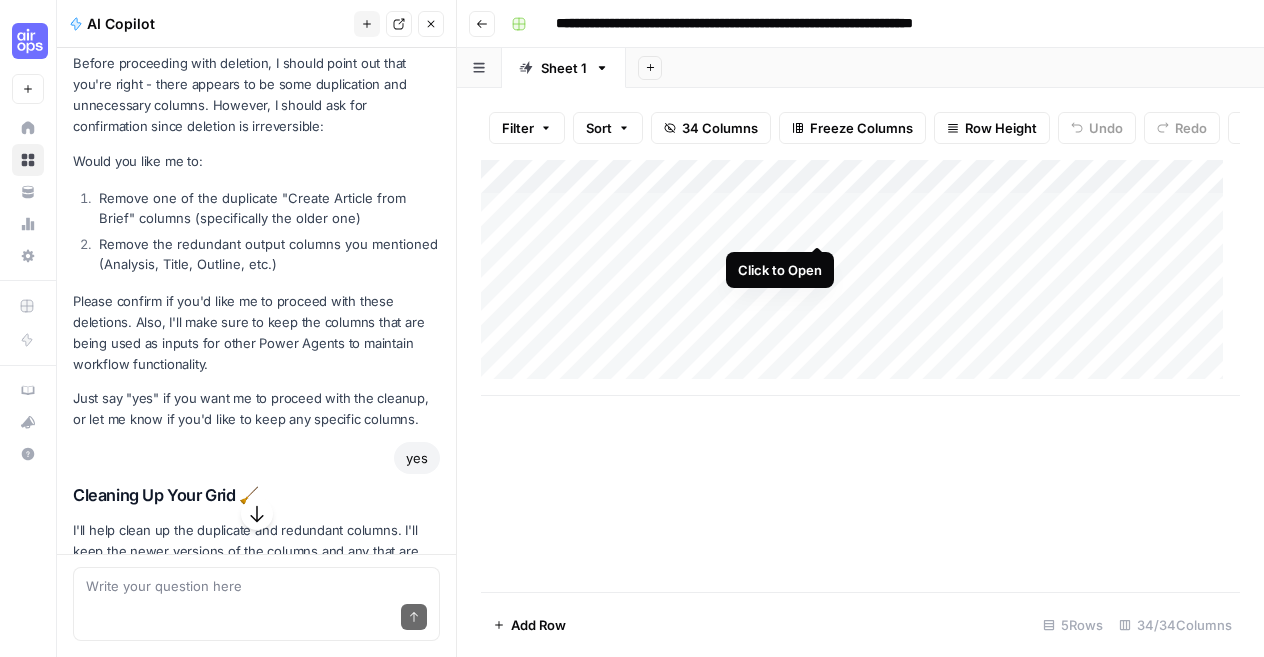 click on "Add Column" at bounding box center [860, 278] 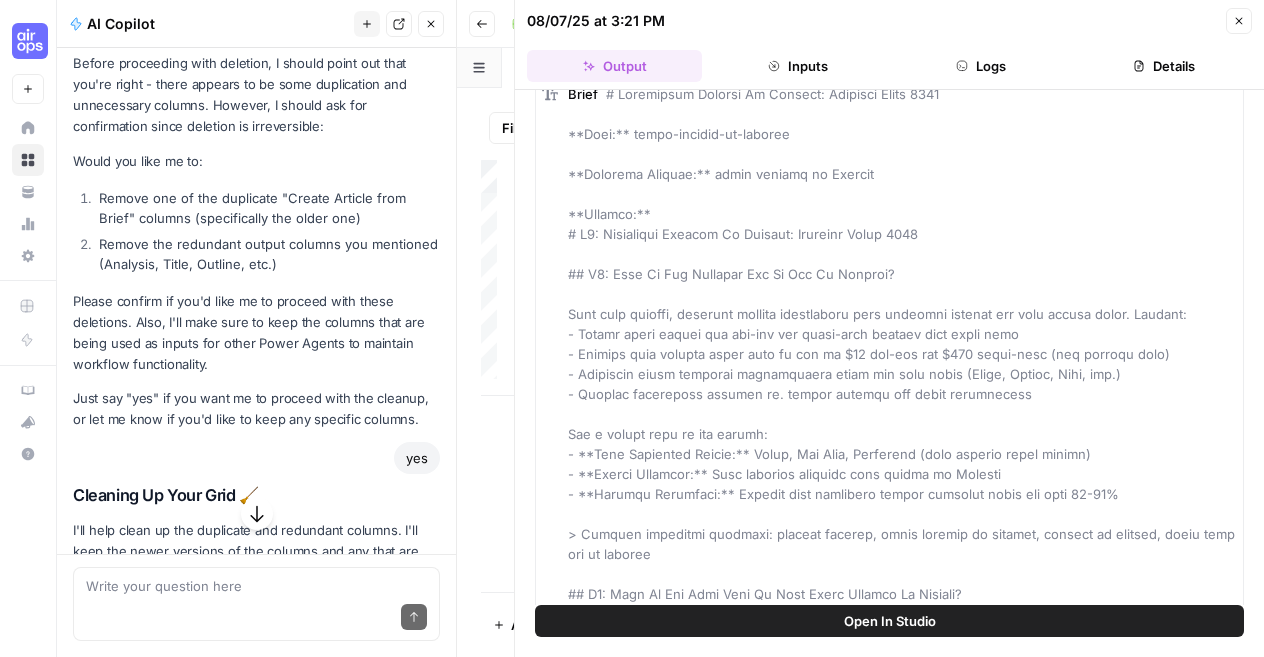 scroll, scrollTop: 0, scrollLeft: 0, axis: both 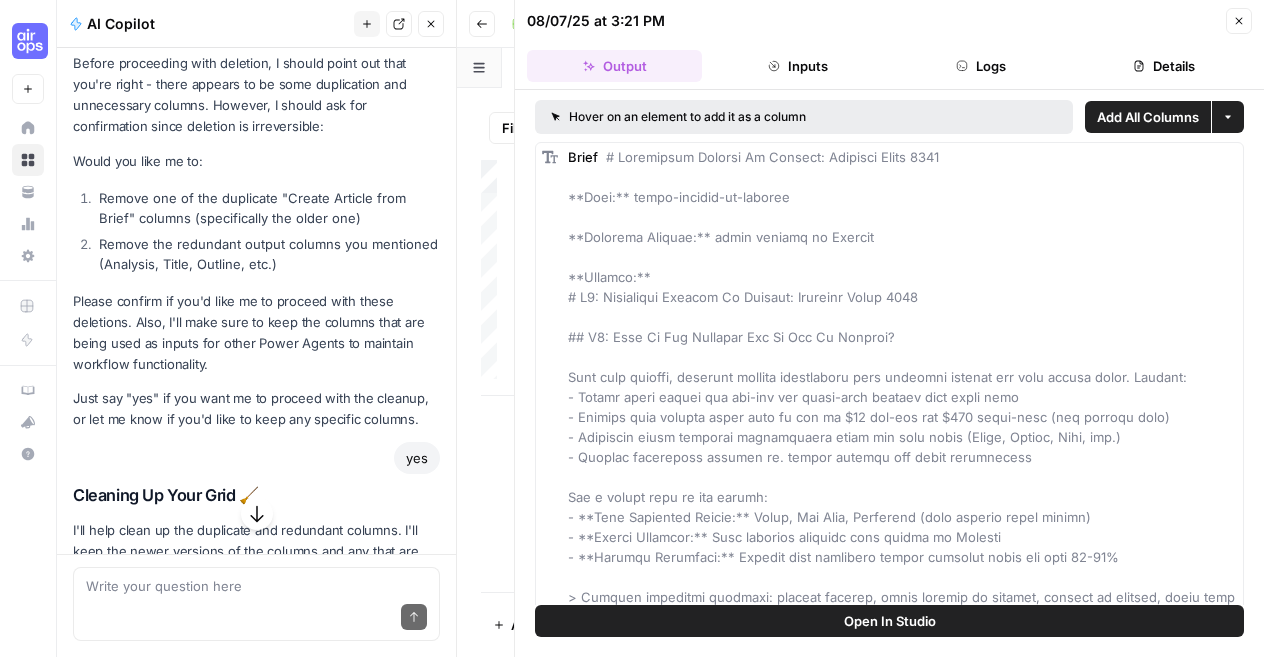 click 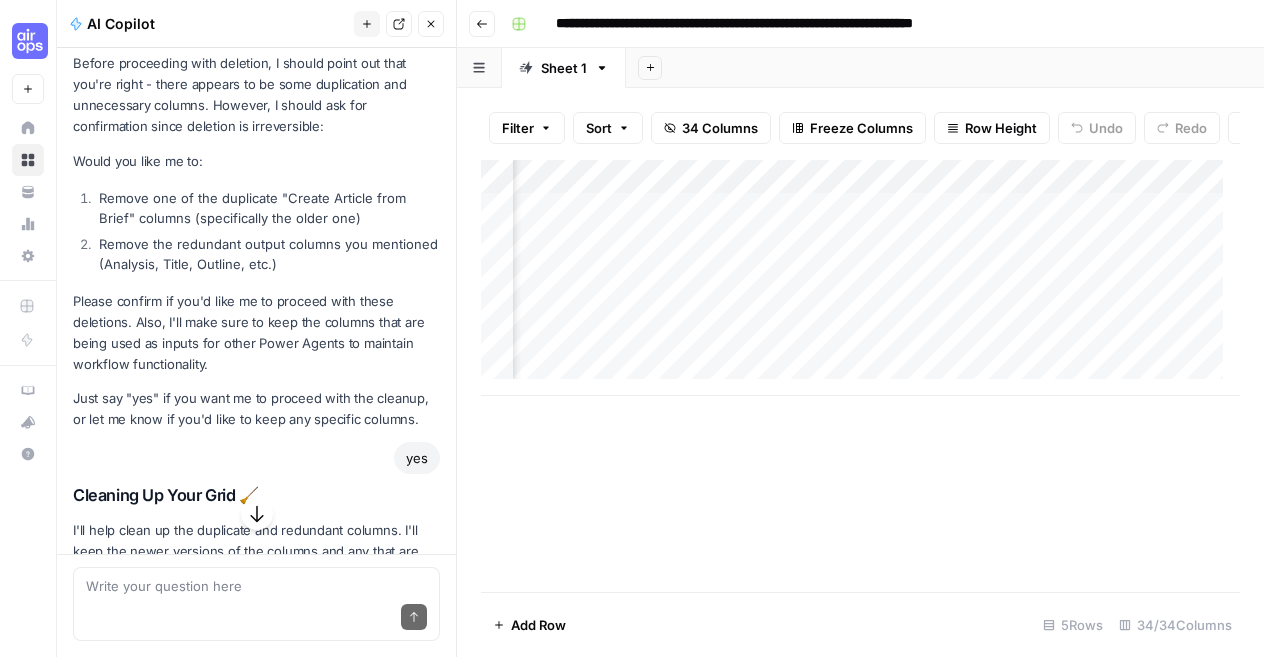 scroll, scrollTop: 0, scrollLeft: 2430, axis: horizontal 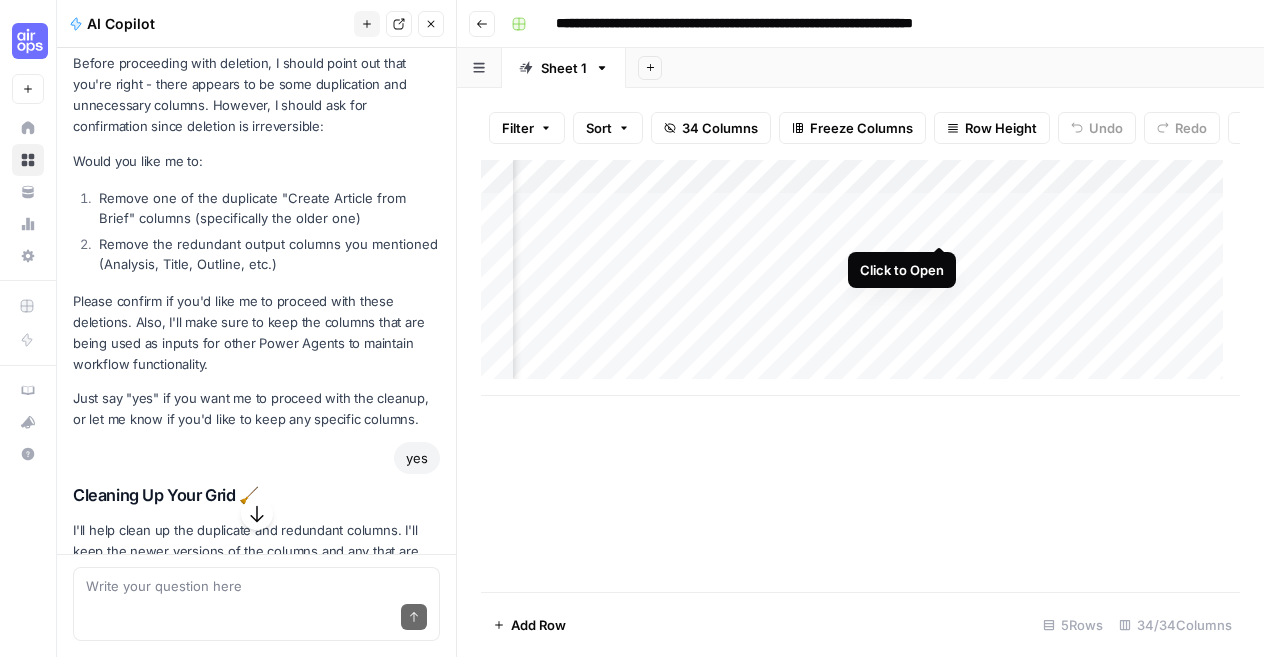 click on "Add Column" at bounding box center [860, 278] 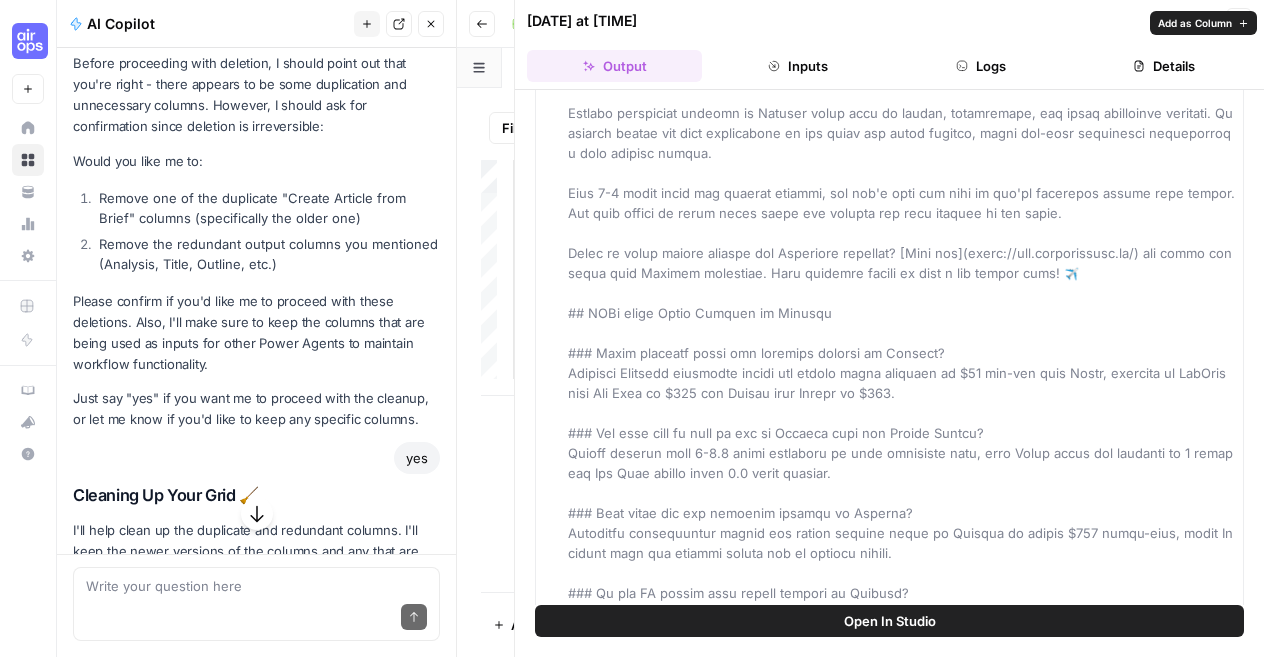 scroll, scrollTop: 3295, scrollLeft: 0, axis: vertical 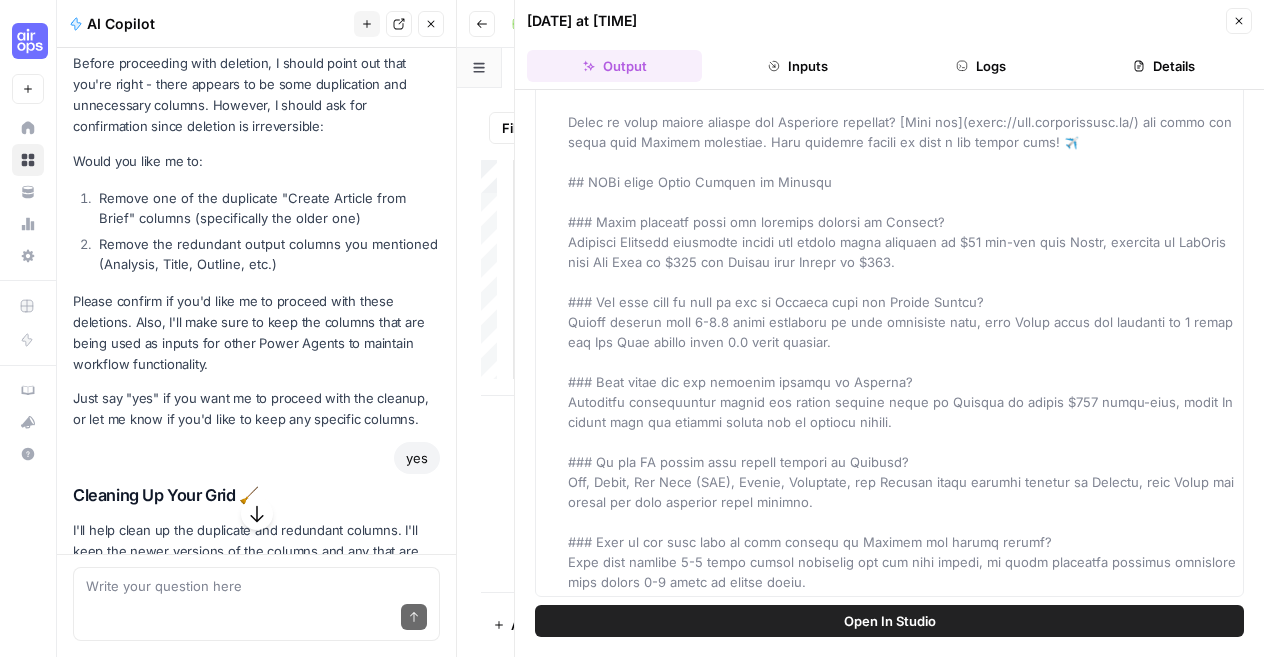 click 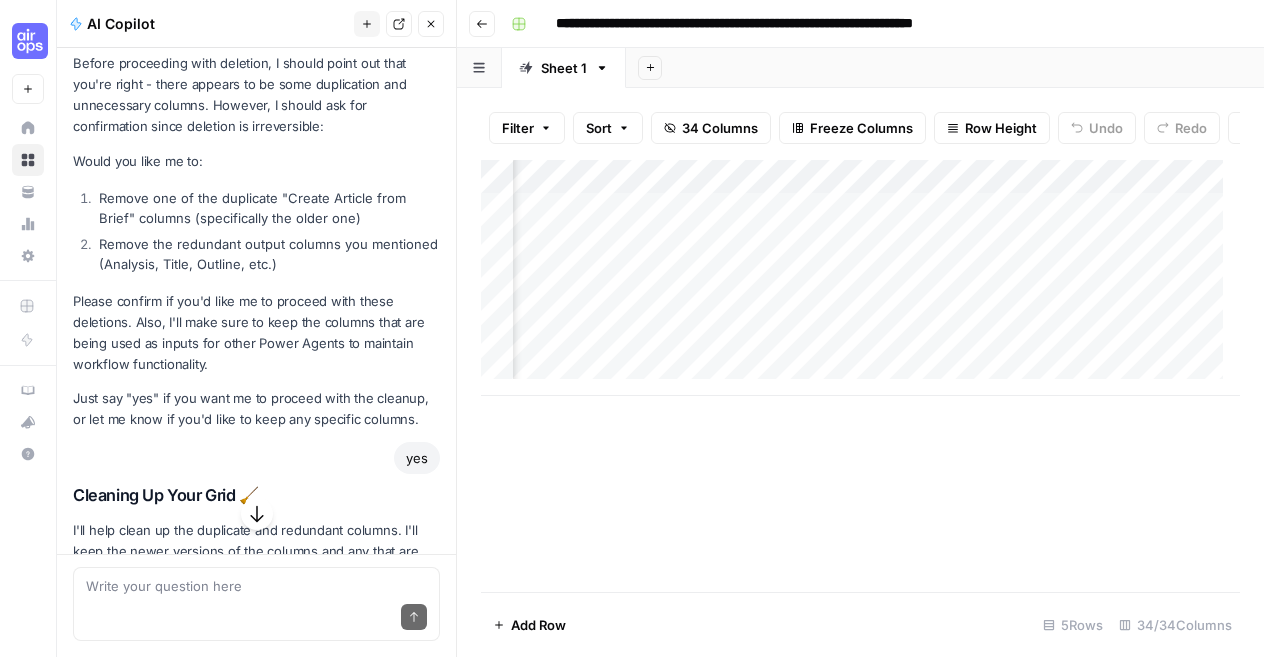 scroll, scrollTop: 0, scrollLeft: 2565, axis: horizontal 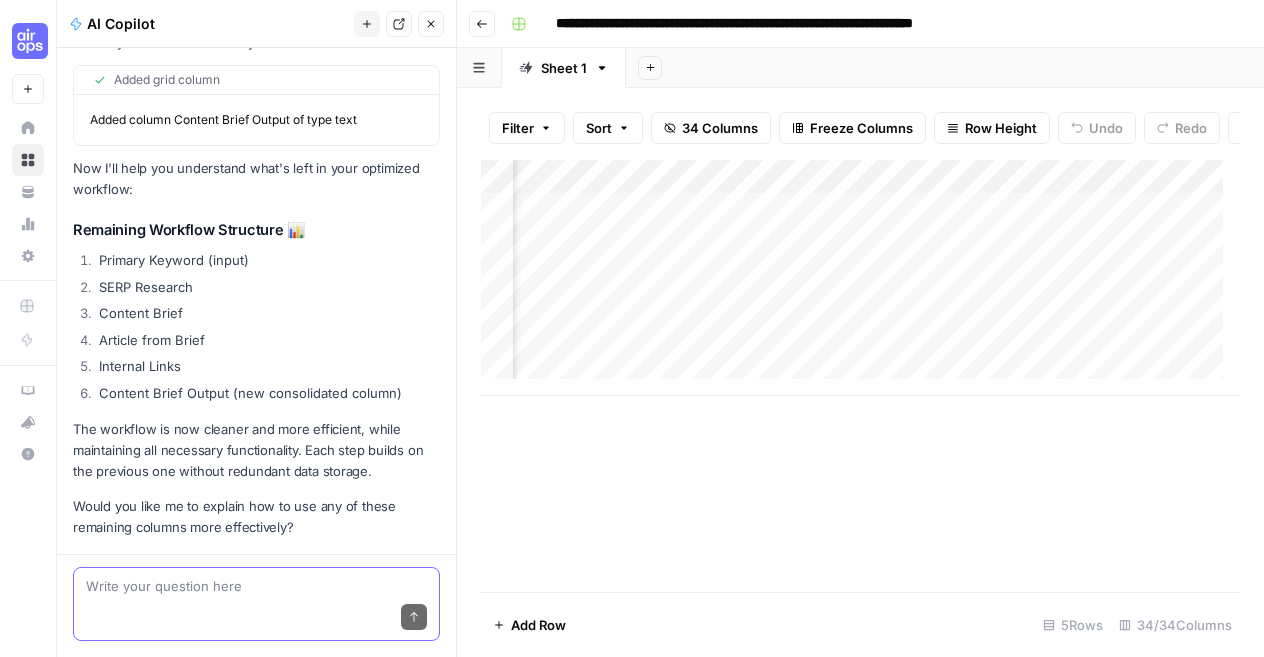 click at bounding box center [256, 586] 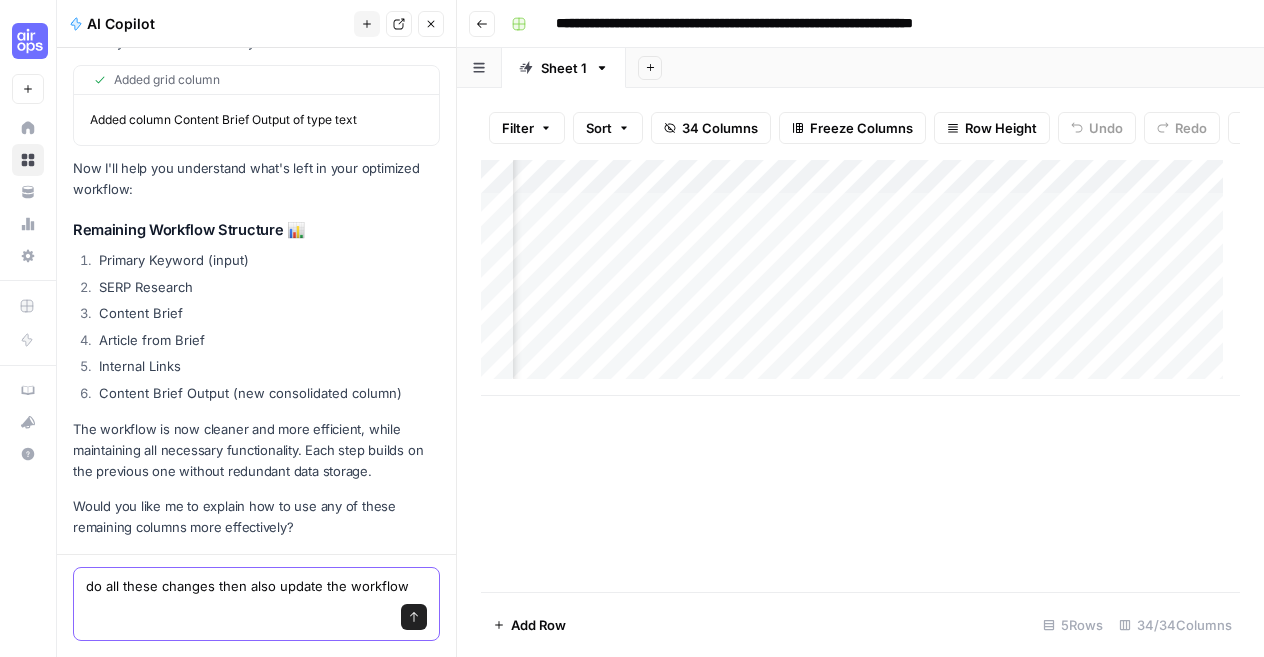 type on "do all these changes then also update the workflow?" 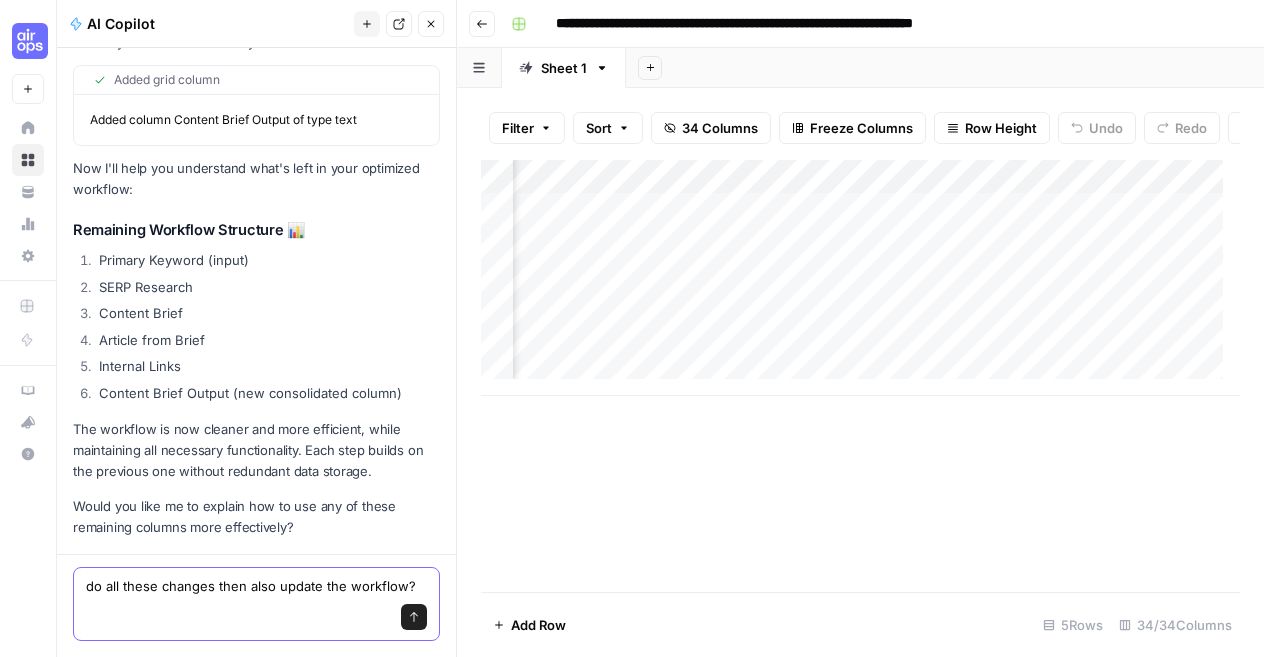 type 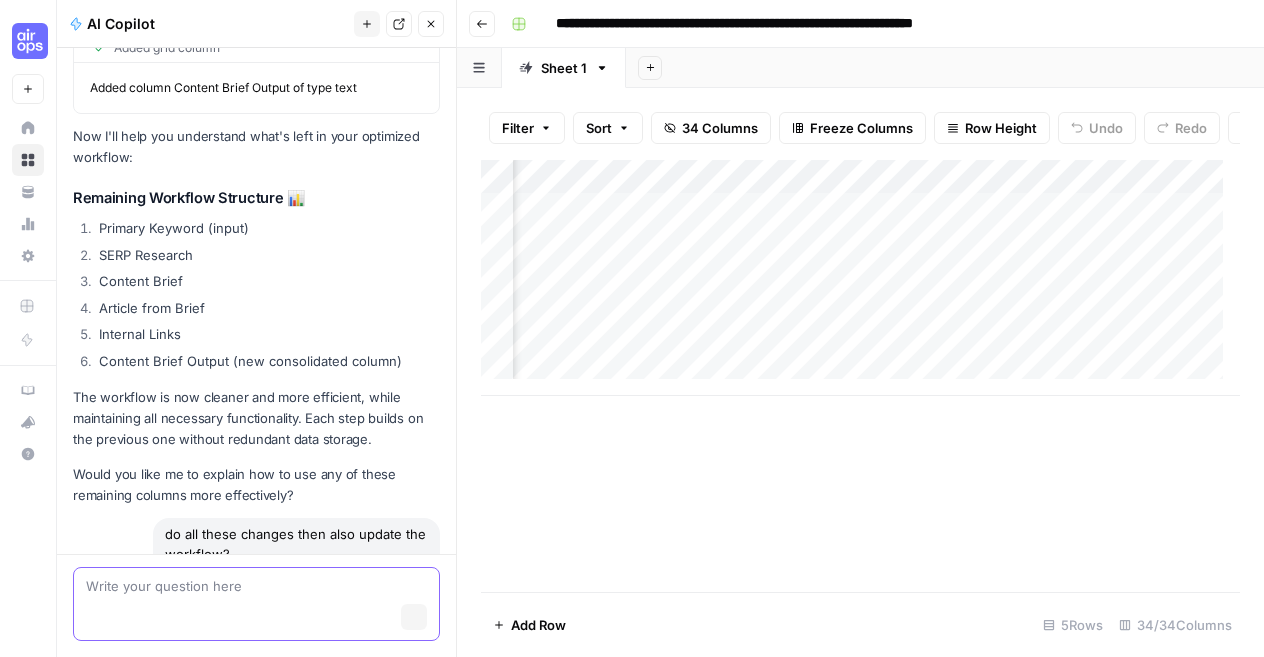 scroll, scrollTop: 4836, scrollLeft: 0, axis: vertical 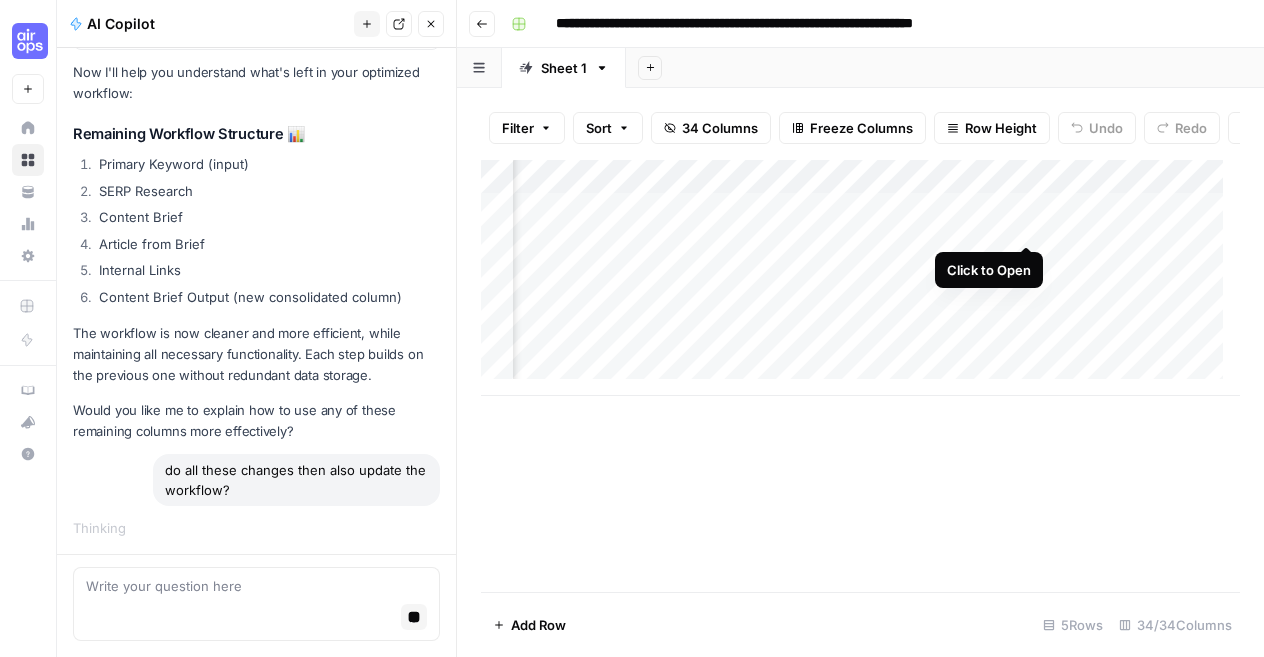 click on "Add Column" at bounding box center (860, 278) 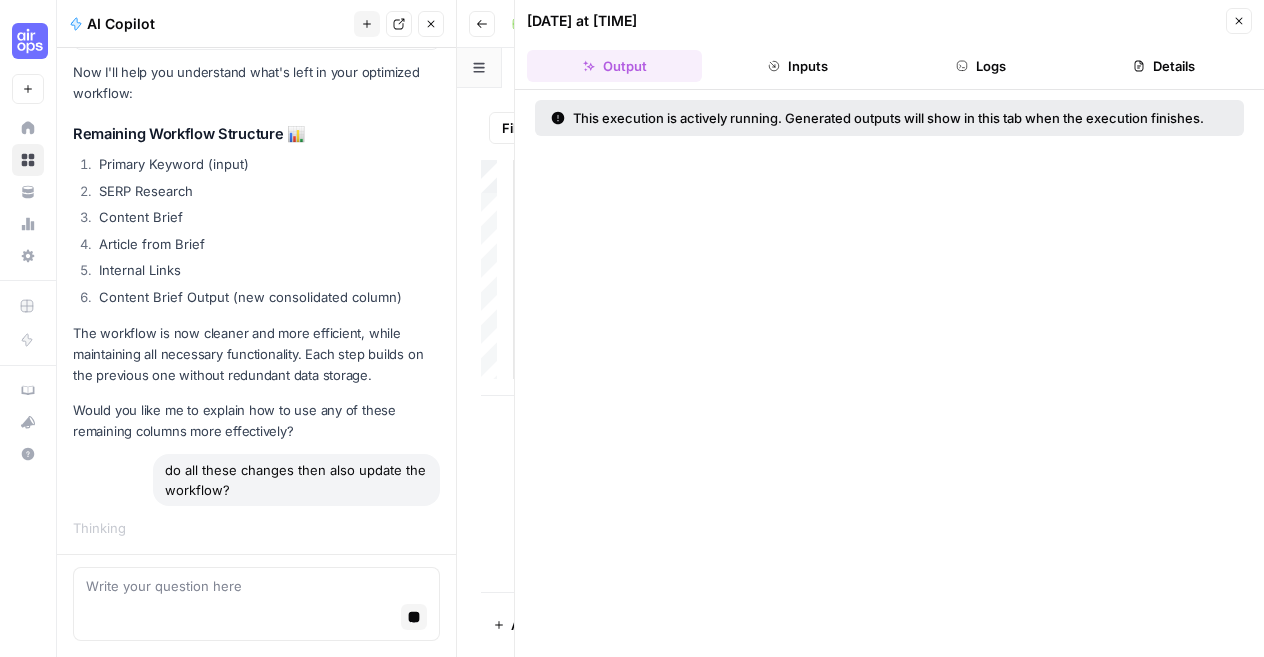 click on "Logs" at bounding box center [981, 66] 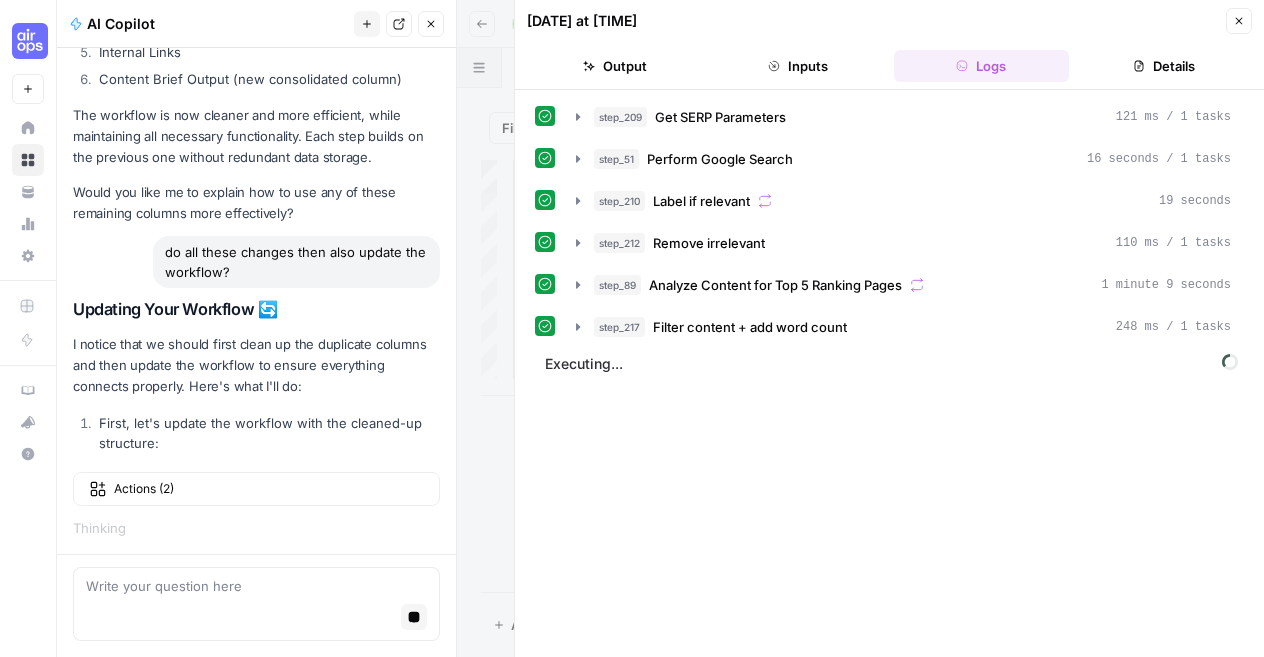 scroll, scrollTop: 5053, scrollLeft: 0, axis: vertical 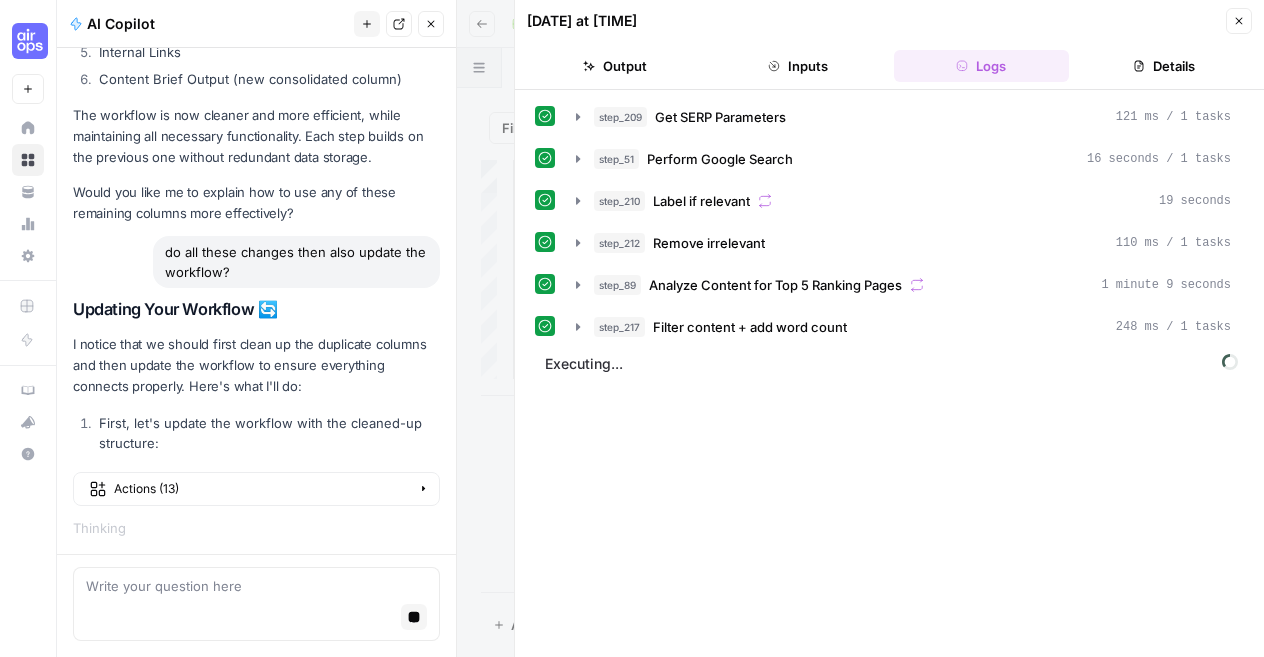 click 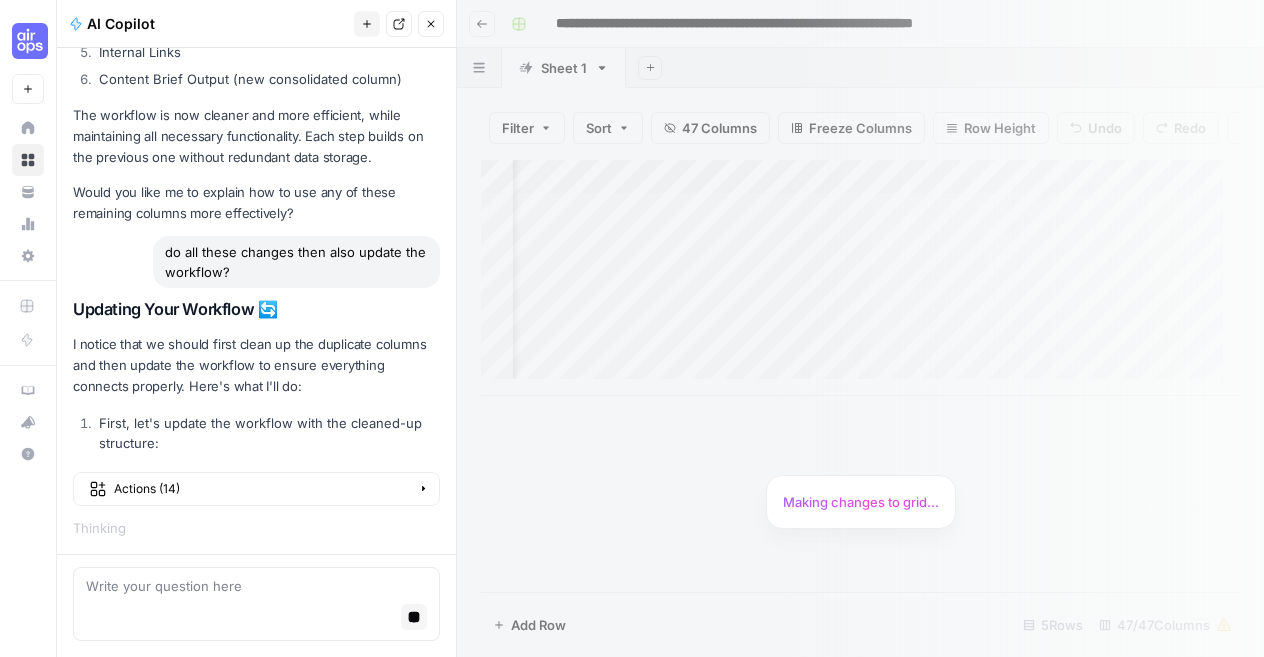 scroll, scrollTop: 0, scrollLeft: 5246, axis: horizontal 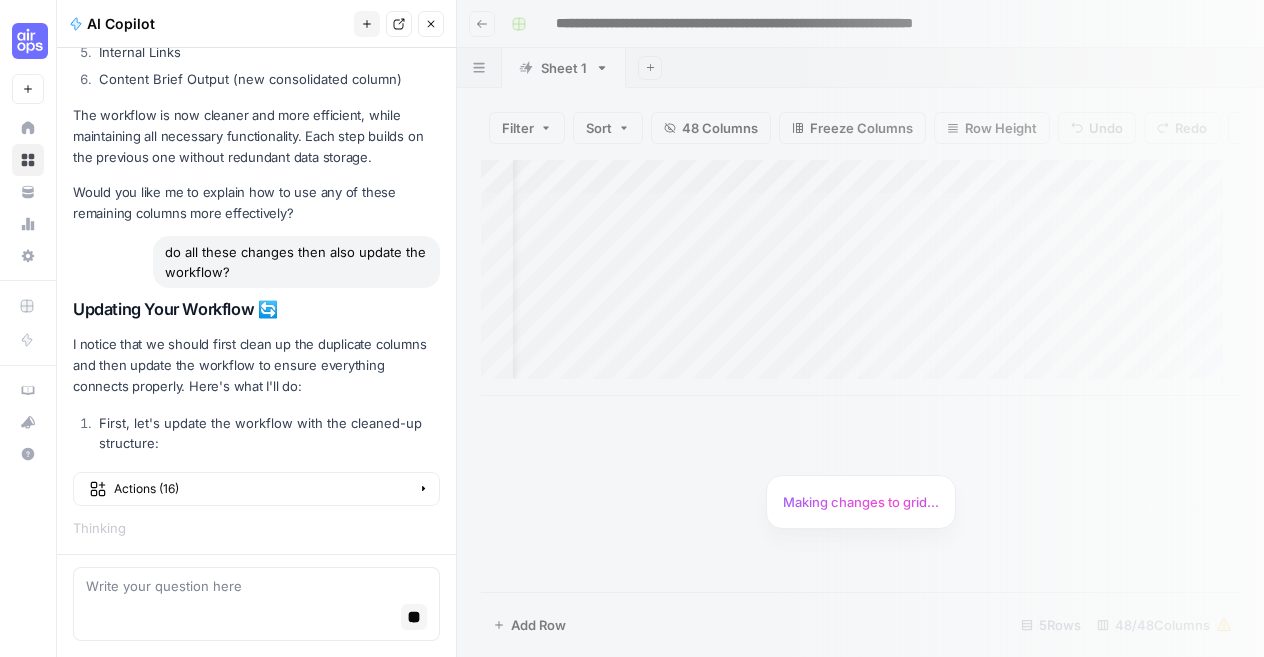 click 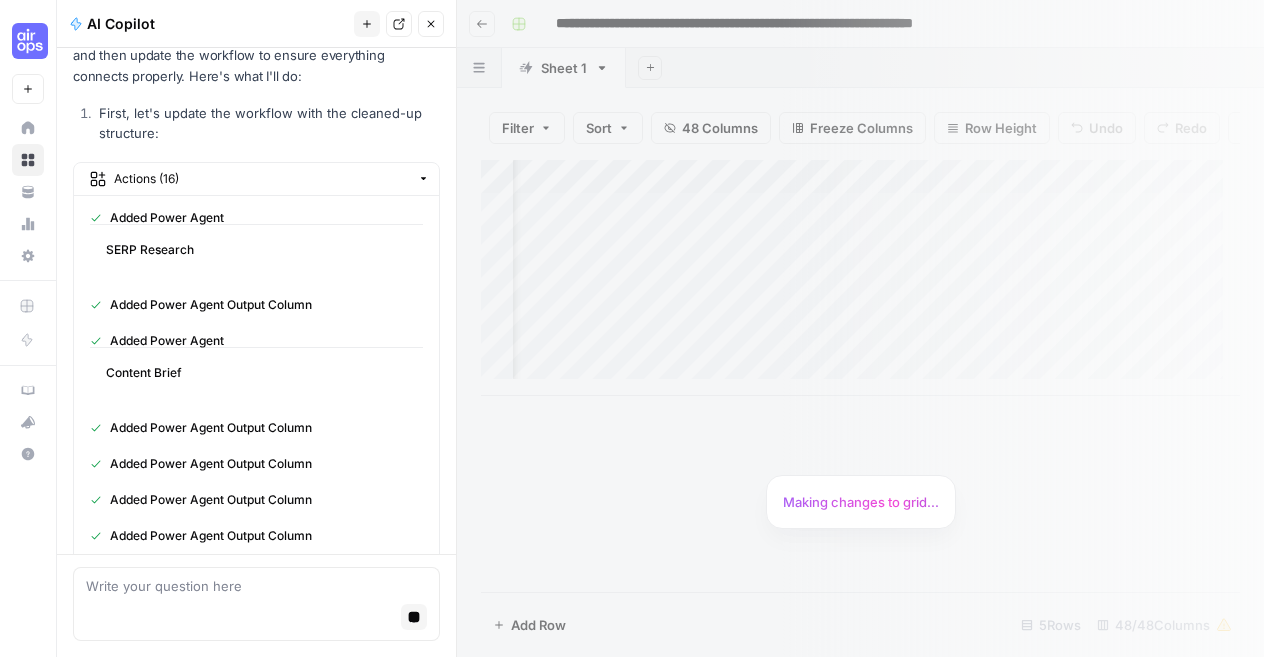 scroll, scrollTop: 5333, scrollLeft: 0, axis: vertical 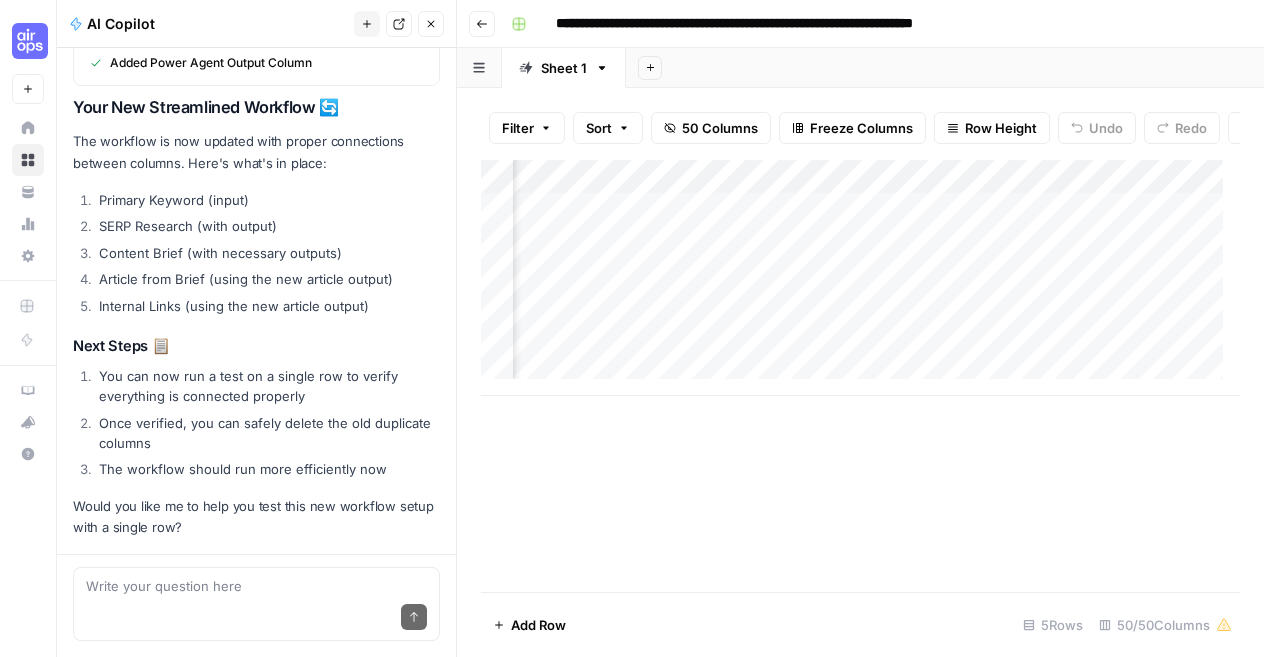 click on "Add Column" at bounding box center [860, 278] 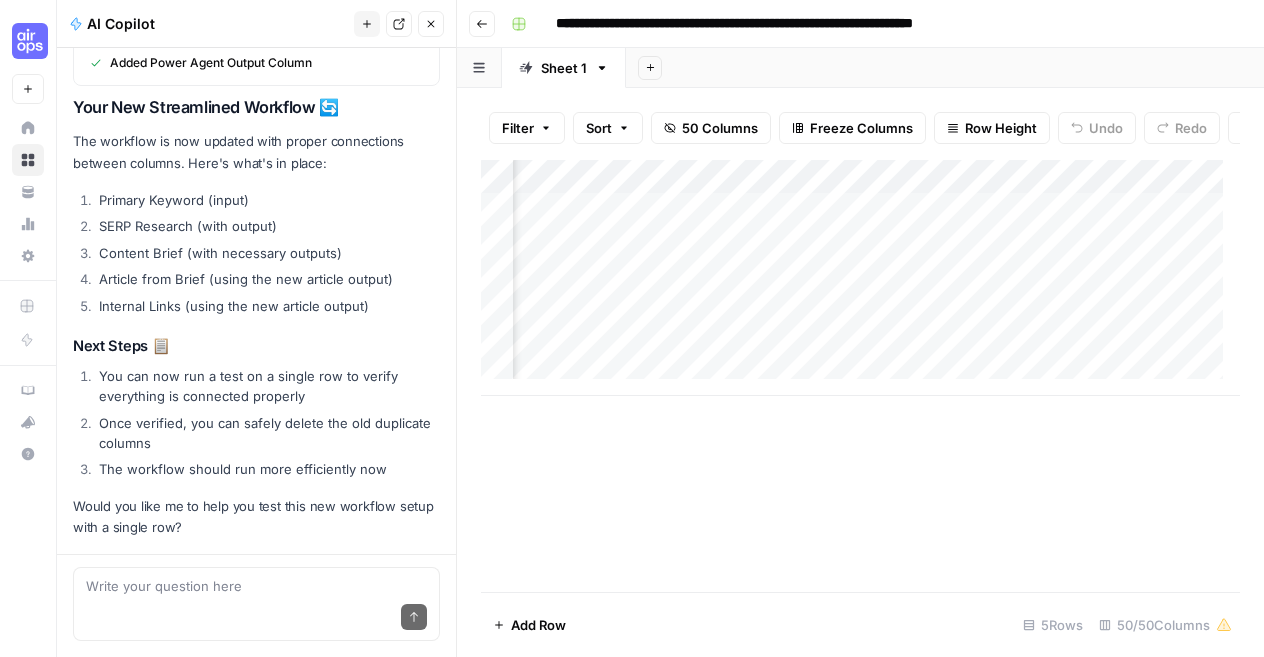 click on "Add Column" at bounding box center [860, 278] 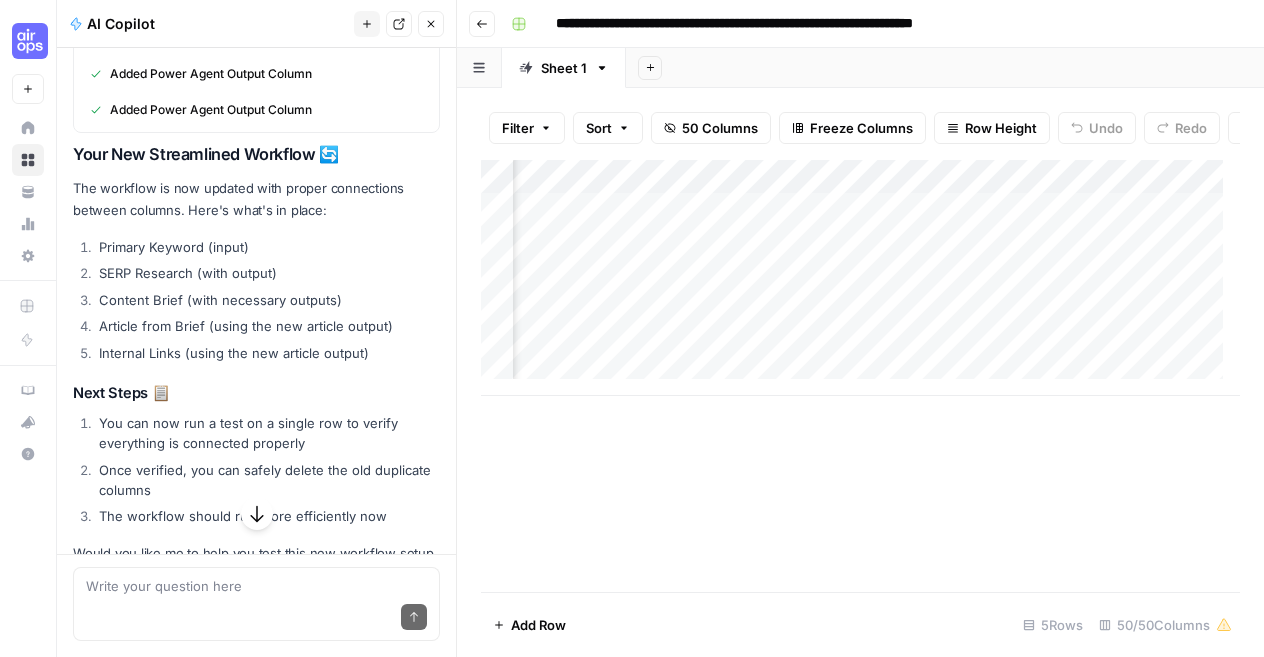 scroll, scrollTop: 6260, scrollLeft: 0, axis: vertical 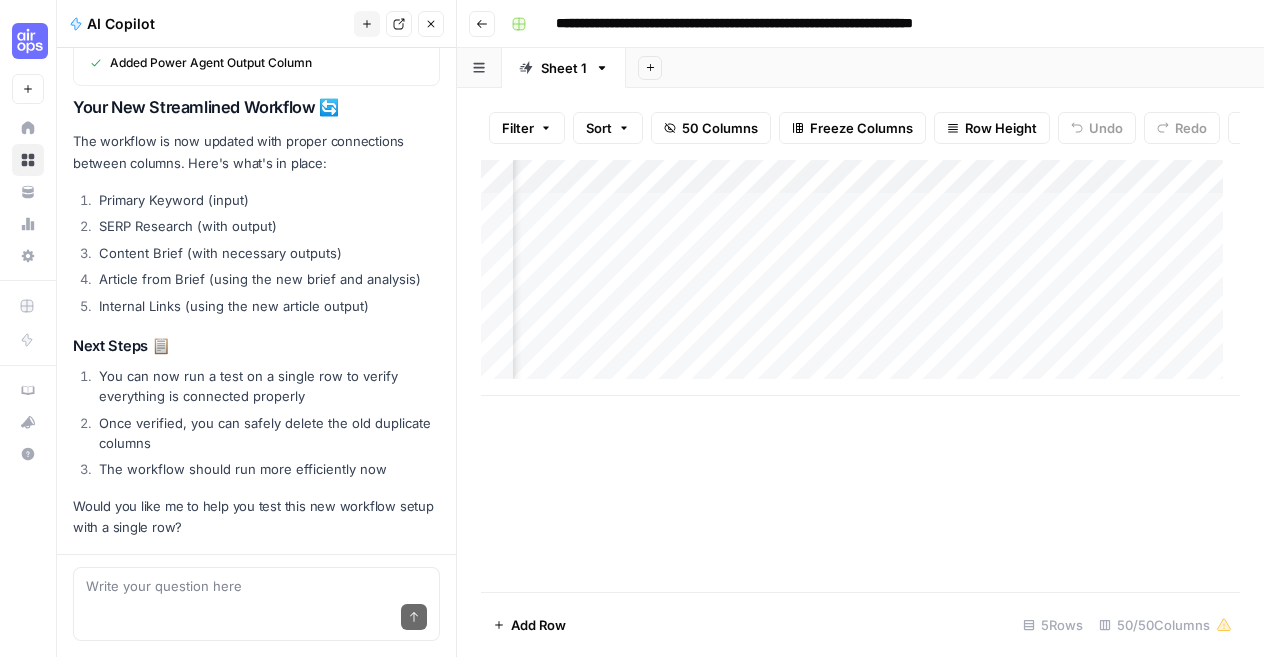 click on "Add Column" at bounding box center (860, 278) 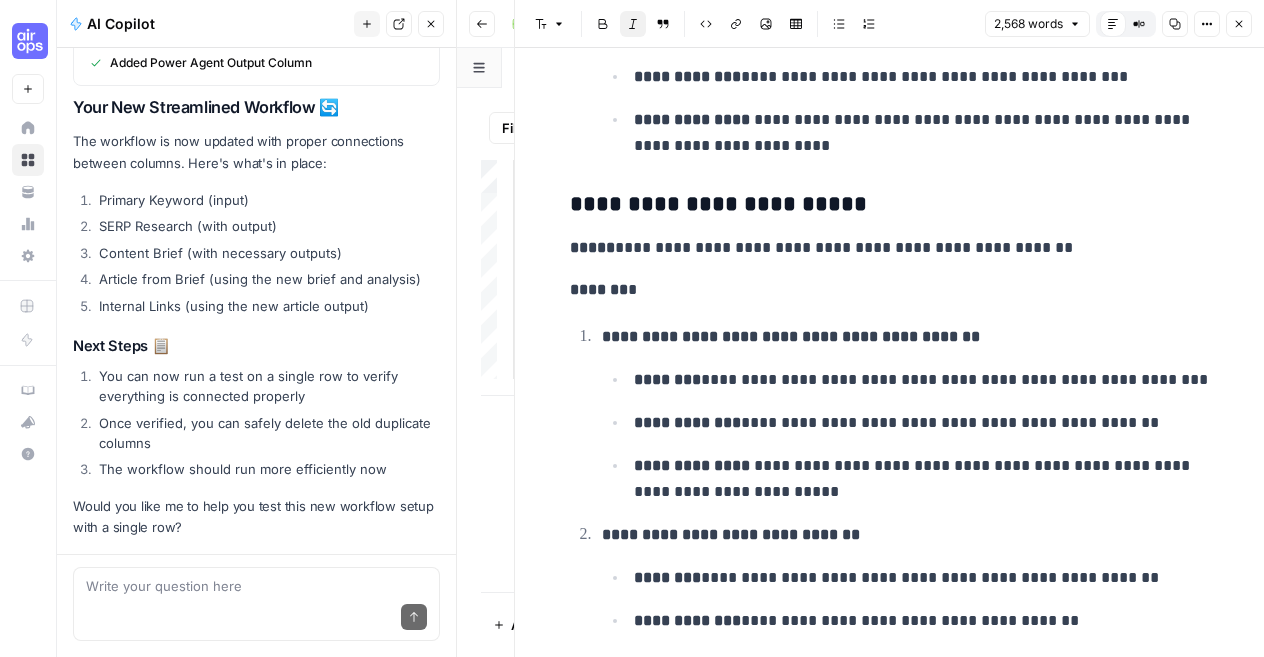 scroll, scrollTop: 2822, scrollLeft: 0, axis: vertical 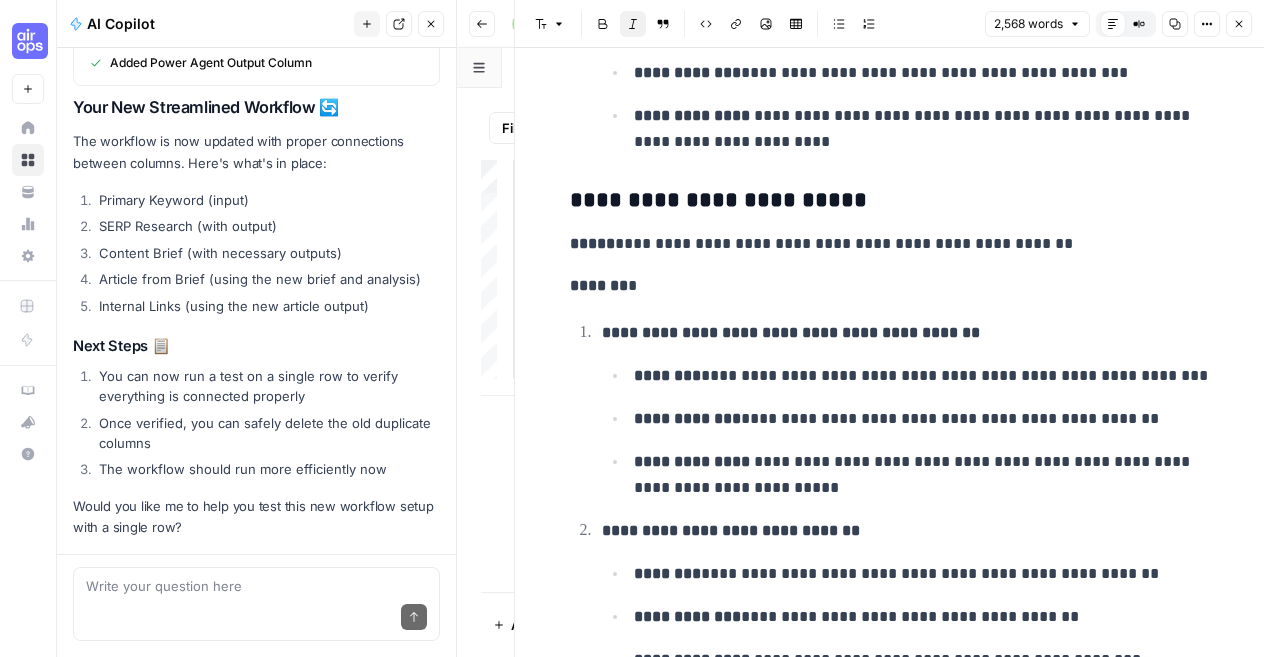 click 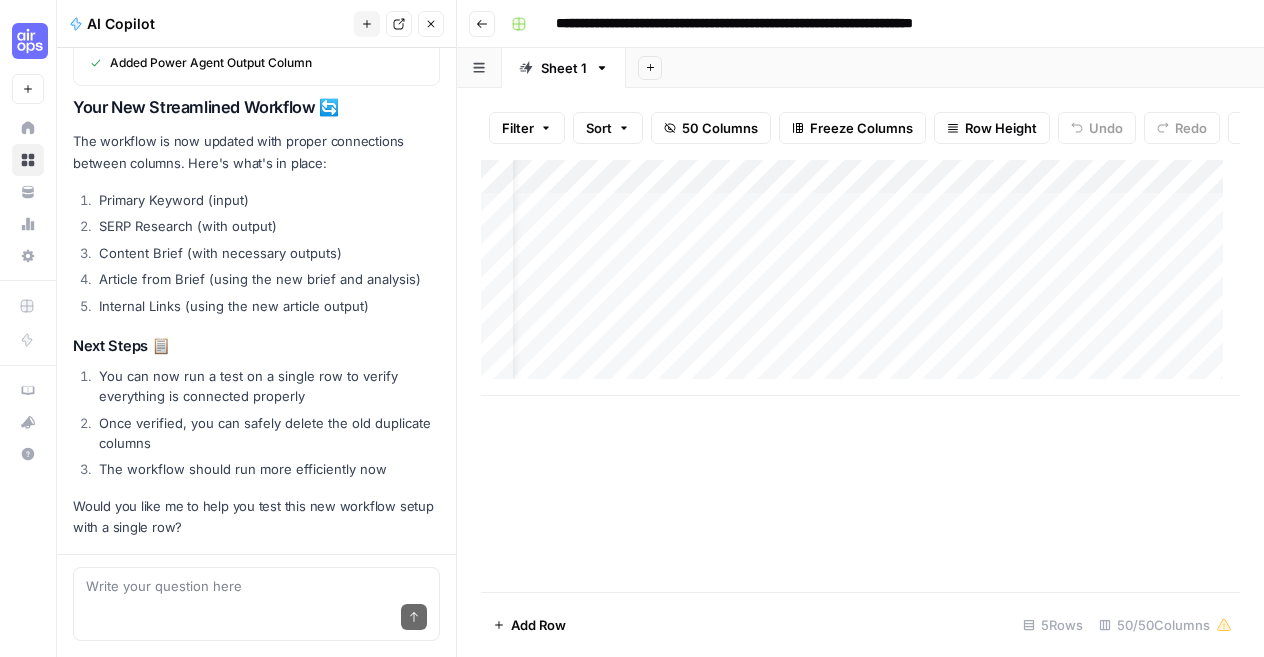 scroll, scrollTop: 0, scrollLeft: 0, axis: both 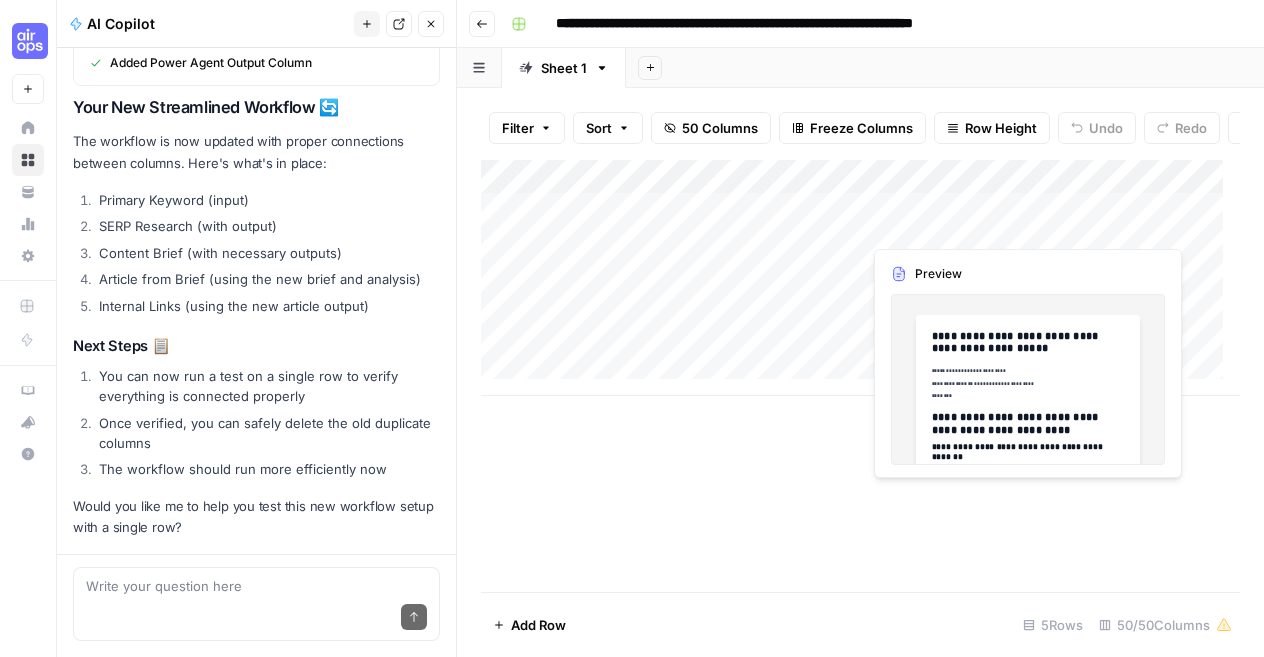 click on "Add Column" at bounding box center (860, 278) 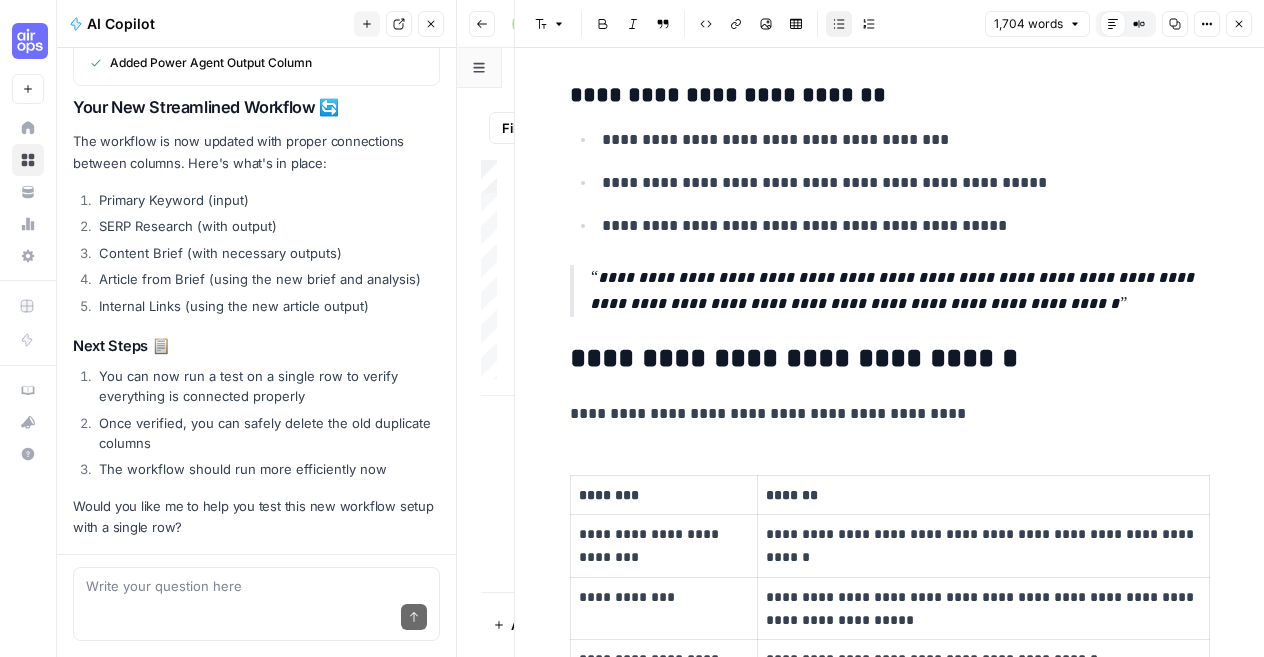 scroll, scrollTop: 2207, scrollLeft: 0, axis: vertical 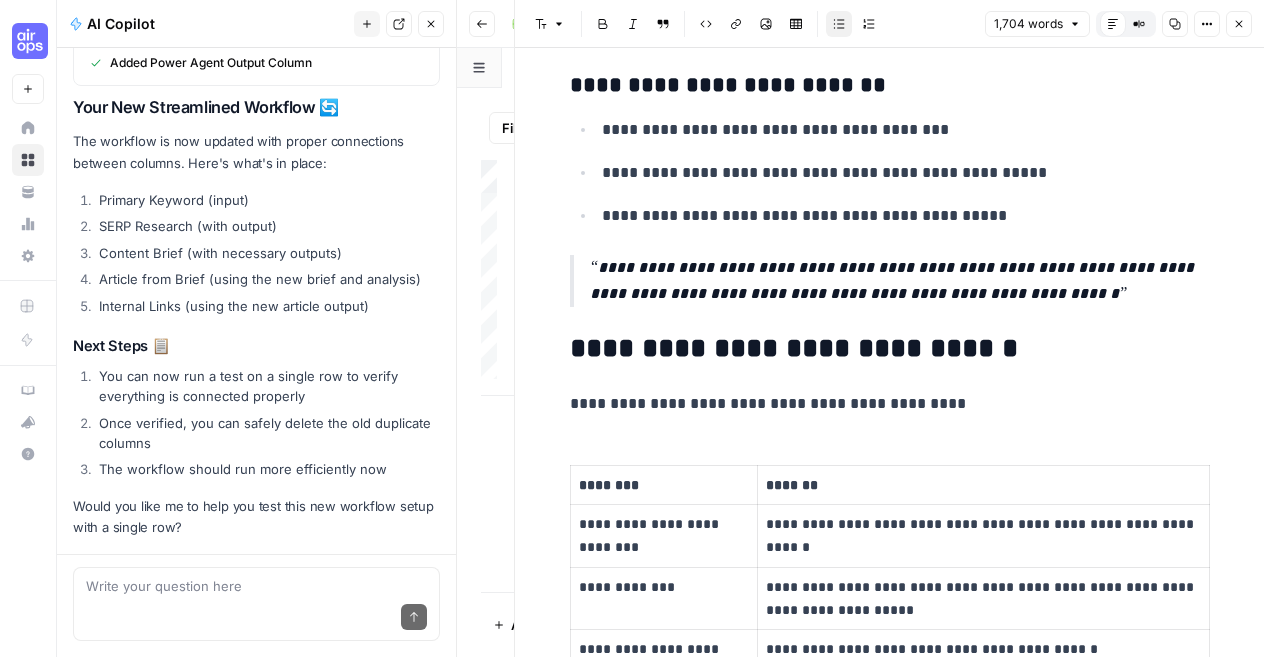 click 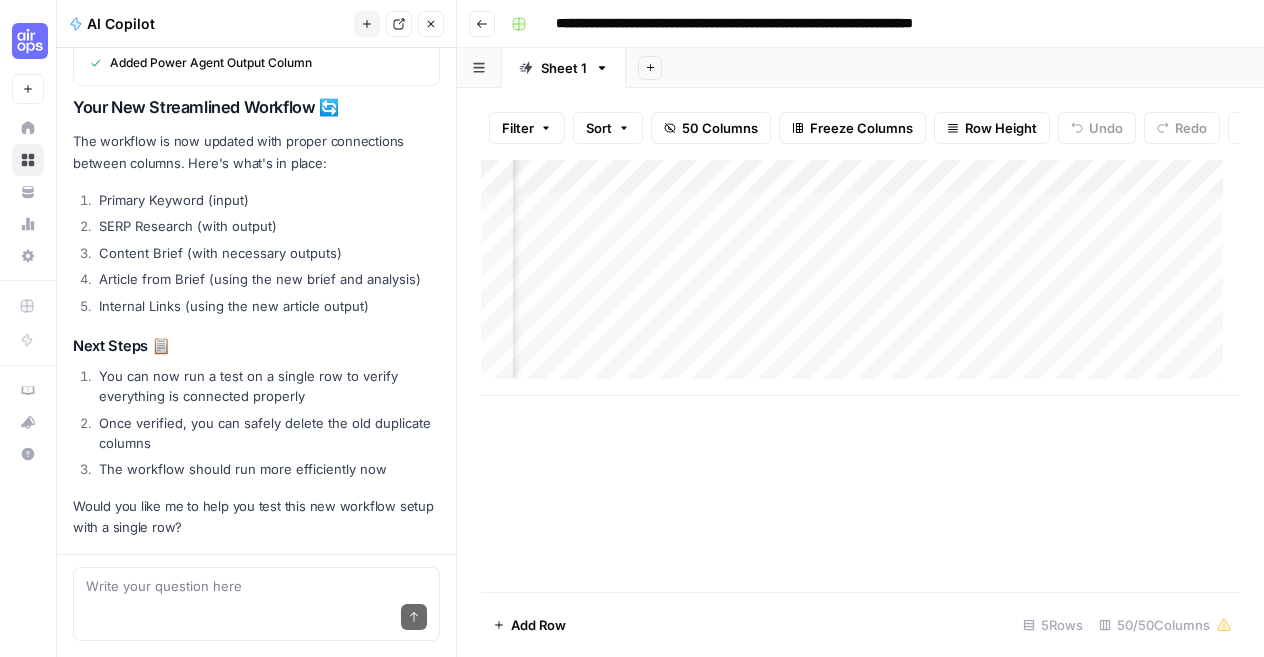 scroll, scrollTop: 0, scrollLeft: 579, axis: horizontal 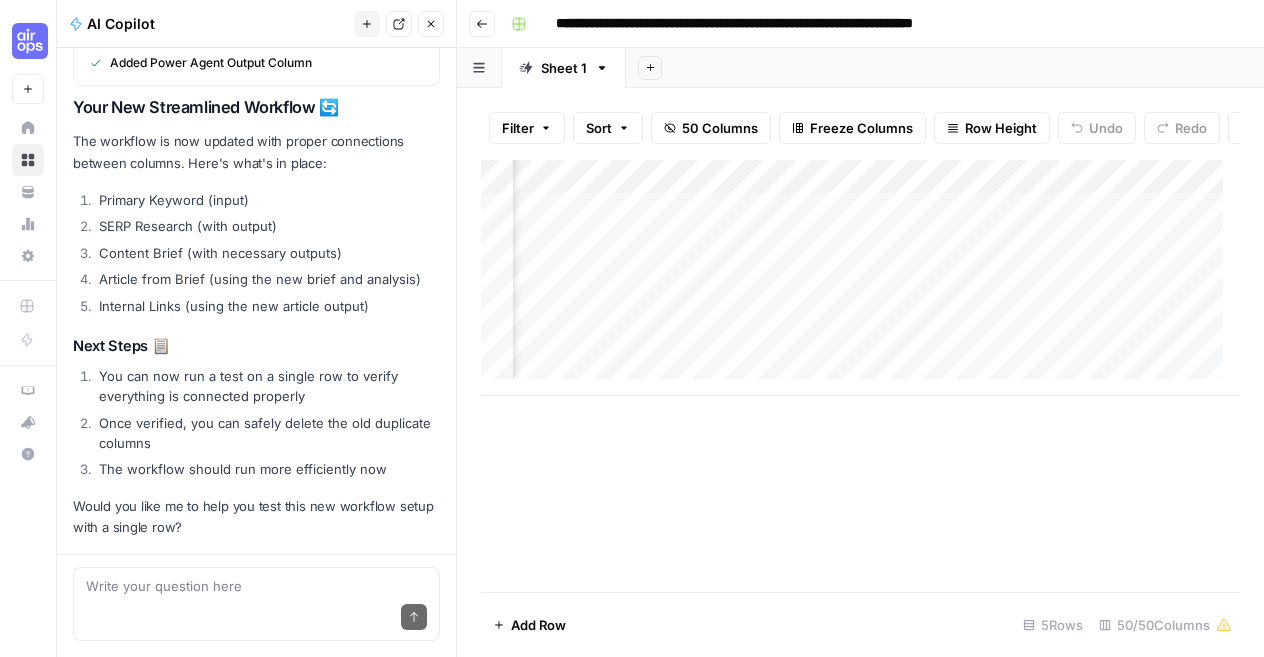 click on "Add Column" at bounding box center (860, 278) 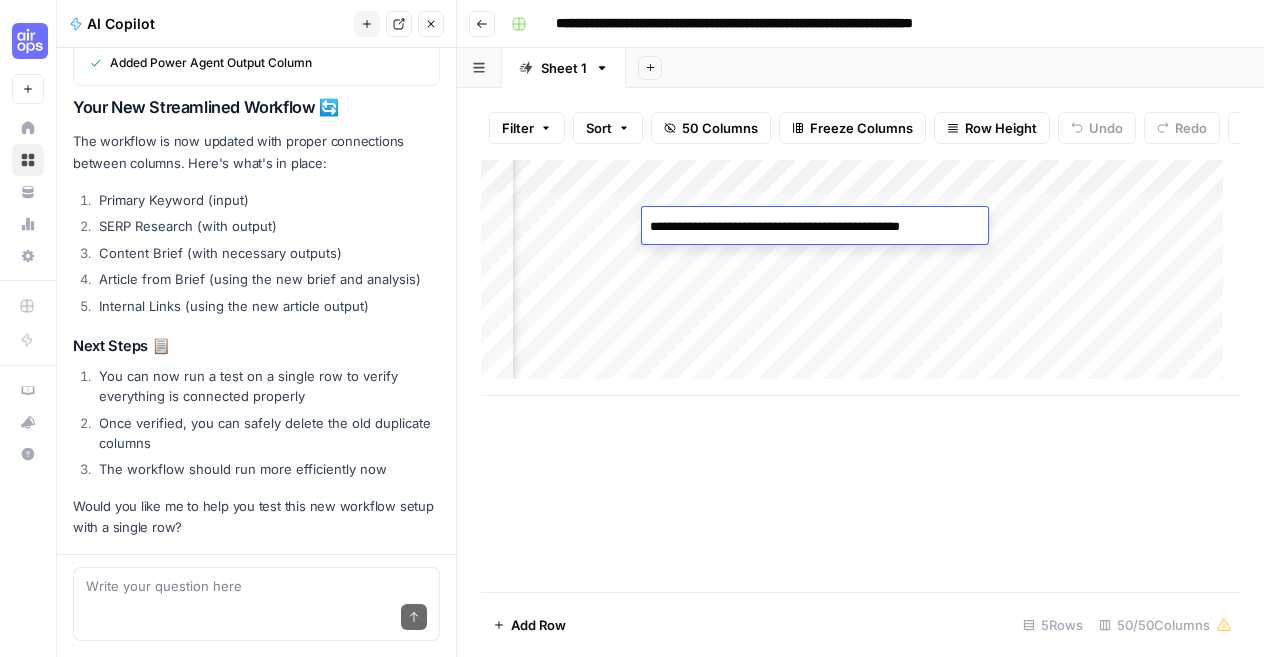 click on "Add Column" at bounding box center (860, 376) 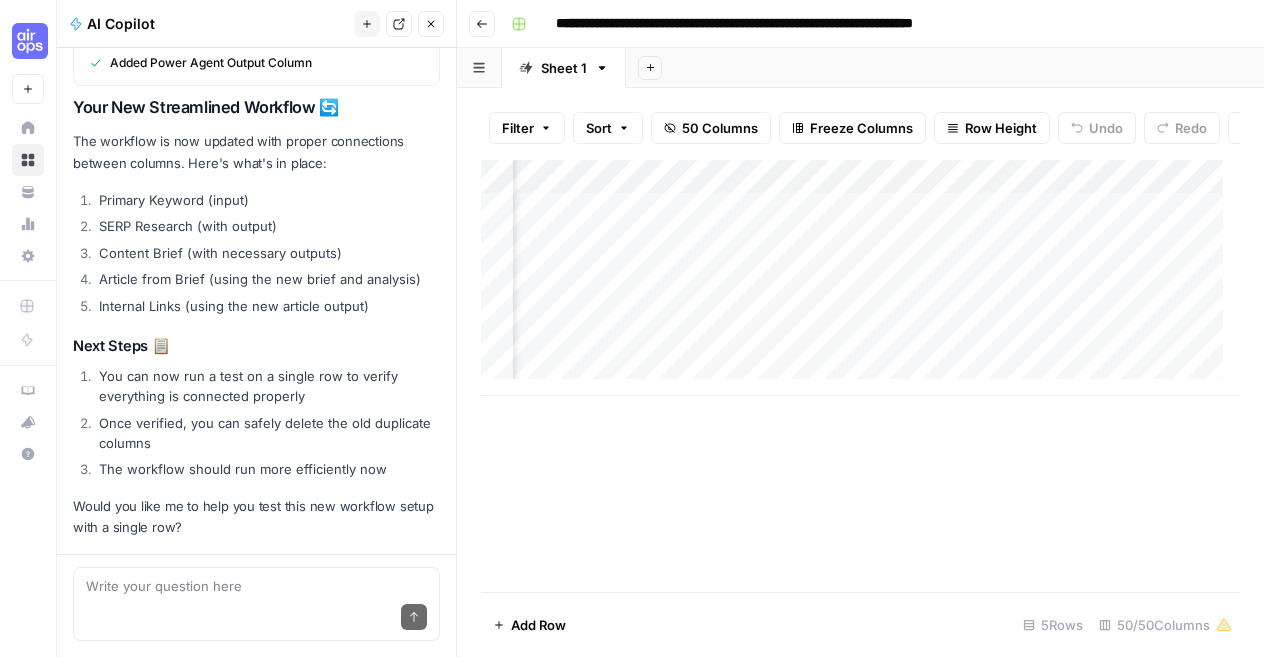 scroll, scrollTop: 0, scrollLeft: 0, axis: both 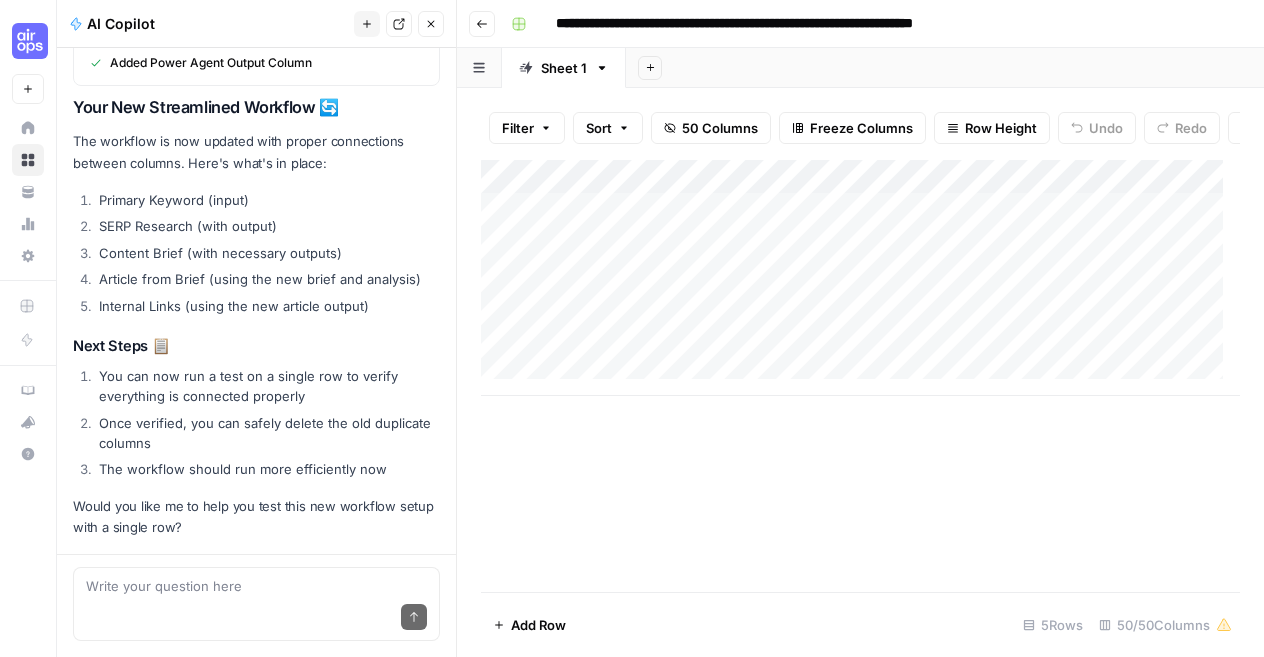 click on "Add Column" at bounding box center (860, 278) 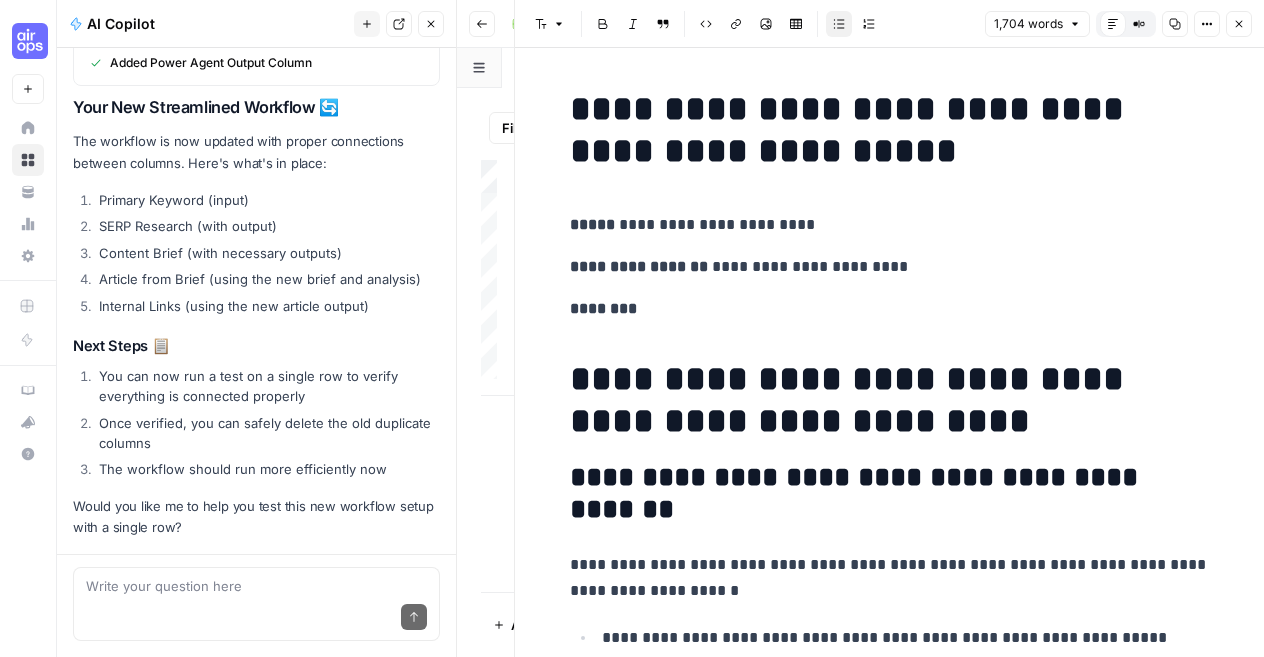 click 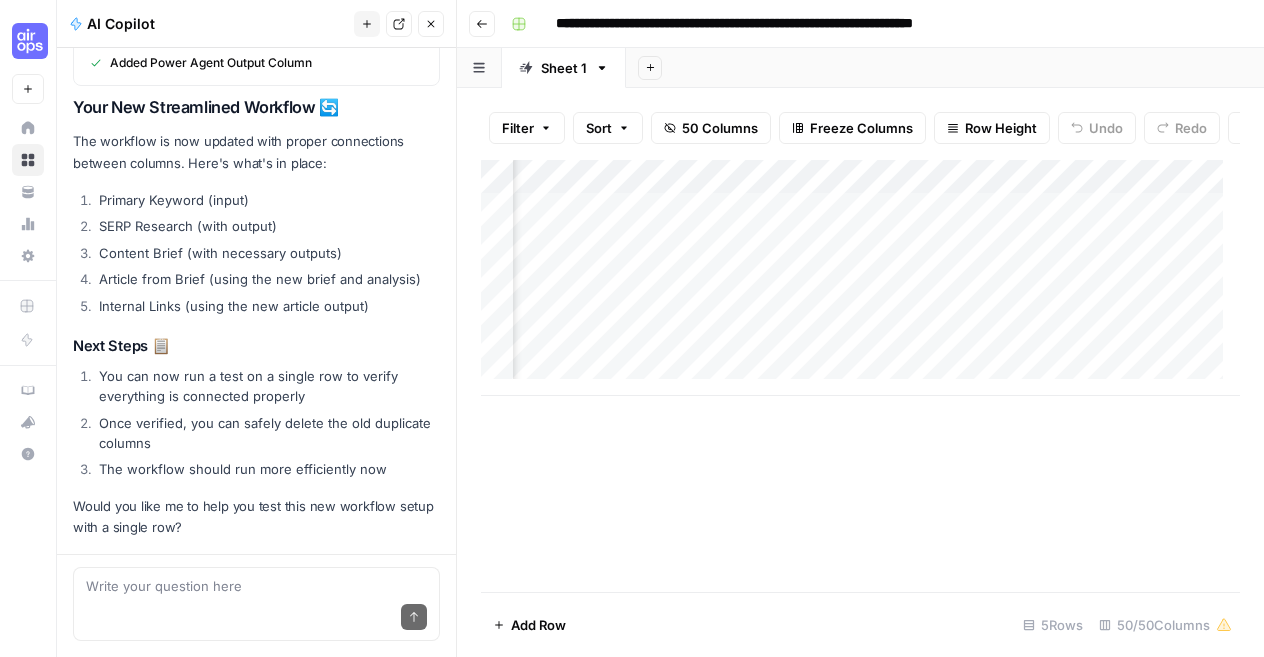 scroll, scrollTop: 0, scrollLeft: 389, axis: horizontal 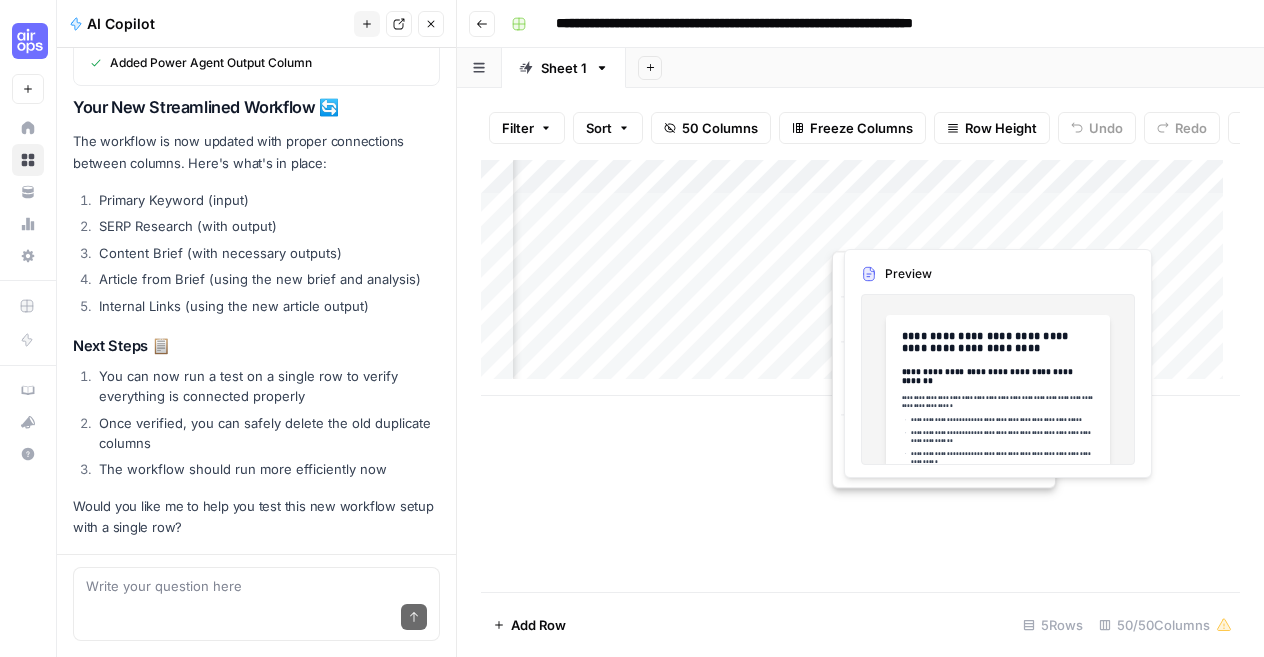 drag, startPoint x: 918, startPoint y: 228, endPoint x: 939, endPoint y: 227, distance: 21.023796 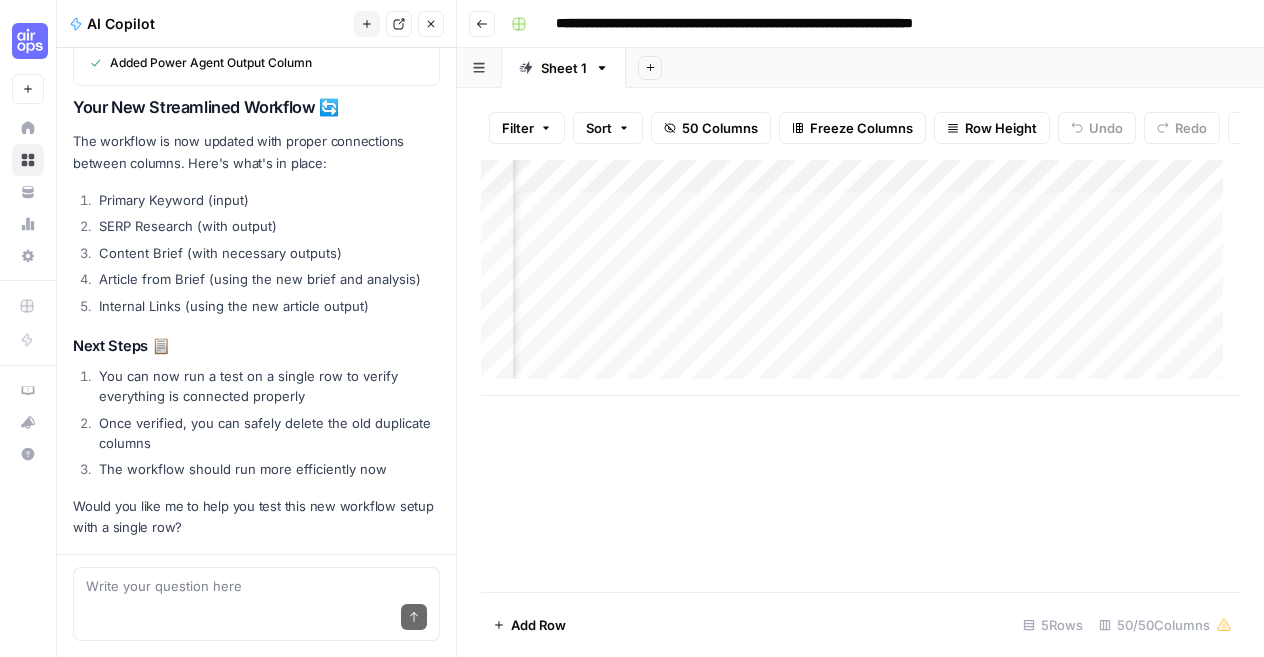 click on "Add Column" at bounding box center (860, 278) 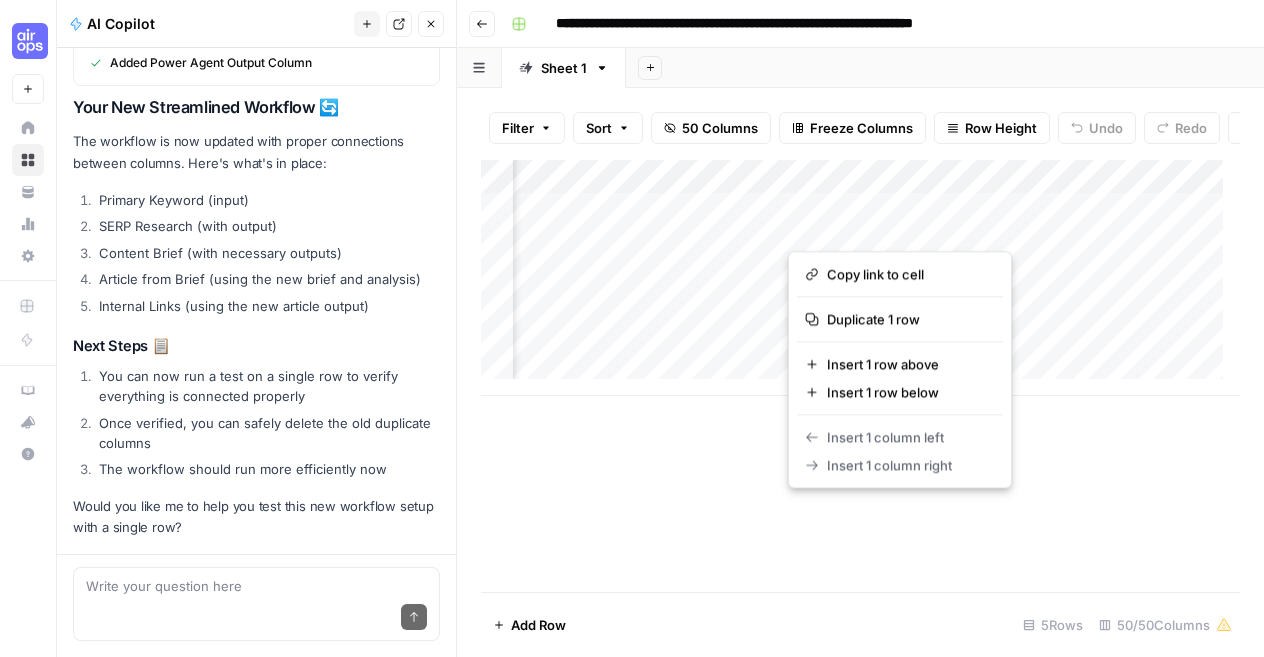 drag, startPoint x: 853, startPoint y: 229, endPoint x: 832, endPoint y: 221, distance: 22.472204 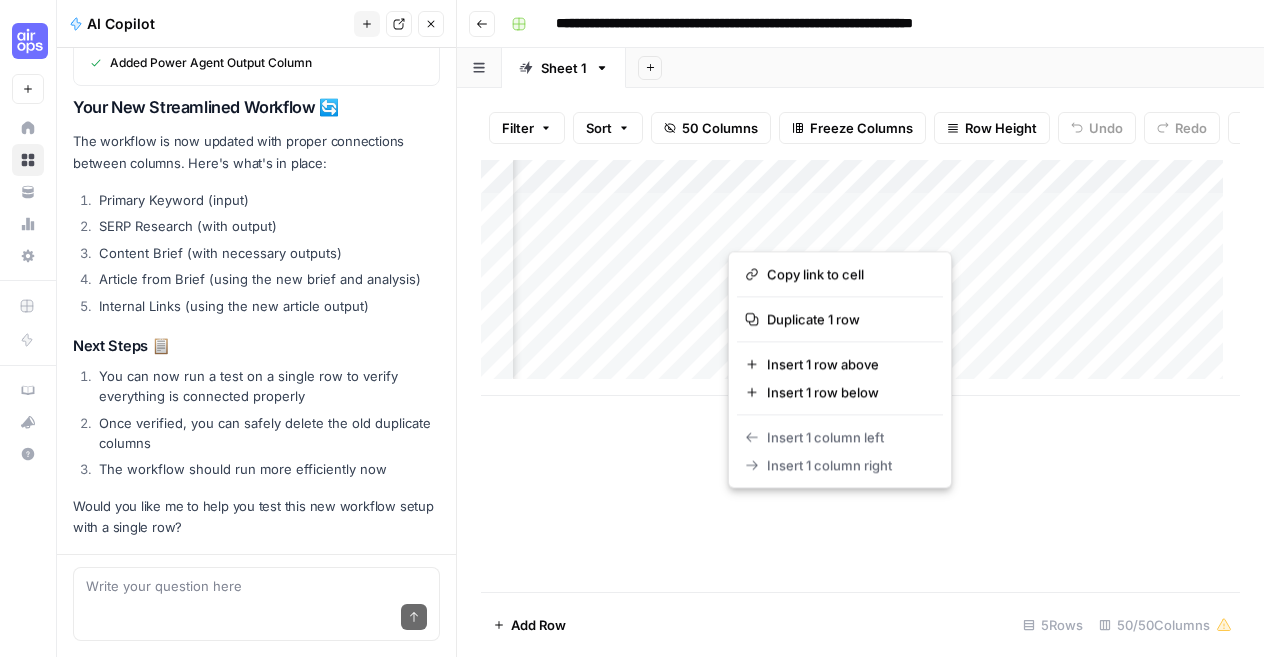 scroll, scrollTop: 0, scrollLeft: 1272, axis: horizontal 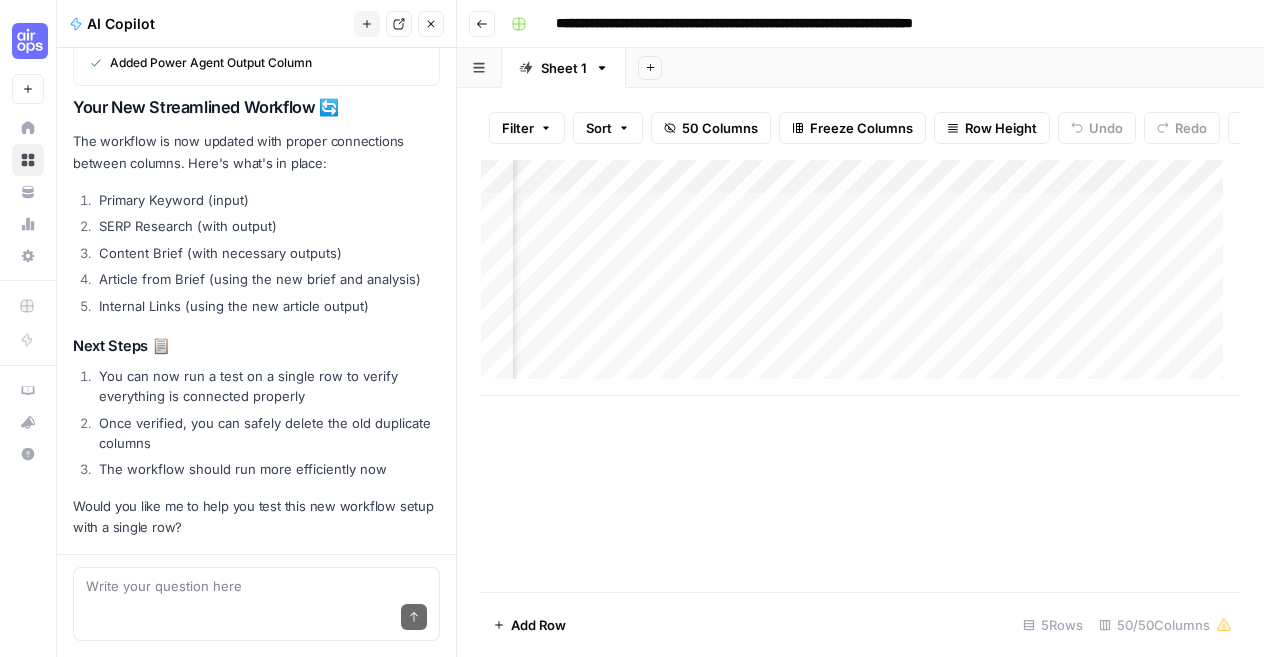 click on "Add Column" at bounding box center [860, 278] 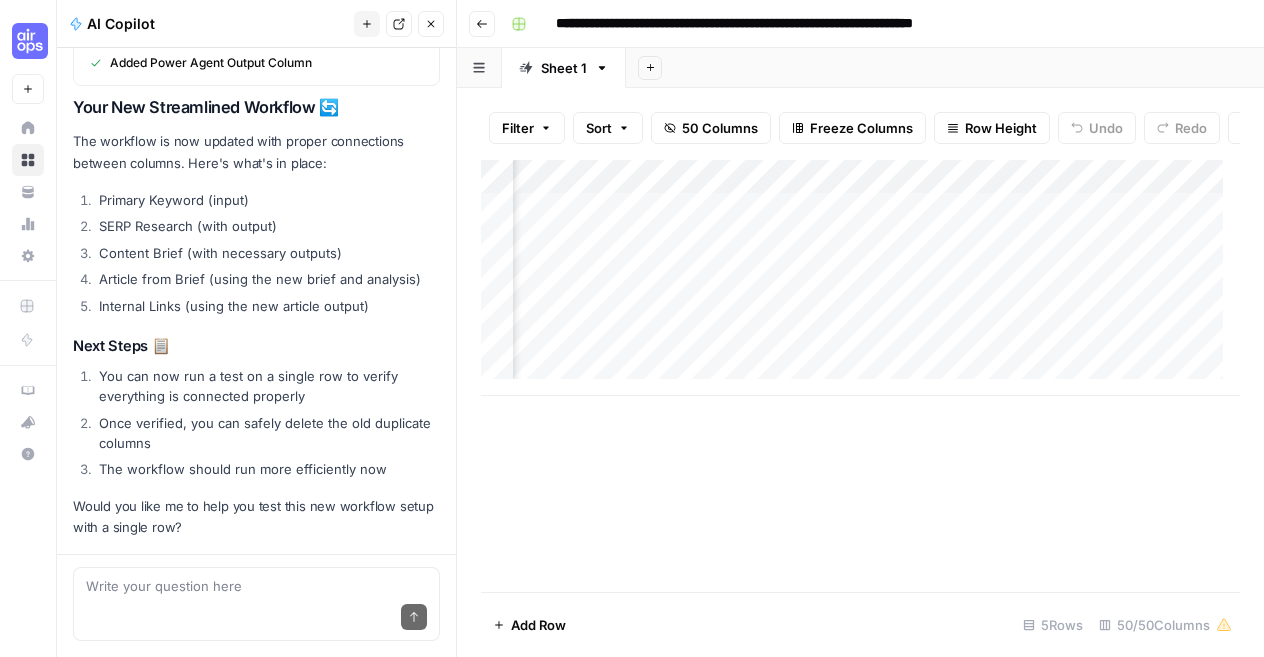 scroll, scrollTop: 0, scrollLeft: 2116, axis: horizontal 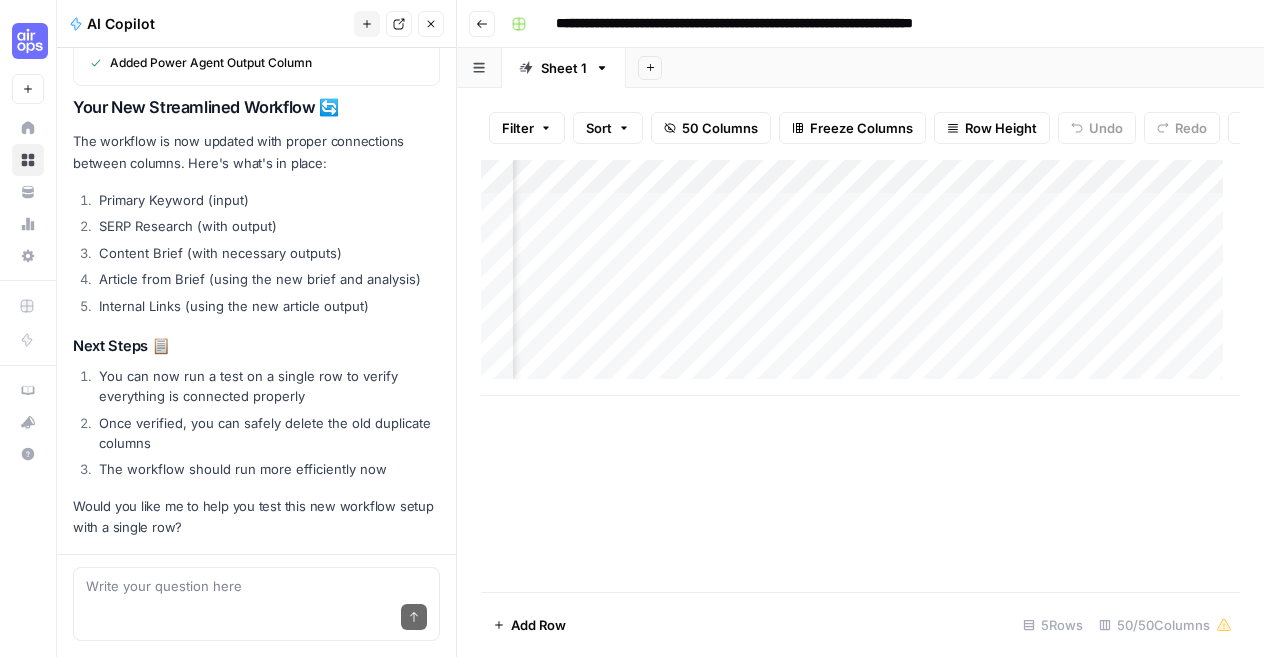 click on "Add Column" at bounding box center (860, 278) 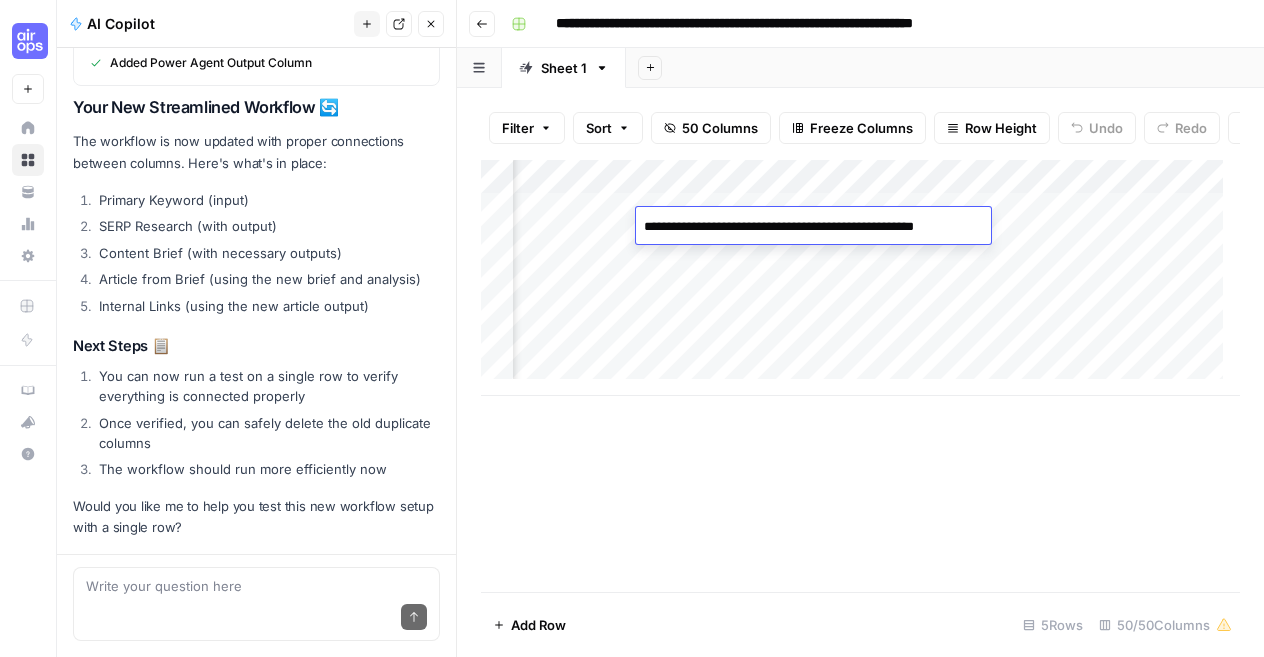 click on "**********" at bounding box center (810, 237) 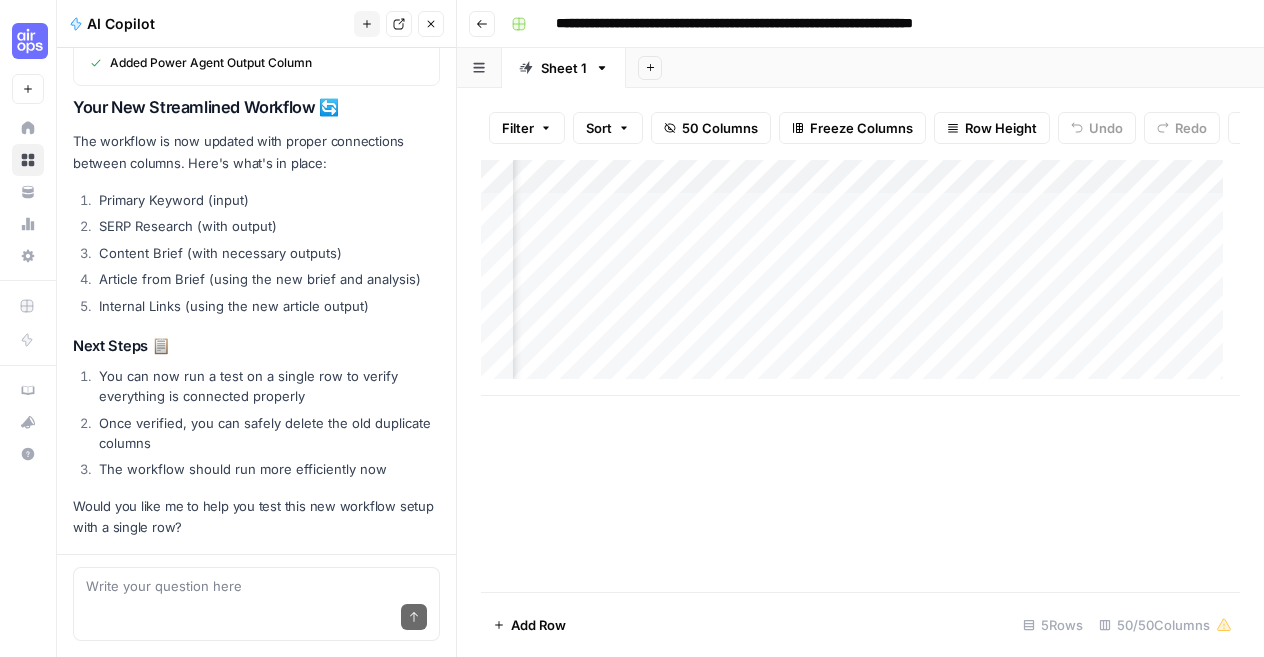 click on "Add Column" at bounding box center [860, 278] 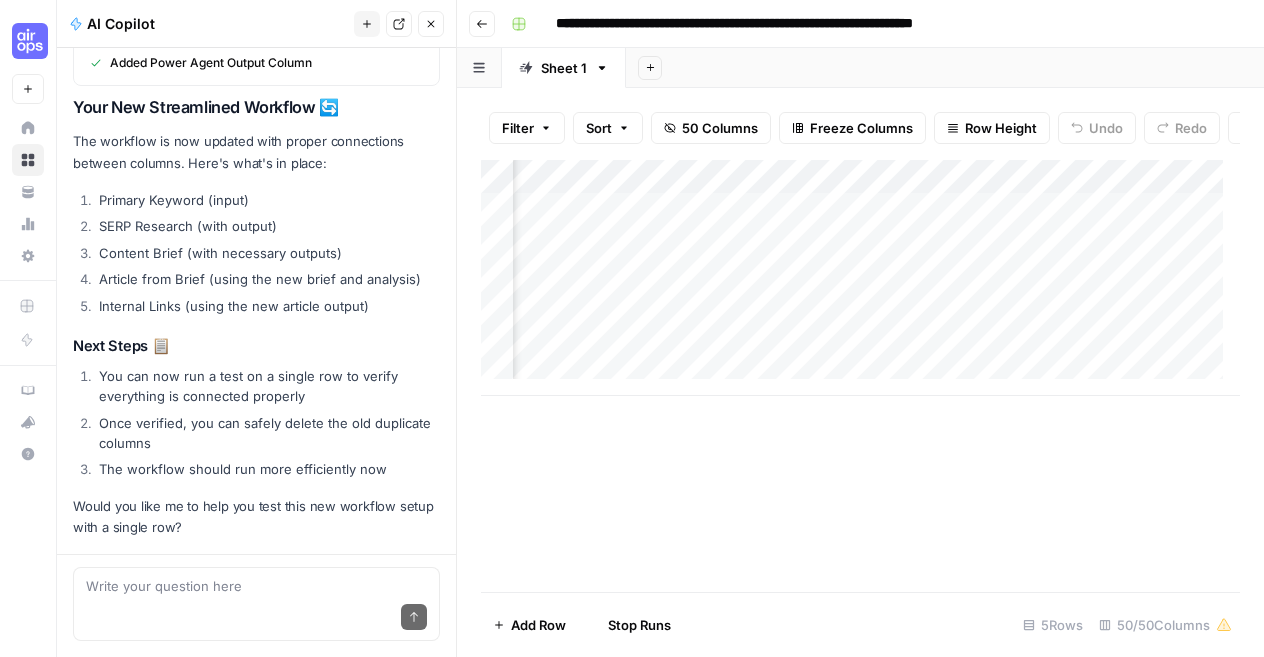click on "Add Column" at bounding box center (860, 278) 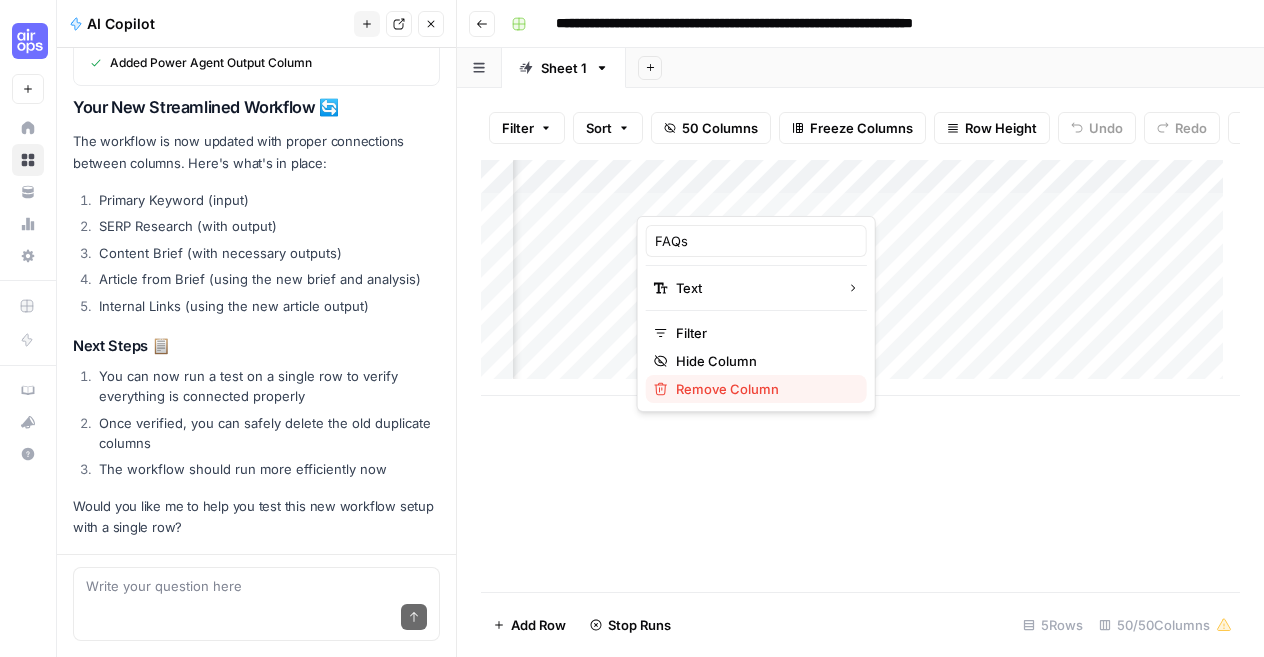 click on "Remove Column" at bounding box center [763, 389] 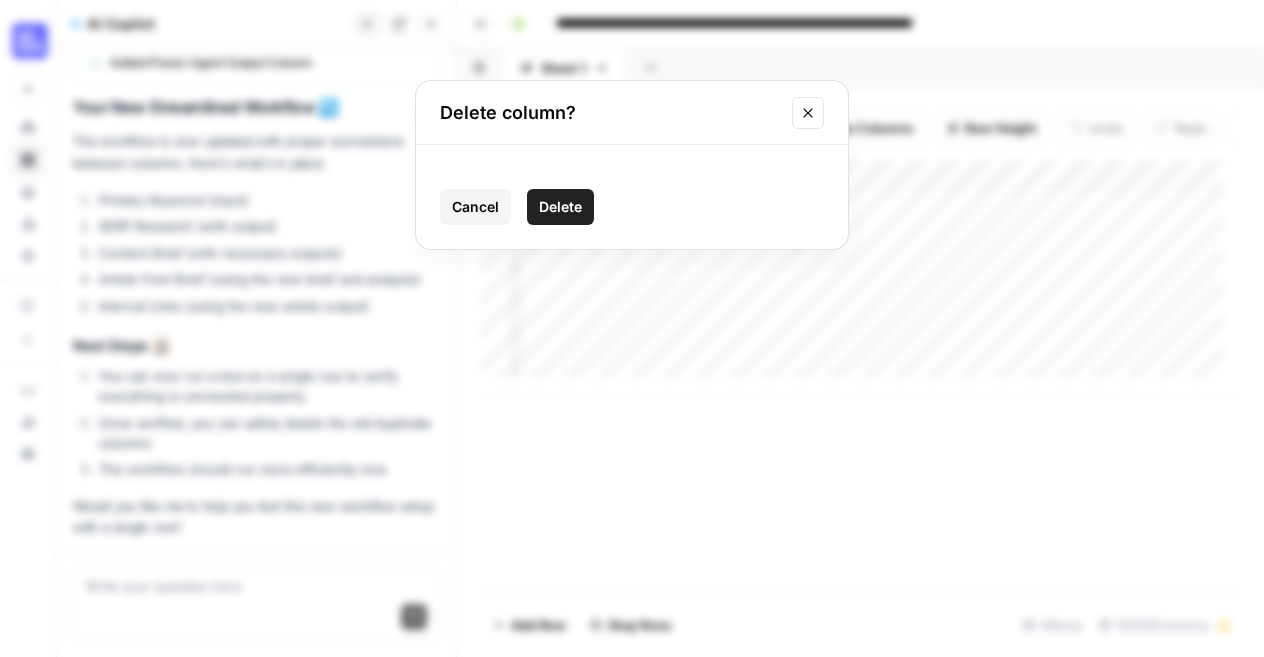 click on "Delete" at bounding box center [560, 207] 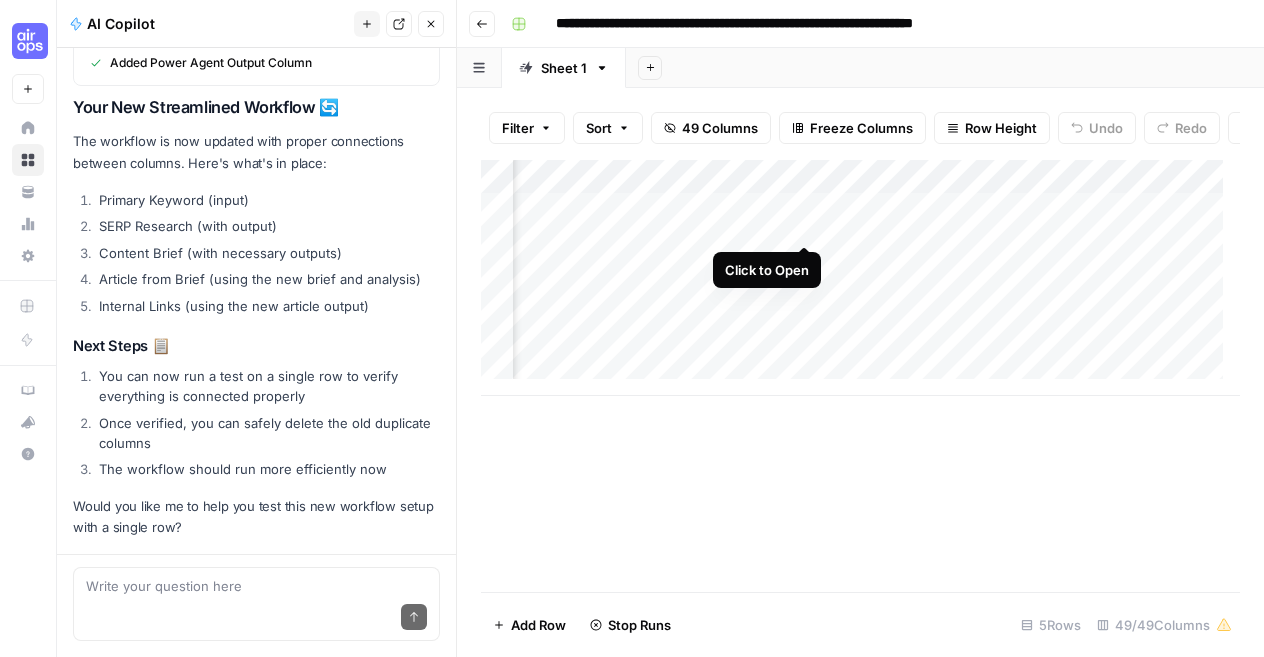 click on "Add Column" at bounding box center (860, 278) 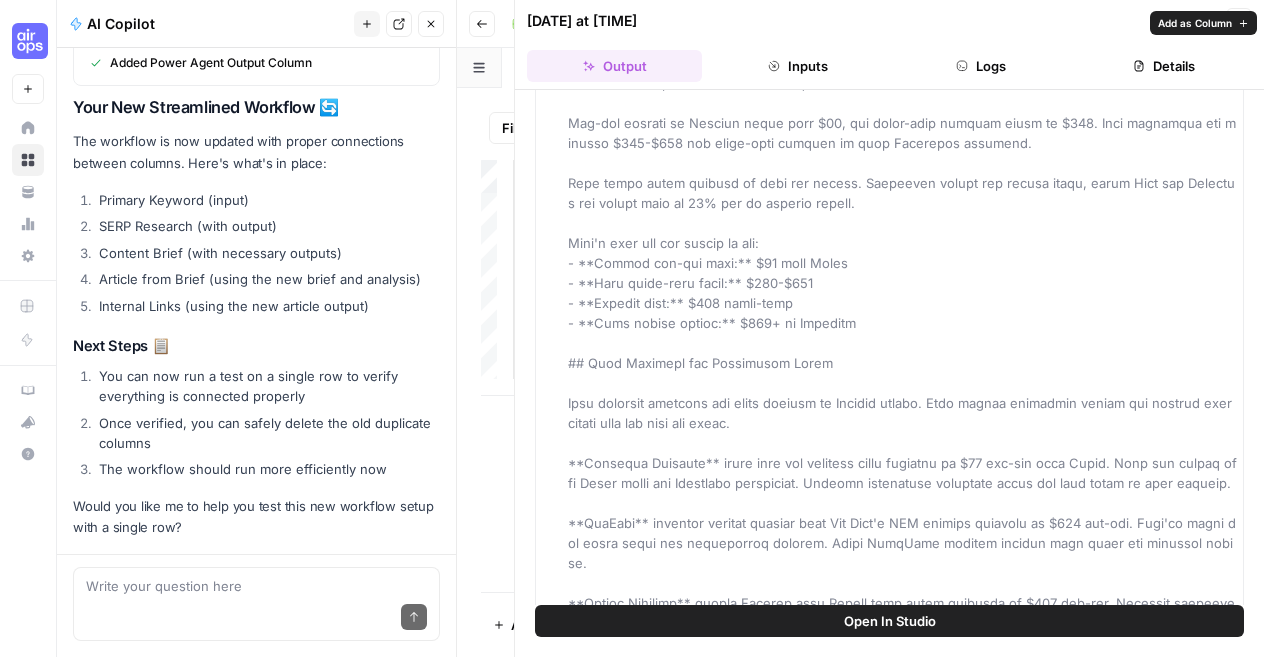 scroll, scrollTop: 0, scrollLeft: 0, axis: both 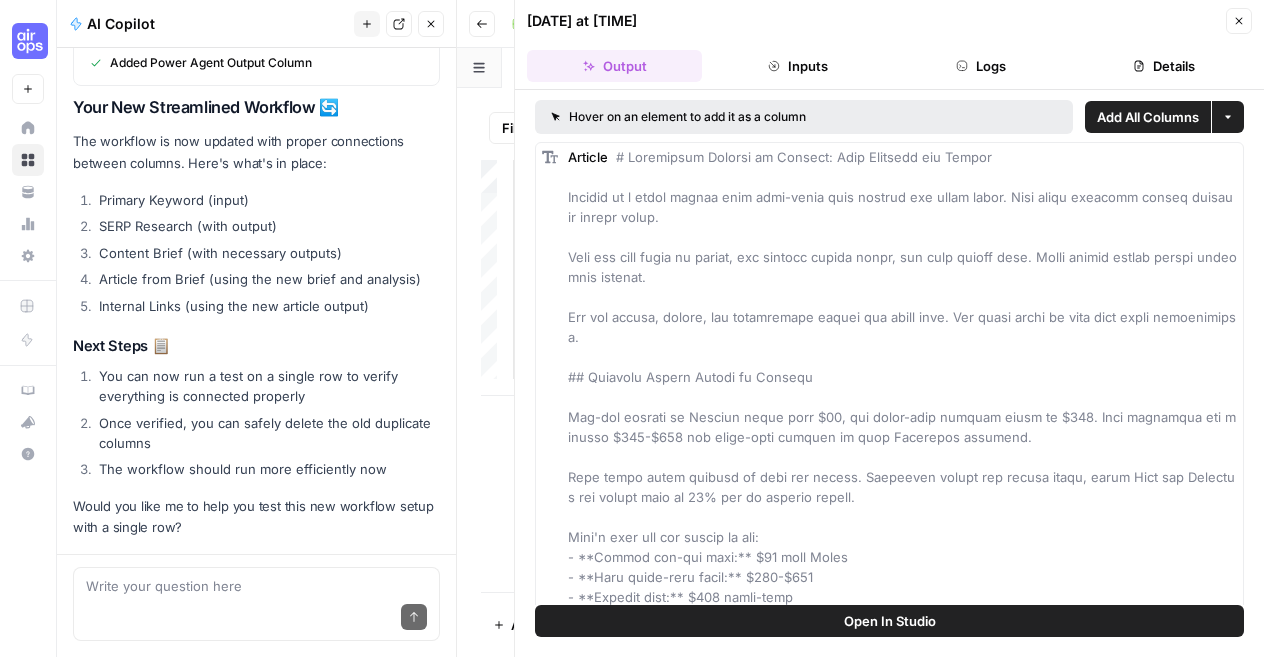 click 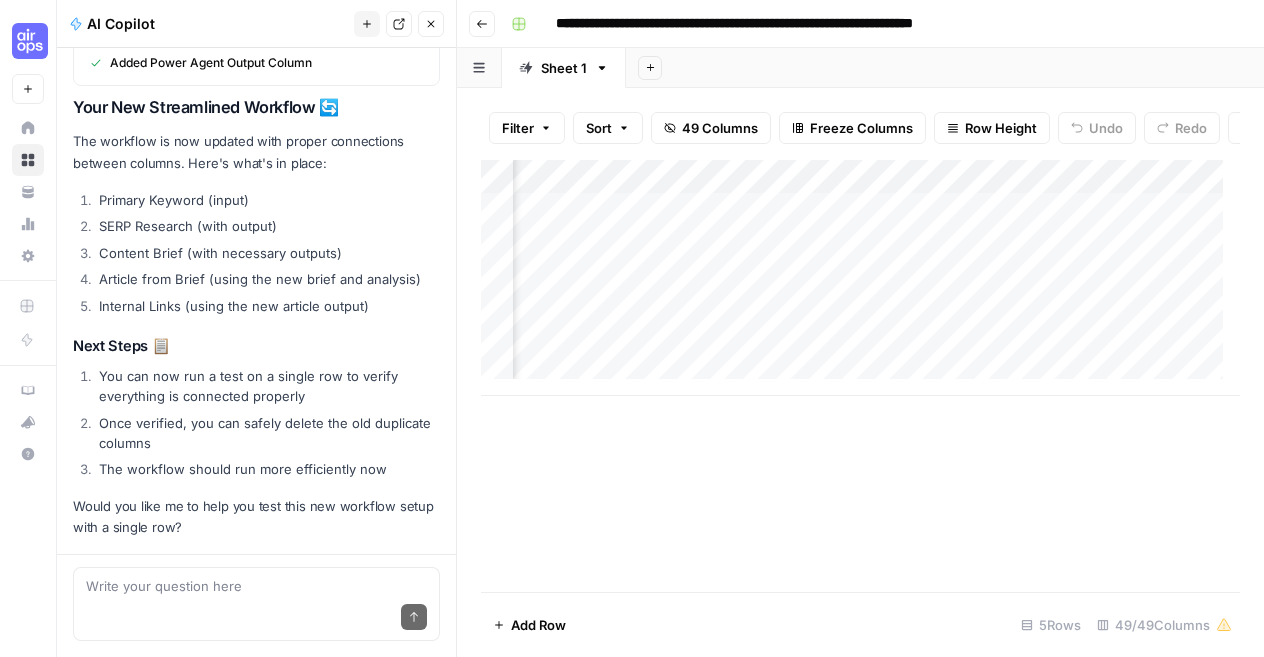 scroll, scrollTop: 0, scrollLeft: 5685, axis: horizontal 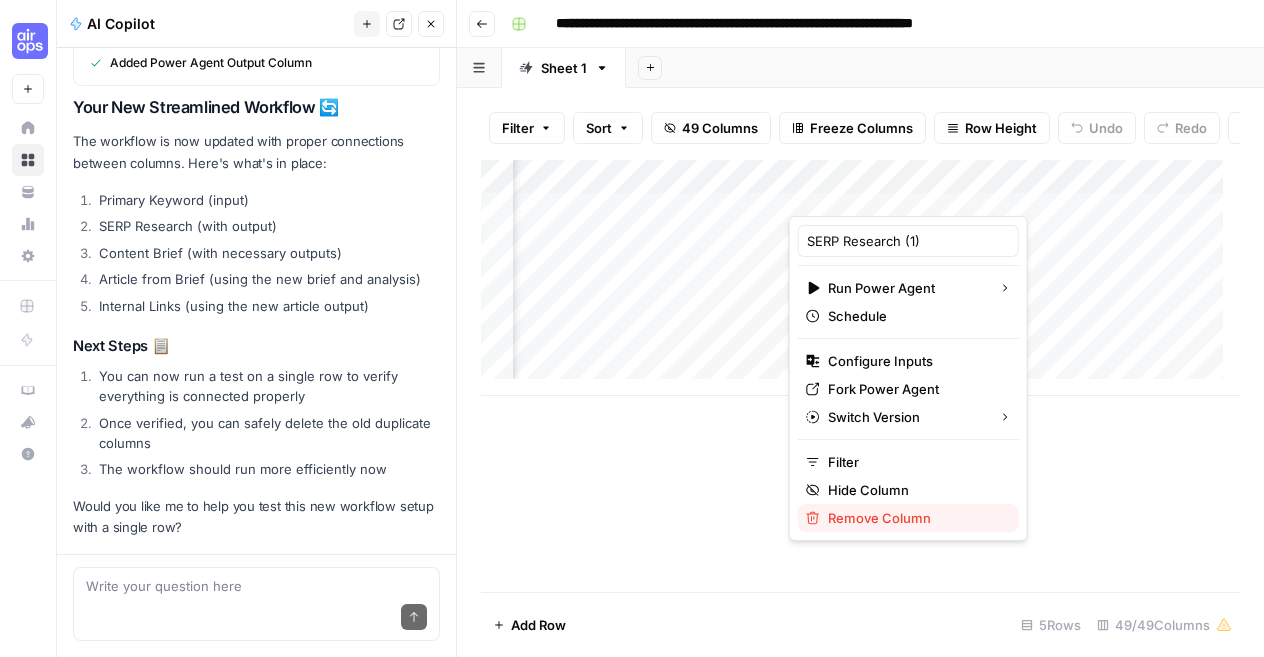 click on "Remove Column" at bounding box center [915, 518] 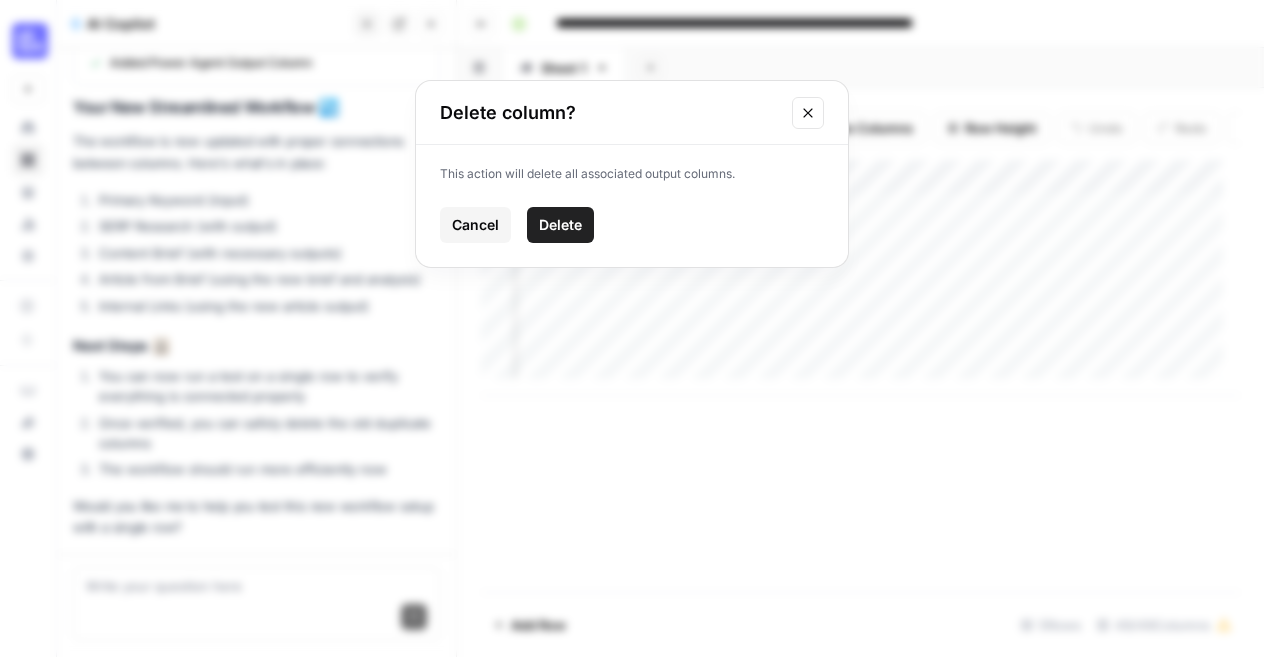 click on "Delete" at bounding box center (560, 225) 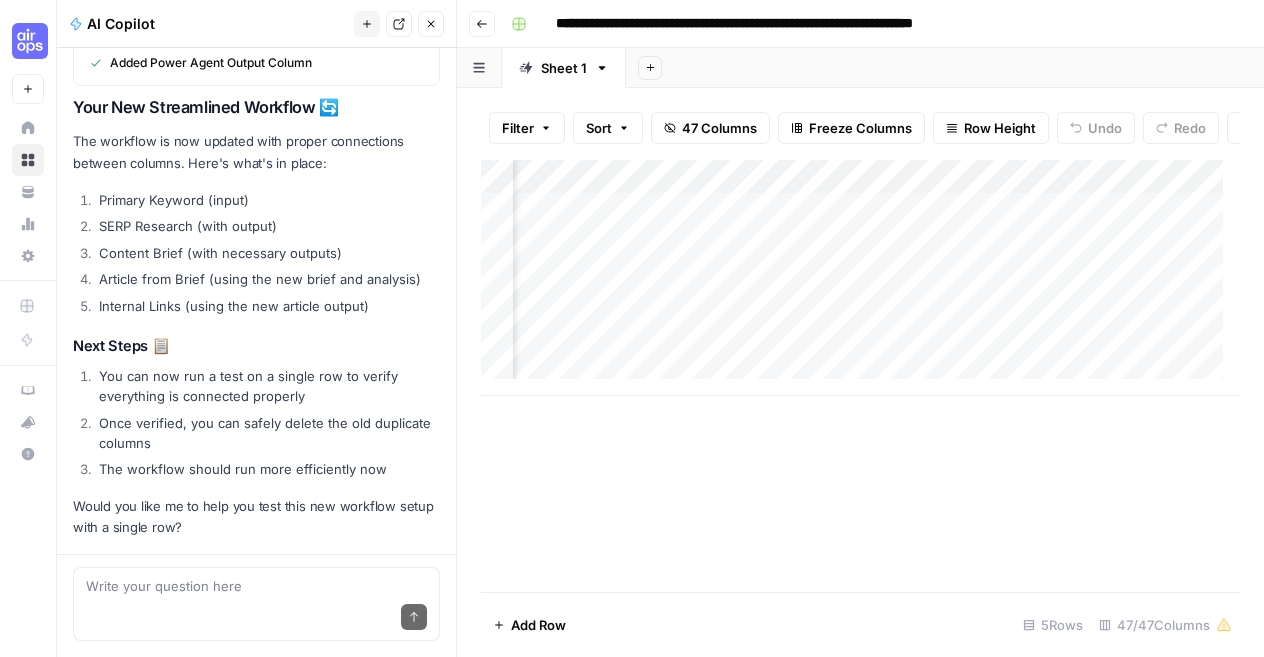 click on "Add Column" at bounding box center [860, 278] 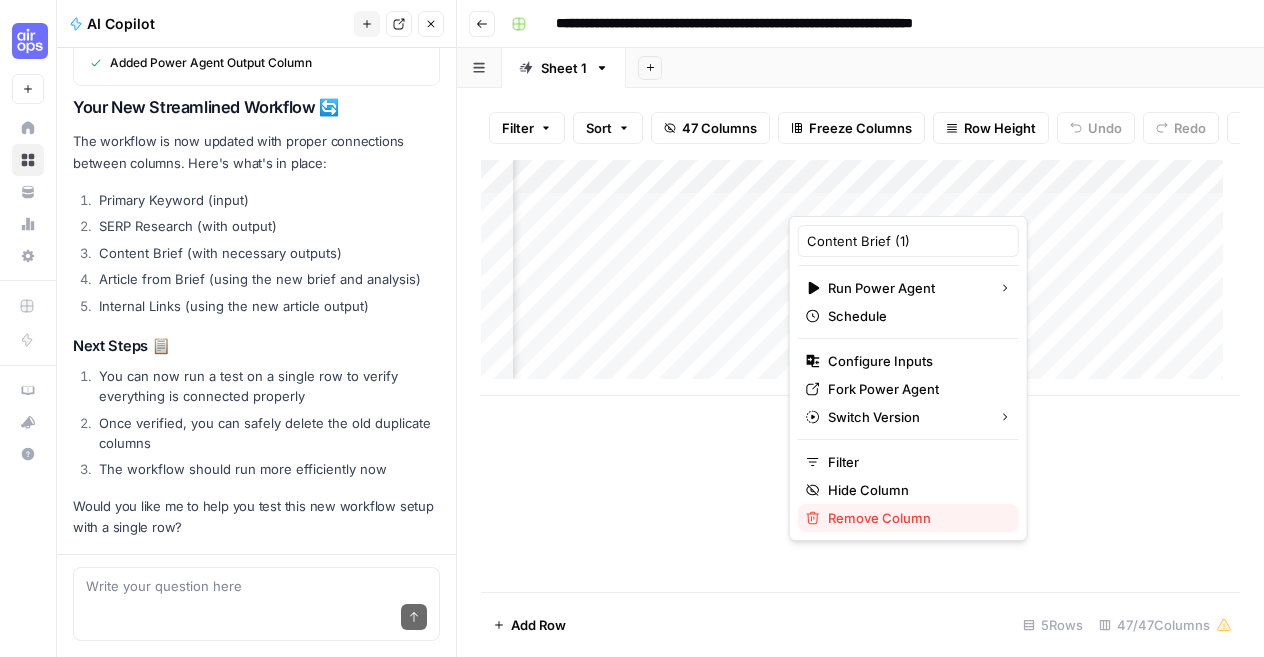 click on "Remove Column" at bounding box center [915, 518] 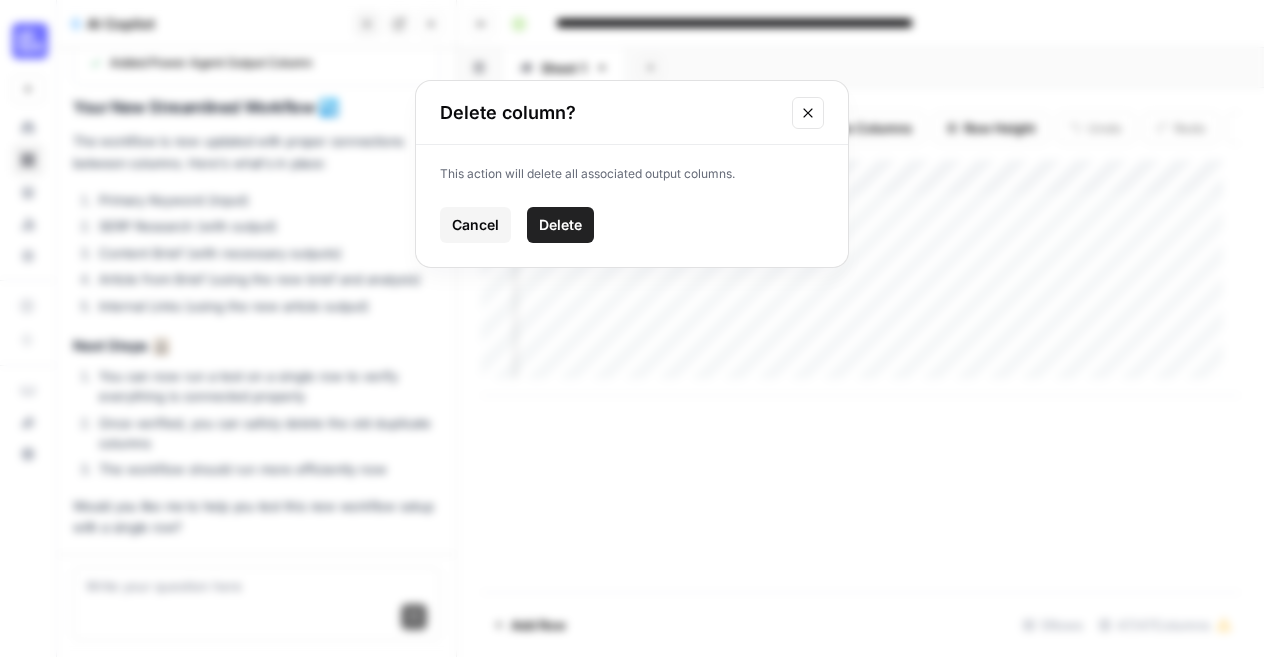 click on "Delete" at bounding box center (560, 225) 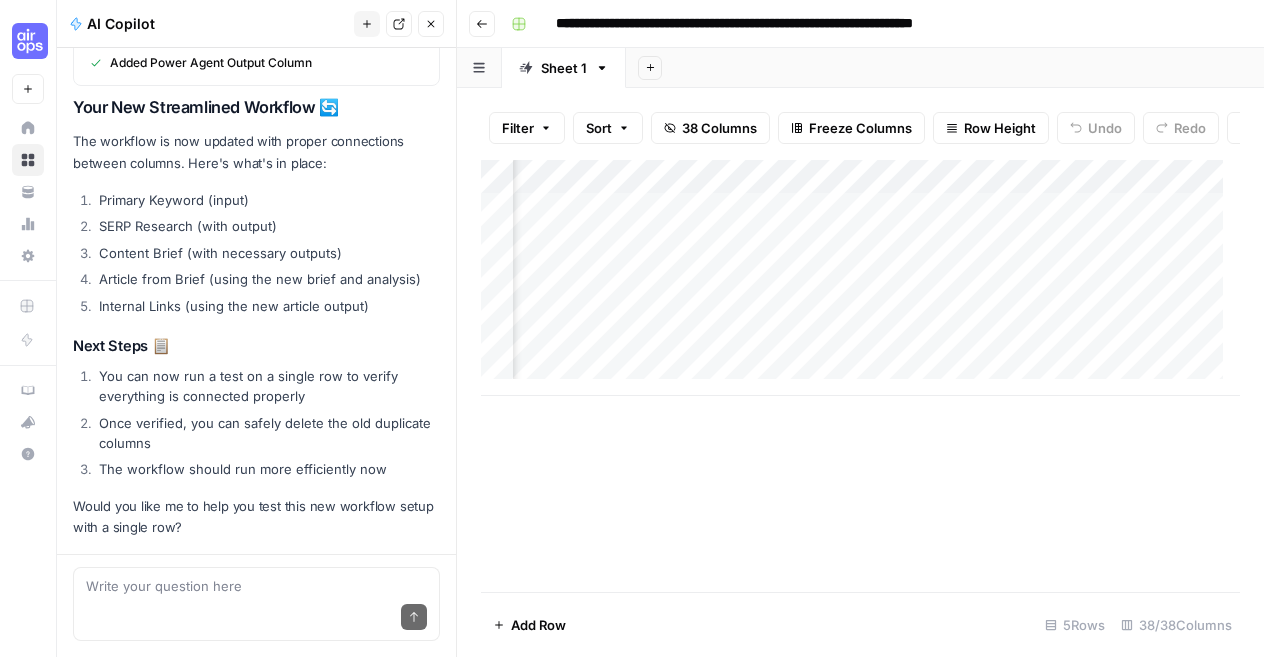 click on "Add Column" at bounding box center [860, 278] 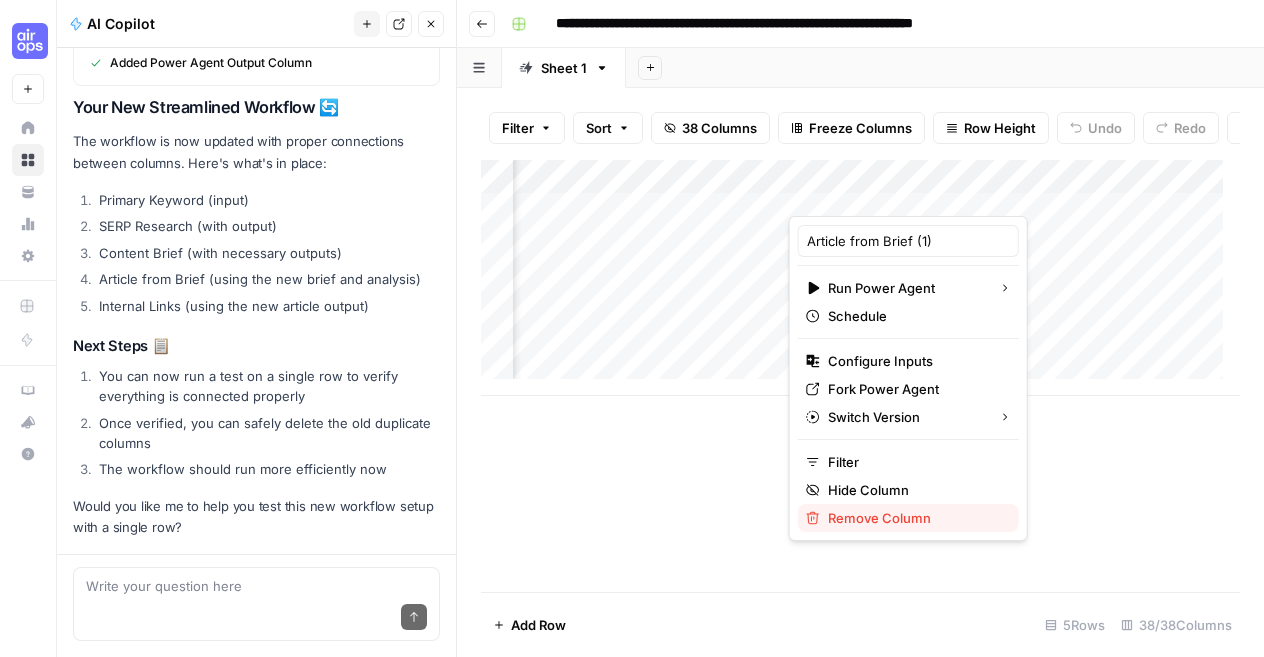 click on "Remove Column" at bounding box center [915, 518] 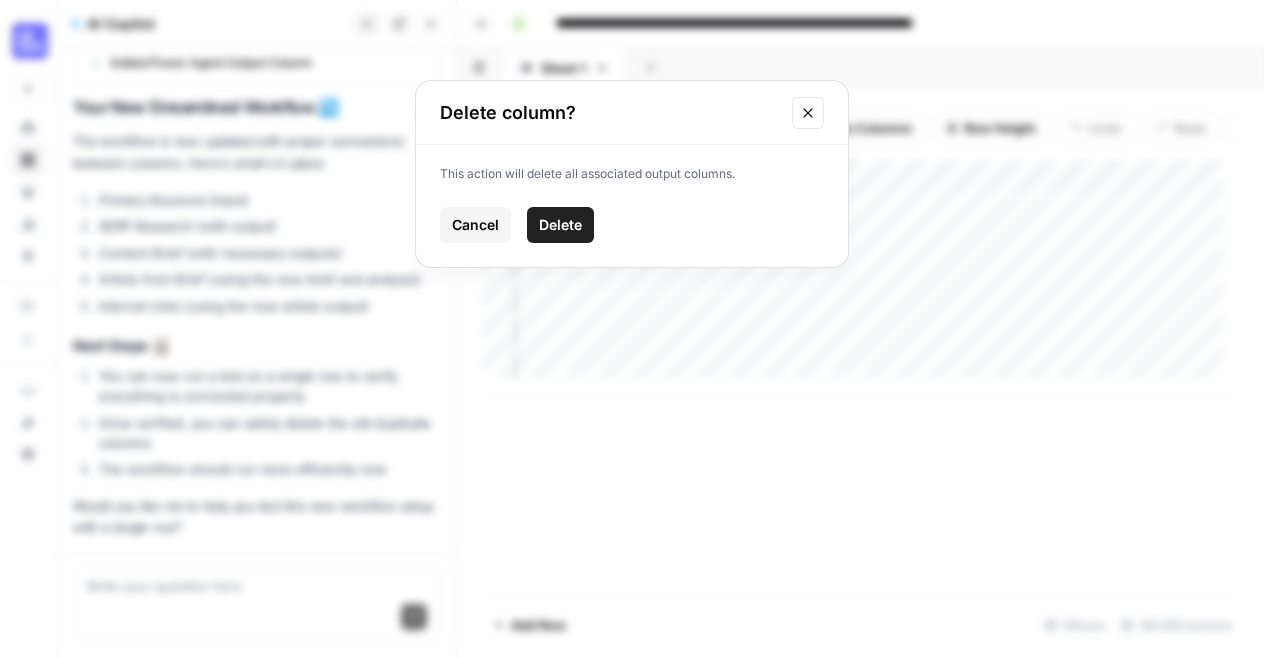 click on "Delete" at bounding box center [560, 225] 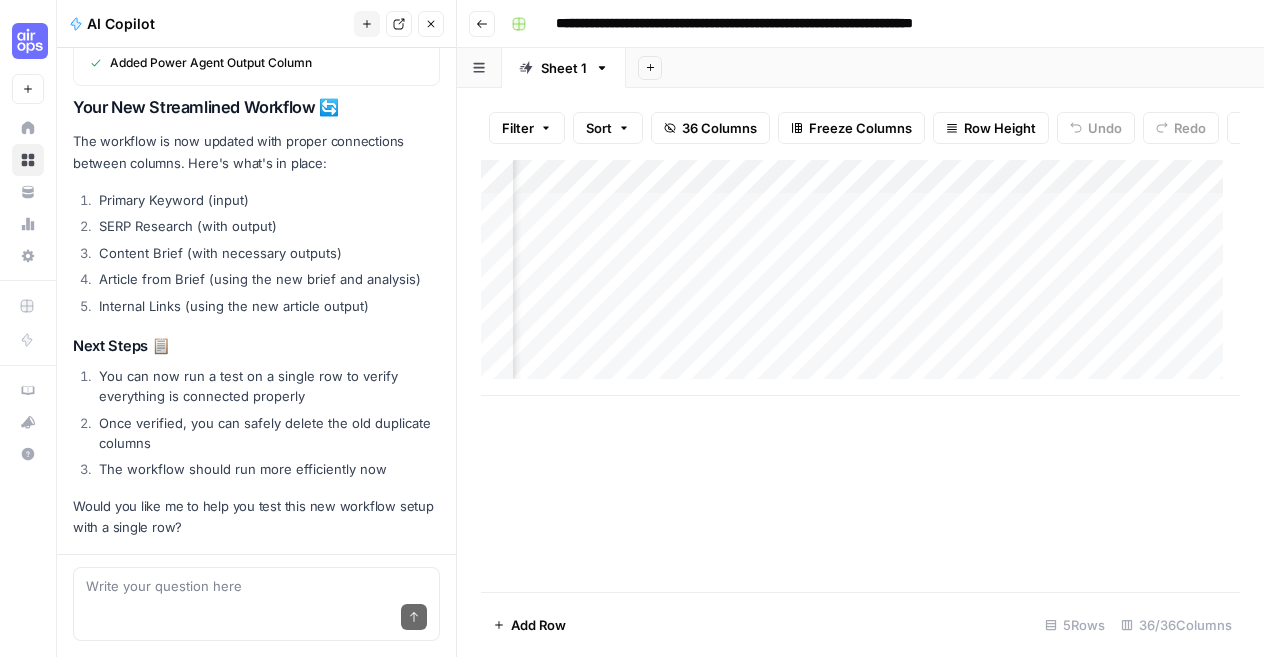 click on "Add Column" at bounding box center (860, 278) 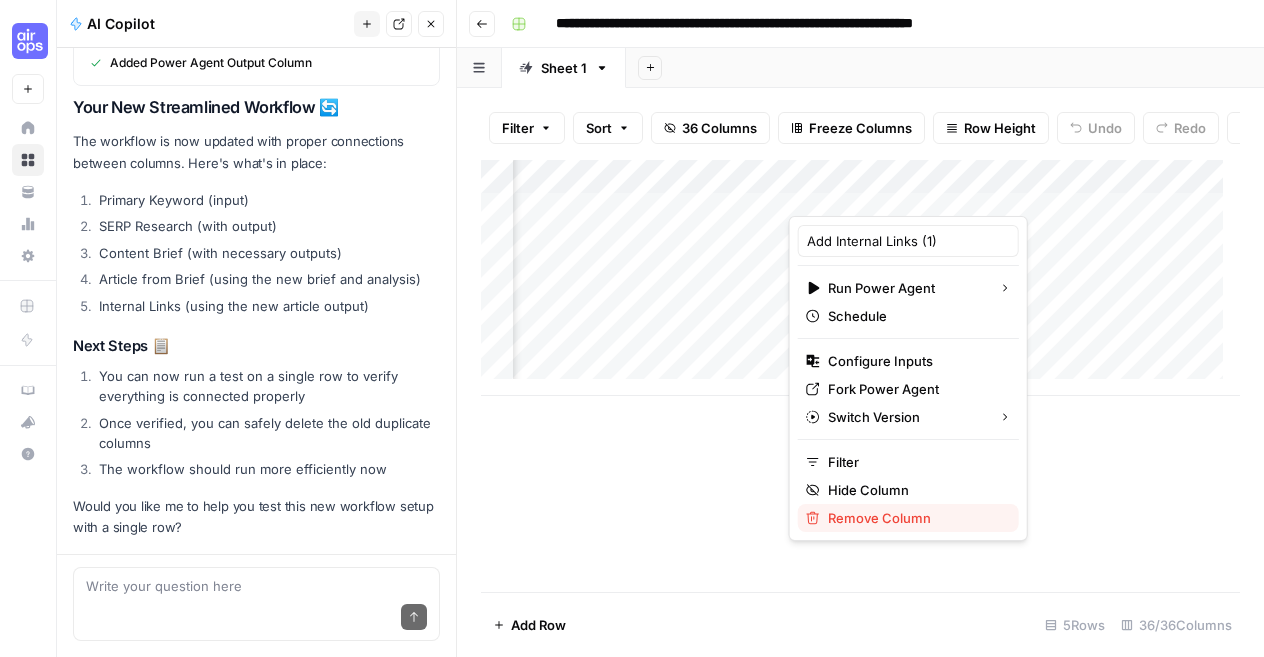 click on "Remove Column" at bounding box center [915, 518] 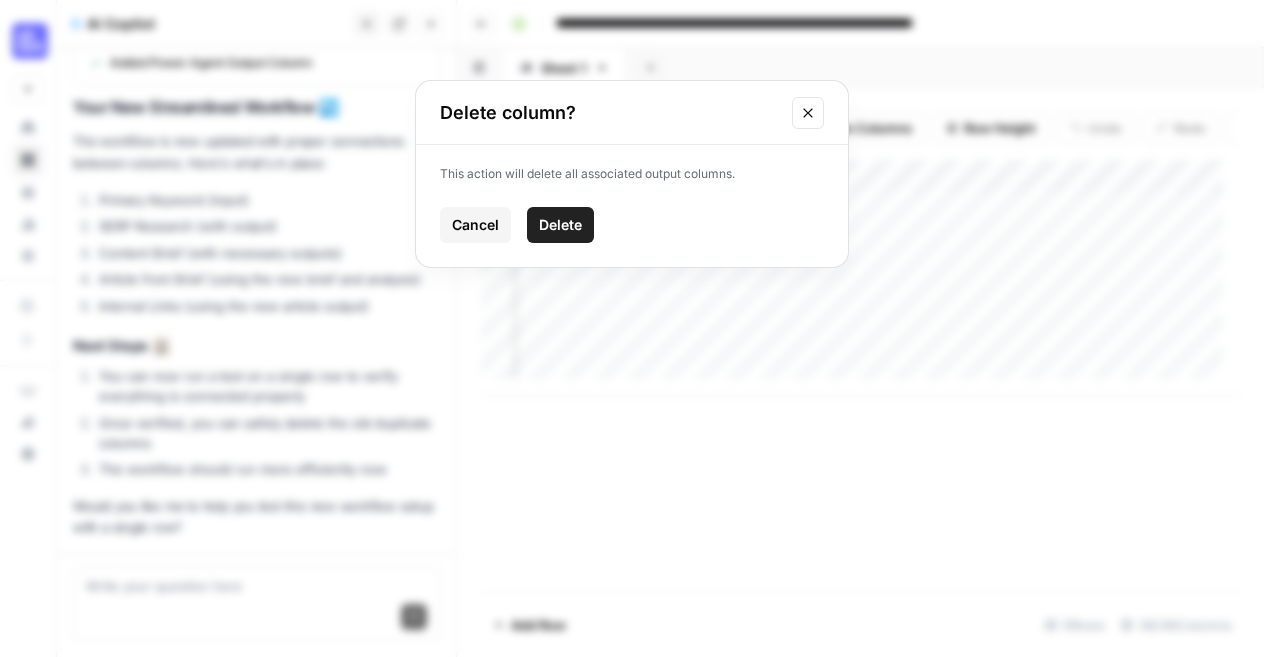 click on "Delete" at bounding box center [560, 225] 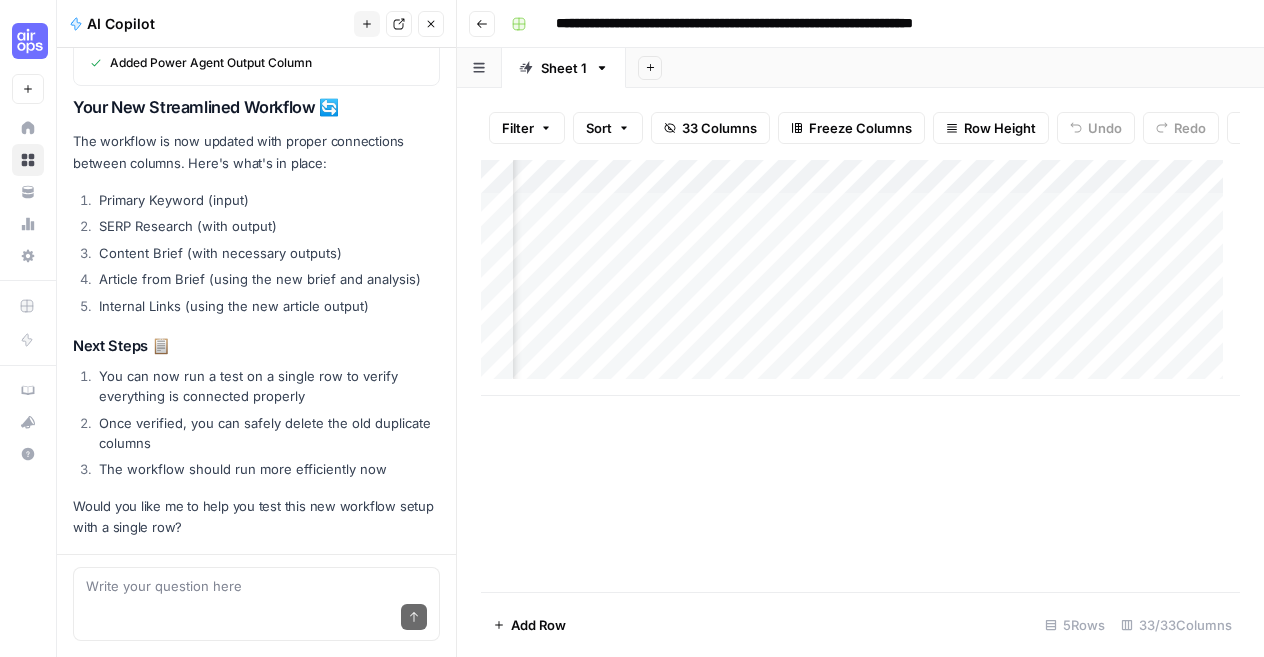 scroll, scrollTop: 0, scrollLeft: 0, axis: both 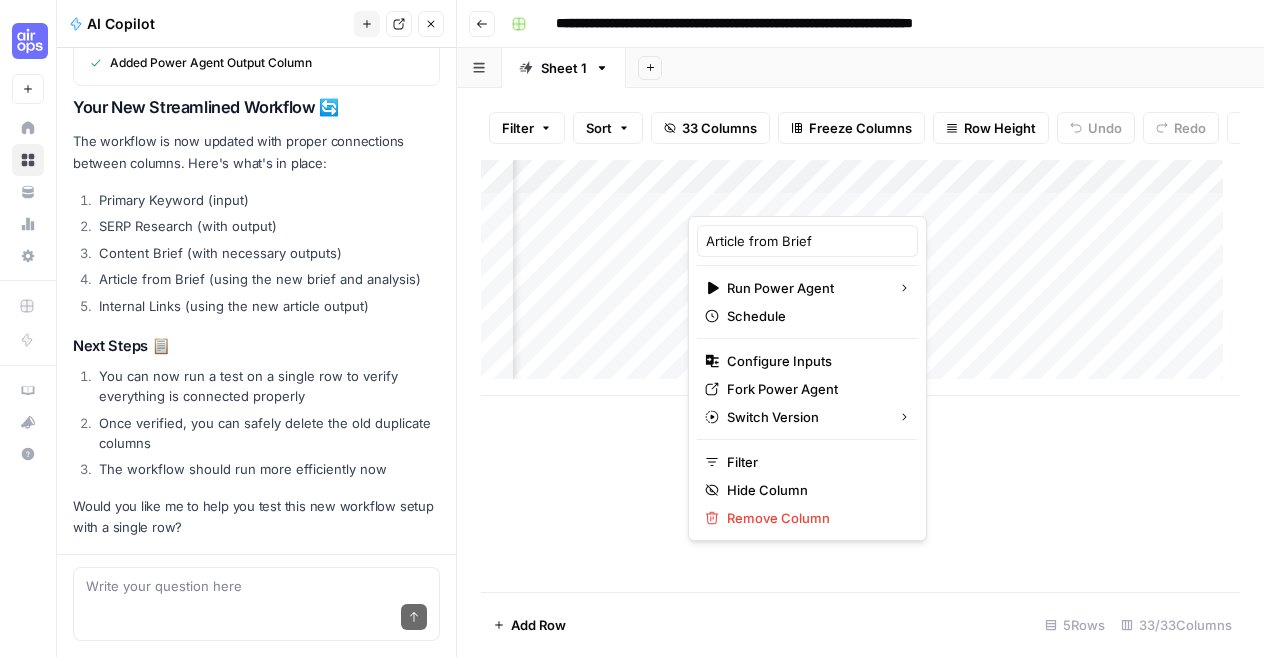 click on "Add Column" at bounding box center (860, 376) 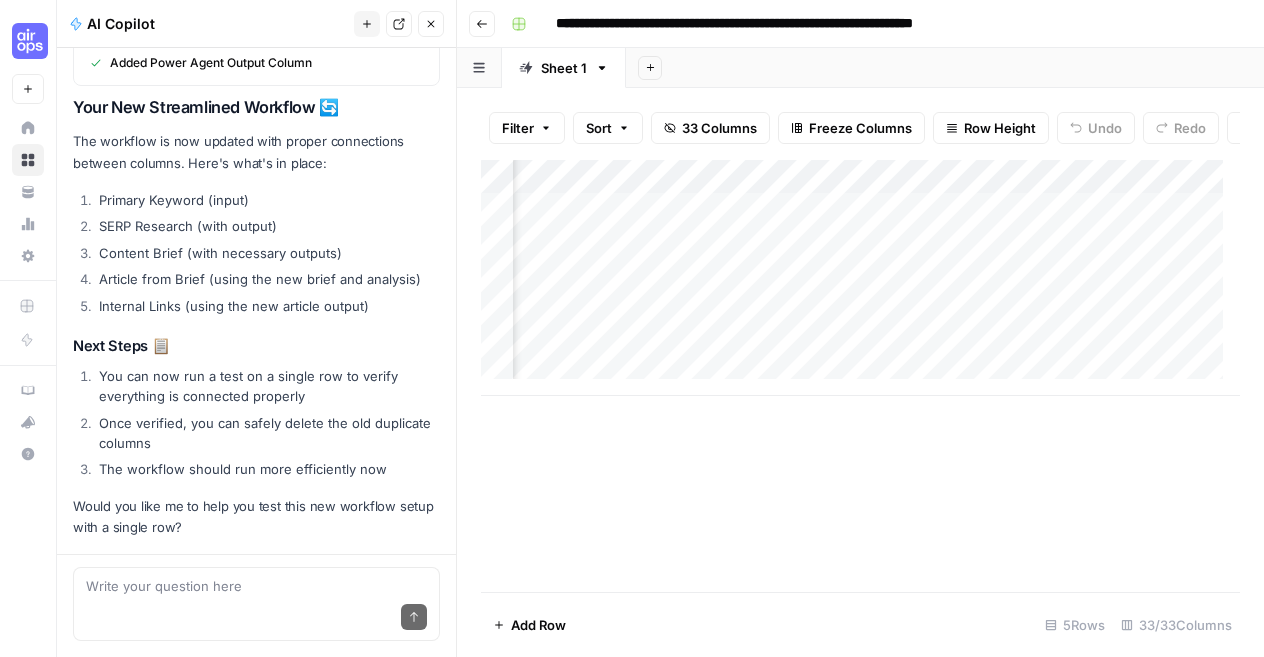 click on "Add Column" at bounding box center [860, 278] 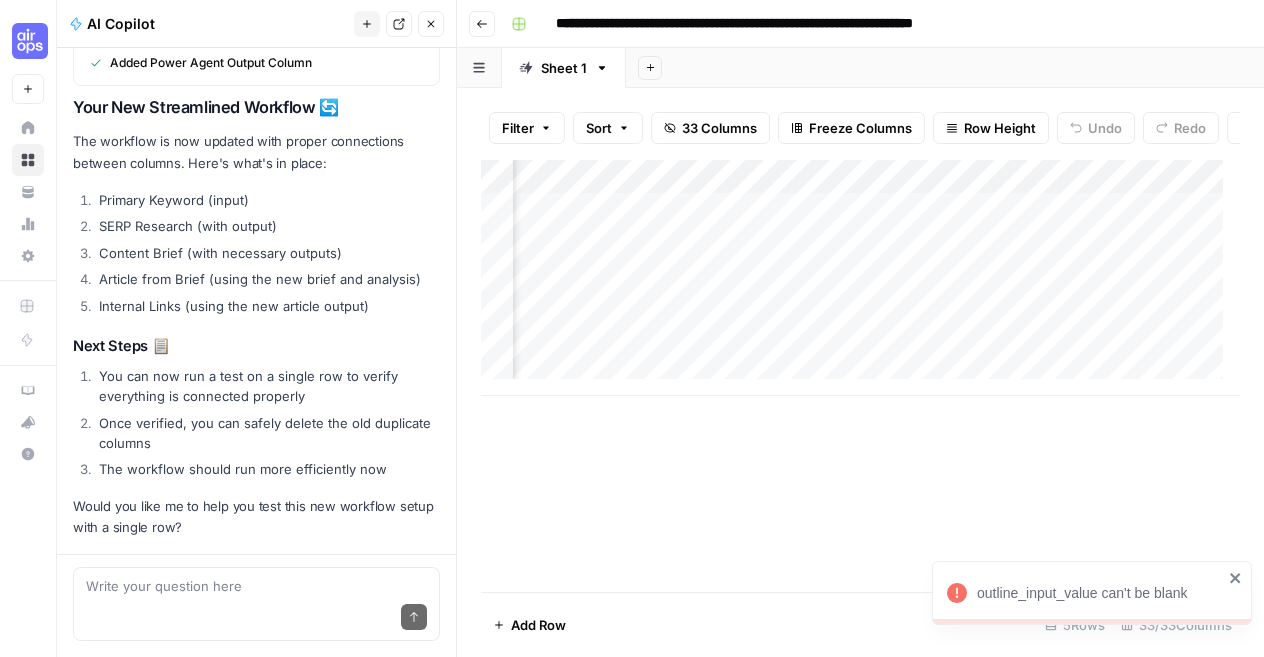 click 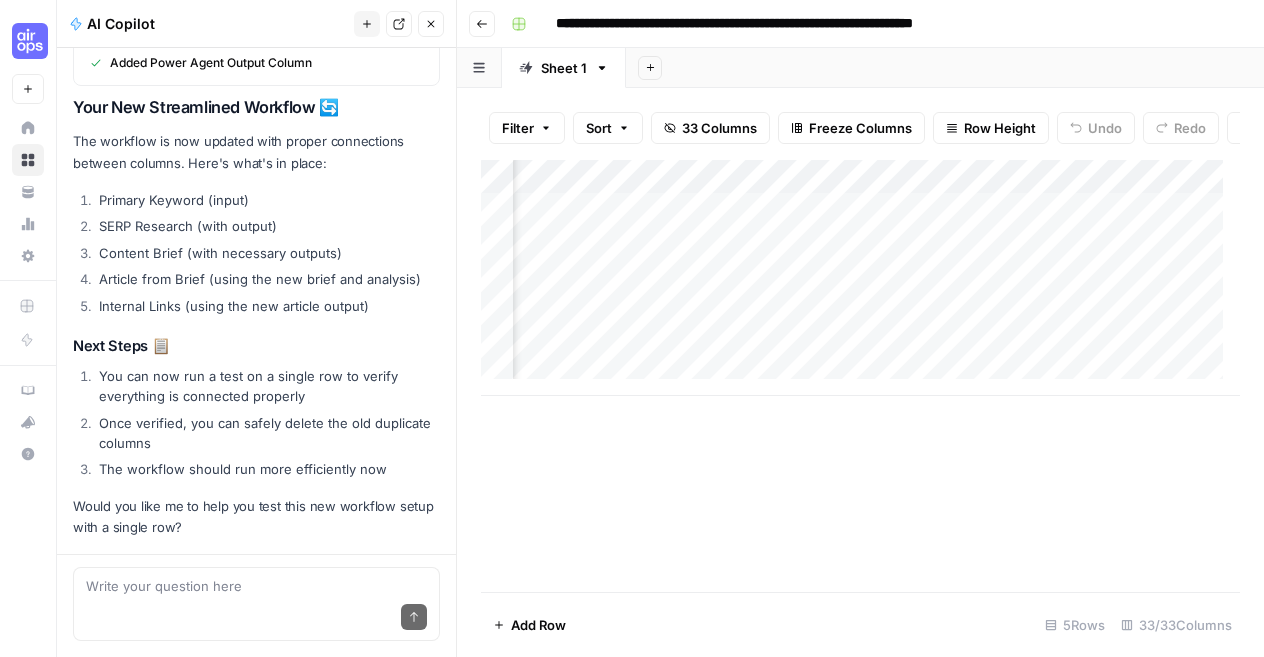 scroll, scrollTop: 0, scrollLeft: 2823, axis: horizontal 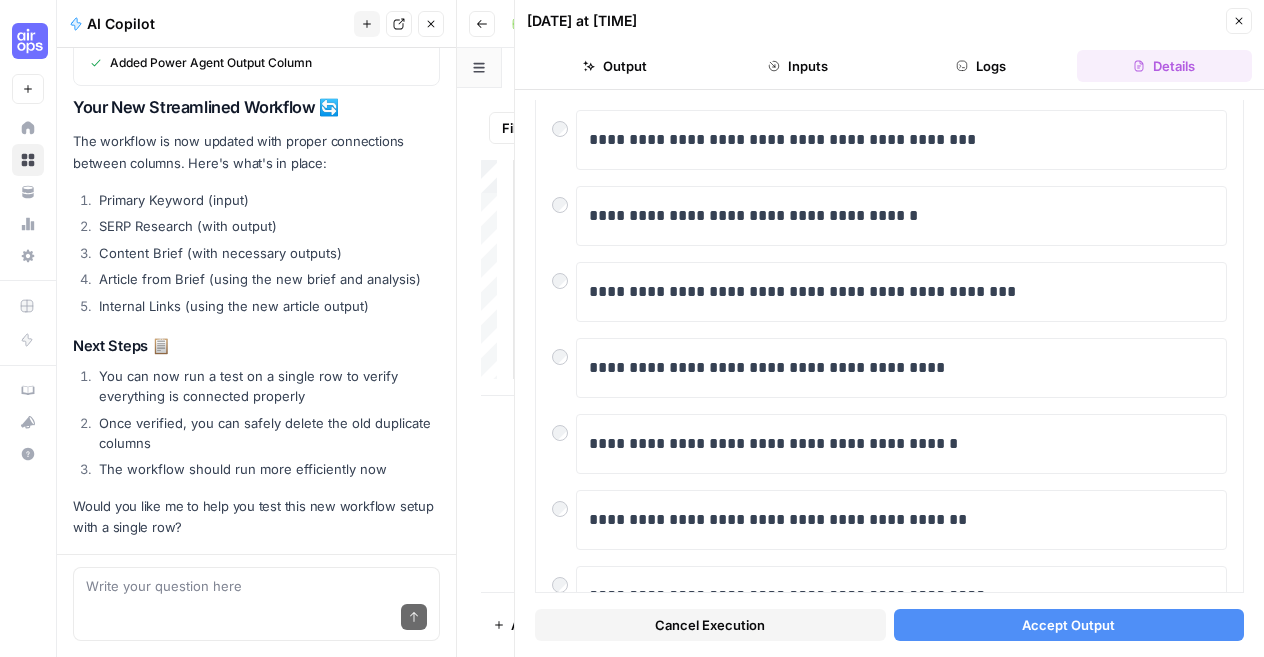 click on "Accept Output" at bounding box center (1069, 625) 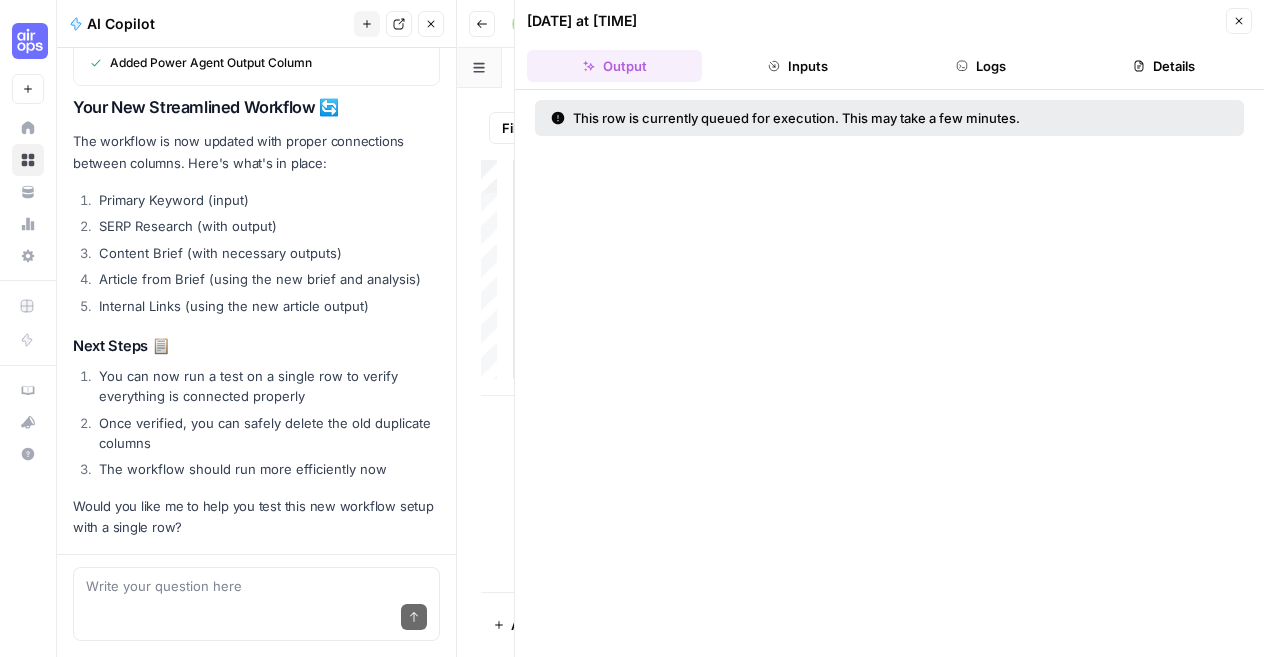 click on "Logs" at bounding box center [981, 66] 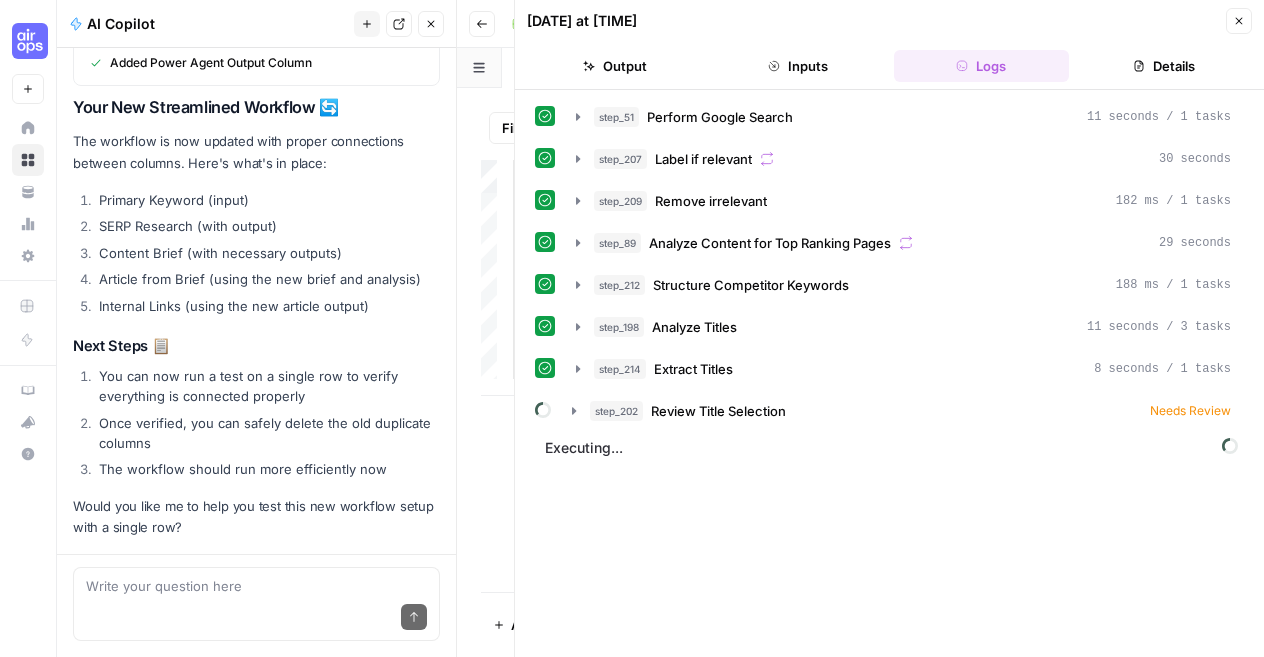click 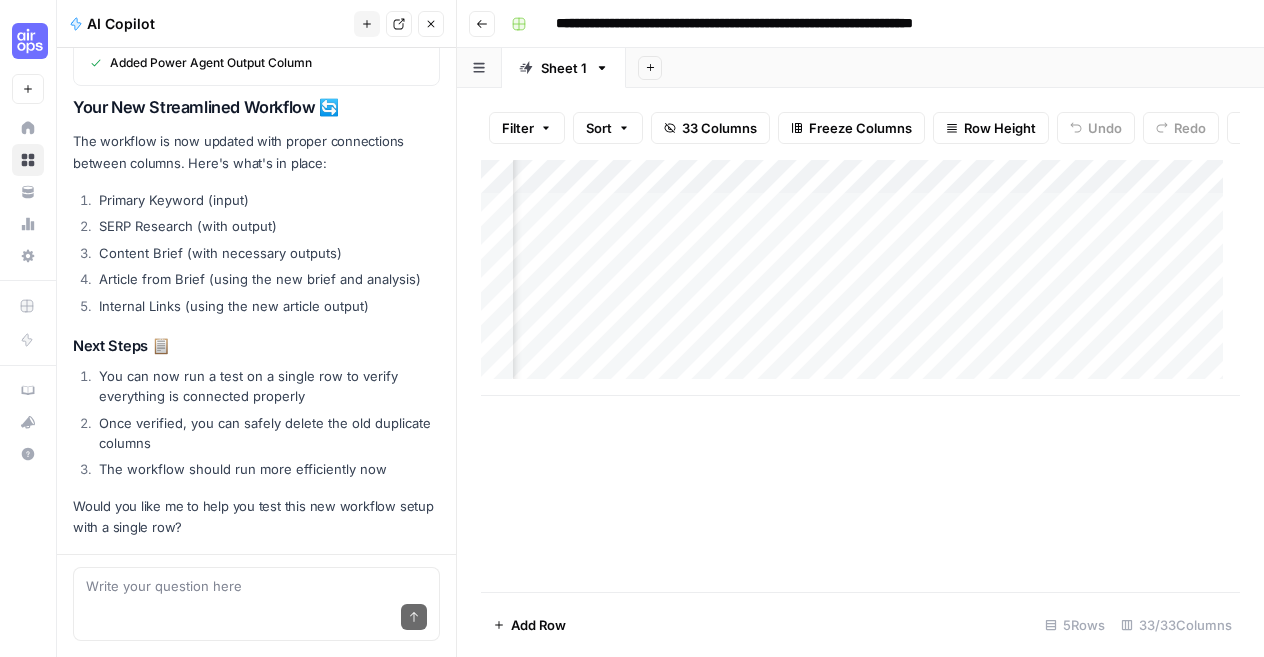 scroll, scrollTop: 0, scrollLeft: 0, axis: both 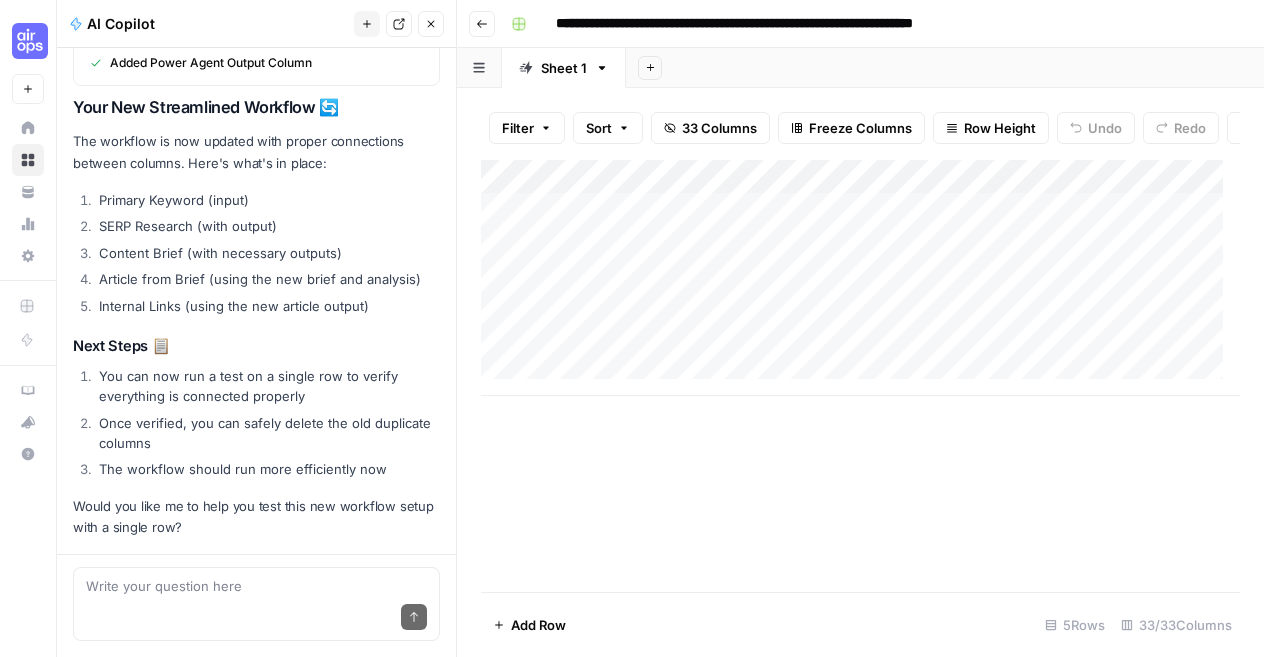 click on "Go back" at bounding box center [482, 24] 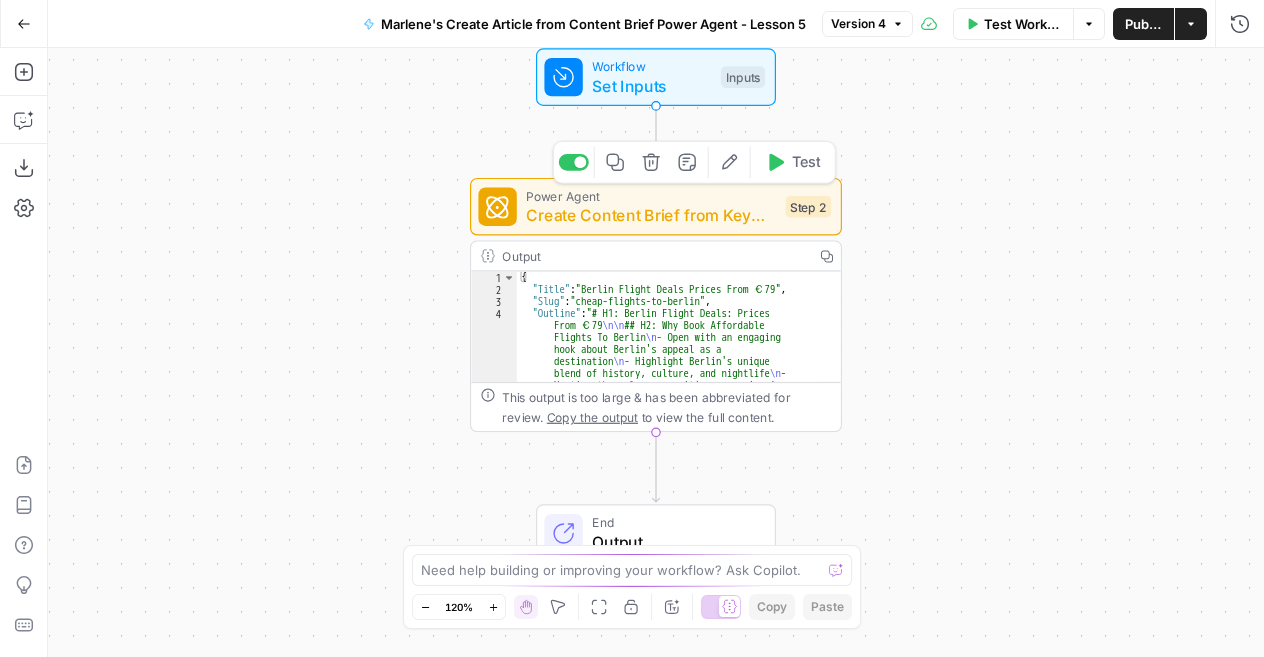 click on "Create Content Brief from Keyword - Fork" at bounding box center (651, 215) 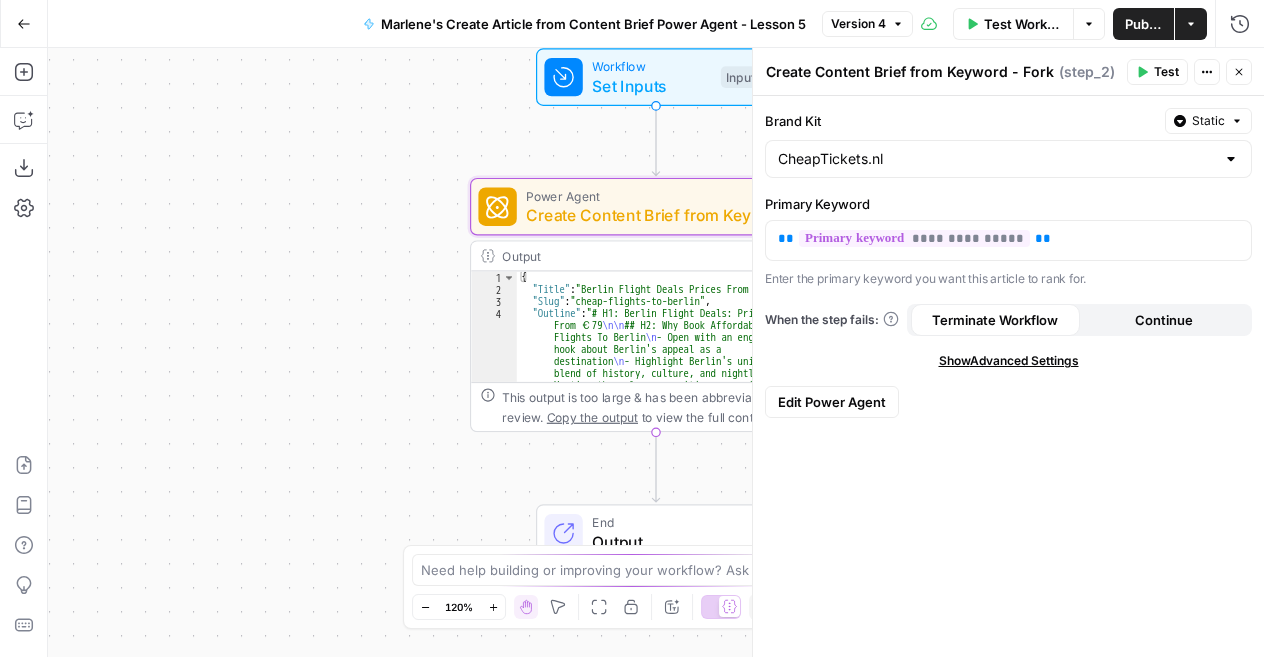 click on "Edit Power Agent" at bounding box center [832, 402] 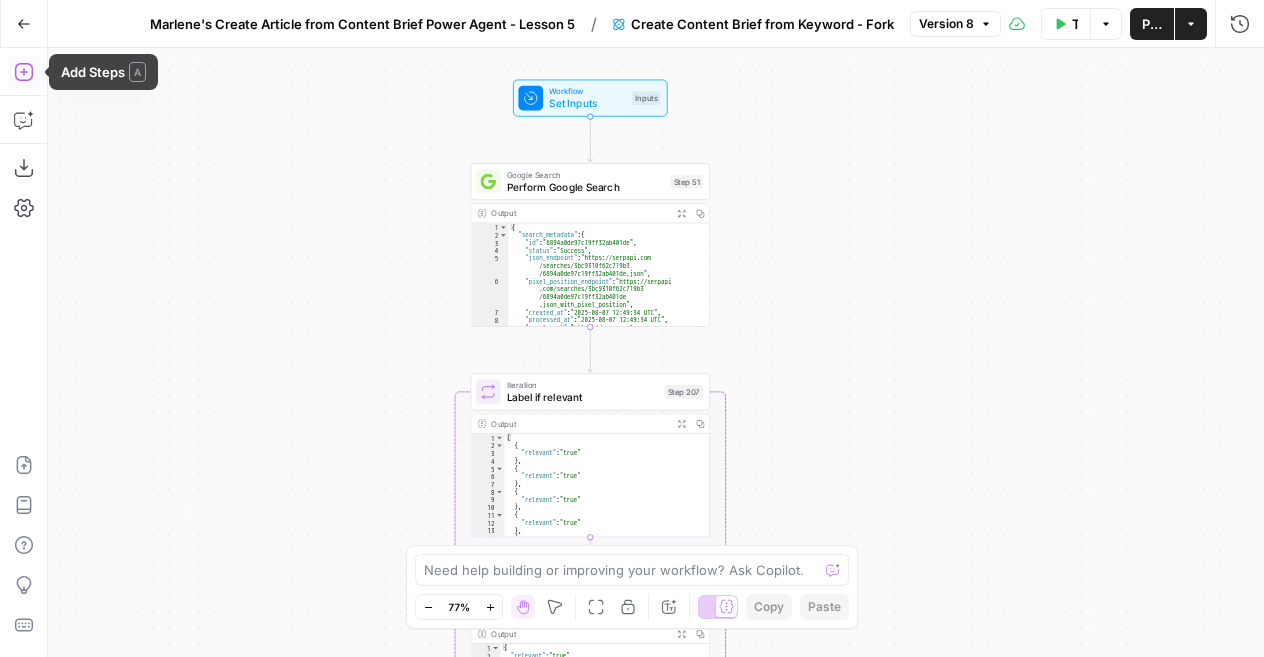 click 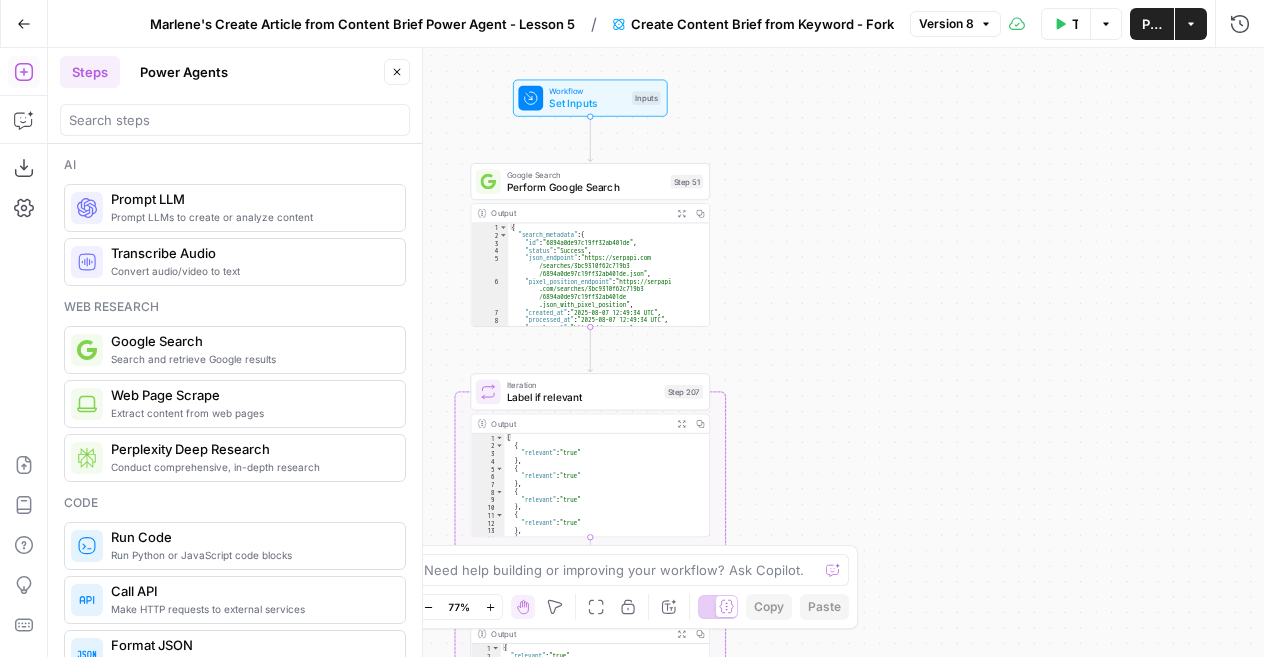 click on "Power Agents" at bounding box center (184, 72) 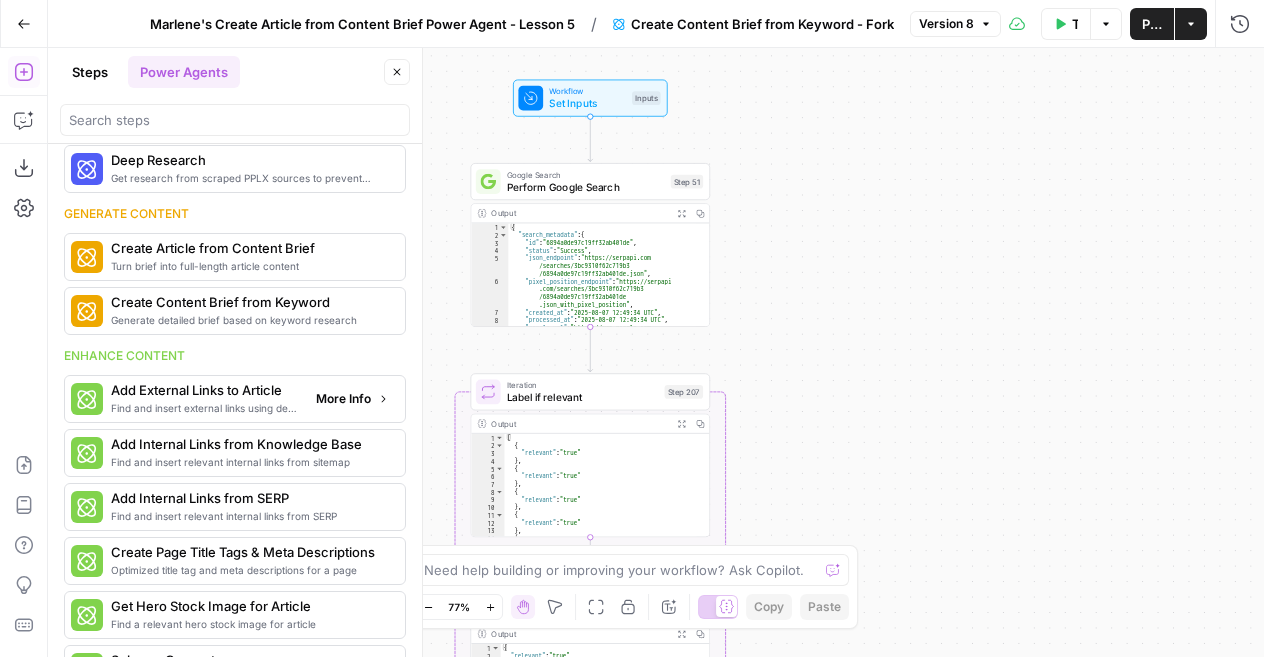scroll, scrollTop: 148, scrollLeft: 0, axis: vertical 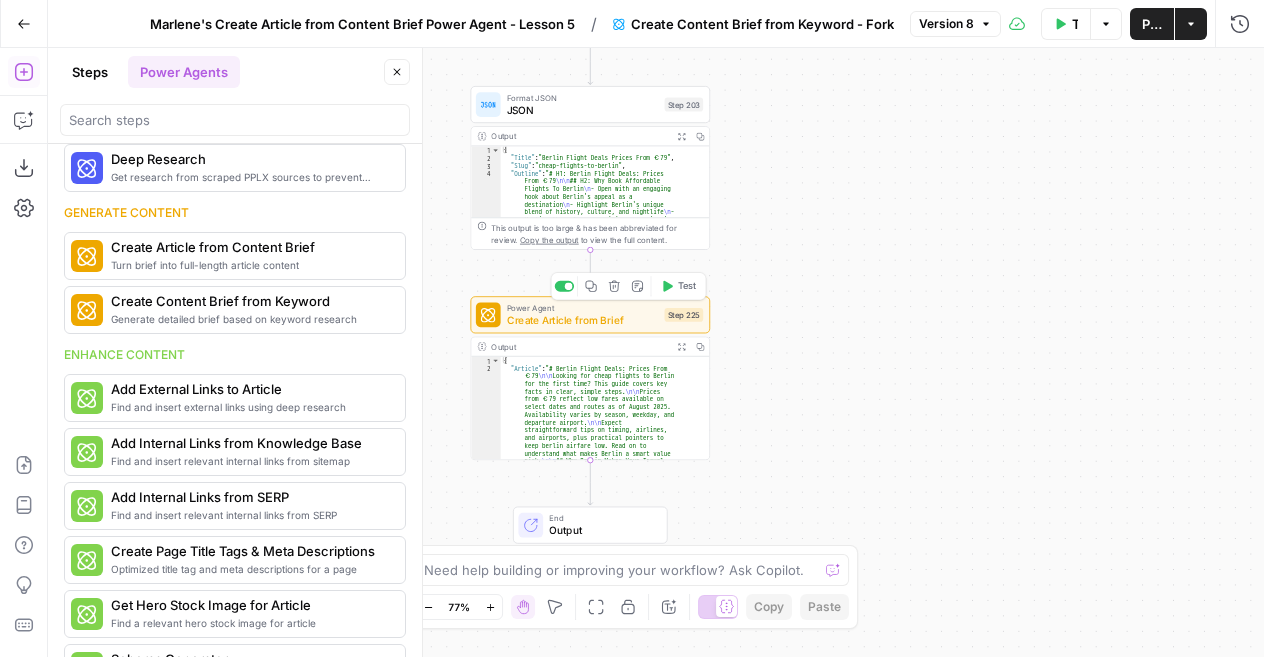 click on "Create Article from Brief" at bounding box center (583, 320) 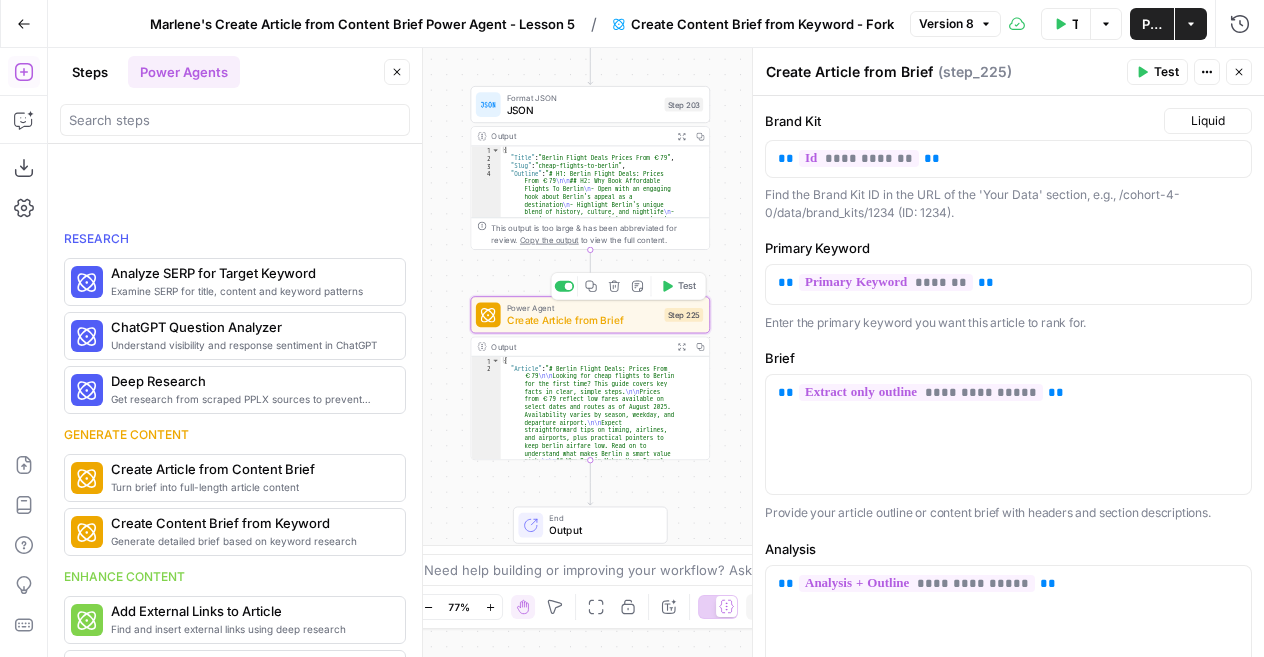 scroll, scrollTop: 367, scrollLeft: 0, axis: vertical 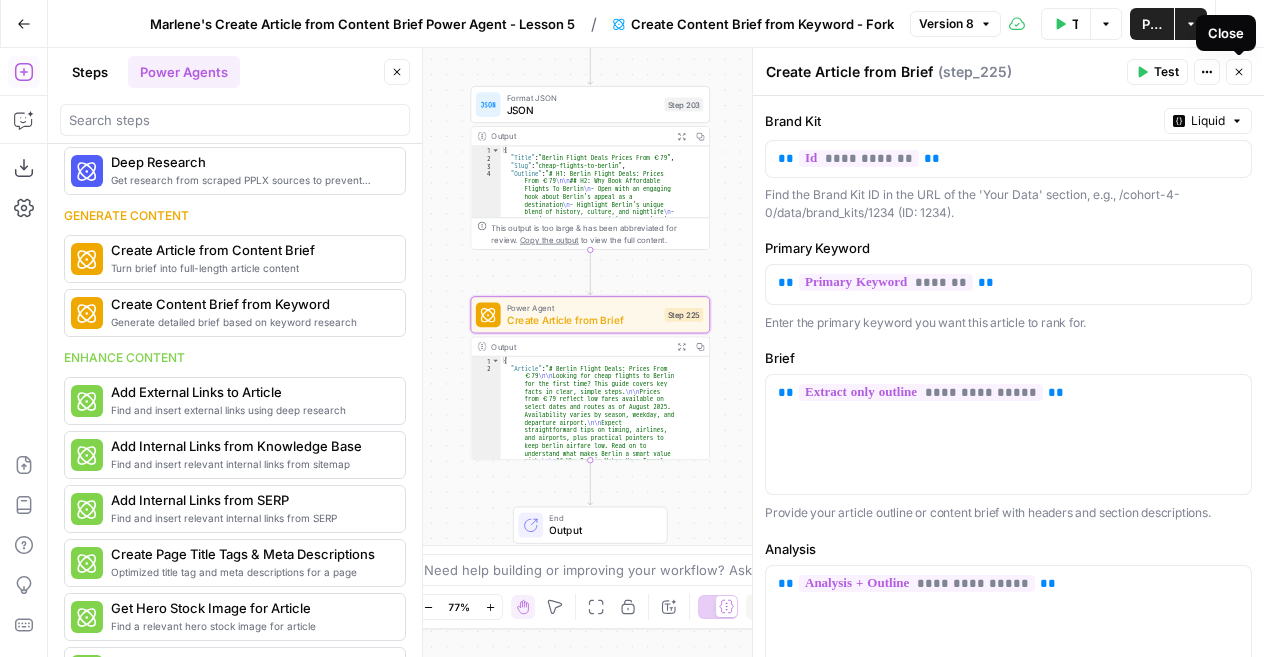 click 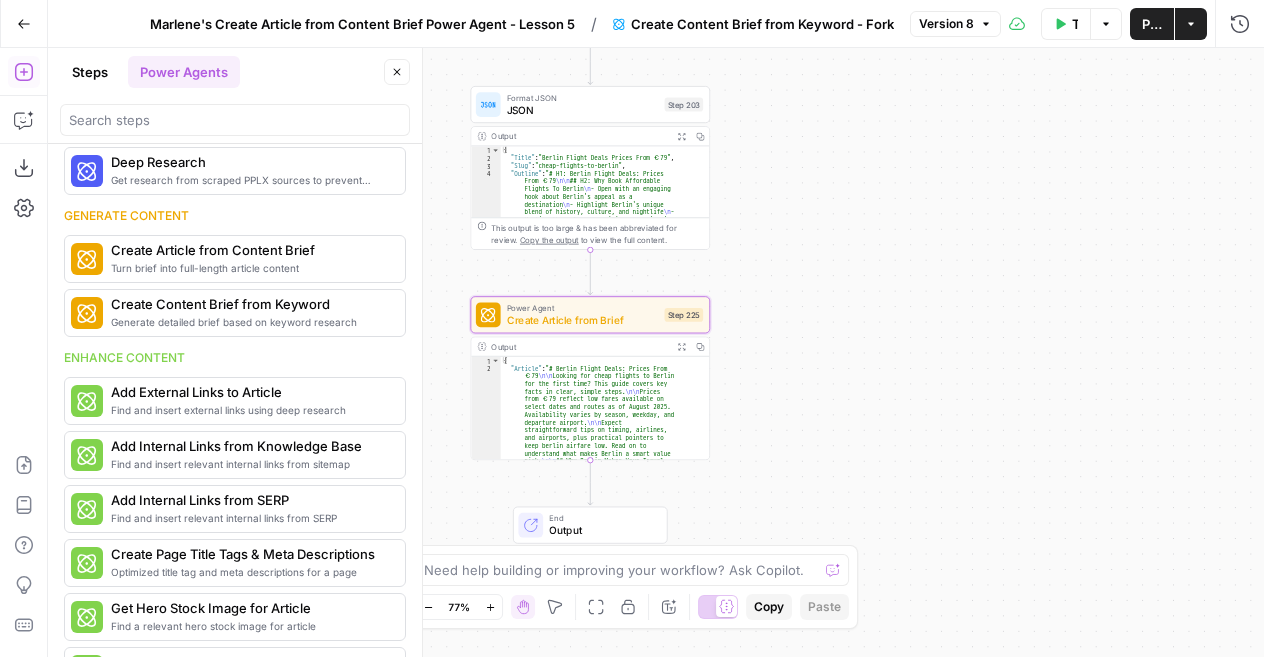 click on "Create Article from Brief" at bounding box center (583, 320) 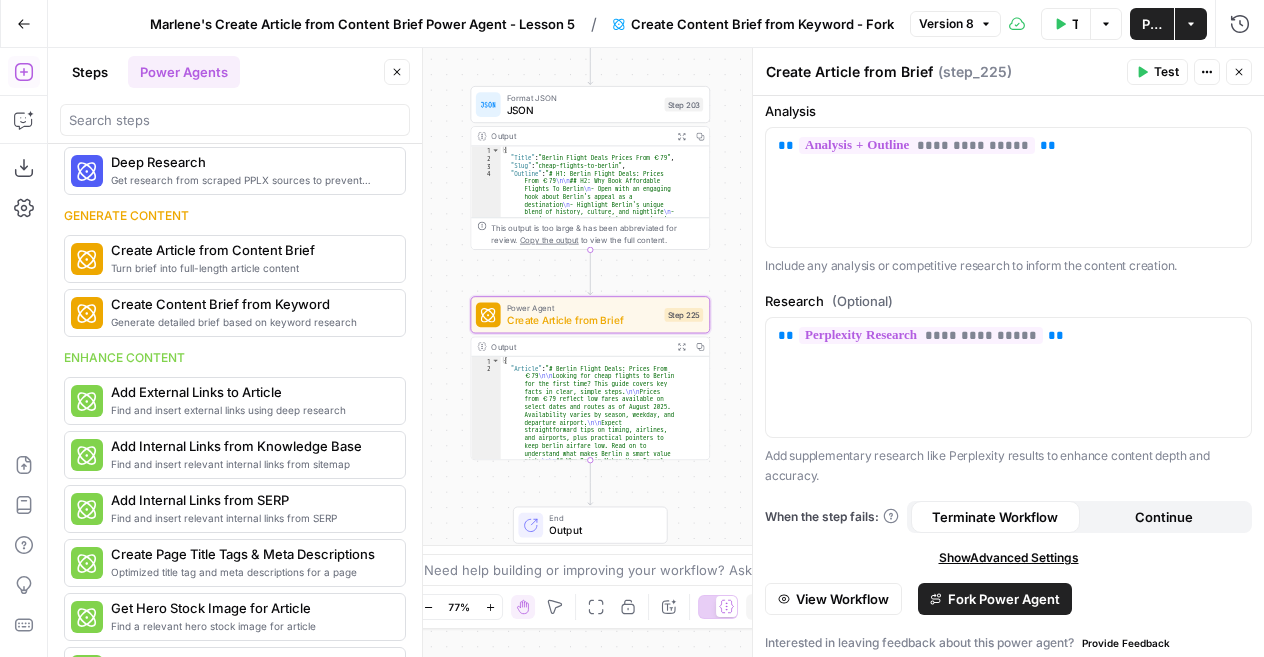 scroll, scrollTop: 444, scrollLeft: 0, axis: vertical 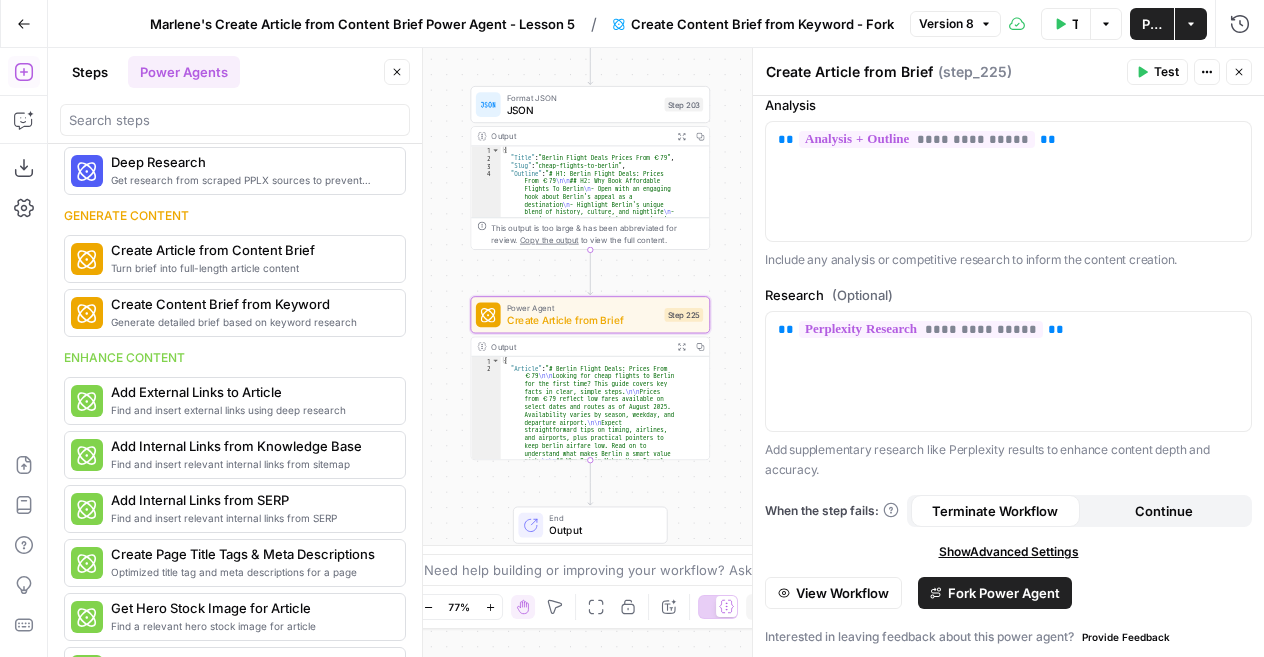 click on "Fork Power Agent" at bounding box center (1004, 593) 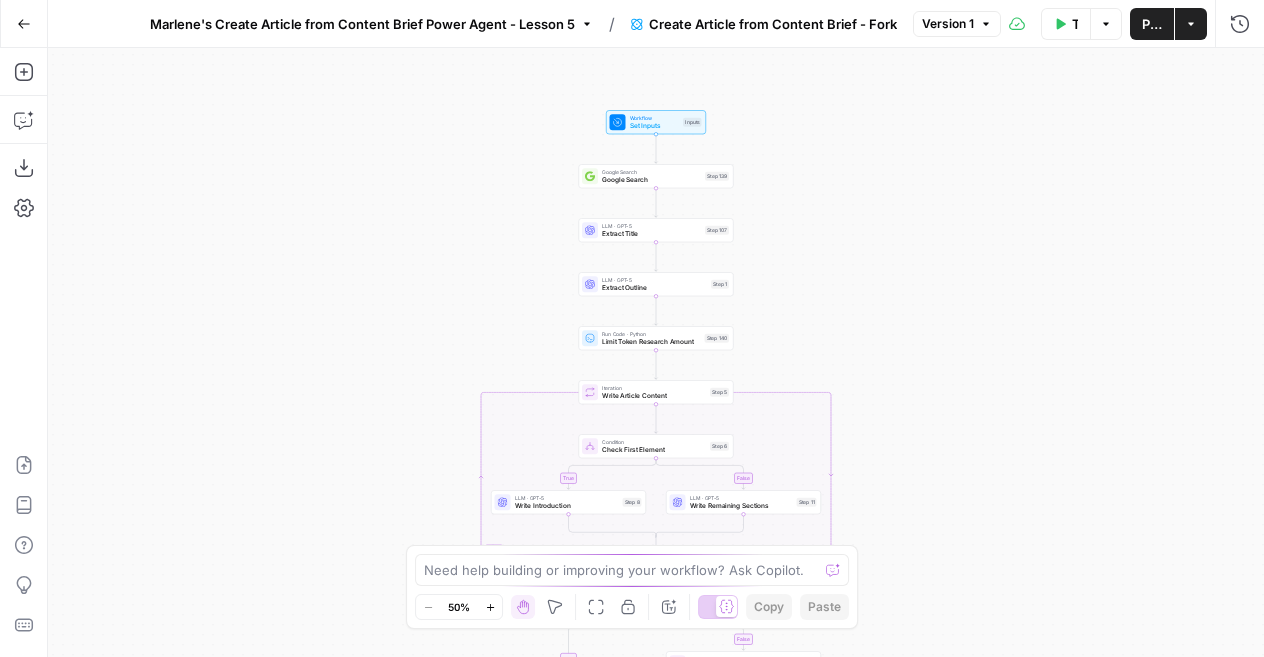 click on "Go Back" at bounding box center [24, 24] 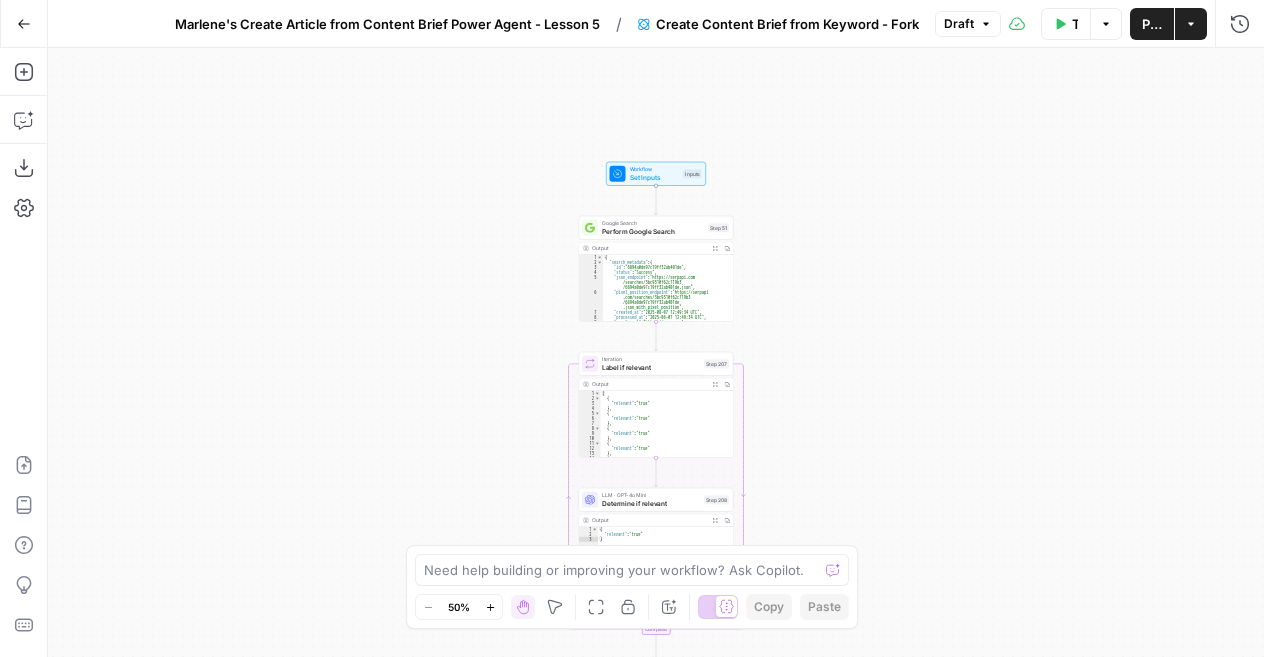 click 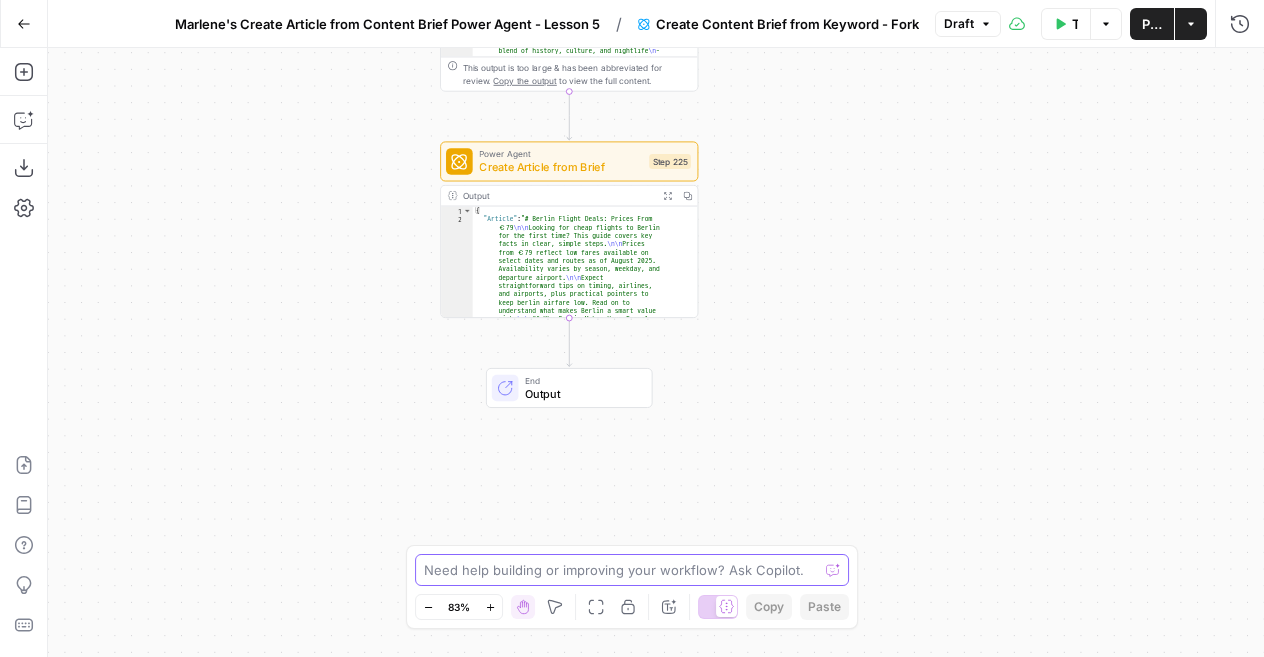 click at bounding box center [621, 570] 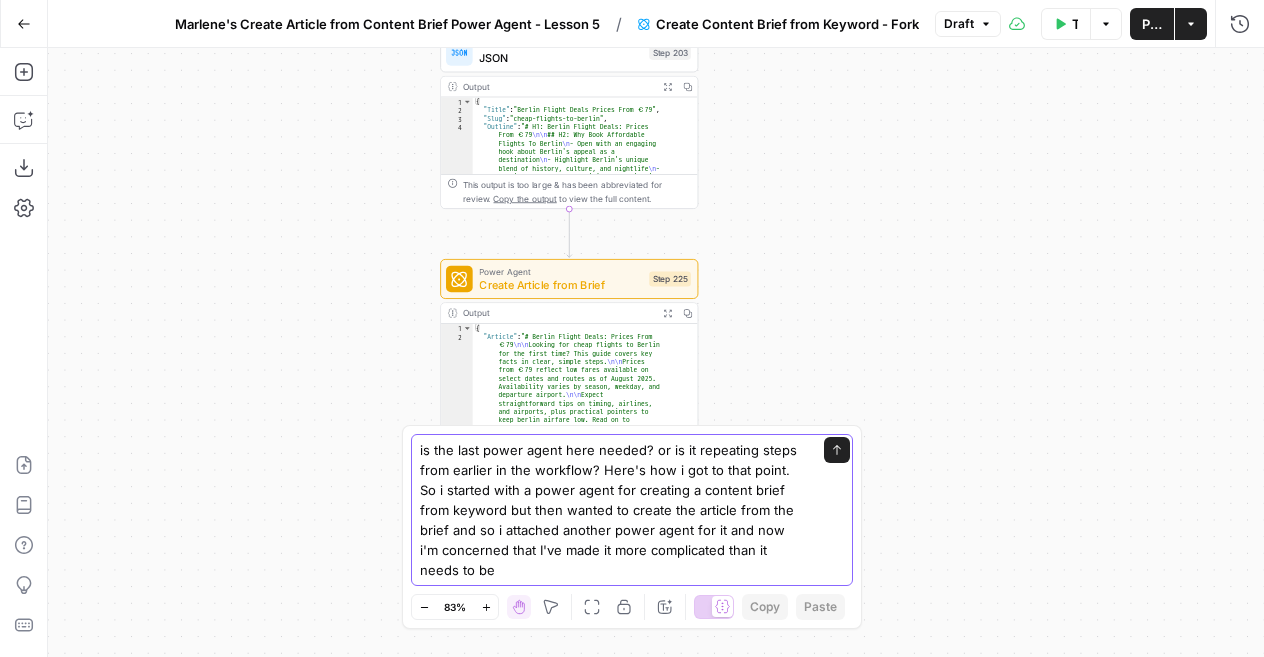 type on "is the last power agent here needed? or is it repeating steps from earlier in the workflow? Here's how i got to that point. So i started with a power agent for creating a content brief from keyword but then wanted to create the article from the brief and so i attached another power agent for it and now i'm concerned that I've made it more complicated than it needs to be" 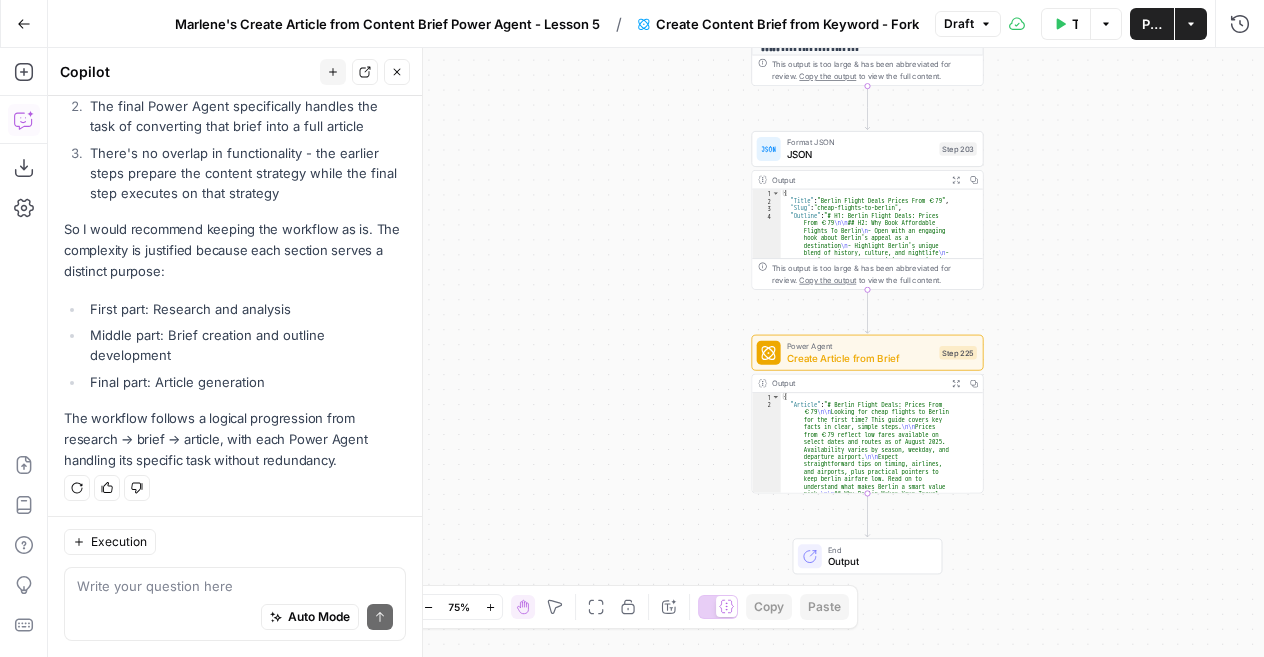 scroll, scrollTop: 1203, scrollLeft: 0, axis: vertical 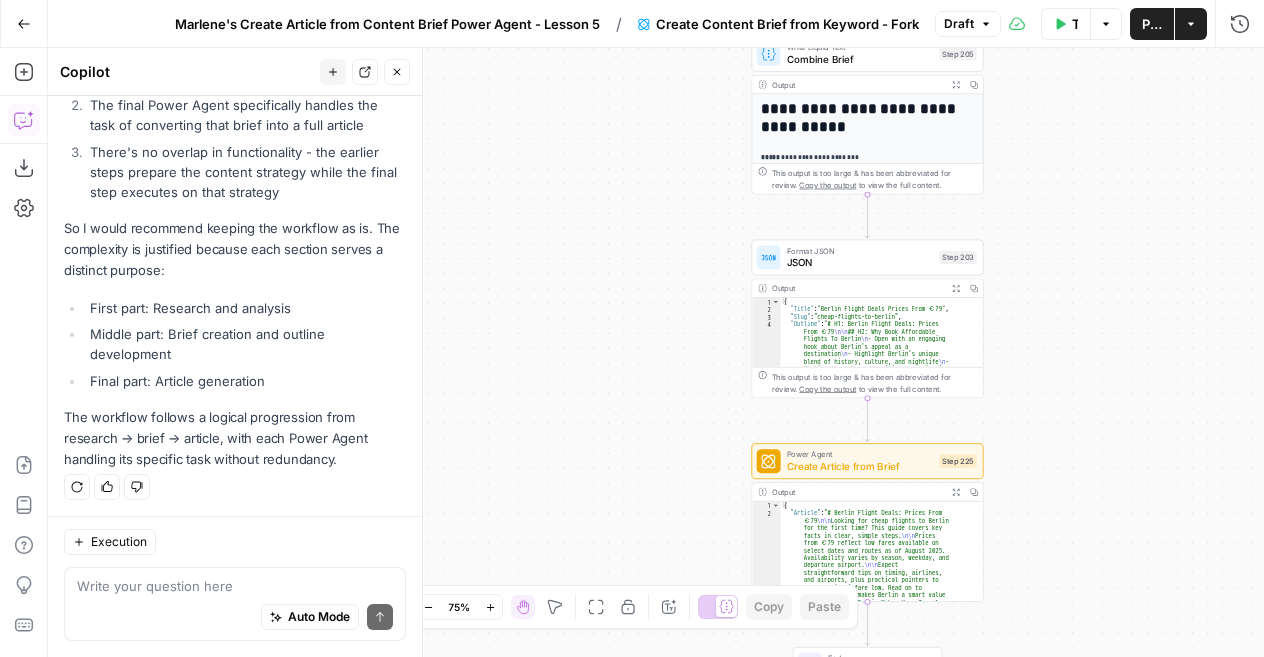 click on "Actions" at bounding box center [1191, 24] 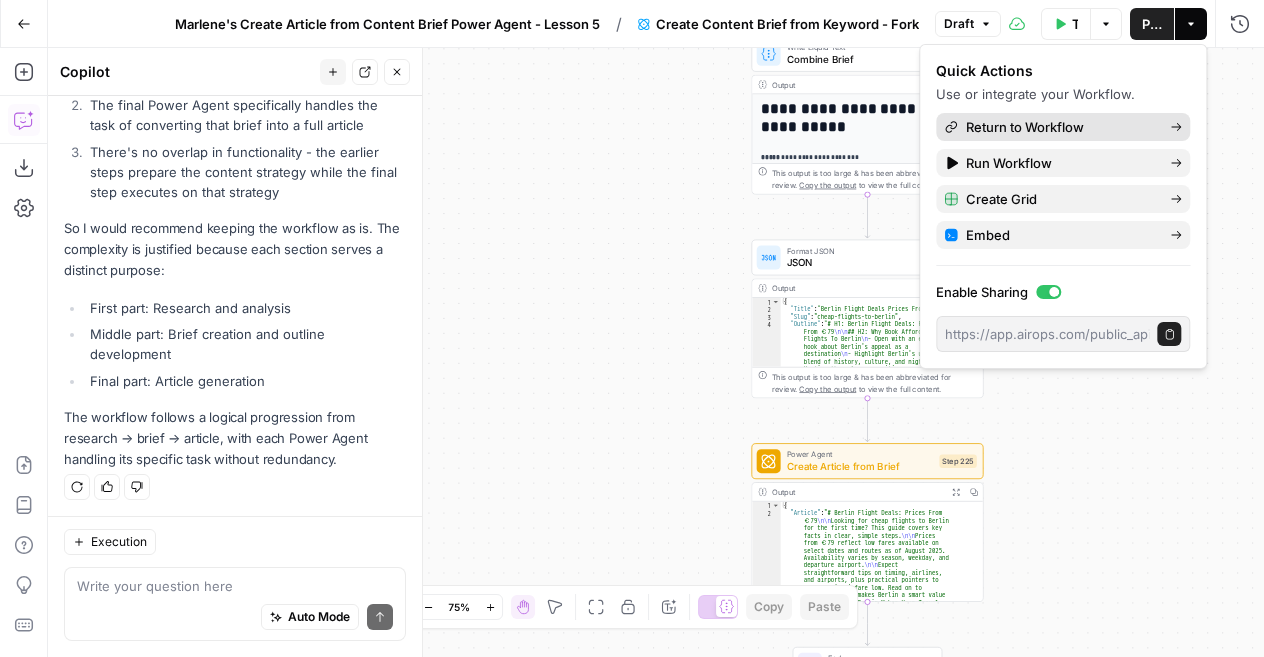 click on "Return to Workflow" at bounding box center [1060, 127] 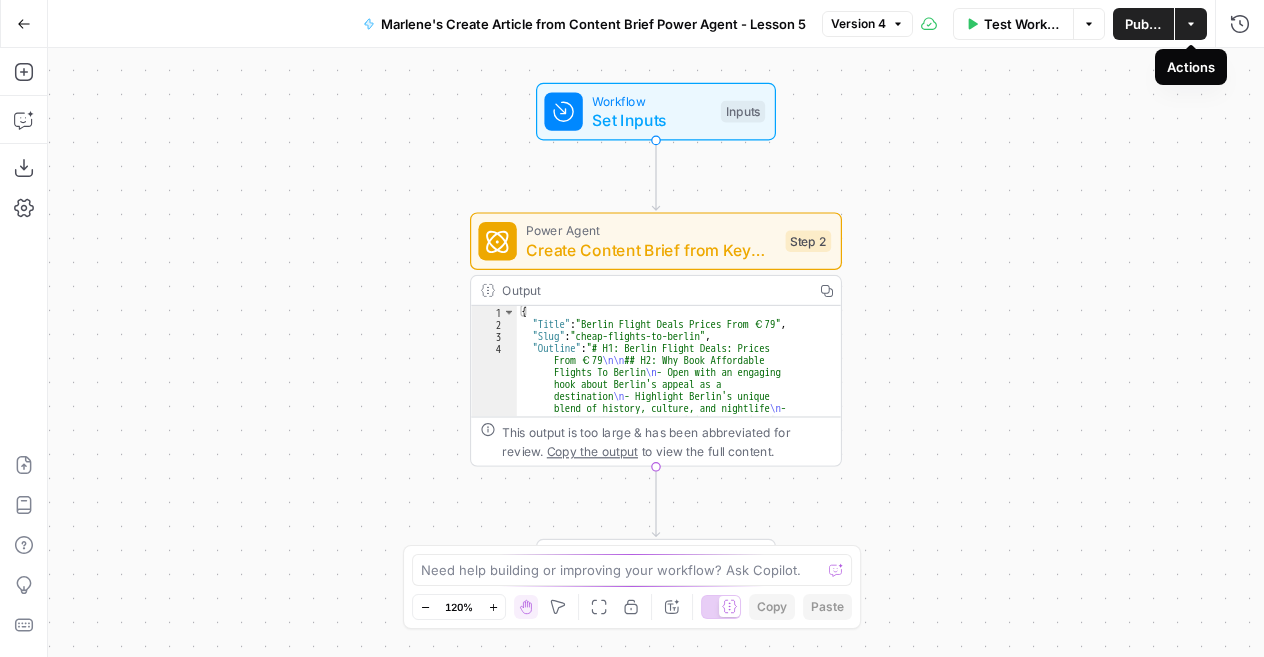click 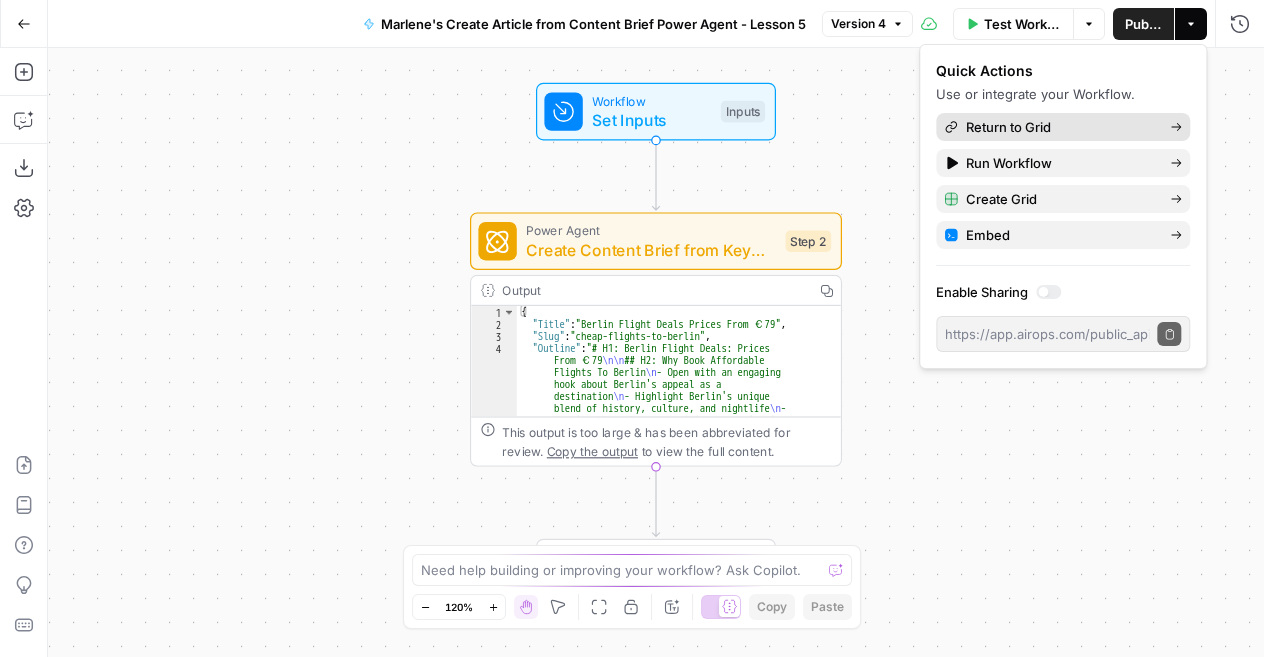 click on "Return to Grid" at bounding box center [1060, 127] 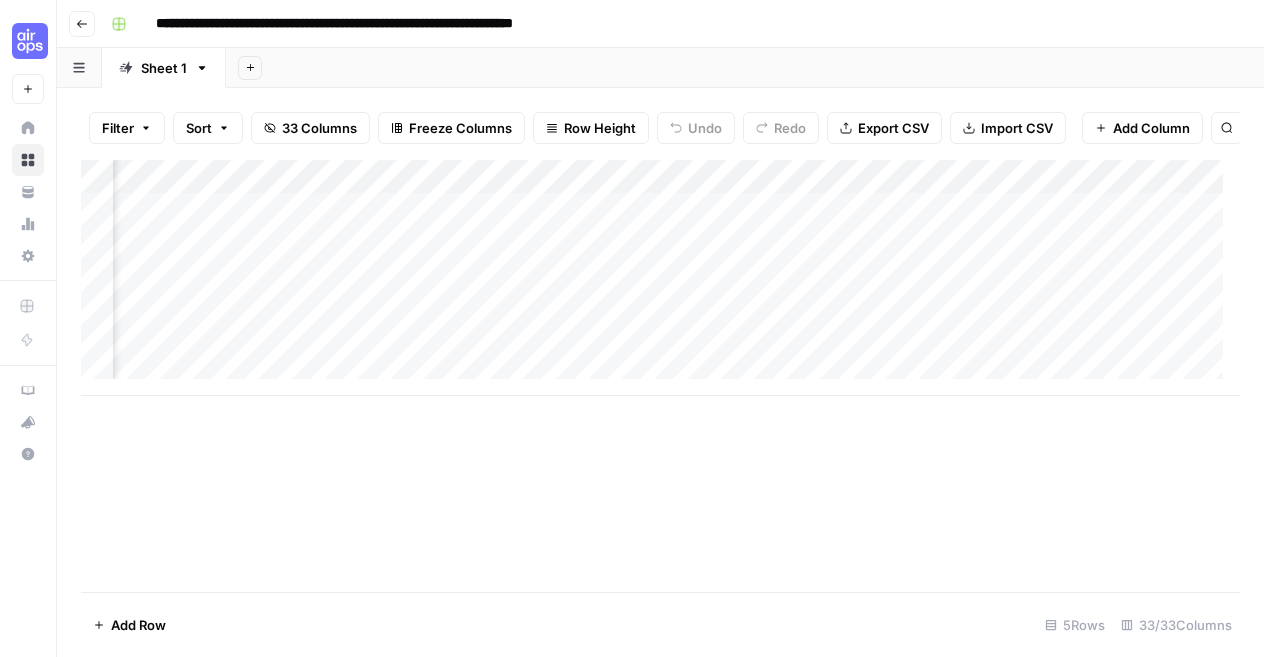 scroll, scrollTop: 0, scrollLeft: 4508, axis: horizontal 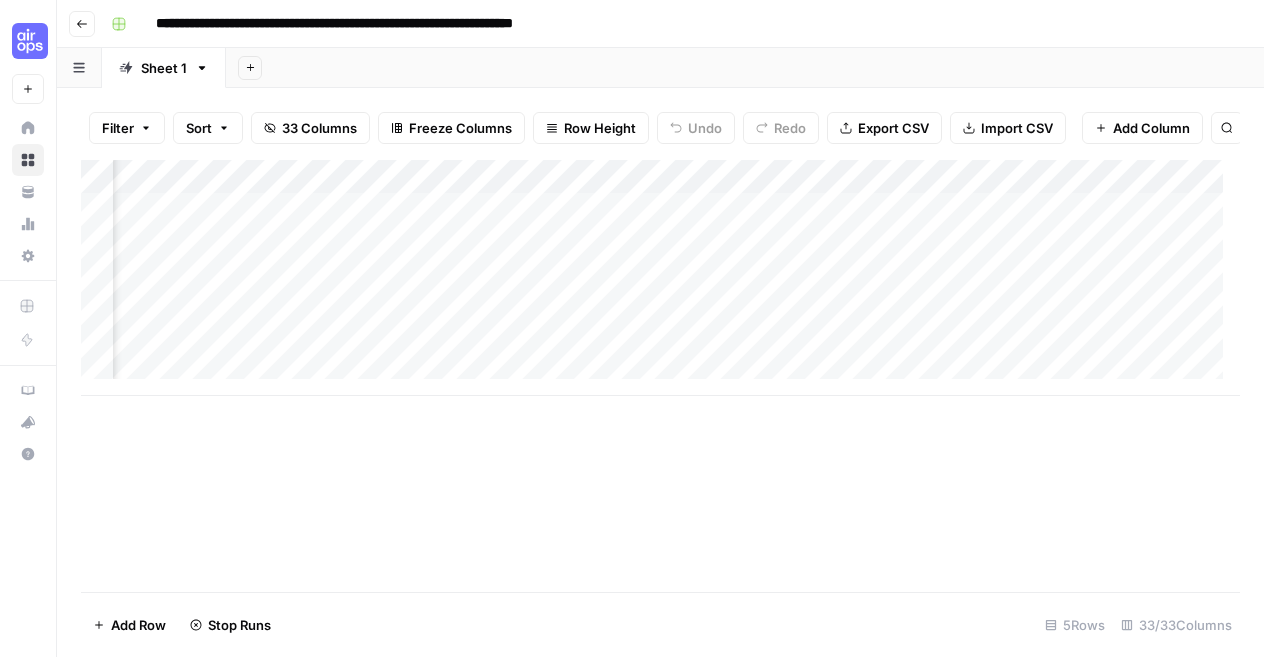 click on "Add Column" at bounding box center [660, 278] 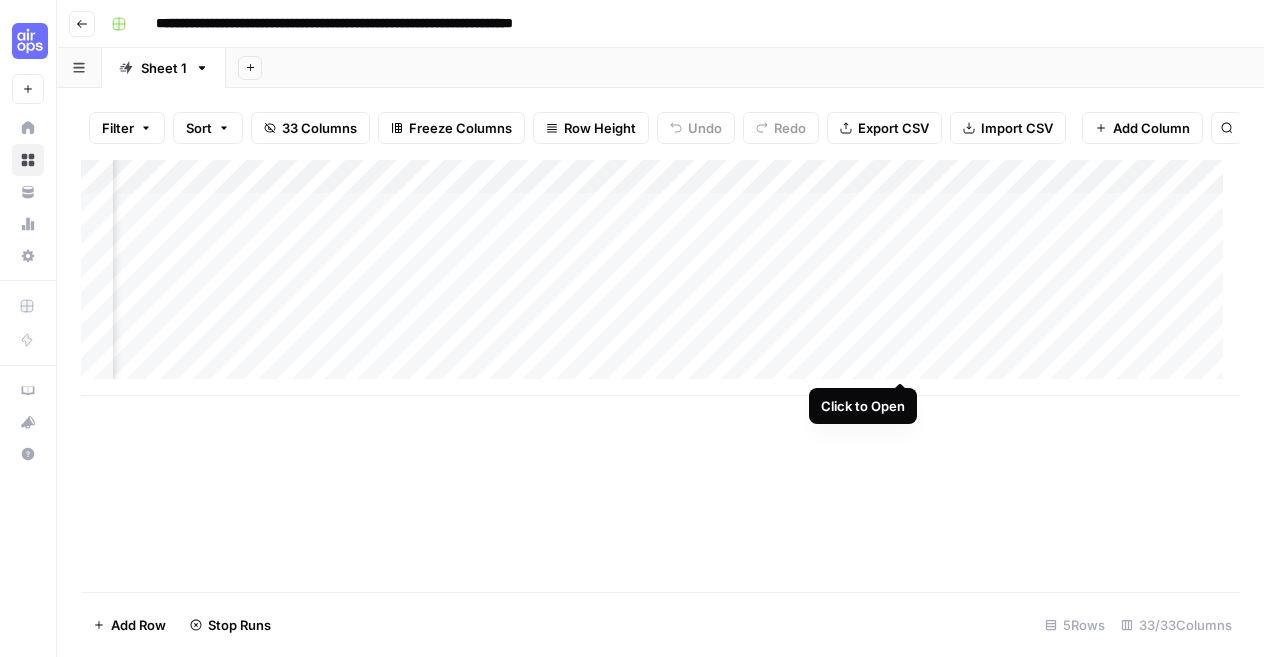 click on "Add Column" at bounding box center (660, 278) 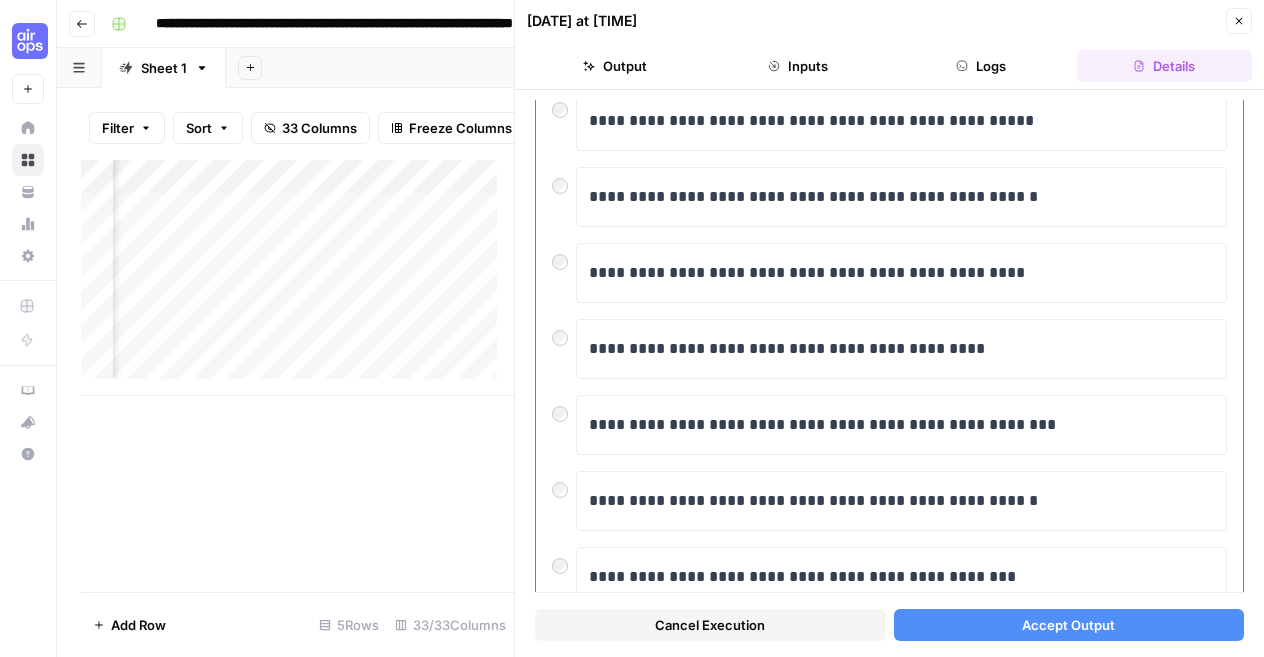 scroll, scrollTop: 451, scrollLeft: 0, axis: vertical 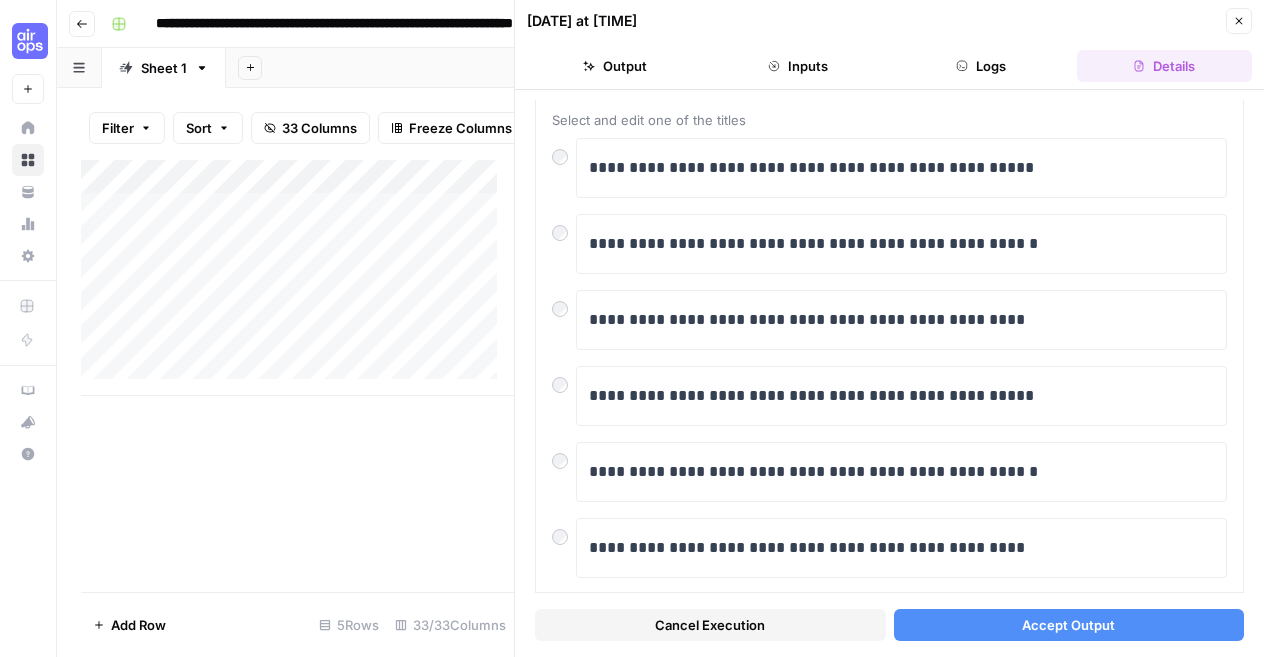 click on "Accept Output" at bounding box center (1069, 625) 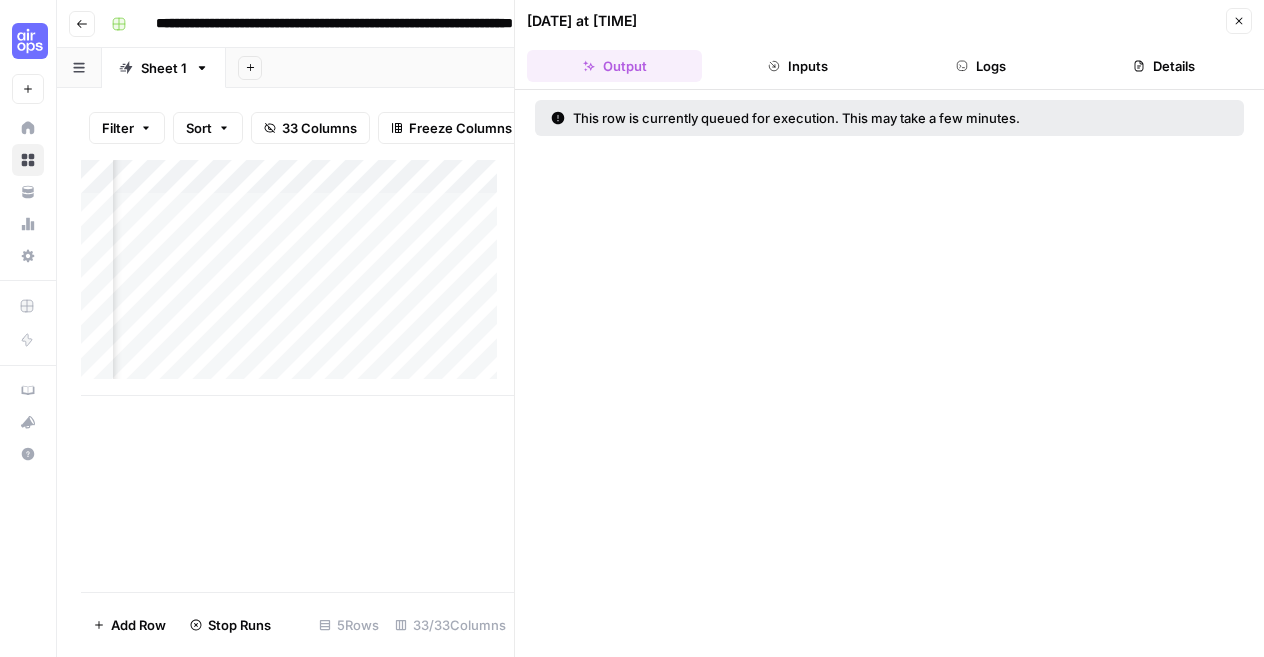 scroll, scrollTop: 0, scrollLeft: 253, axis: horizontal 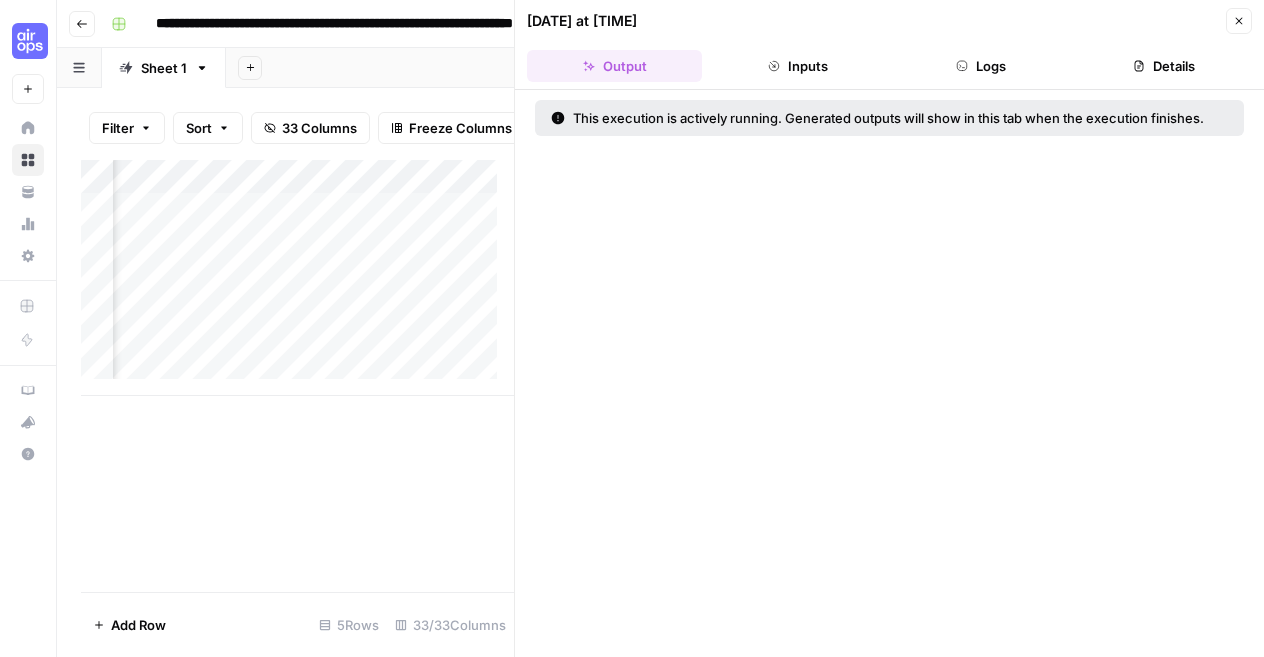 click 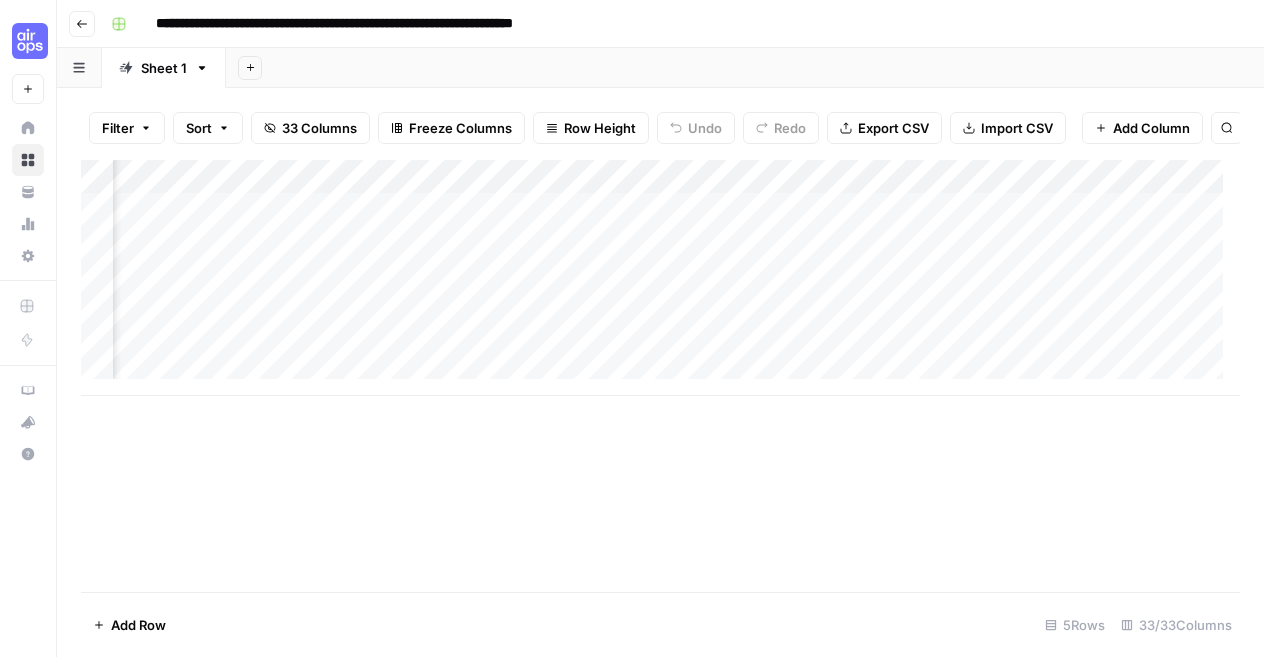 scroll, scrollTop: 0, scrollLeft: 1895, axis: horizontal 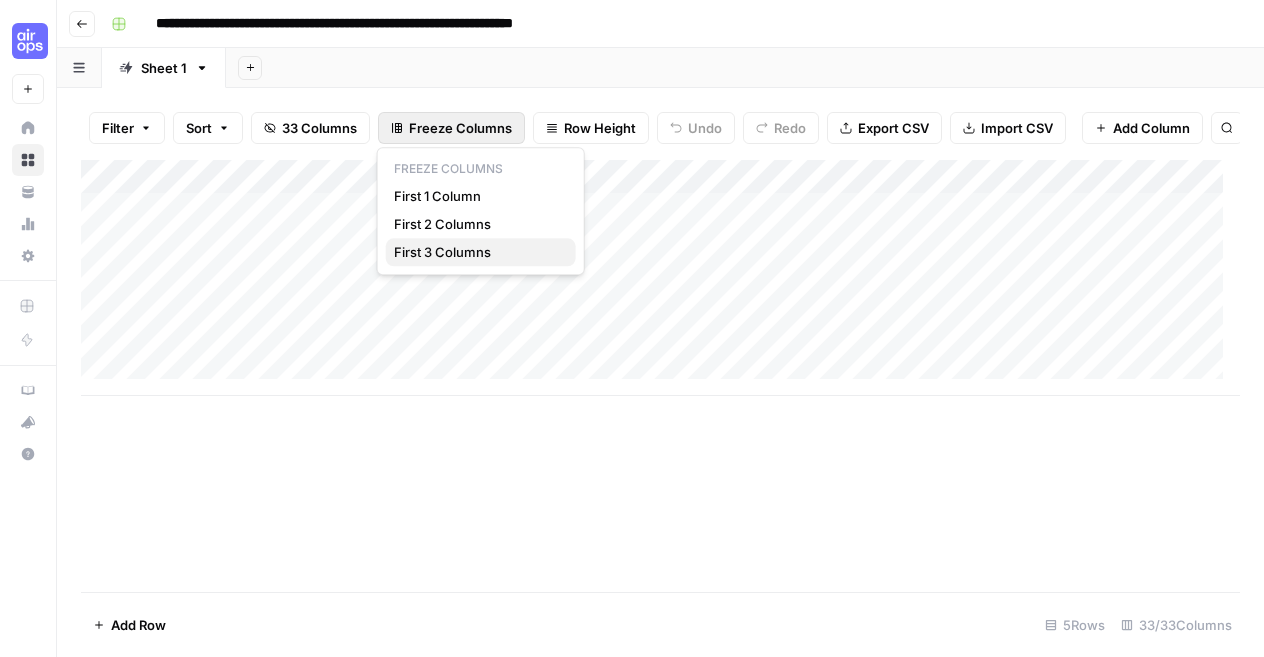click on "First 3 Columns" at bounding box center [477, 252] 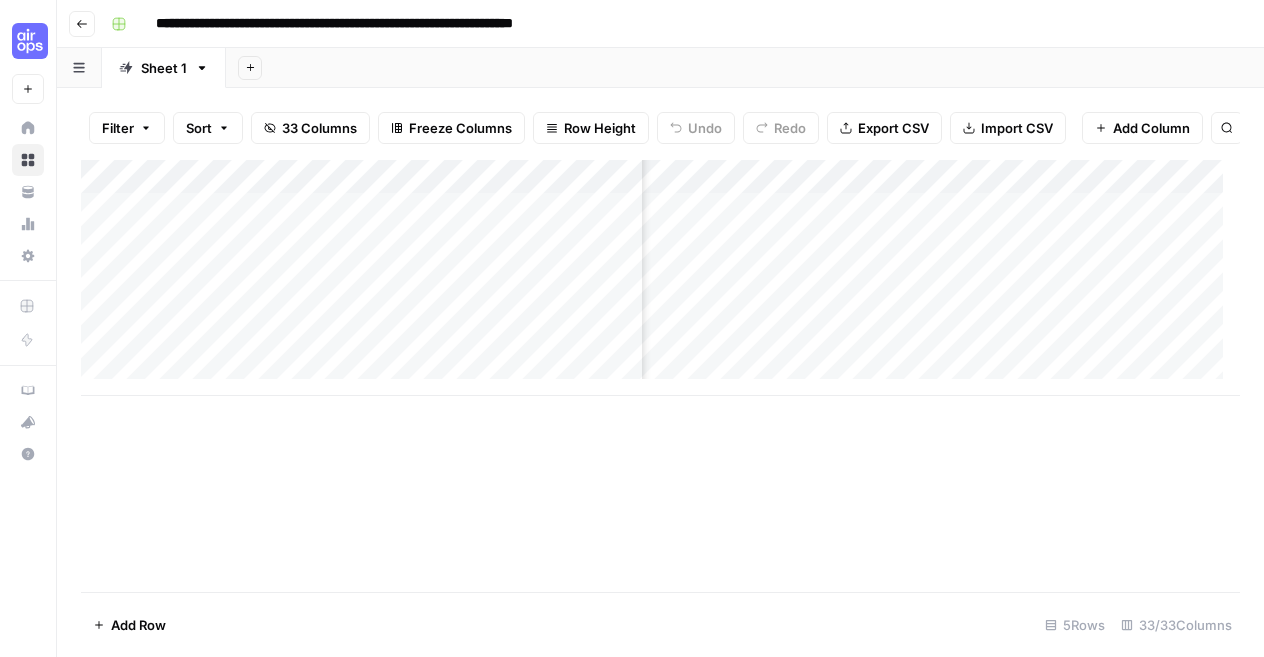 scroll, scrollTop: 0, scrollLeft: 1958, axis: horizontal 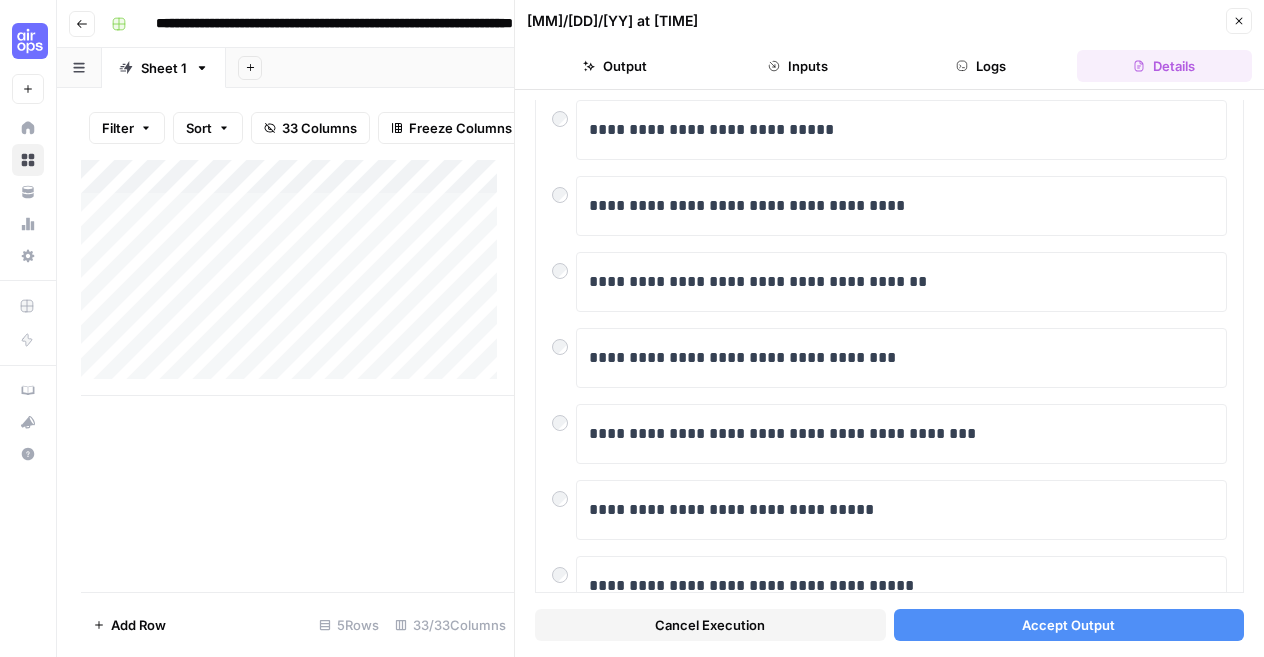 click on "Accept Output" at bounding box center (1069, 625) 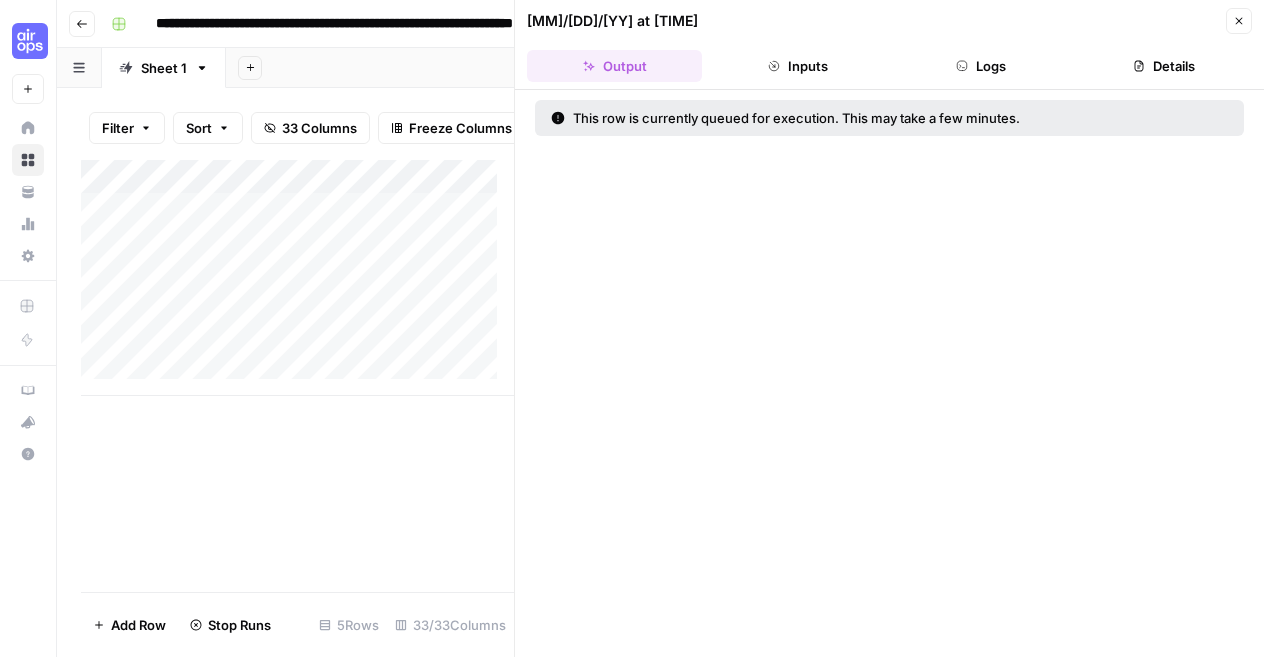 click on "Close" at bounding box center (1239, 21) 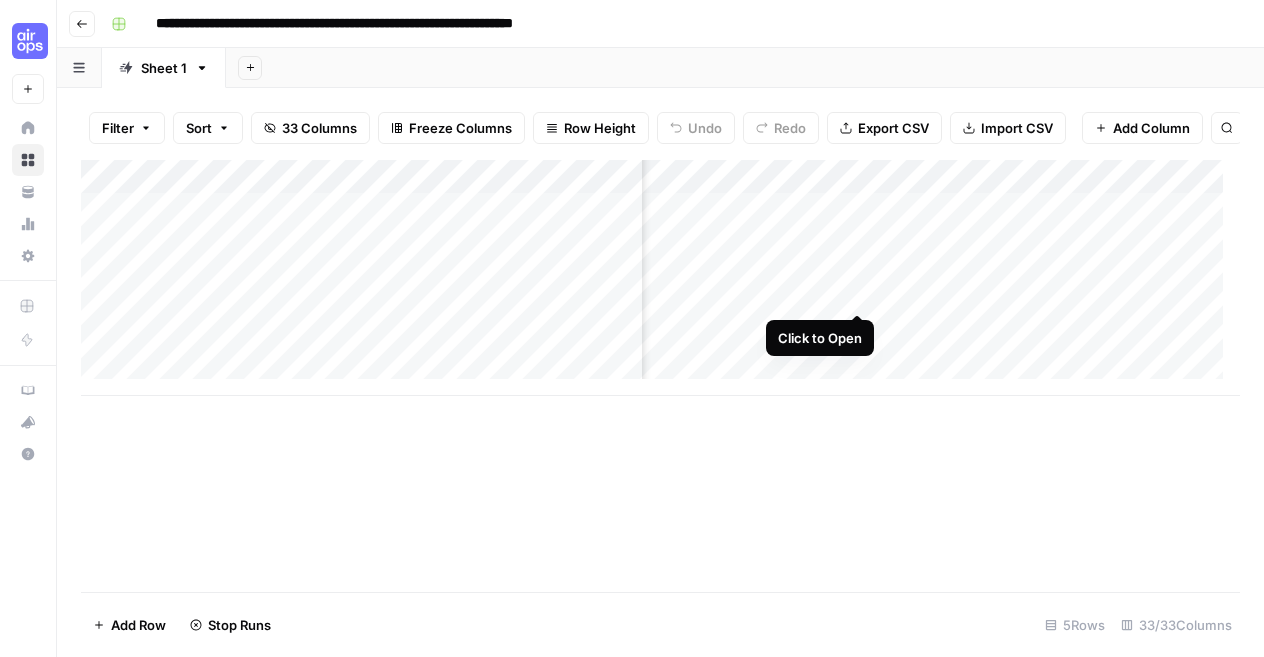 click on "Add Column" at bounding box center (660, 278) 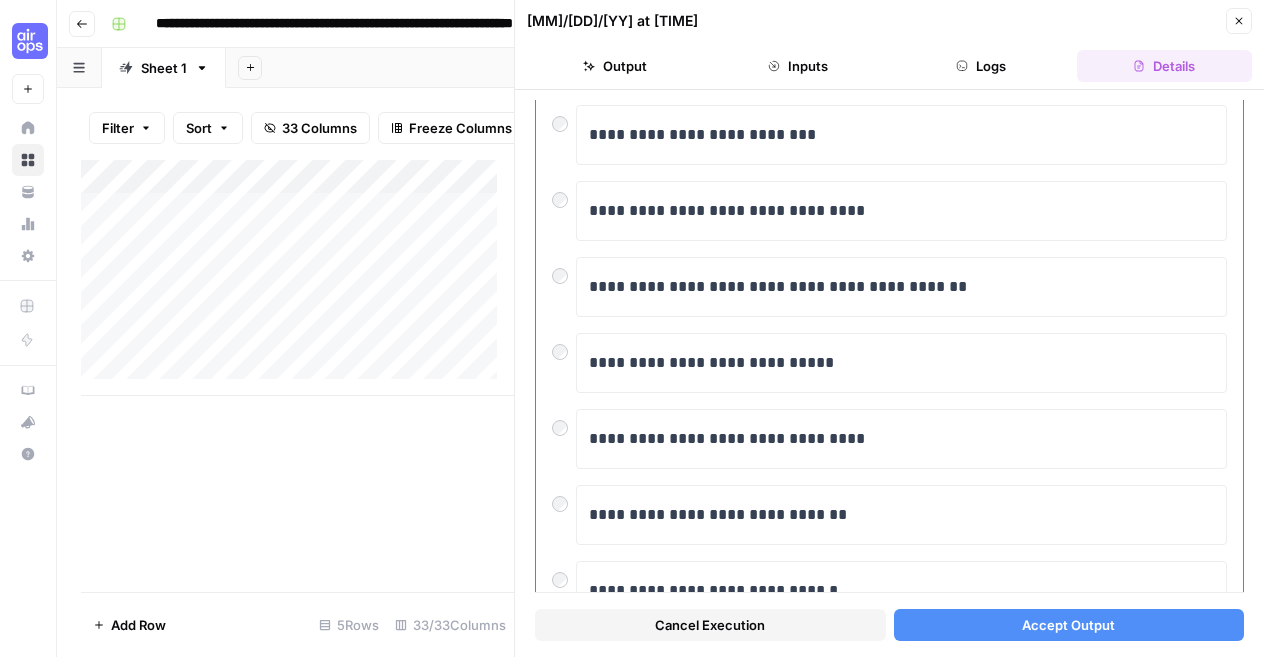 scroll, scrollTop: 298, scrollLeft: 0, axis: vertical 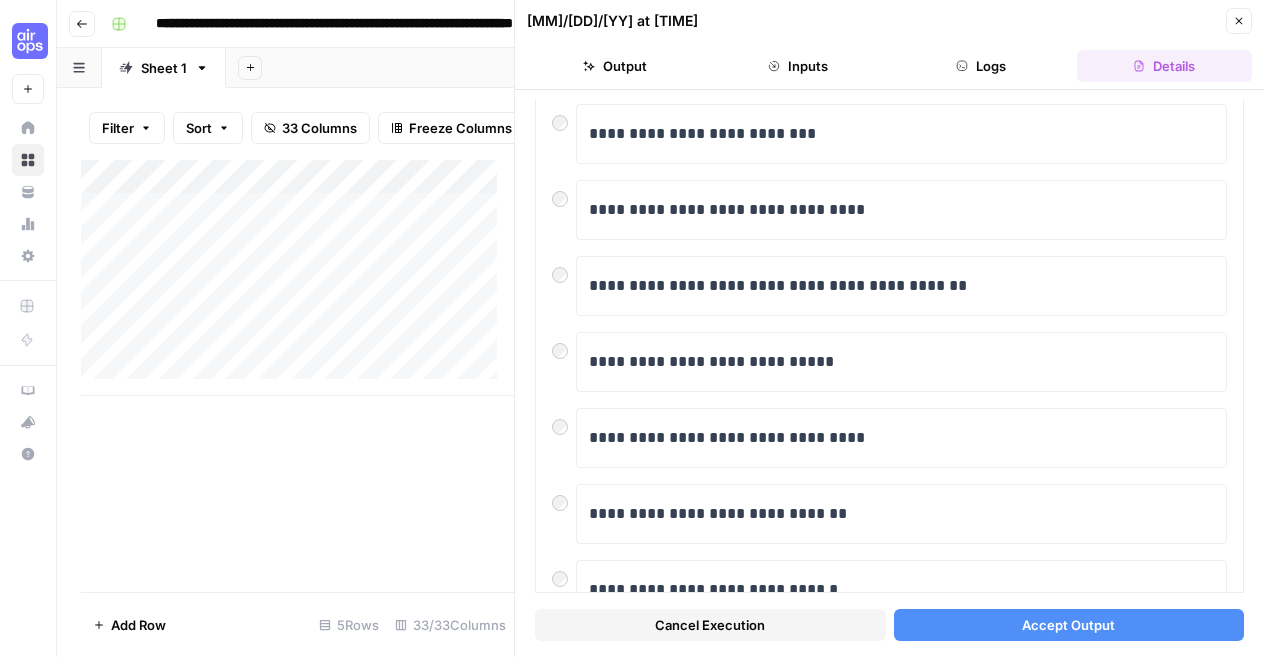 click on "Accept Output" at bounding box center (1069, 625) 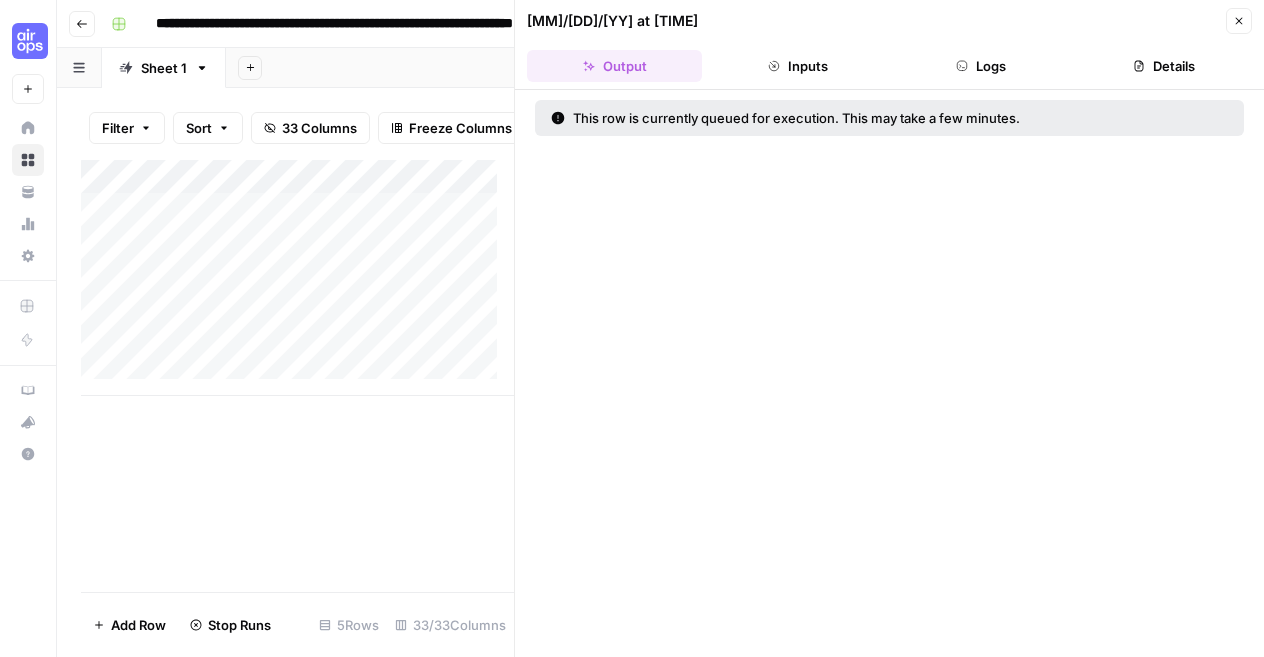 click on "Close" at bounding box center [1239, 21] 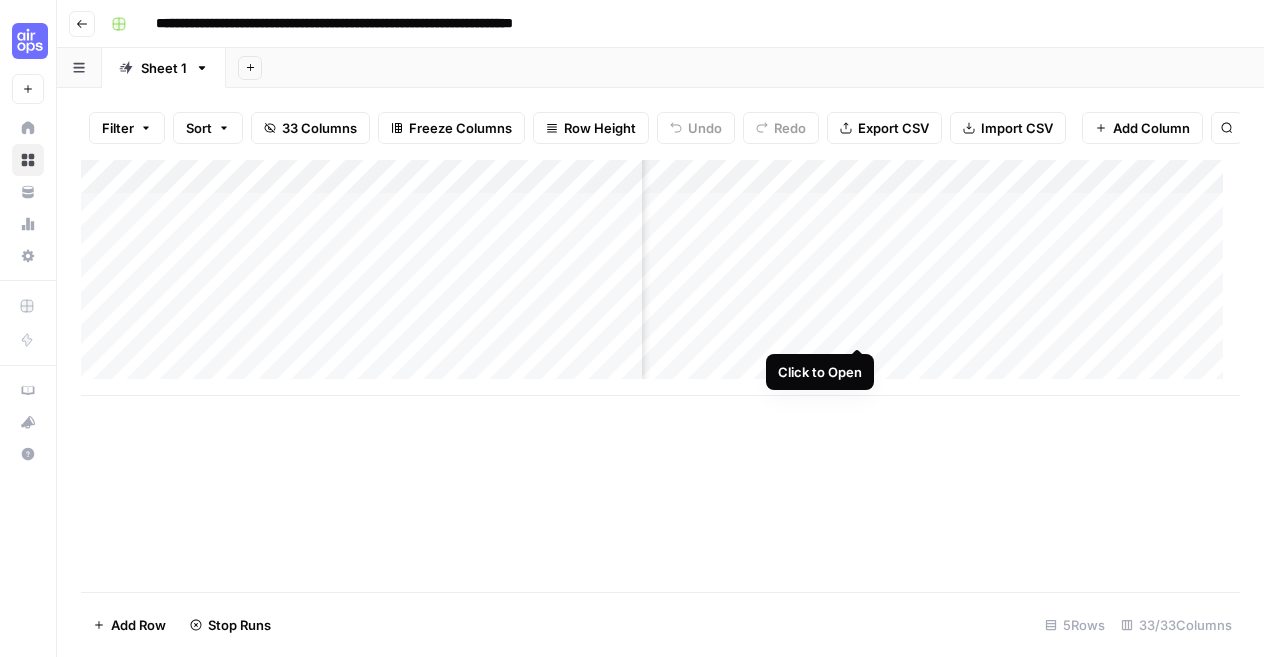 click on "Add Column" at bounding box center [660, 278] 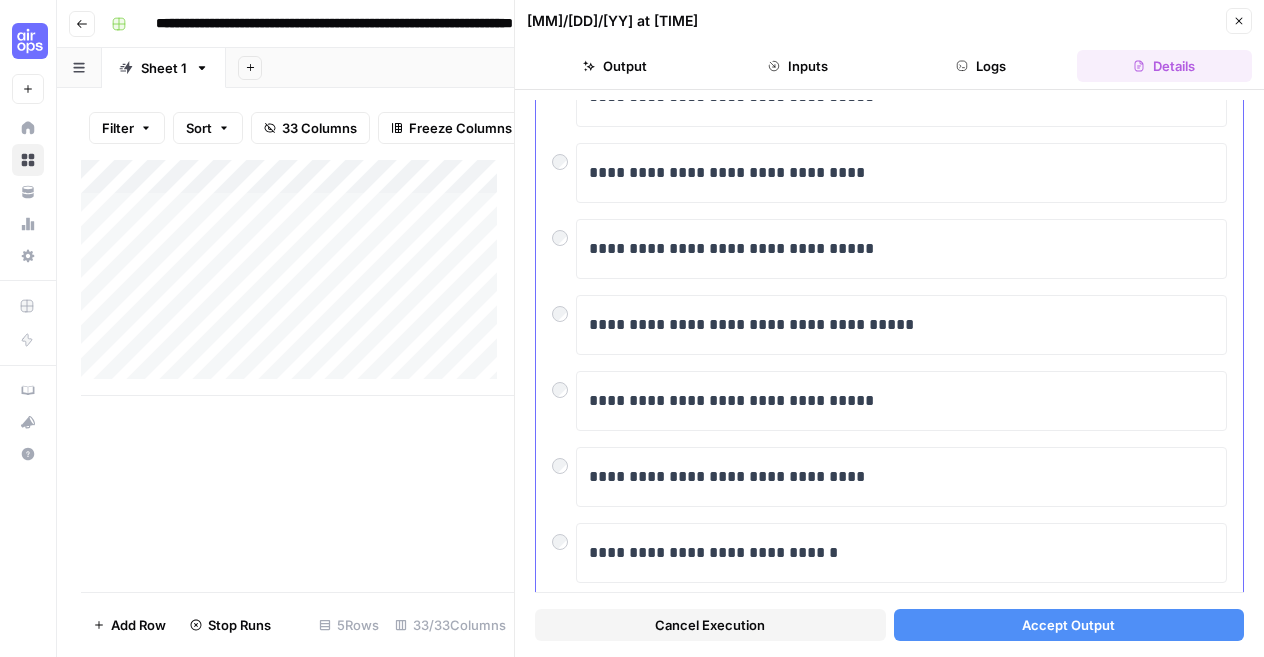 scroll, scrollTop: 338, scrollLeft: 0, axis: vertical 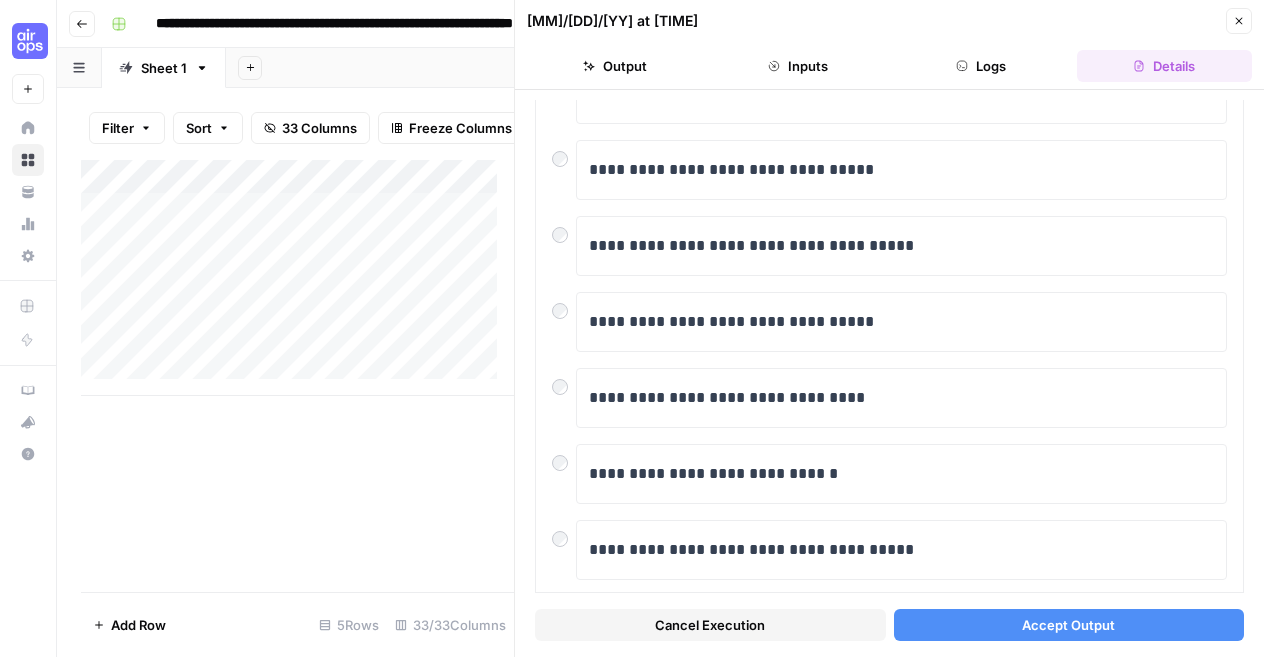 click on "**********" at bounding box center [889, 373] 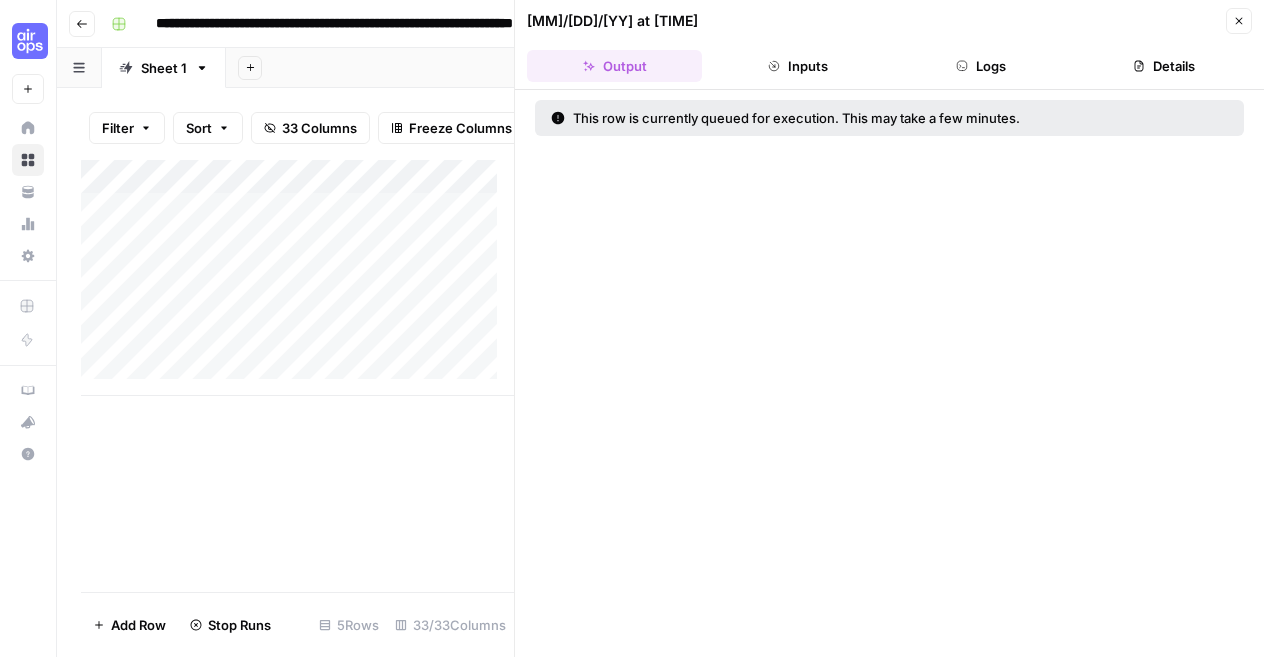click 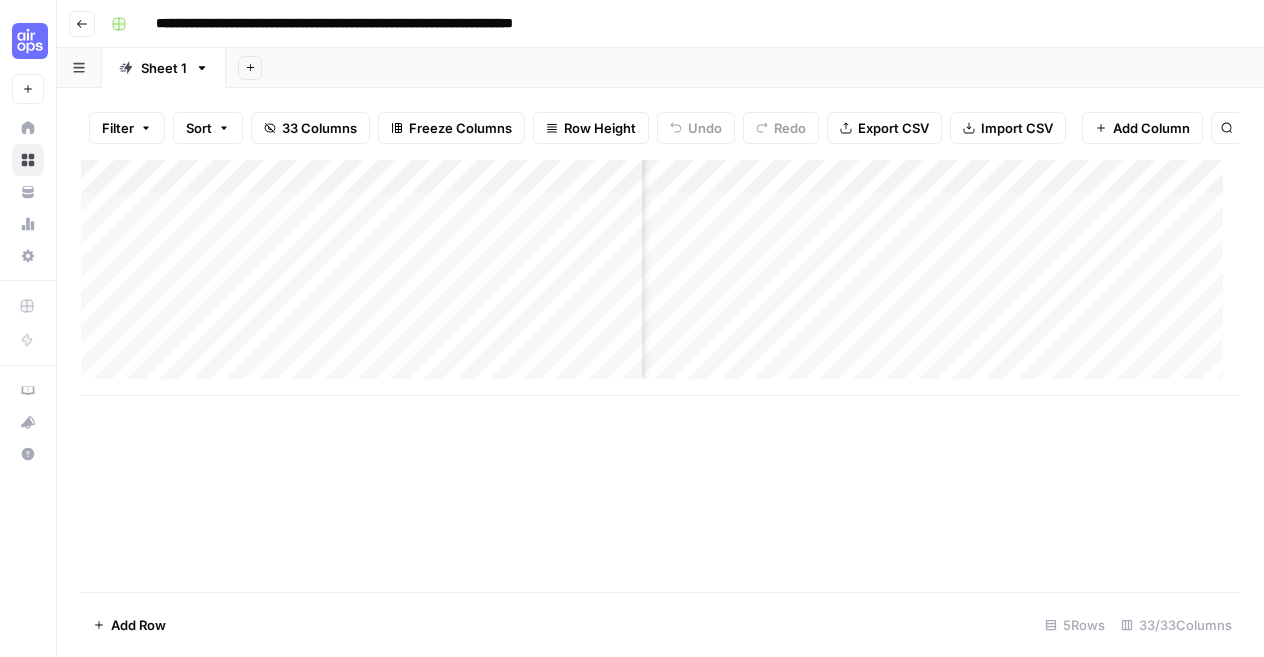 scroll, scrollTop: 0, scrollLeft: 3217, axis: horizontal 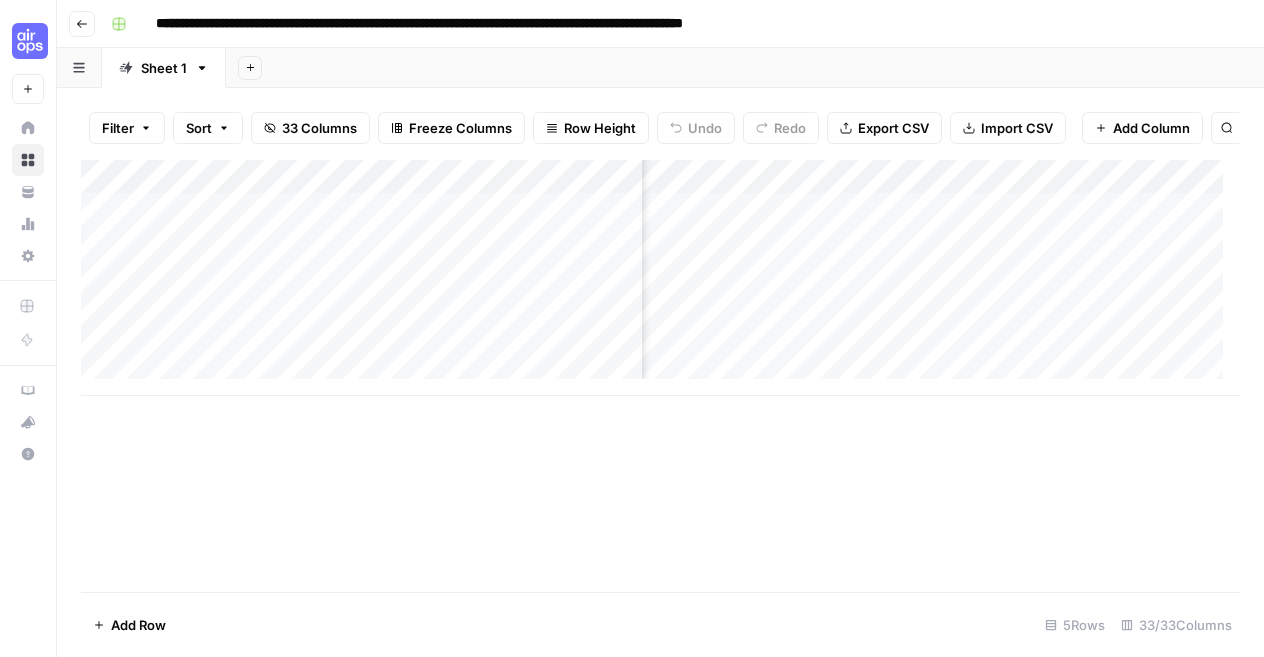 drag, startPoint x: 457, startPoint y: 23, endPoint x: 948, endPoint y: 25, distance: 491.00406 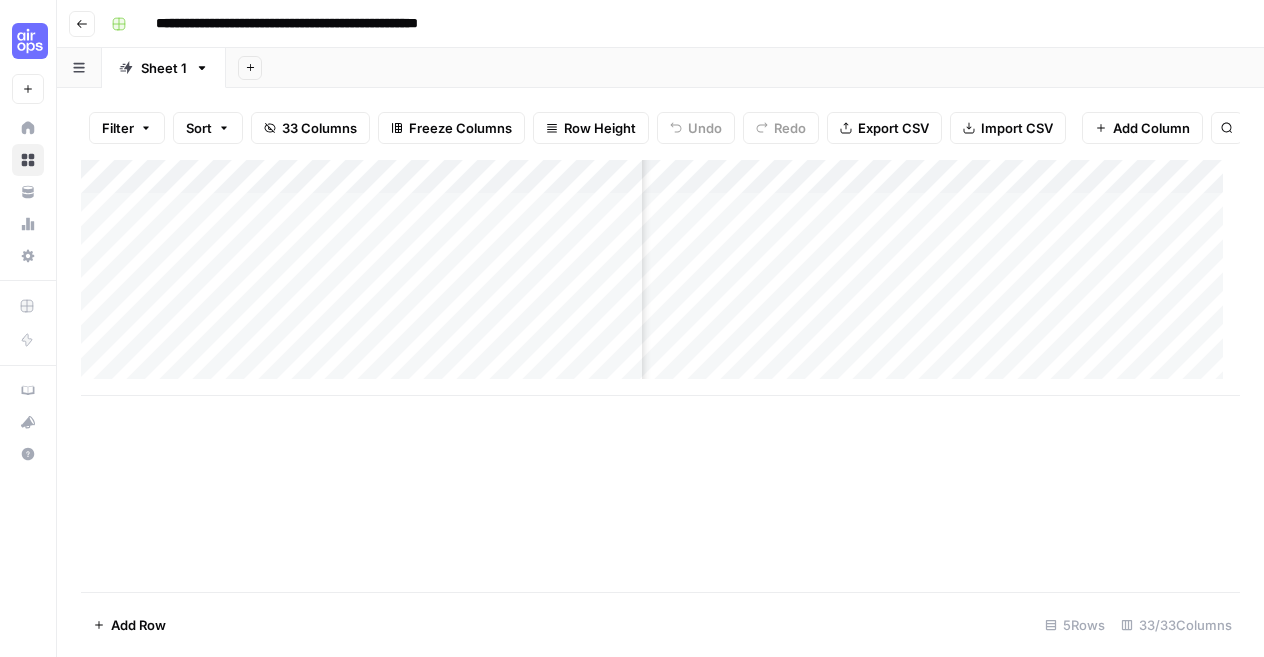 type on "**********" 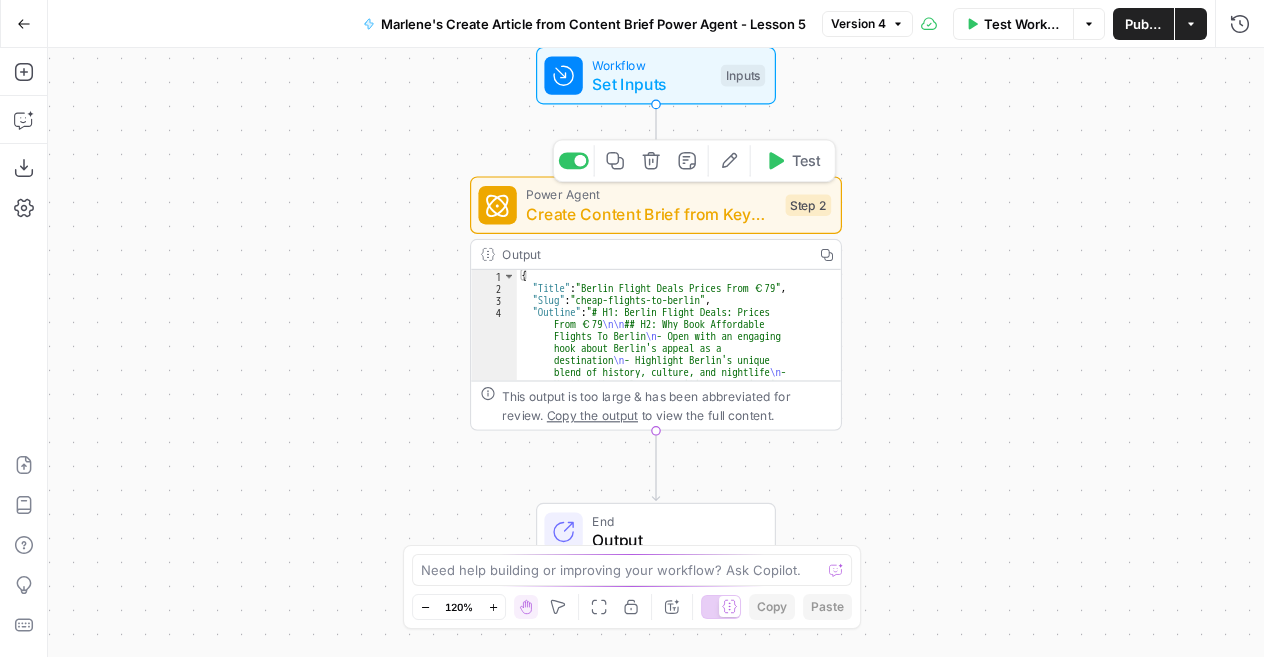 click on "Power Agent" at bounding box center (651, 194) 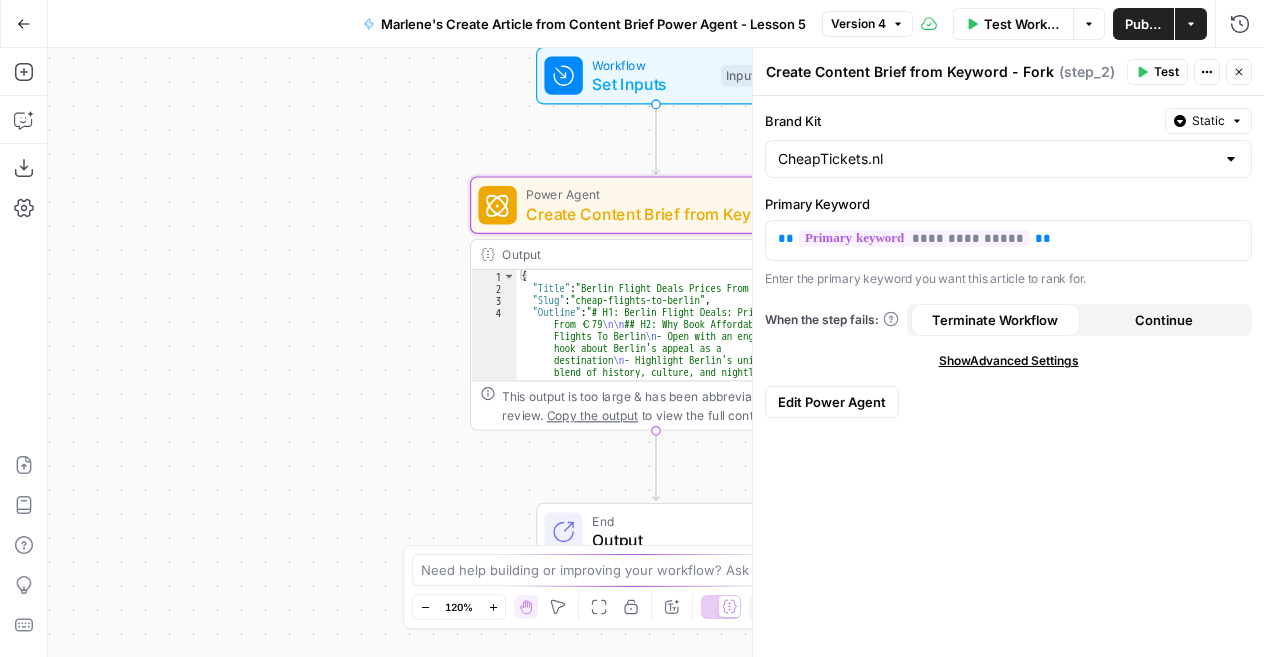click on "Edit Power Agent" at bounding box center [832, 402] 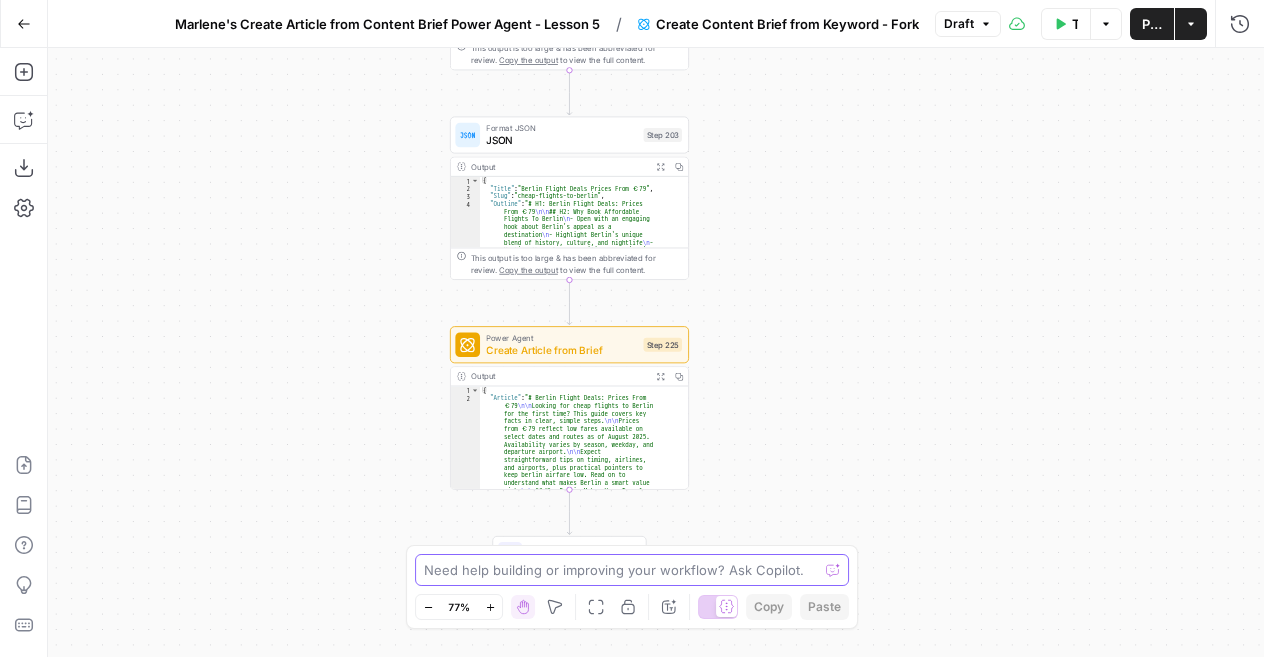 click at bounding box center (621, 570) 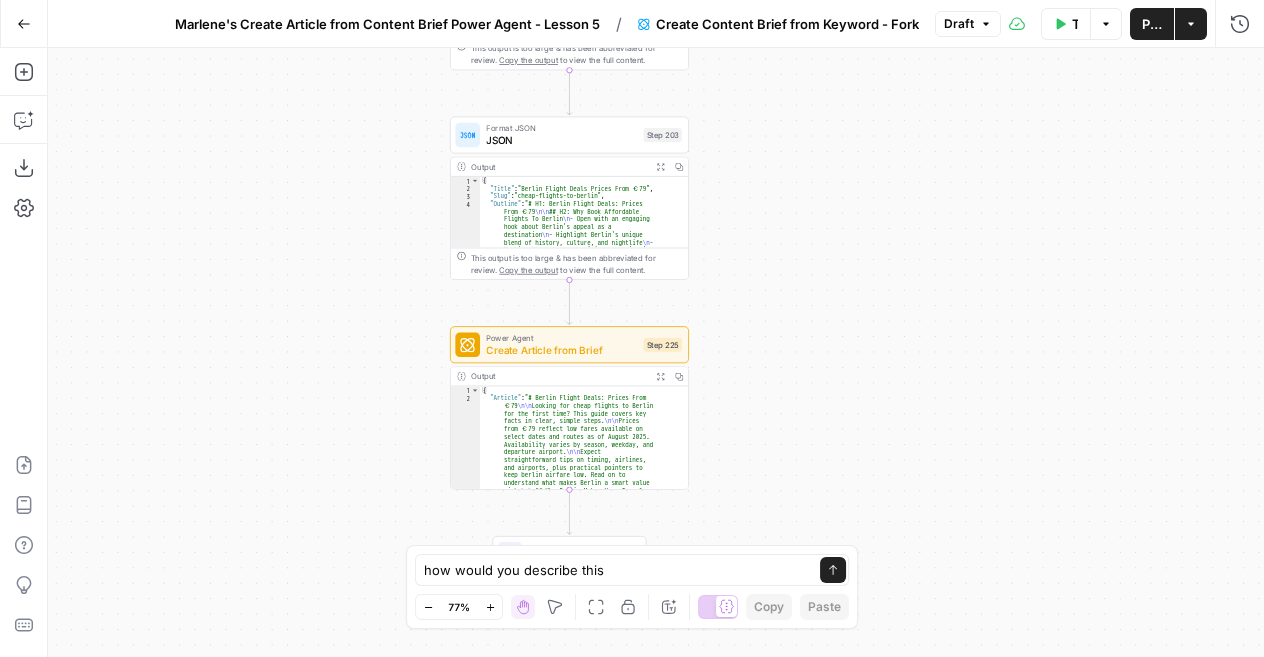 click on "how would you describe this  how would you describe this  Send" at bounding box center [632, 570] 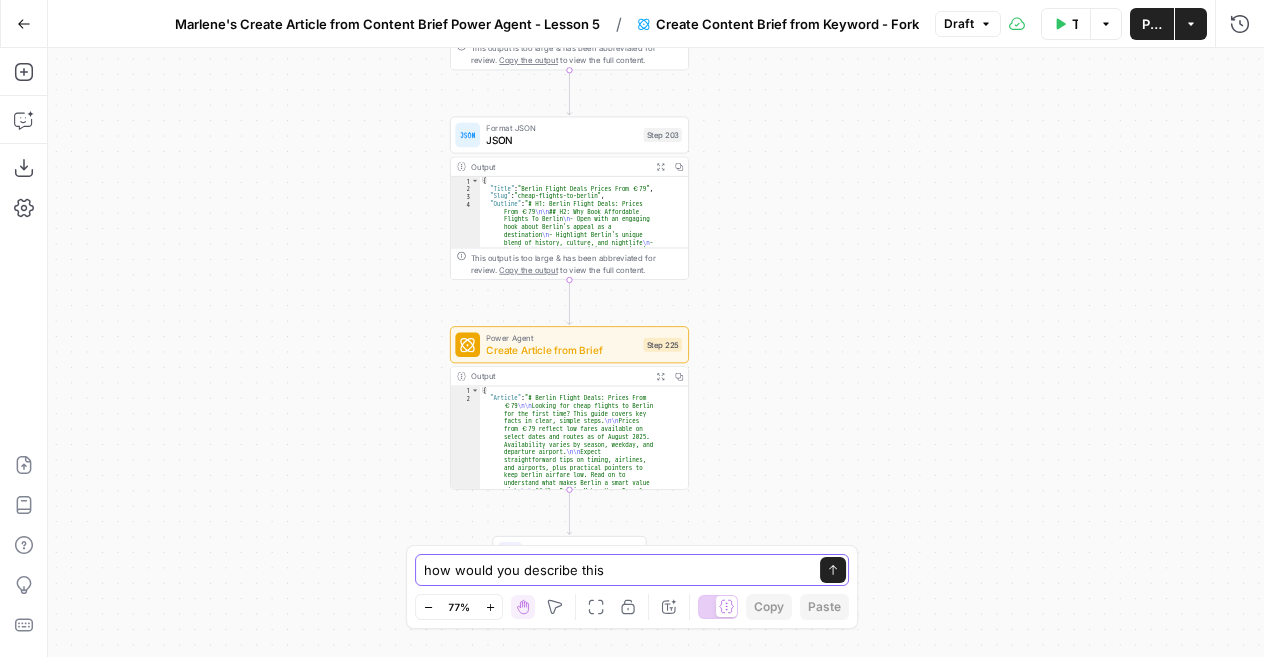 click on "how would you describe this" at bounding box center [612, 570] 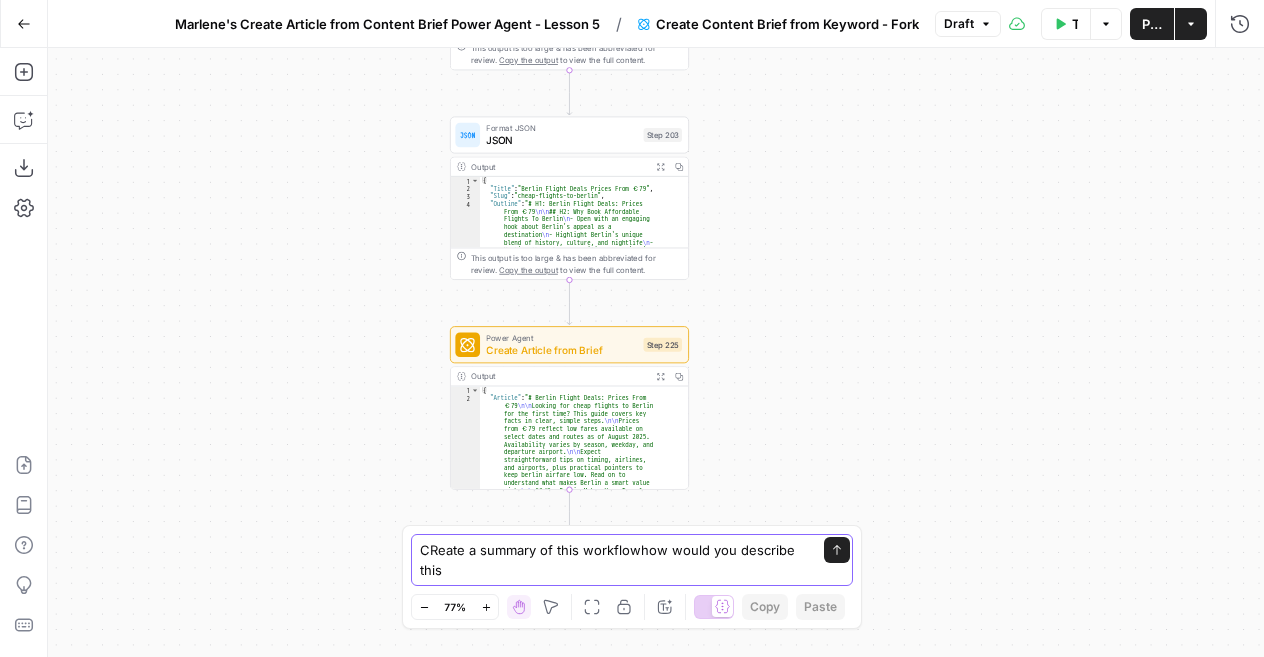click on "CReate a summary of this workflowhow would you describe this" at bounding box center (612, 560) 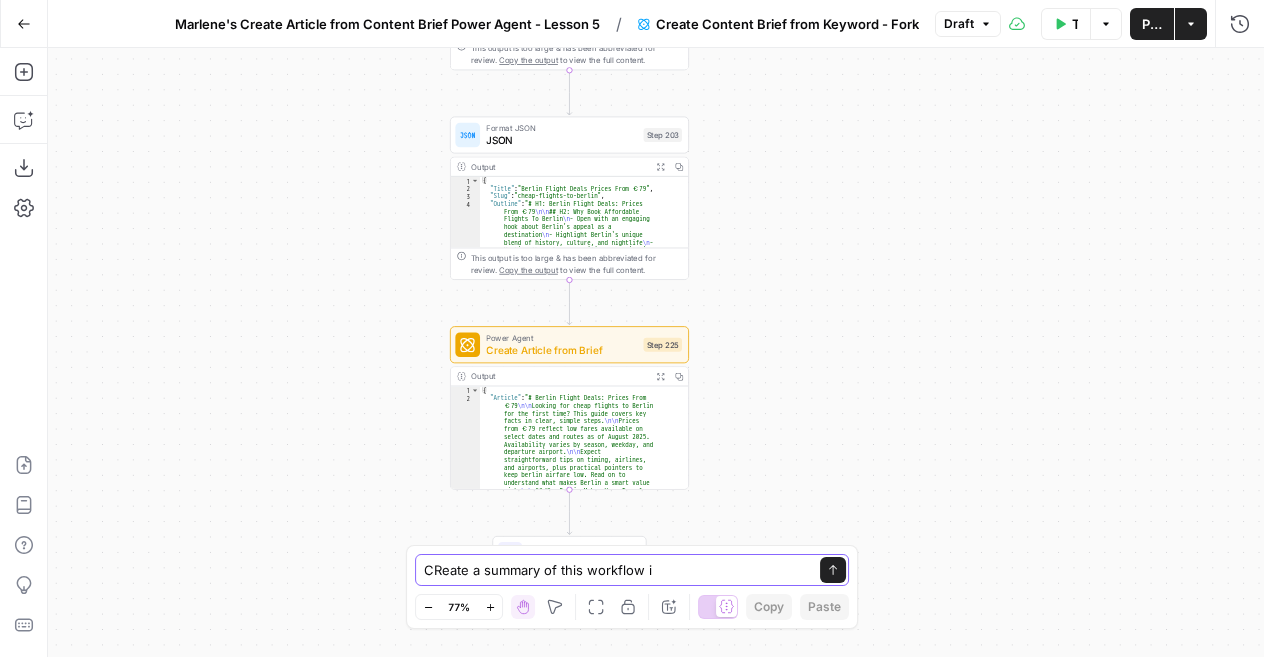 type on "CReate a summary of this workflow" 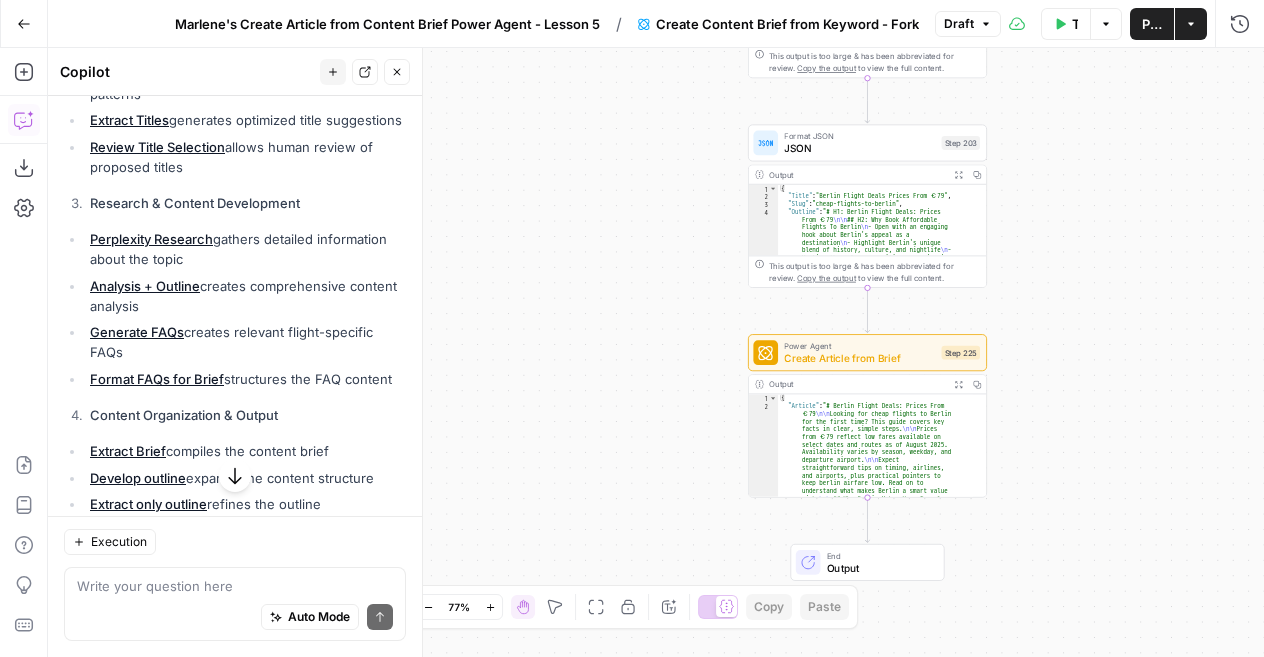 scroll, scrollTop: 691, scrollLeft: 0, axis: vertical 